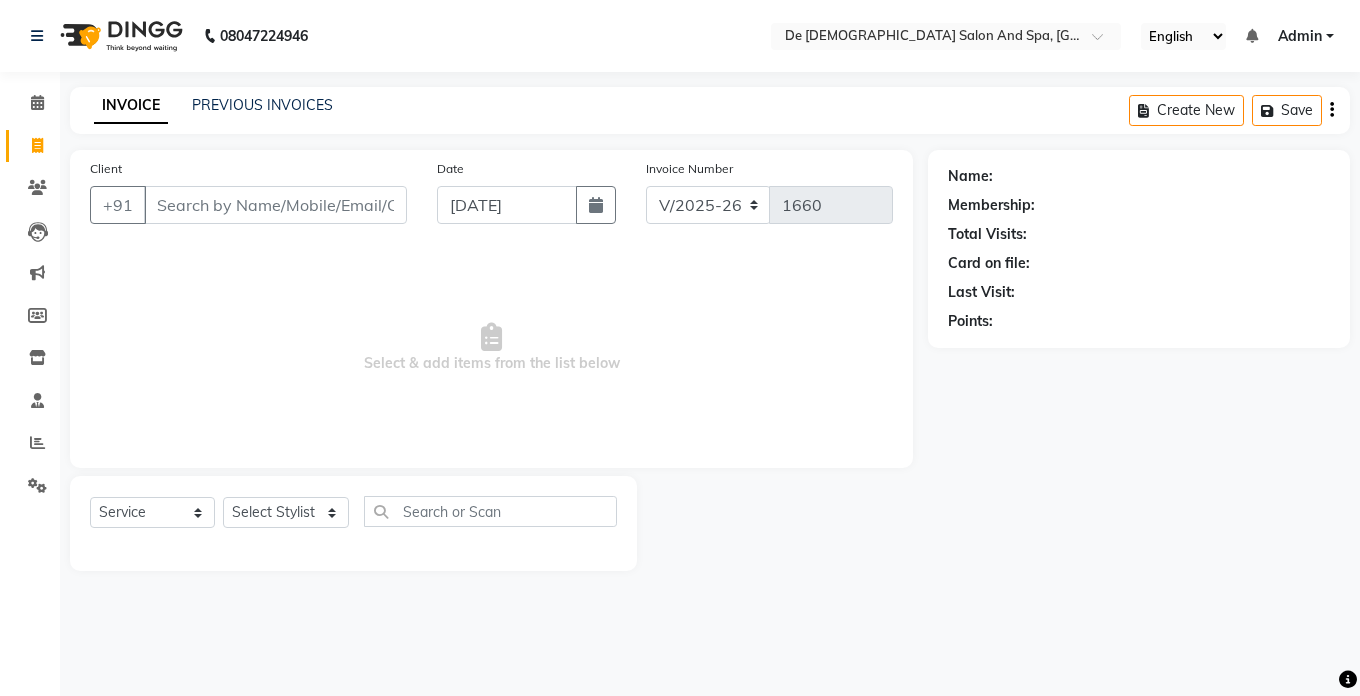 select on "6431" 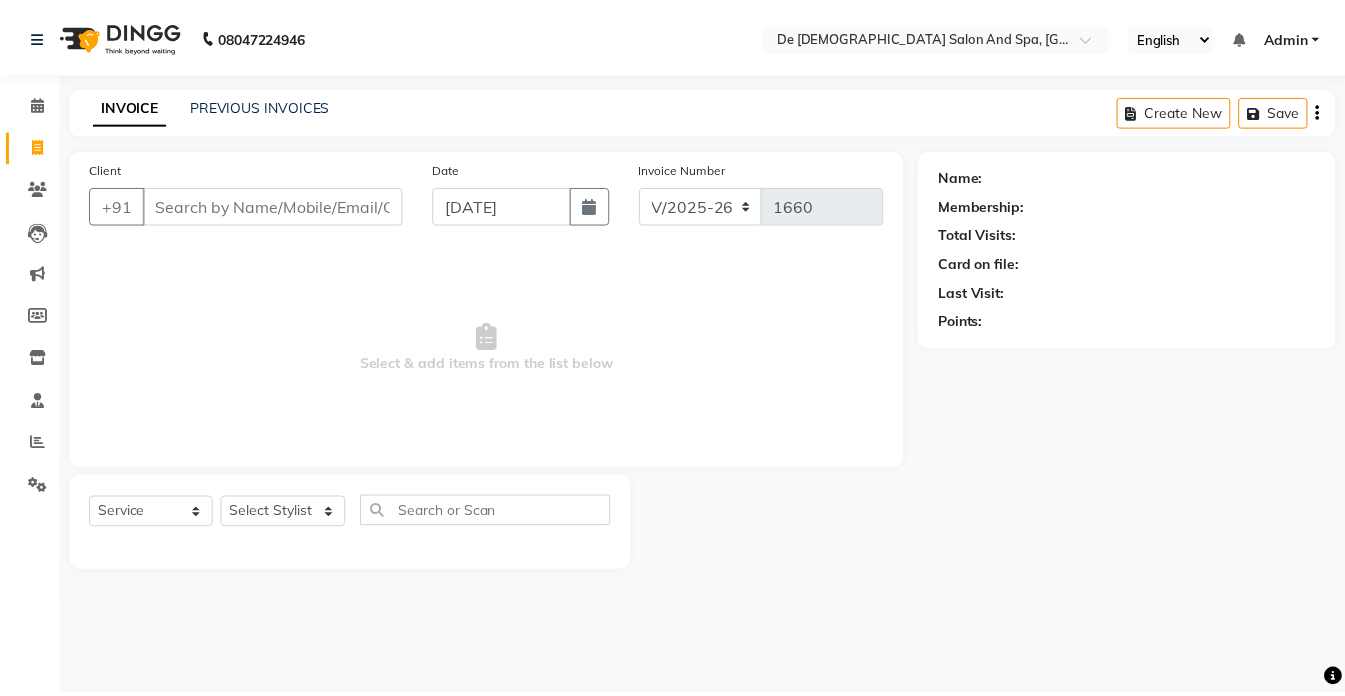 scroll, scrollTop: 0, scrollLeft: 0, axis: both 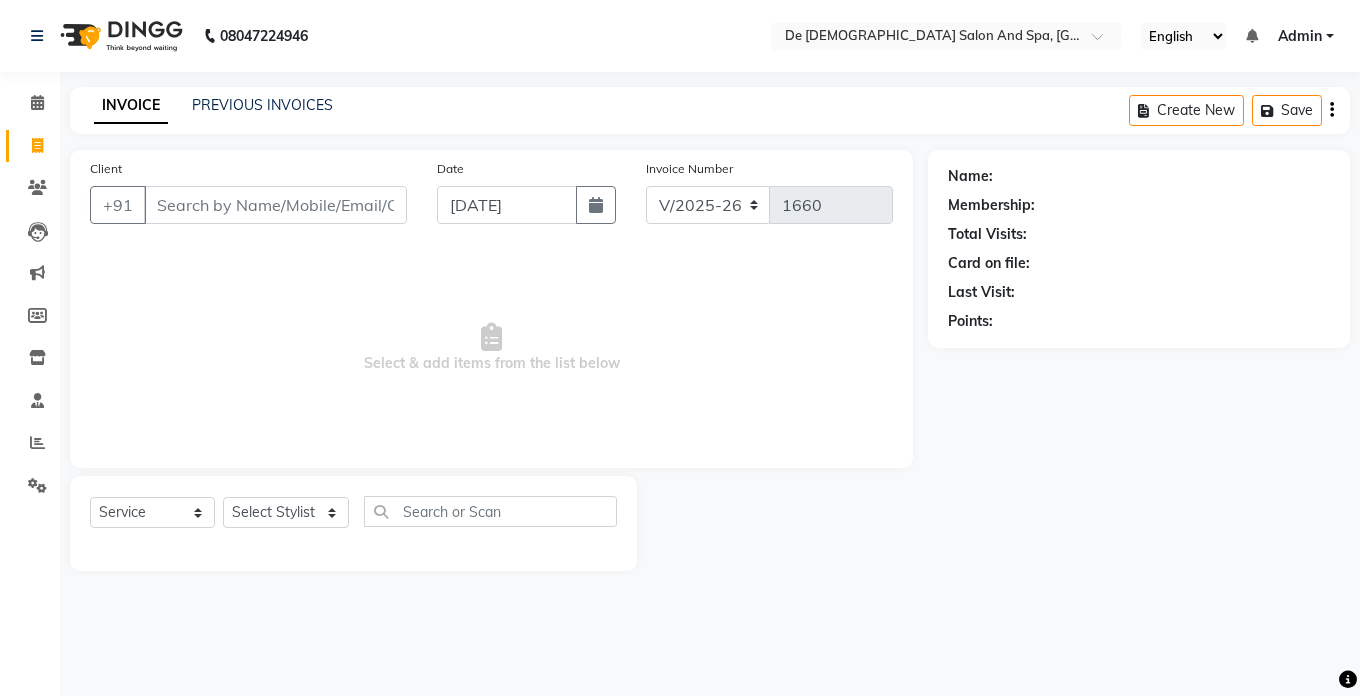 click on "Client" at bounding box center (275, 205) 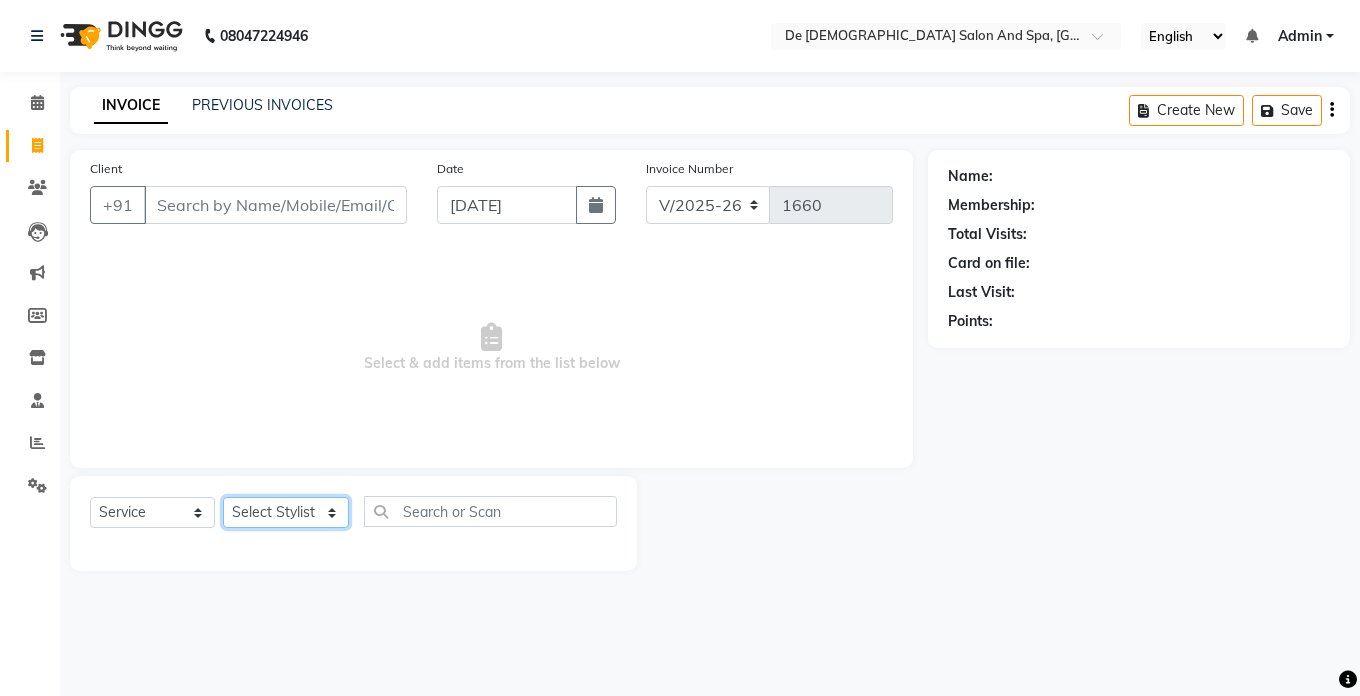 click on "Select Stylist akshay aman [PERSON_NAME] [PERSON_NAME]  [MEDICAL_DATA][PERSON_NAME] [PERSON_NAME] [DATE][PERSON_NAME]" 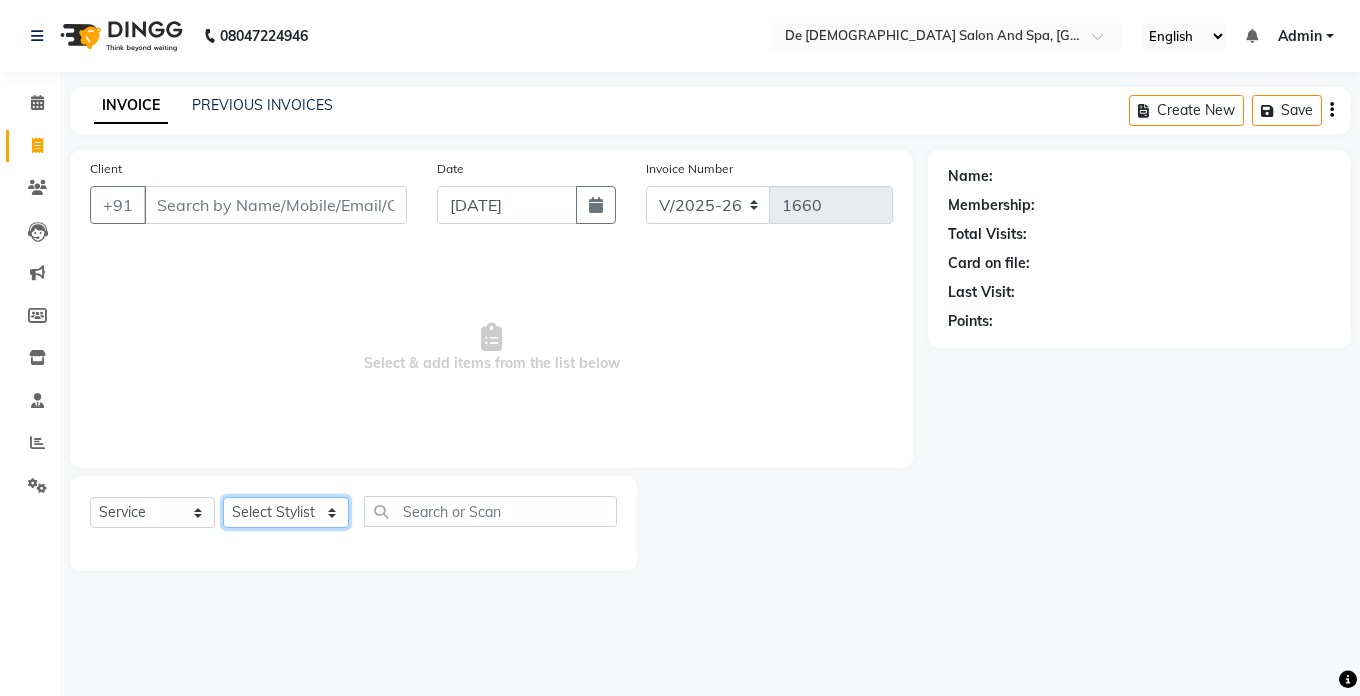 select on "49201" 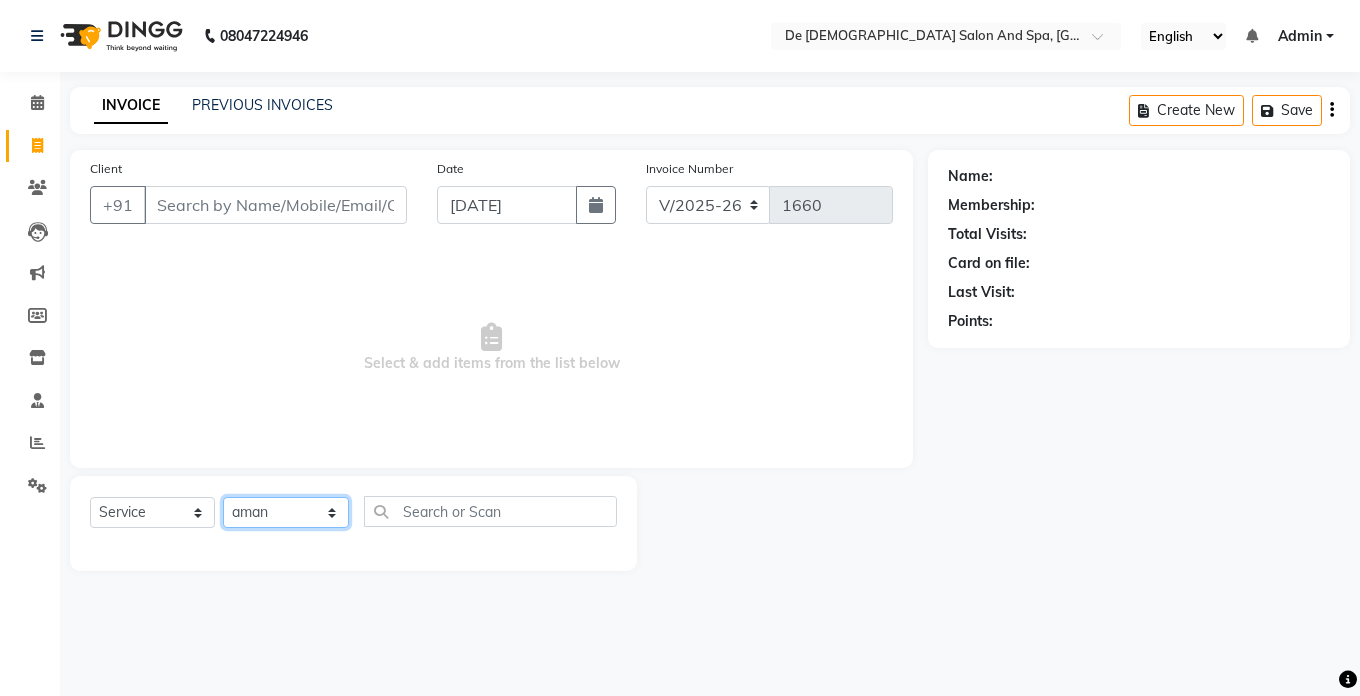 click on "Select Stylist akshay aman [PERSON_NAME] [PERSON_NAME]  [MEDICAL_DATA][PERSON_NAME] [PERSON_NAME] [DATE][PERSON_NAME]" 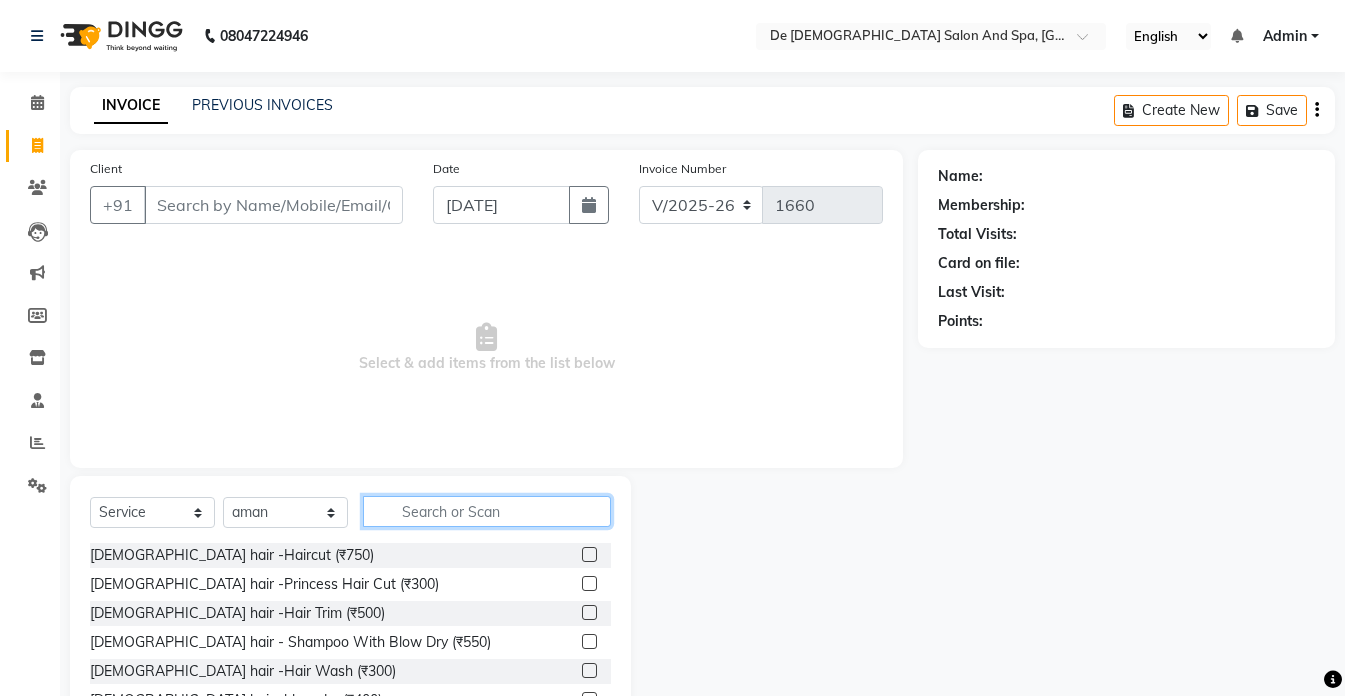 click 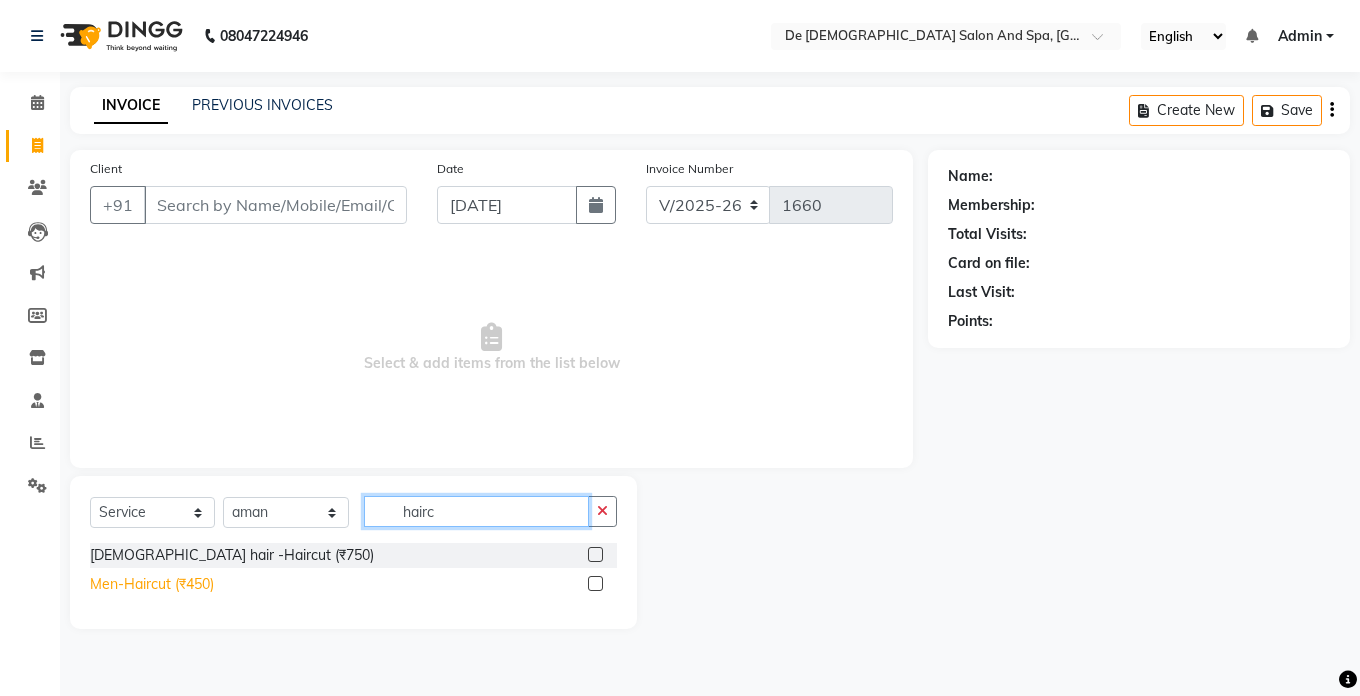 type on "hairc" 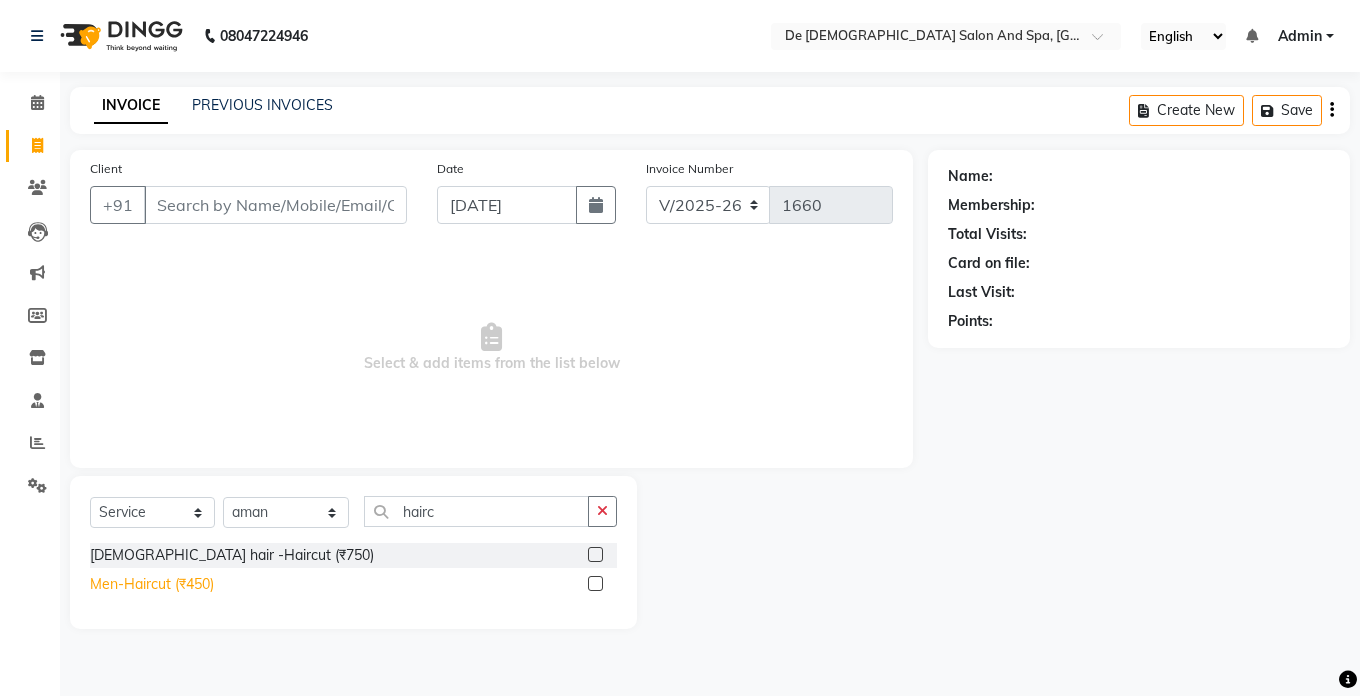 click on "Men-Haircut (₹450)" 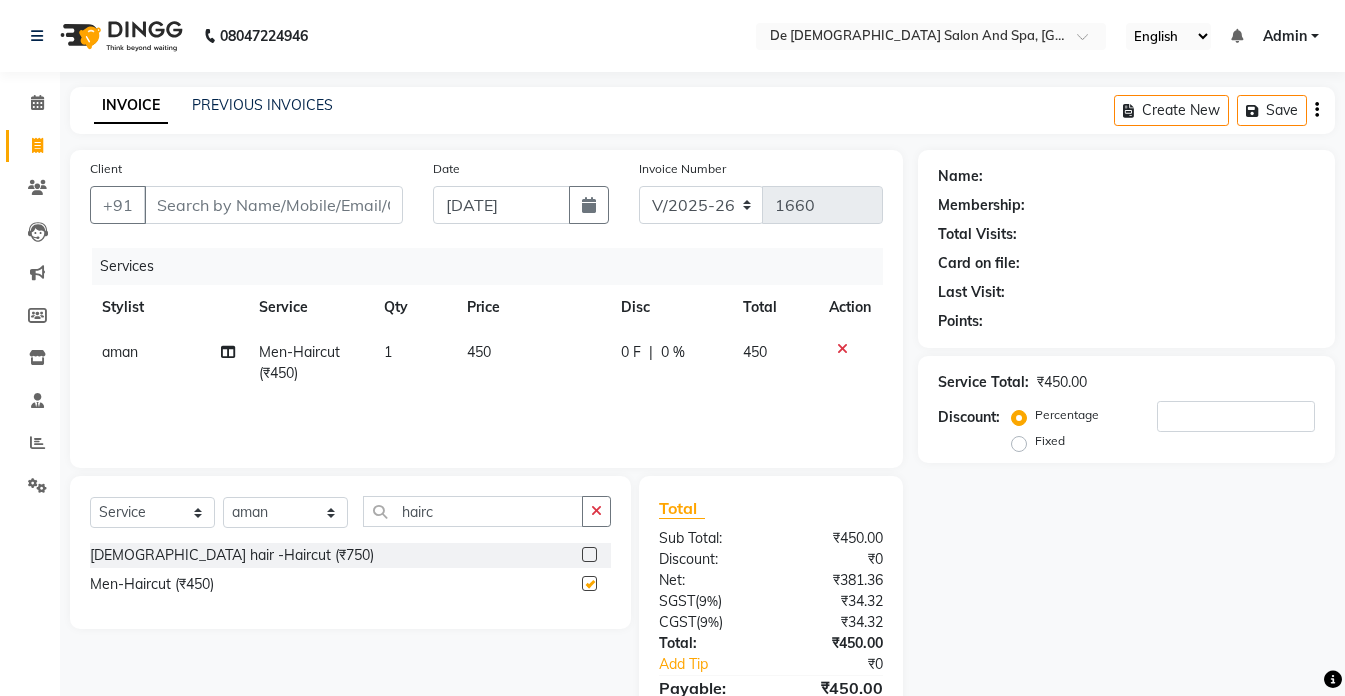 checkbox on "false" 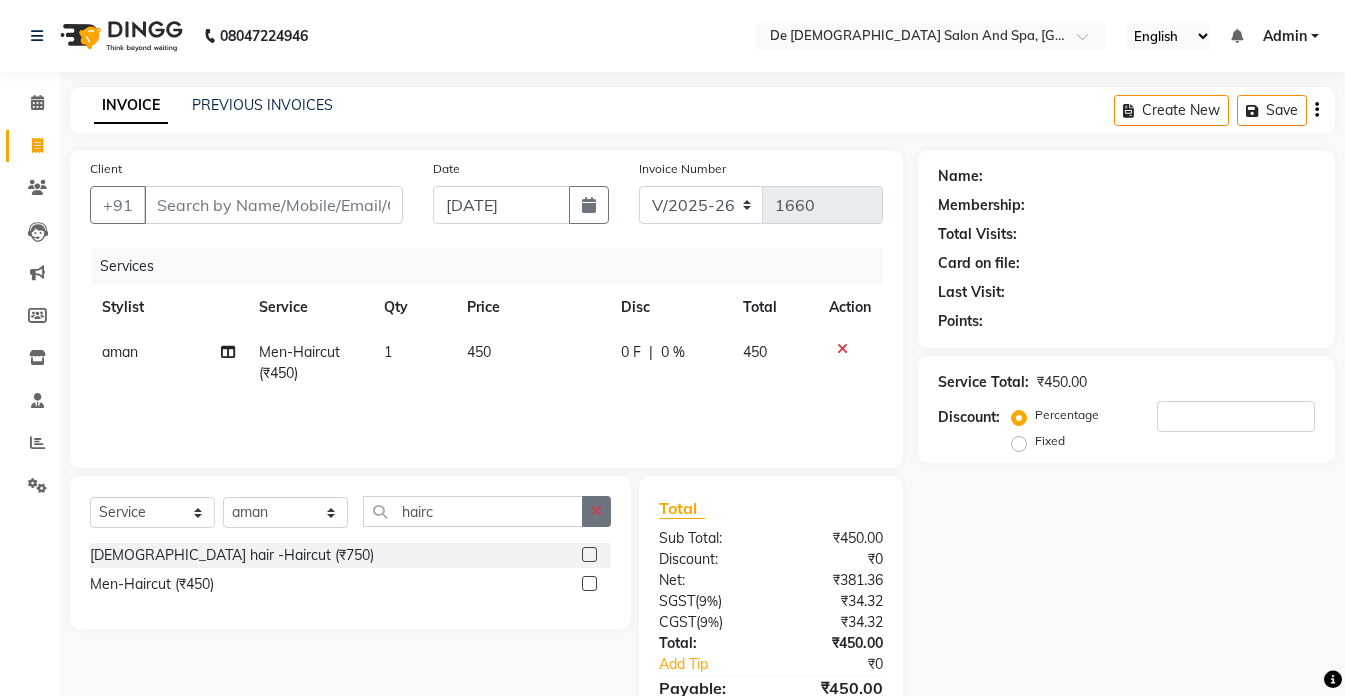 click 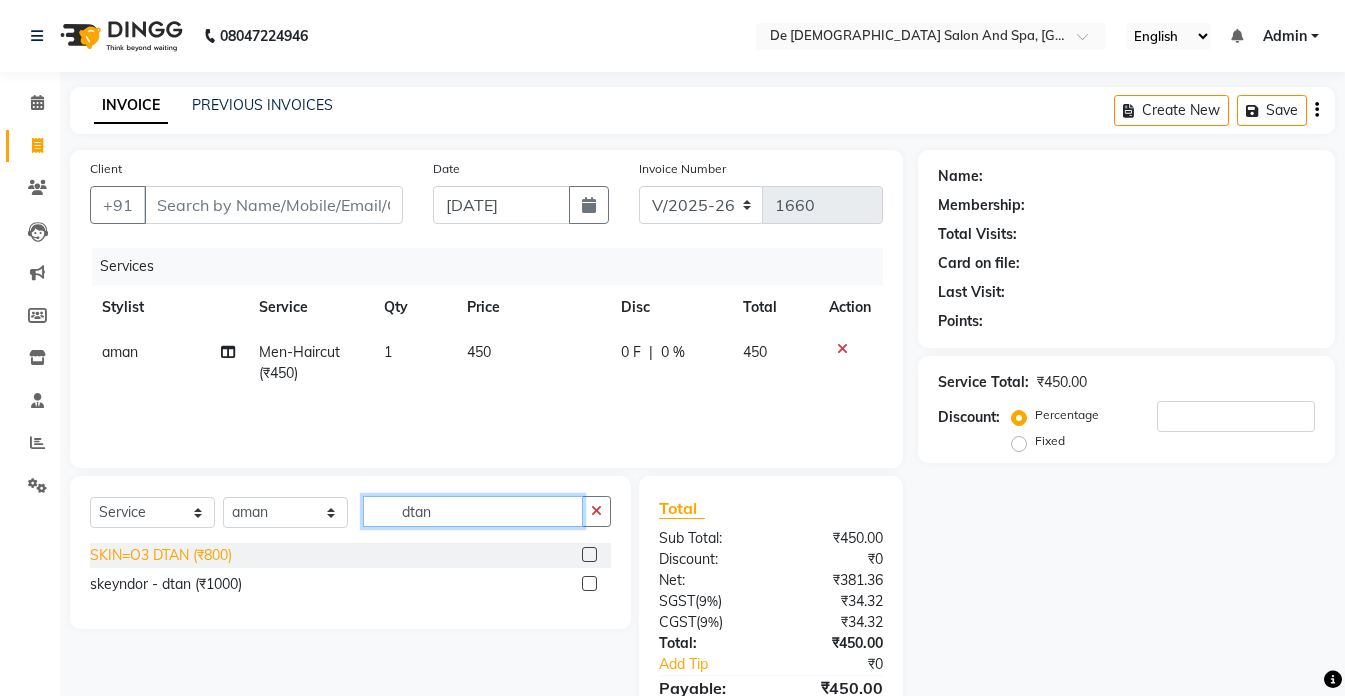 type on "dtan" 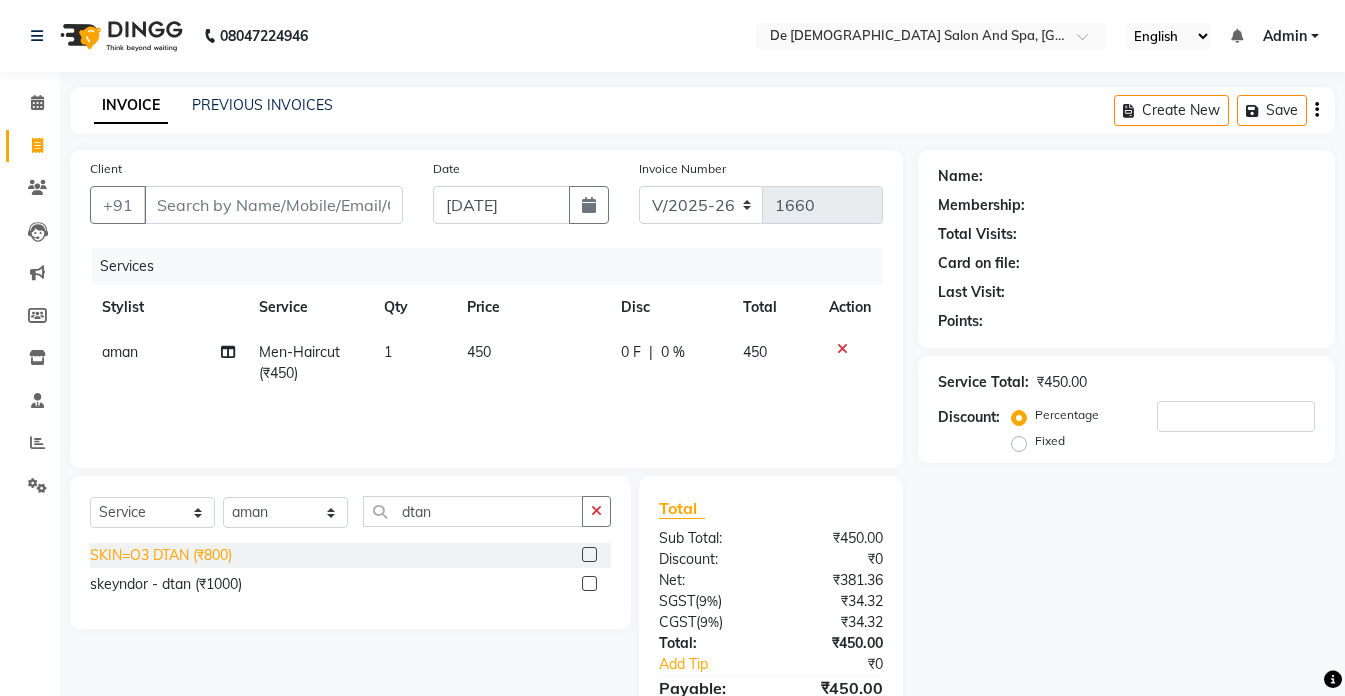 click on "SKIN=O3 DTAN (₹800)" 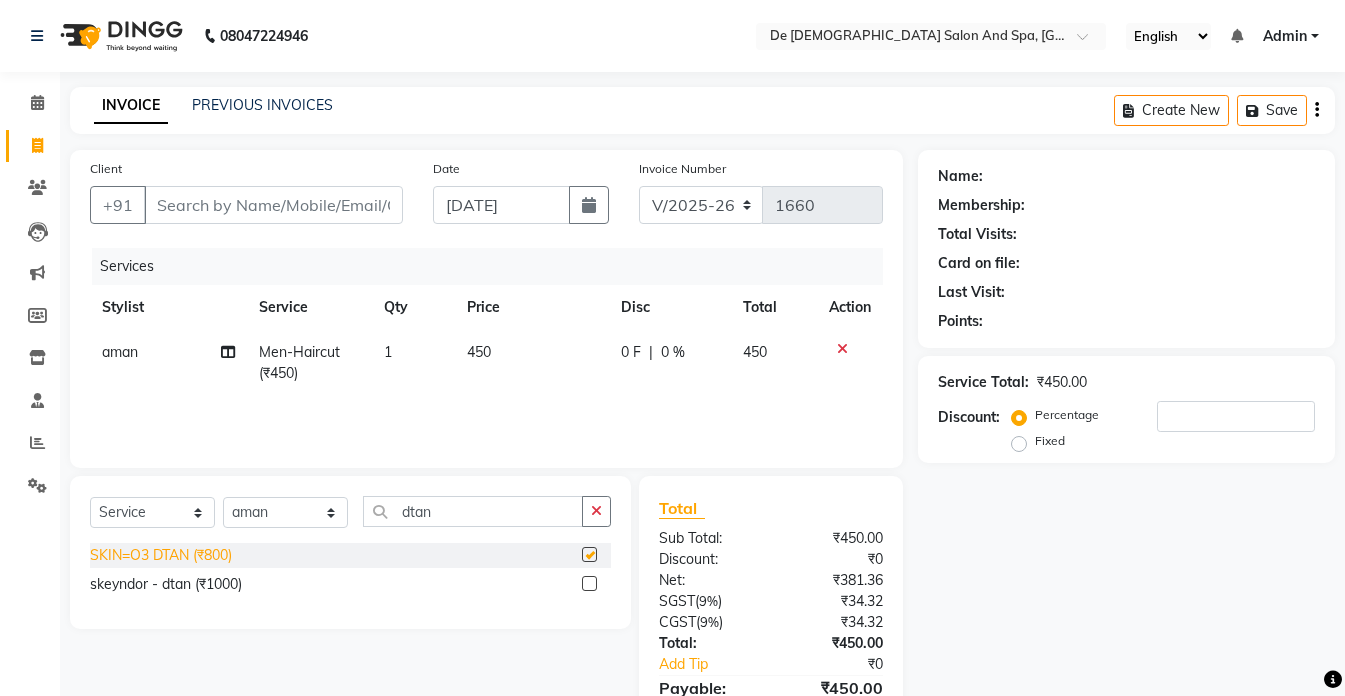 checkbox on "false" 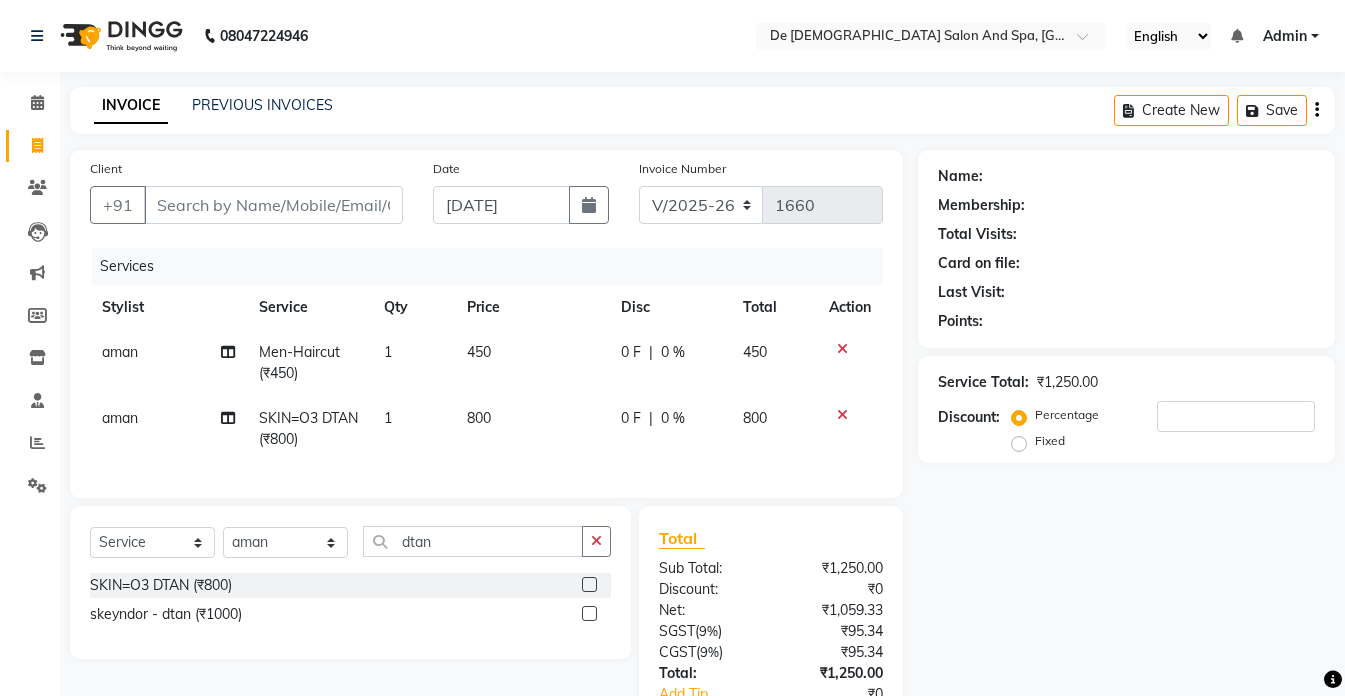 click on "800" 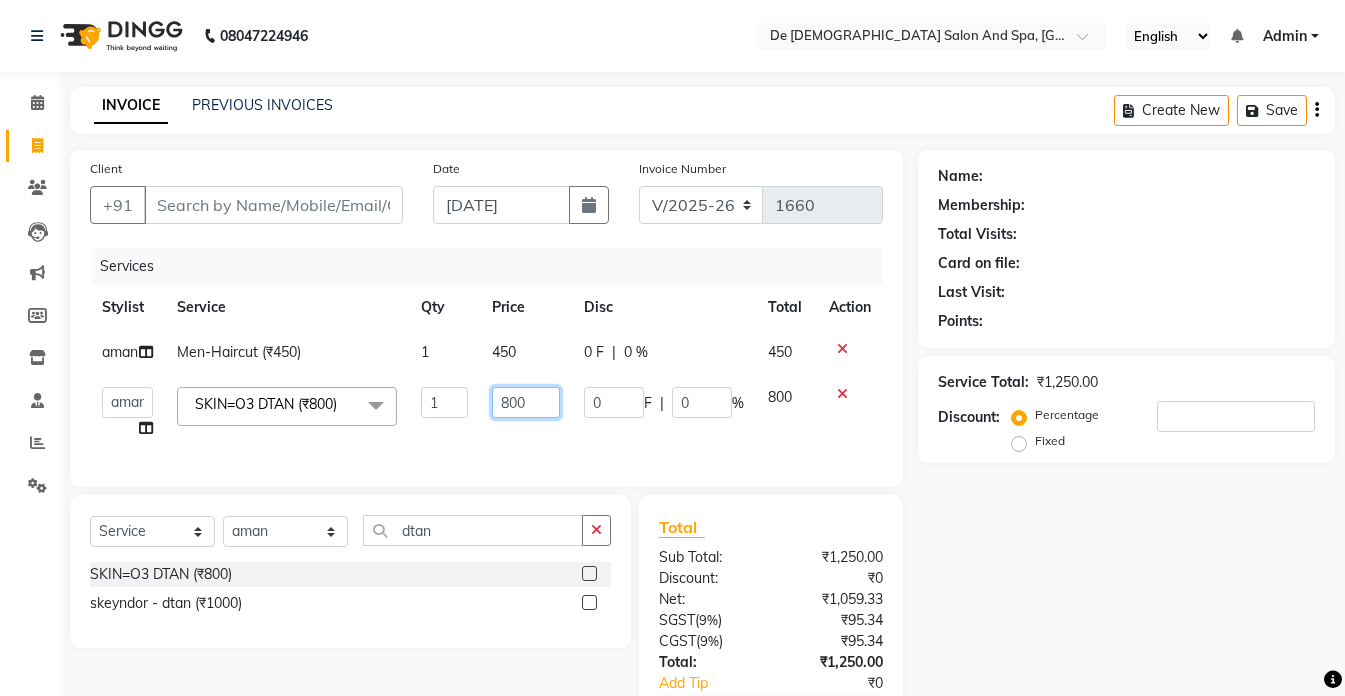 click on "800" 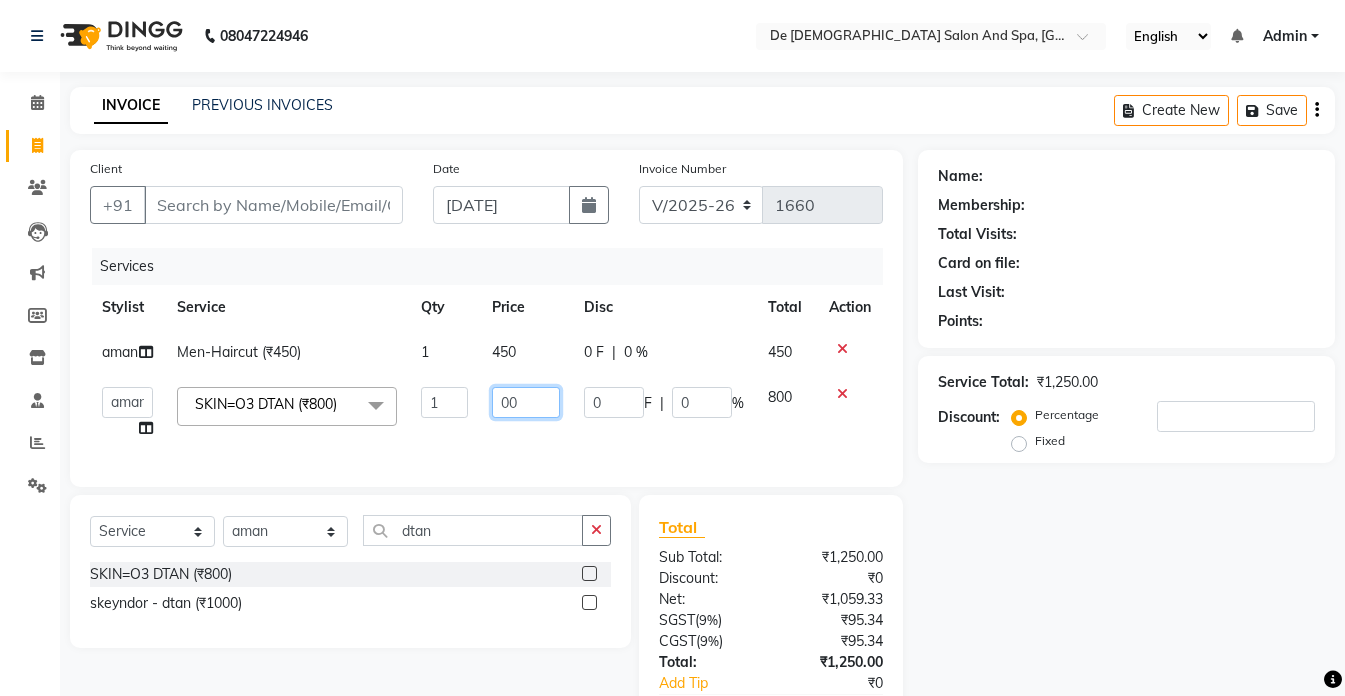 type on "500" 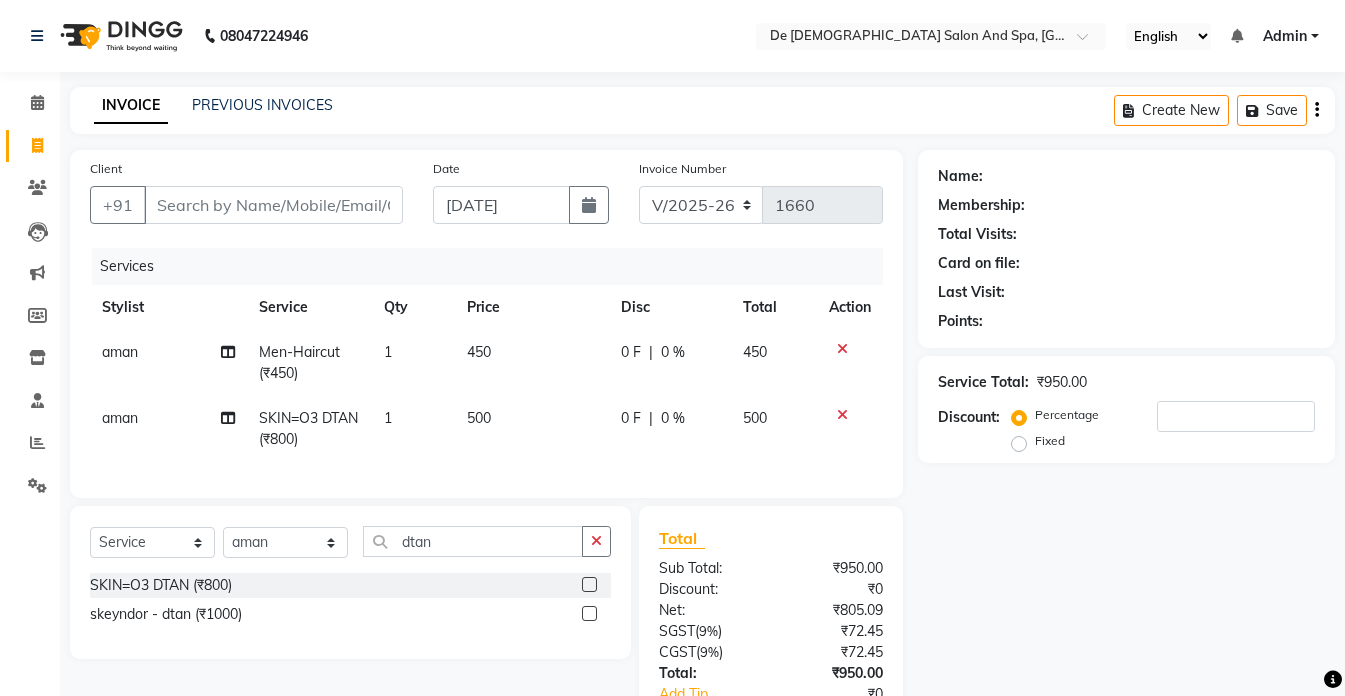 click on "08047224946 Select Location × De Dios Salon And Spa, Gandhi Nagar English ENGLISH Español العربية मराठी हिंदी ગુજરાતી தமிழ் 中文 Notifications nothing to show Admin Manage Profile Change Password Sign out  Version:3.15.4" 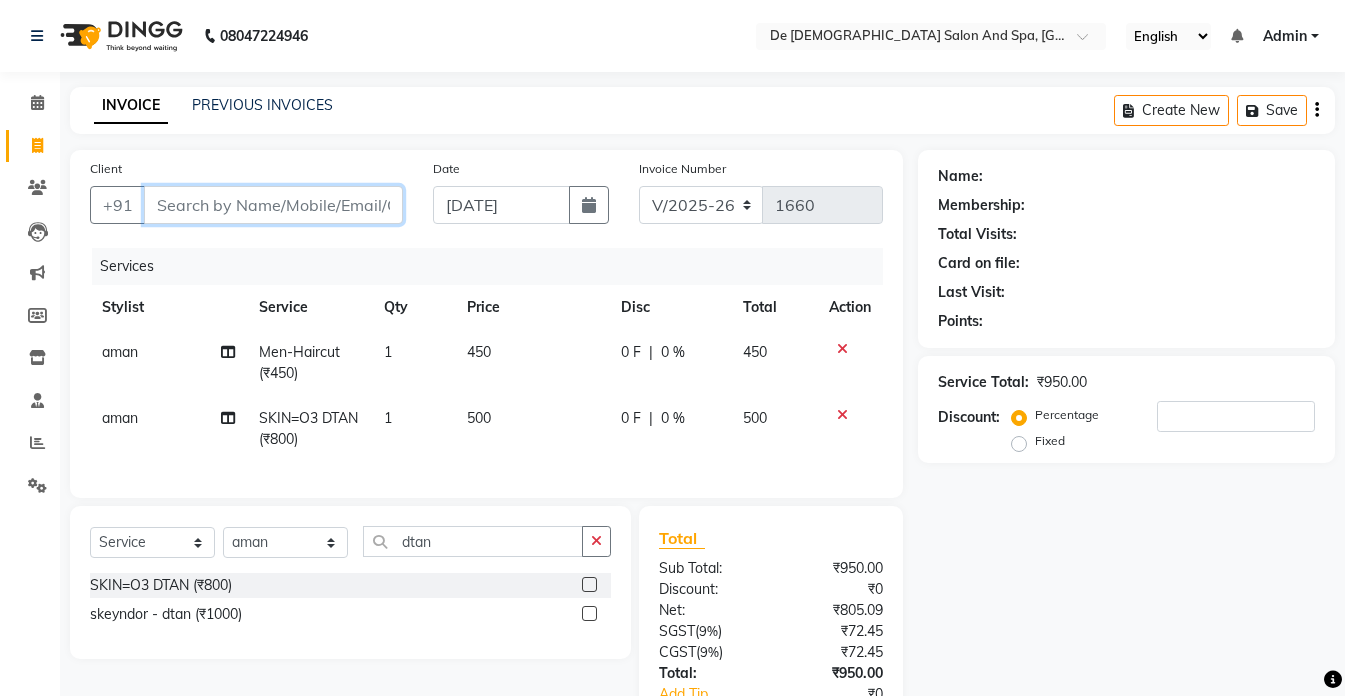 click on "Client" at bounding box center (273, 205) 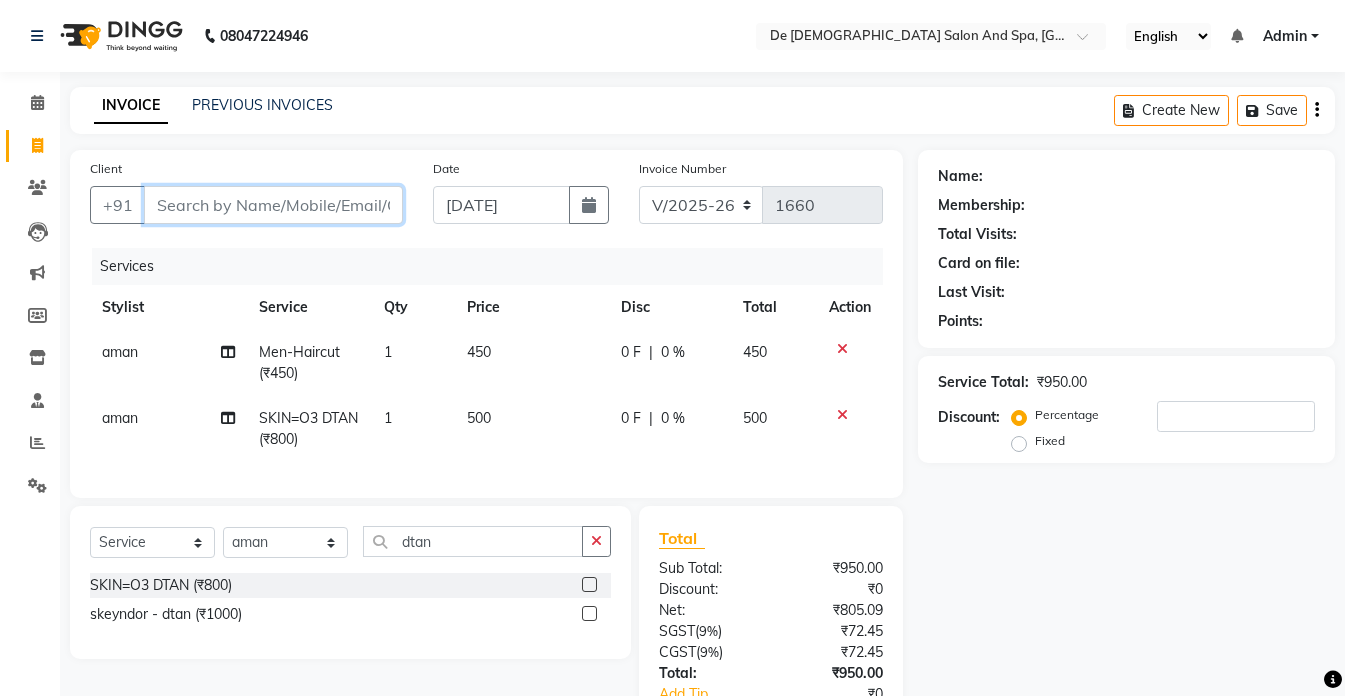 type on "m" 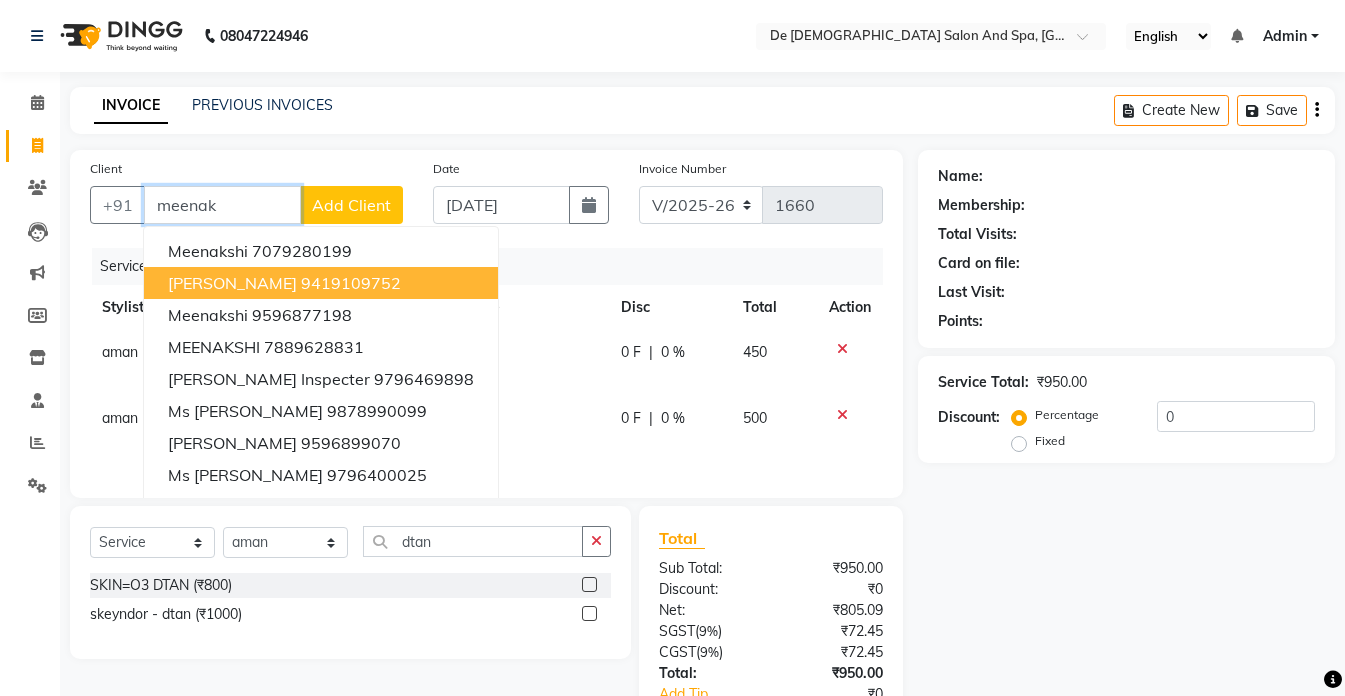 click on "9419109752" at bounding box center [351, 283] 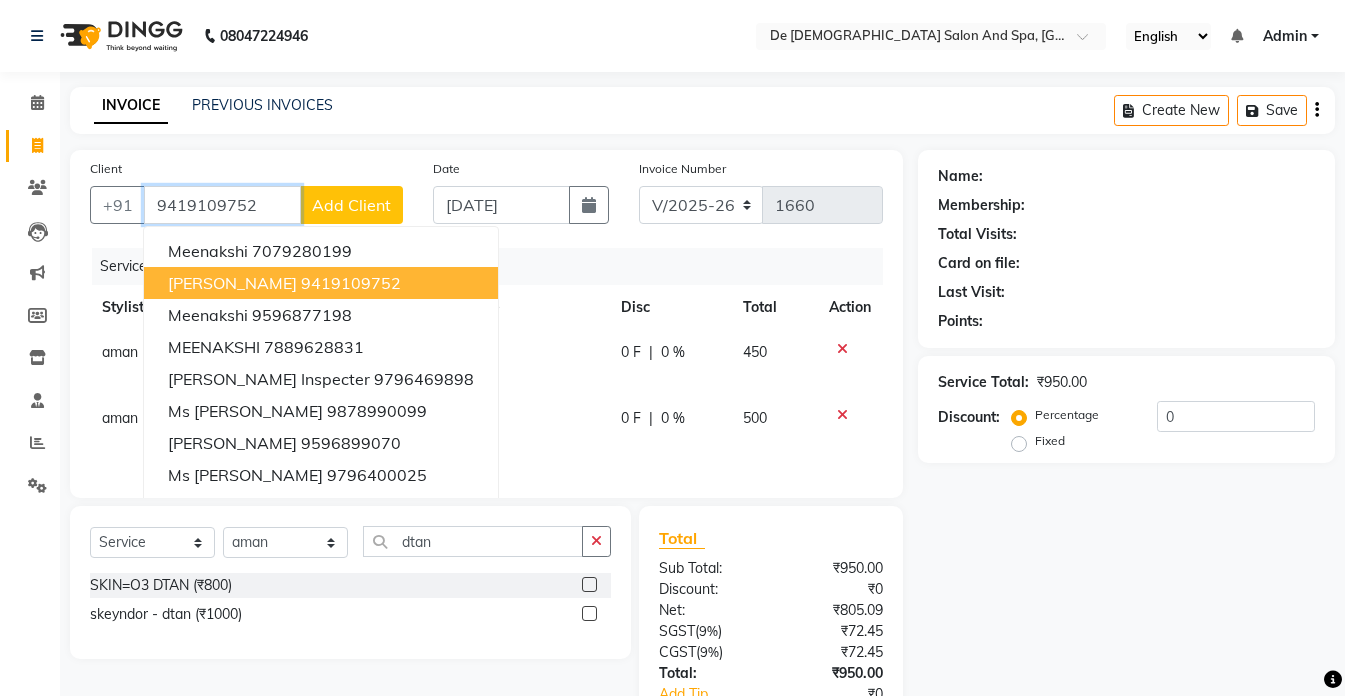 type on "9419109752" 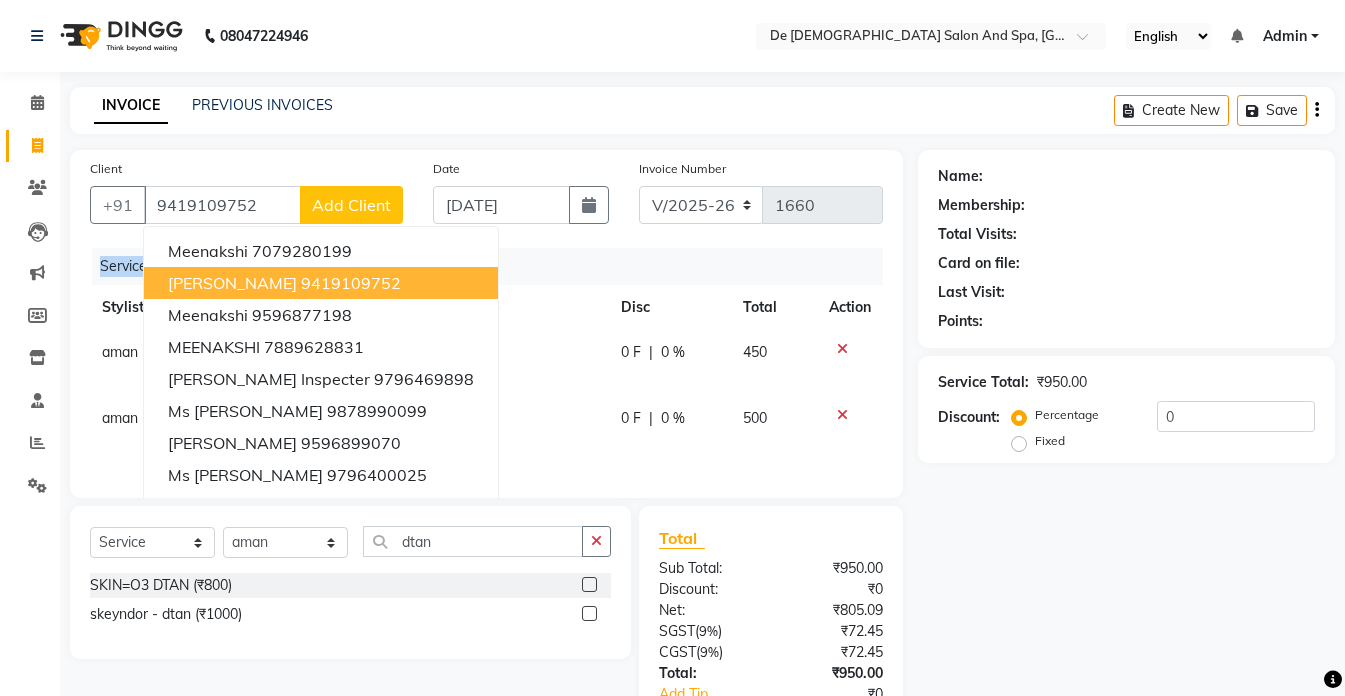 click on "Services" 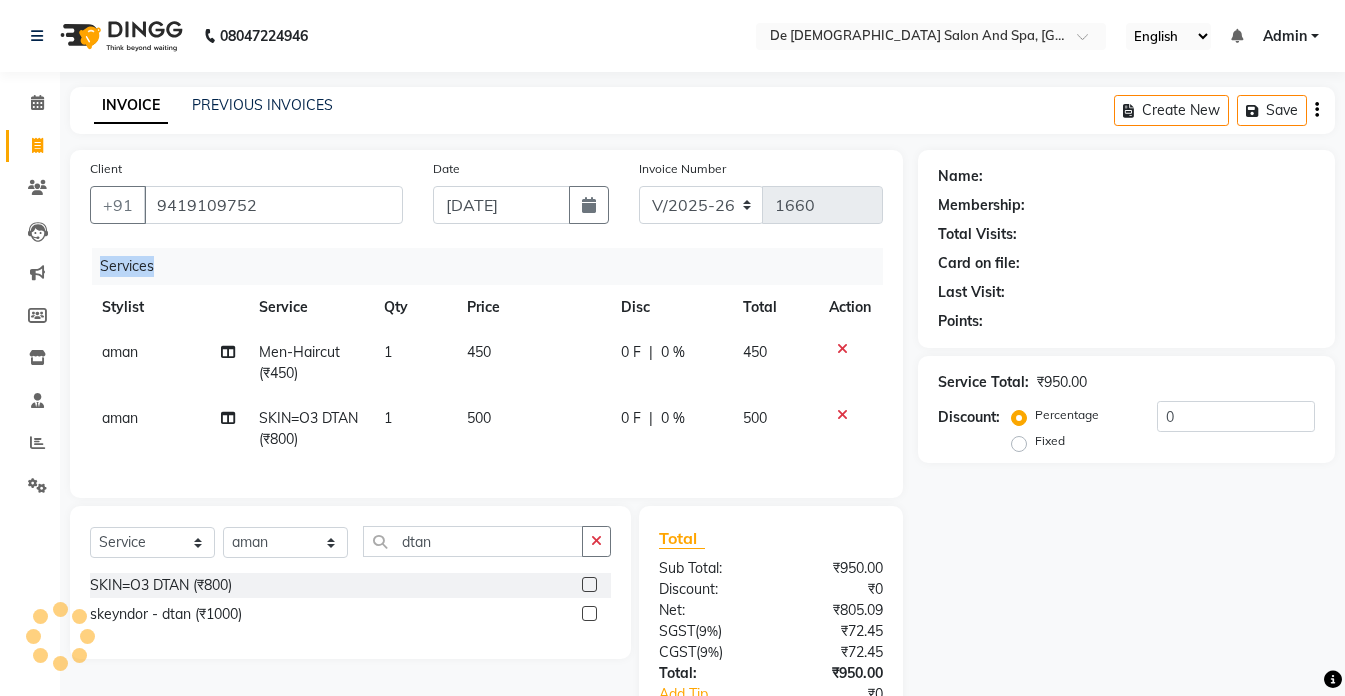 select on "1: Object" 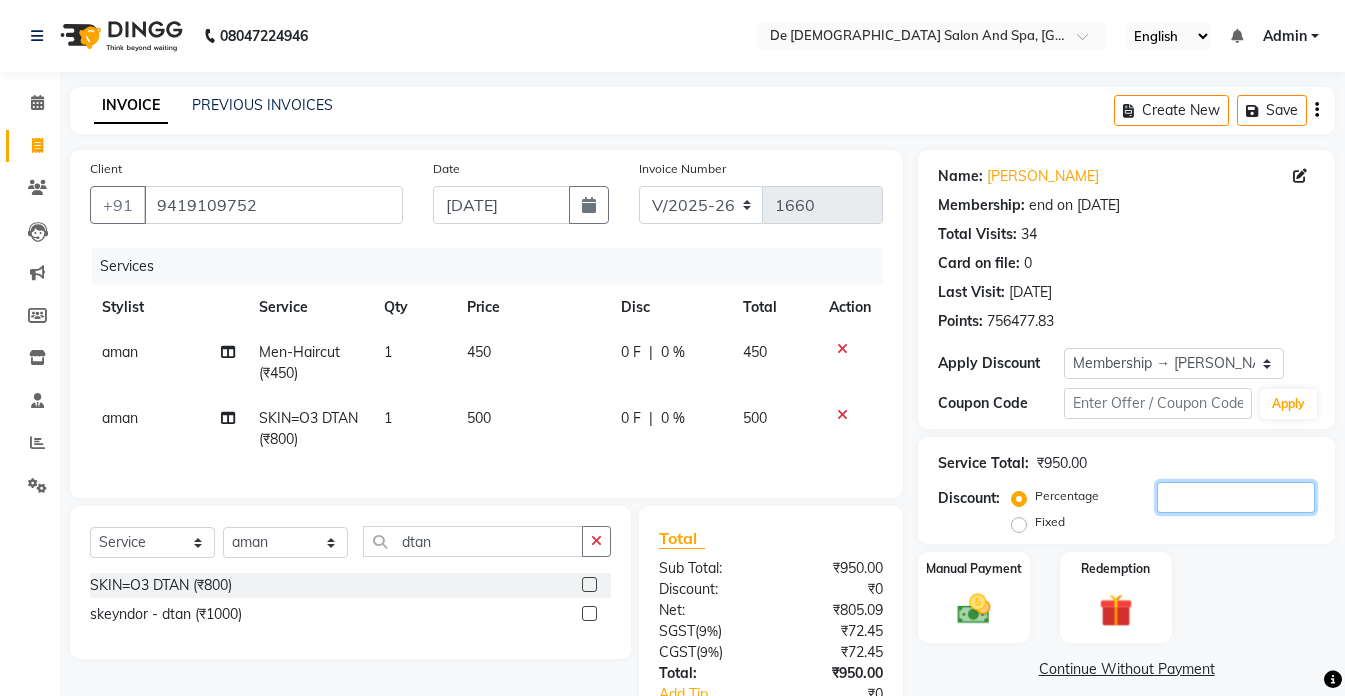 click 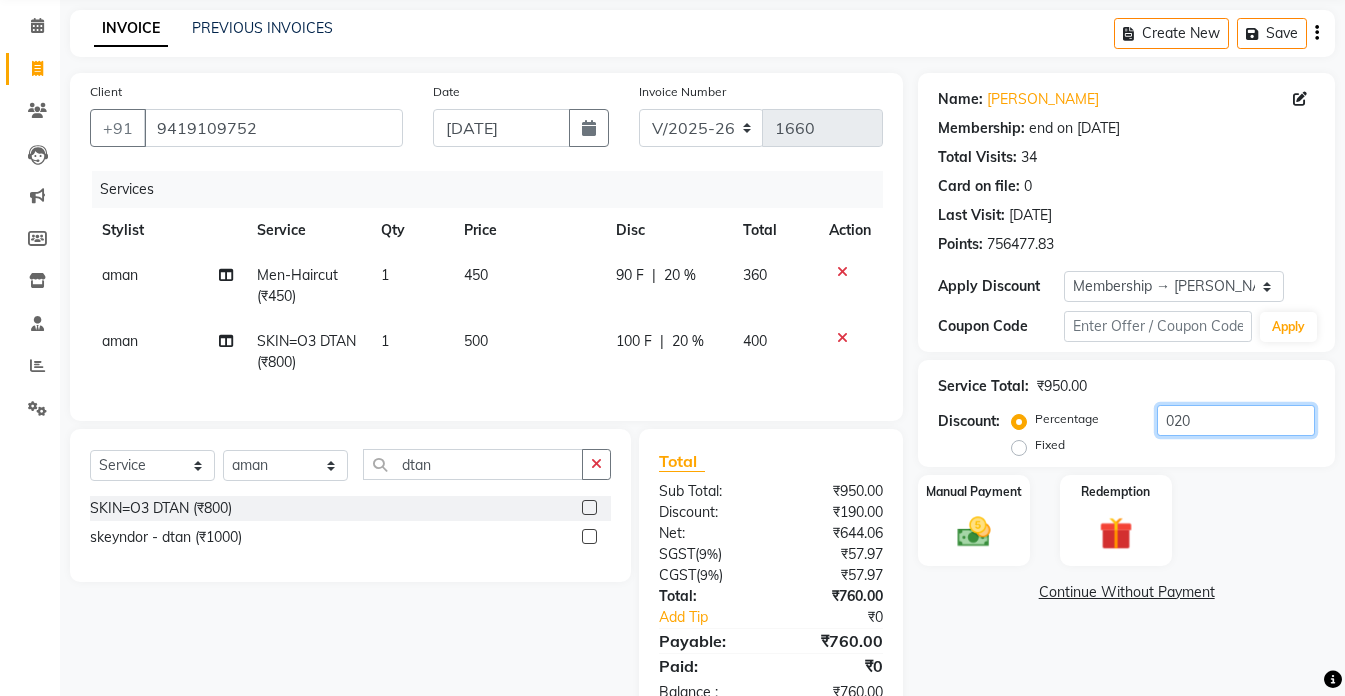 scroll, scrollTop: 149, scrollLeft: 0, axis: vertical 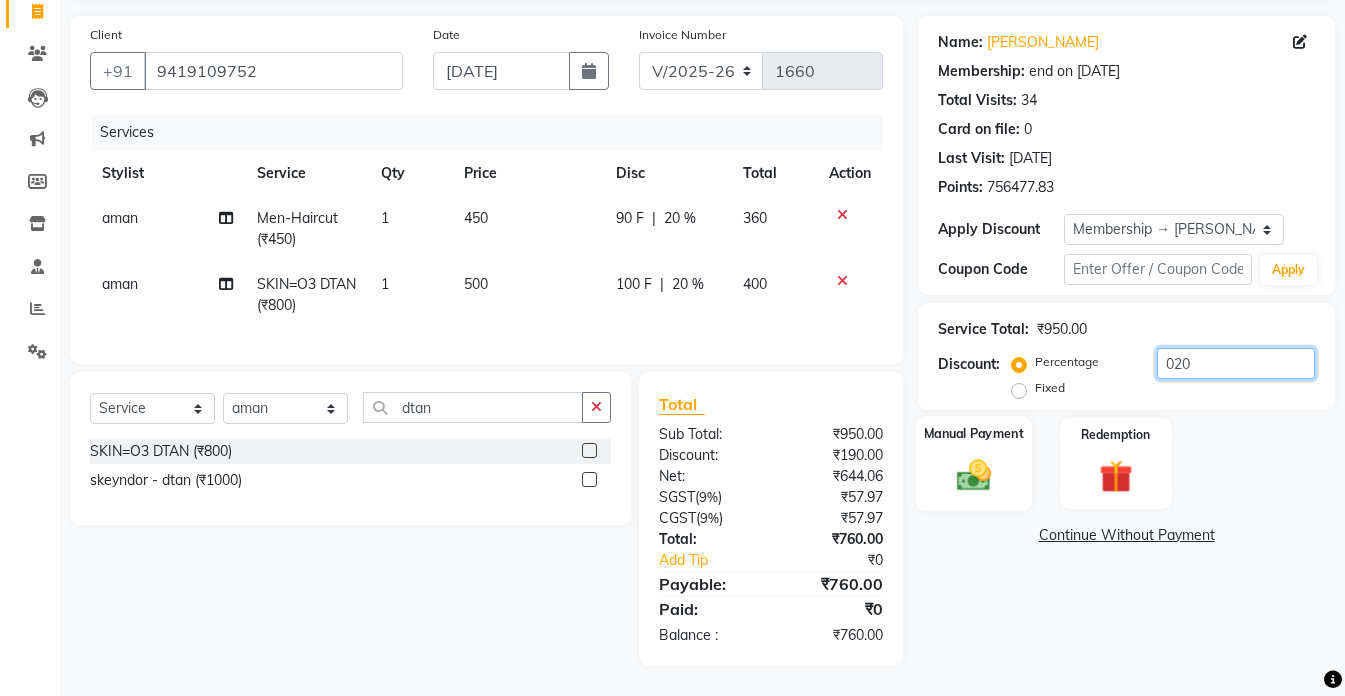 type on "020" 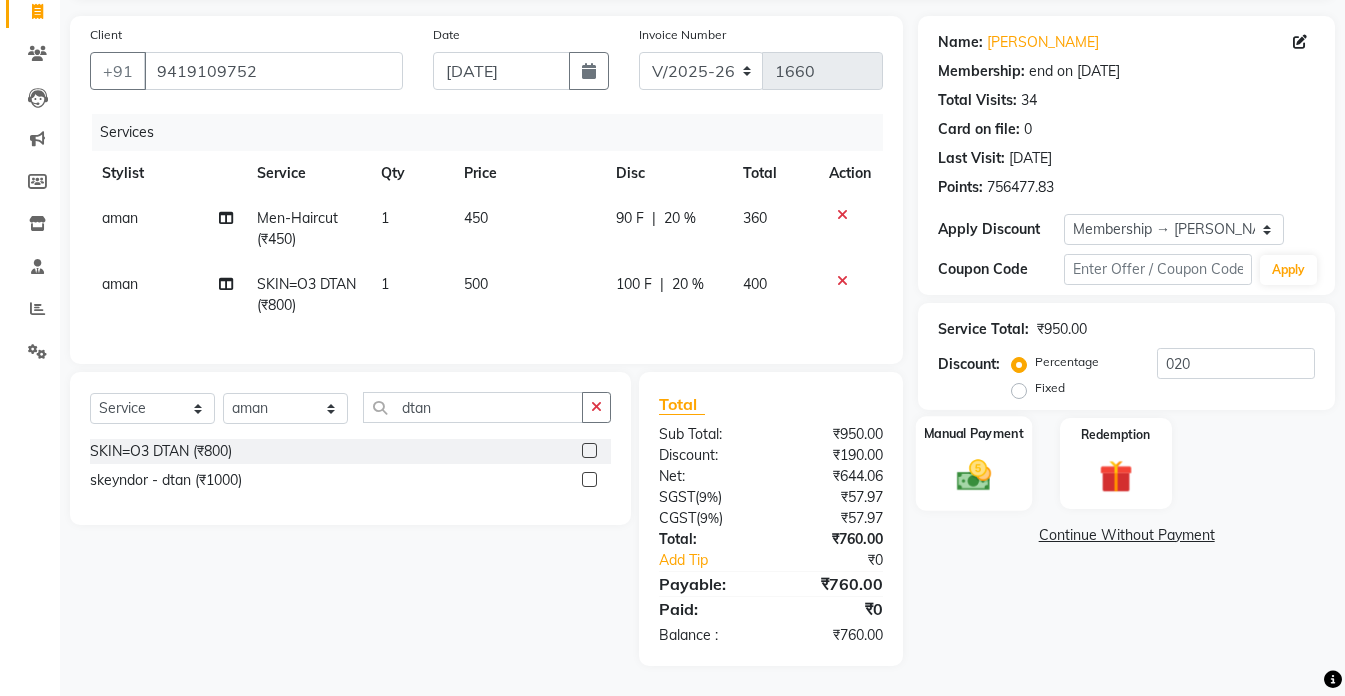 click 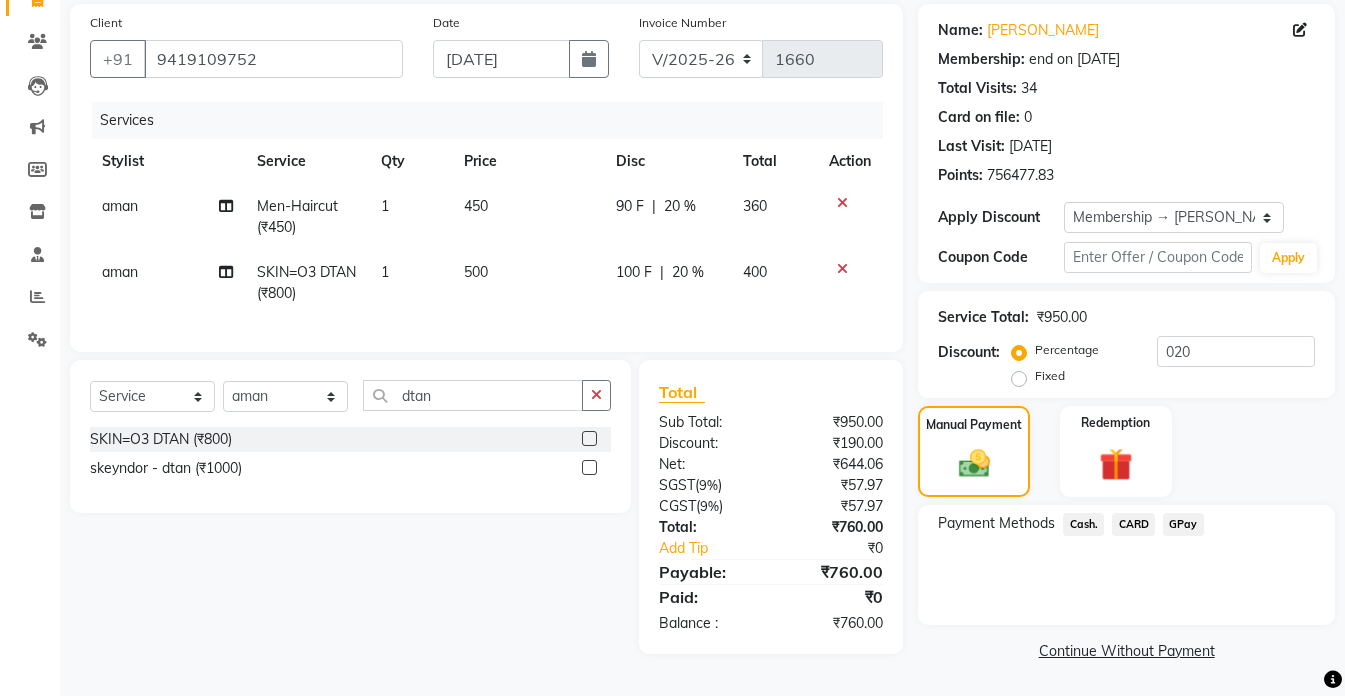 drag, startPoint x: 1085, startPoint y: 522, endPoint x: 1089, endPoint y: 534, distance: 12.649111 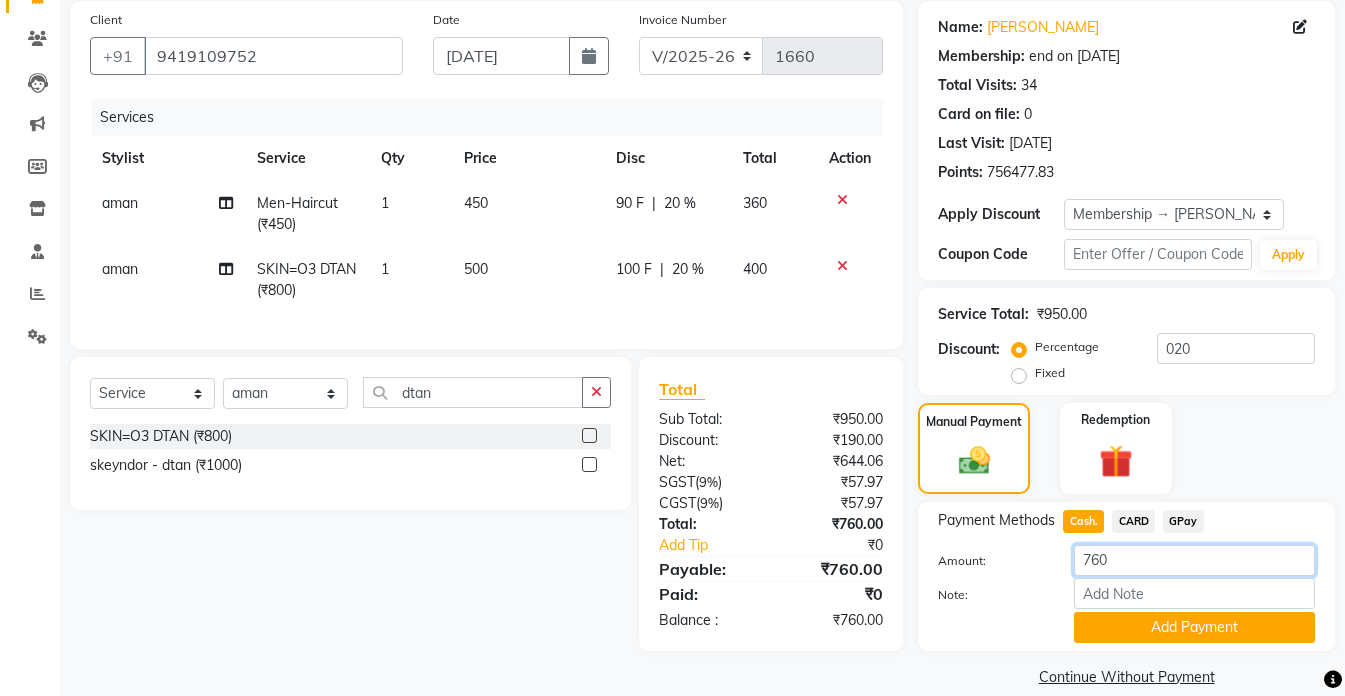 click on "760" 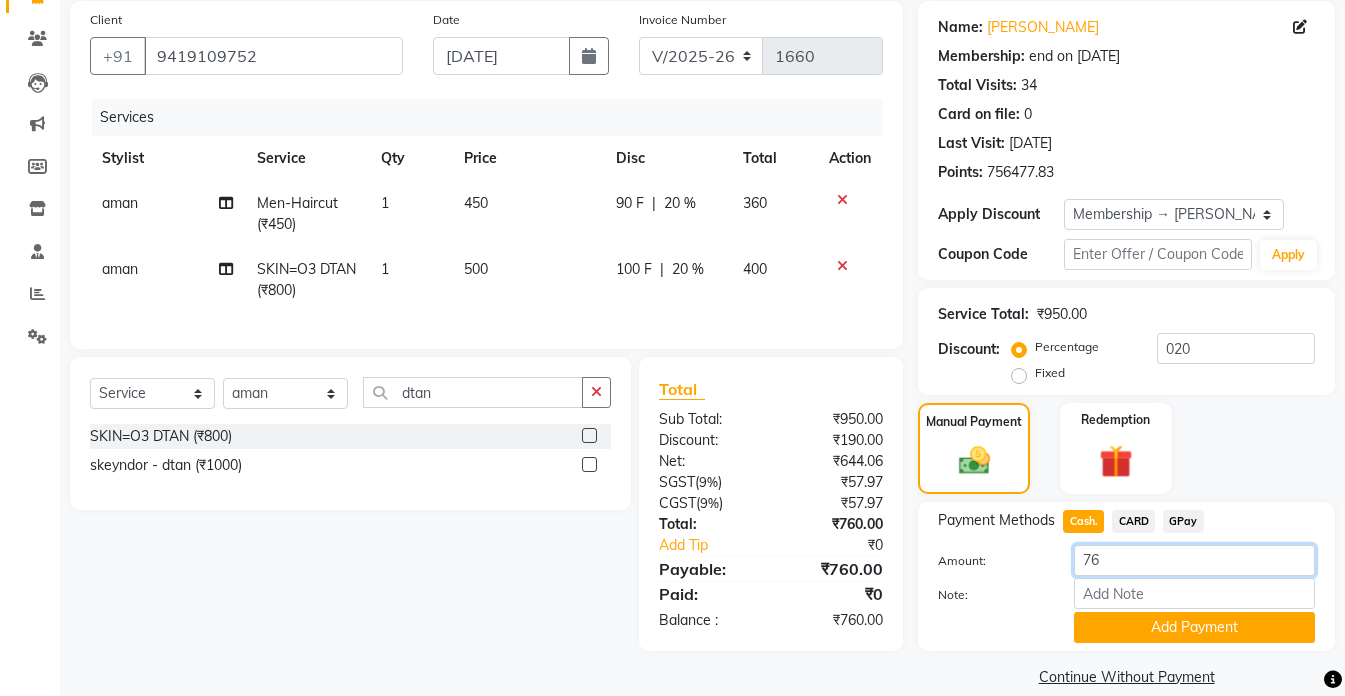 type on "7" 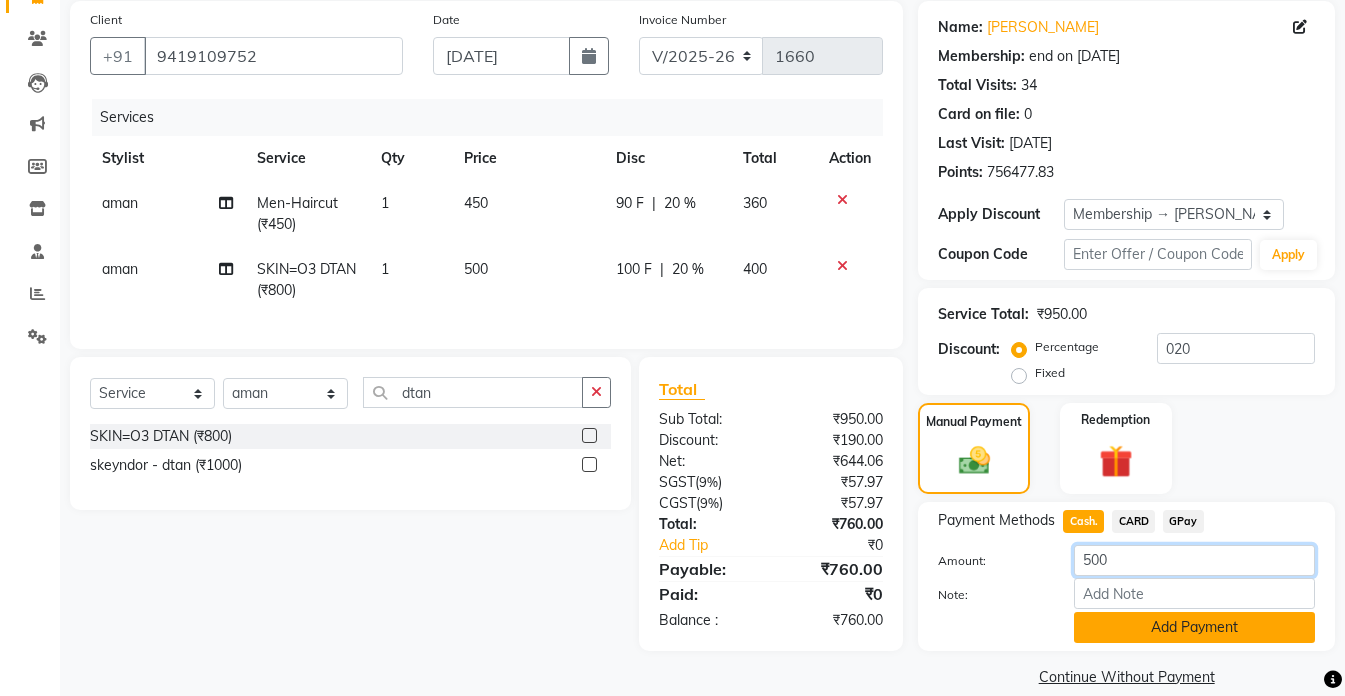 type on "500" 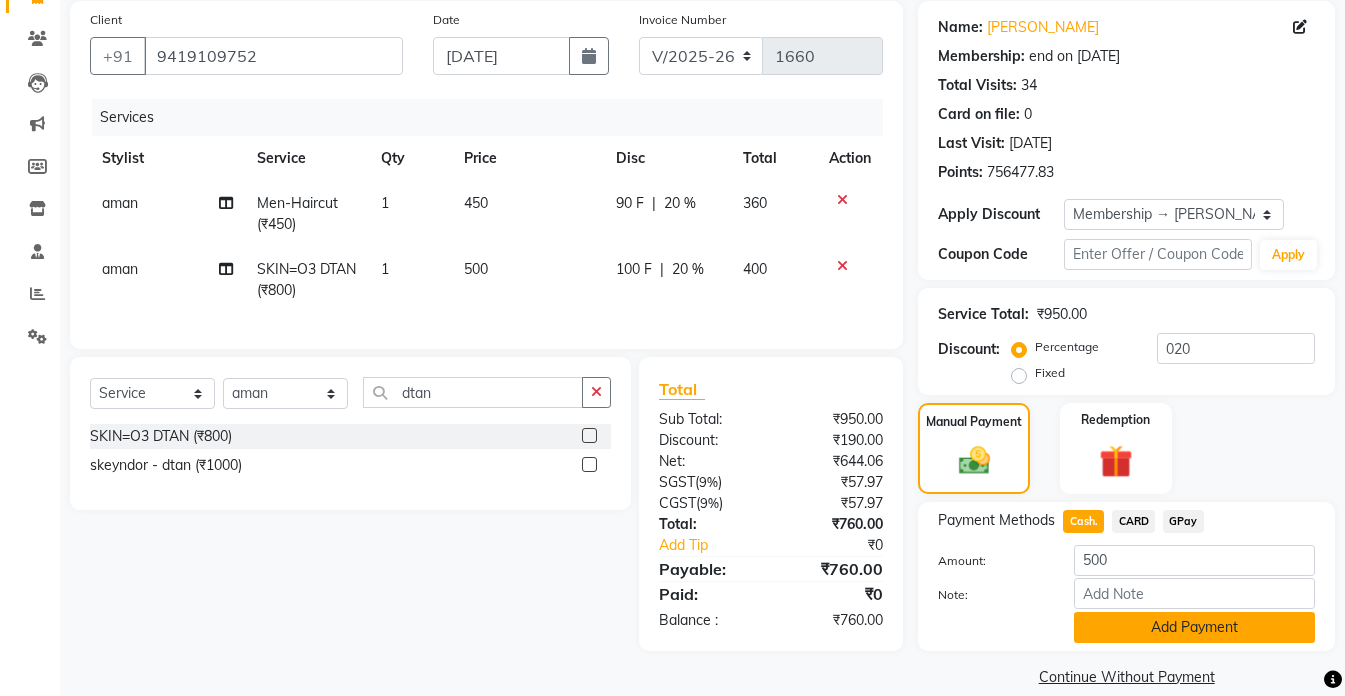 click on "Add Payment" 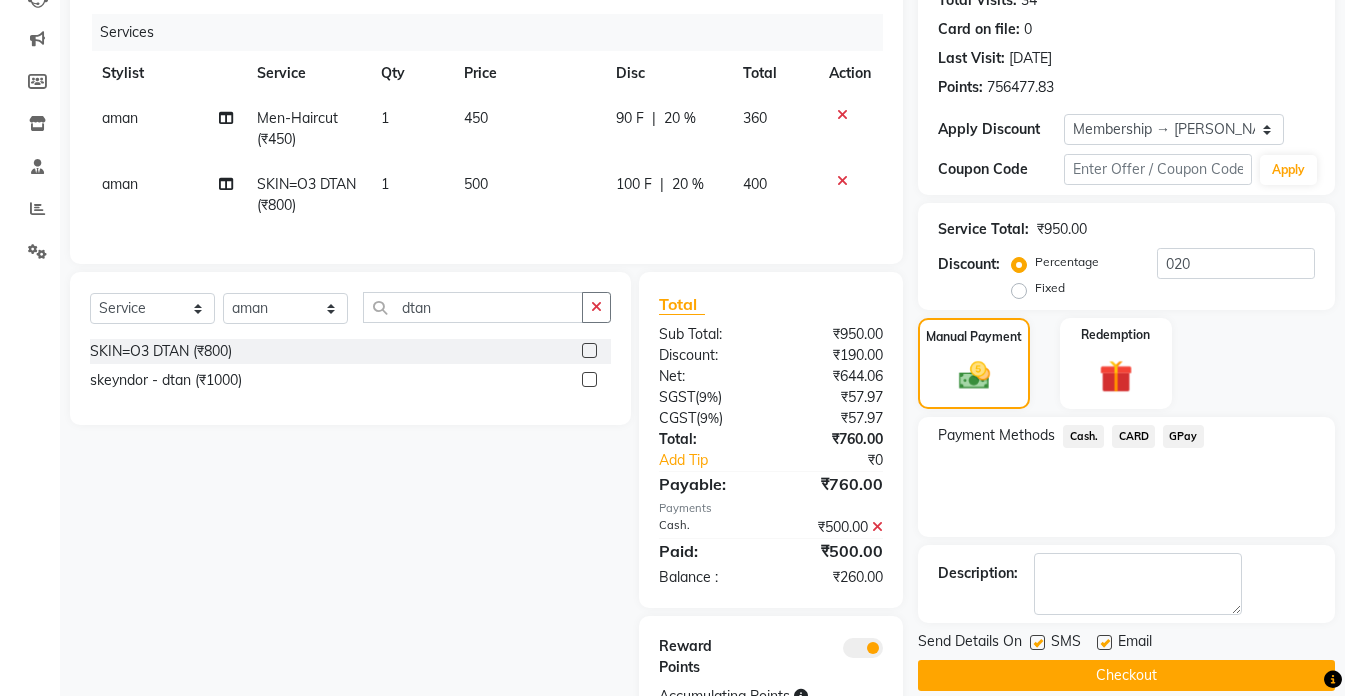 scroll, scrollTop: 331, scrollLeft: 0, axis: vertical 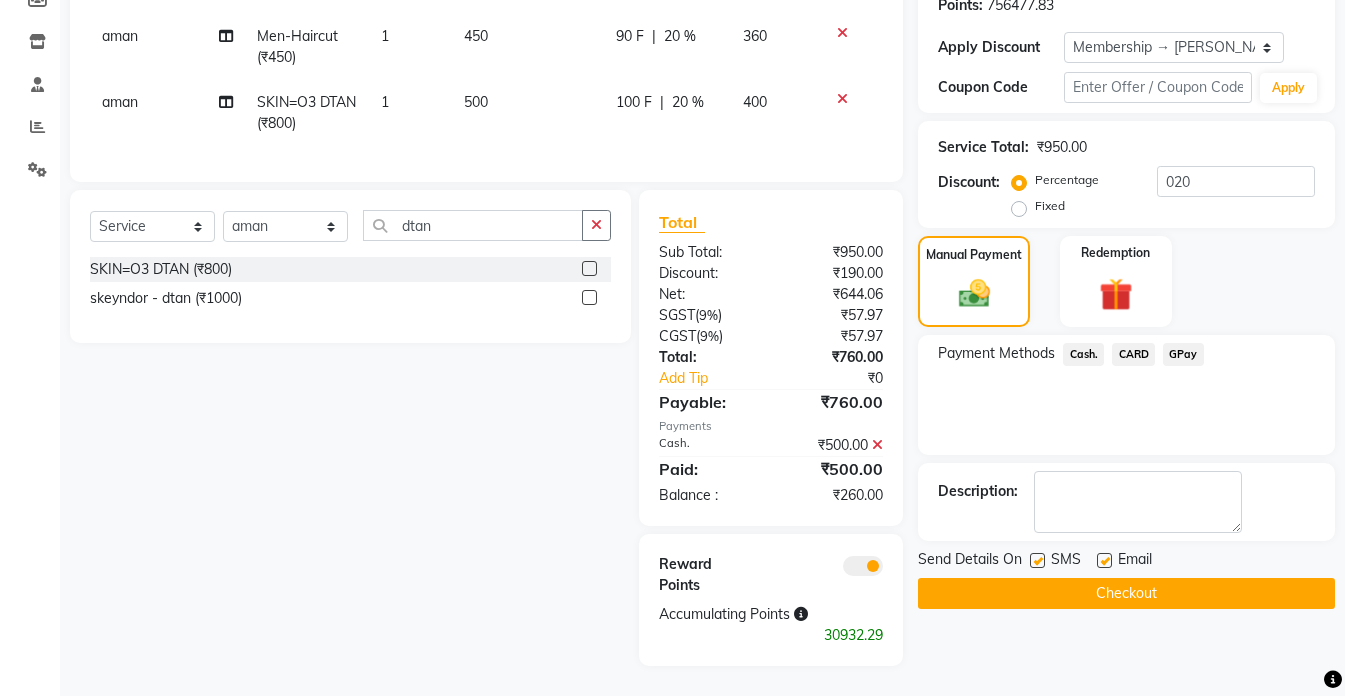 click on "GPay" 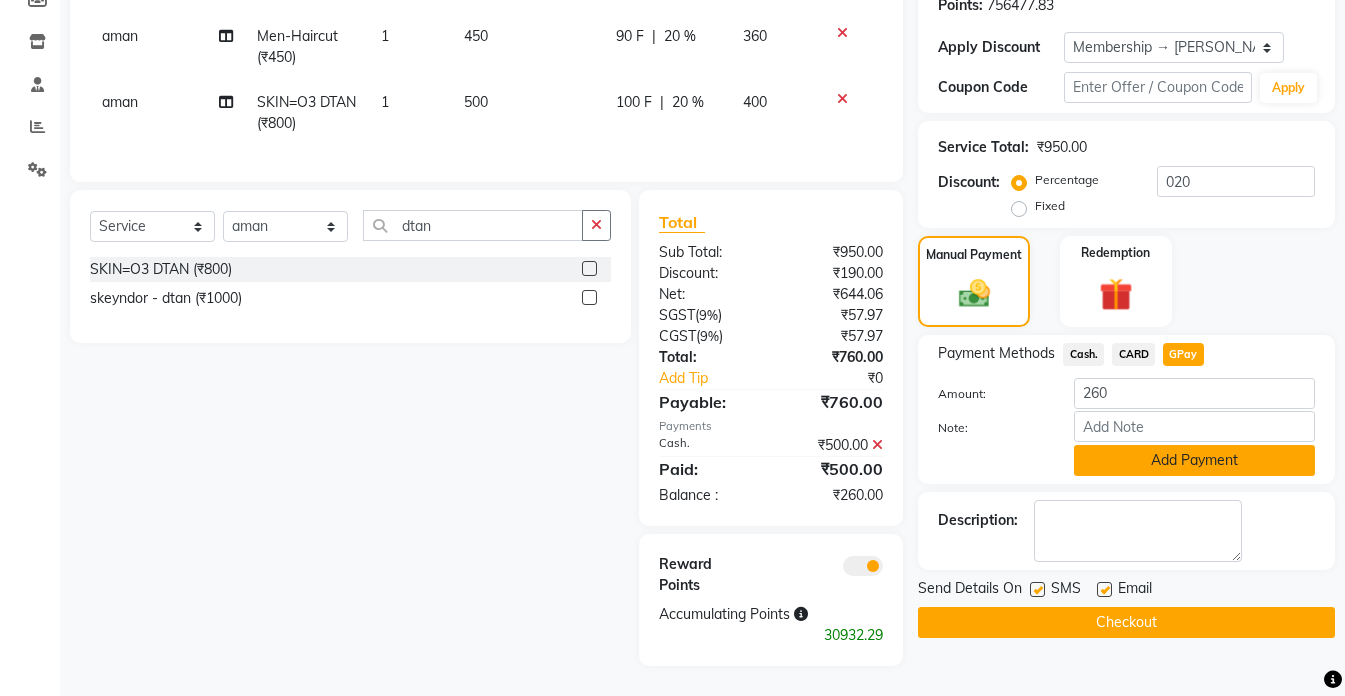 click on "Add Payment" 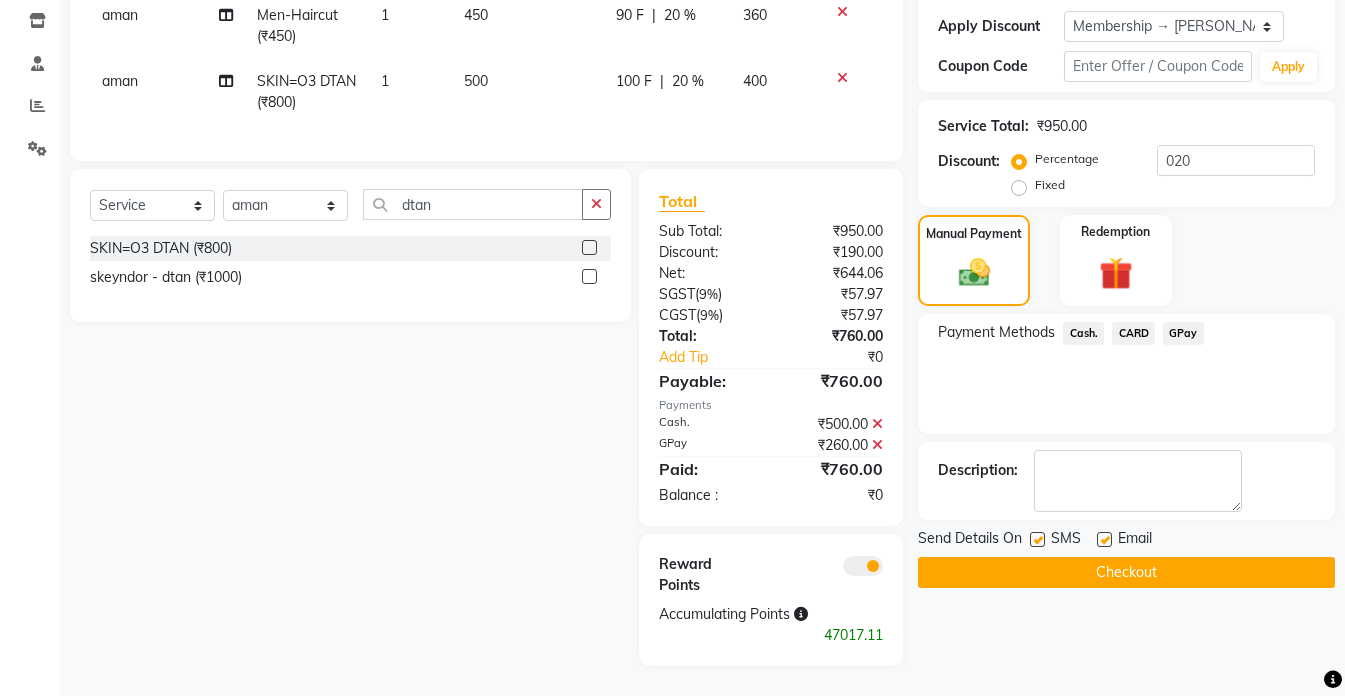 scroll, scrollTop: 352, scrollLeft: 0, axis: vertical 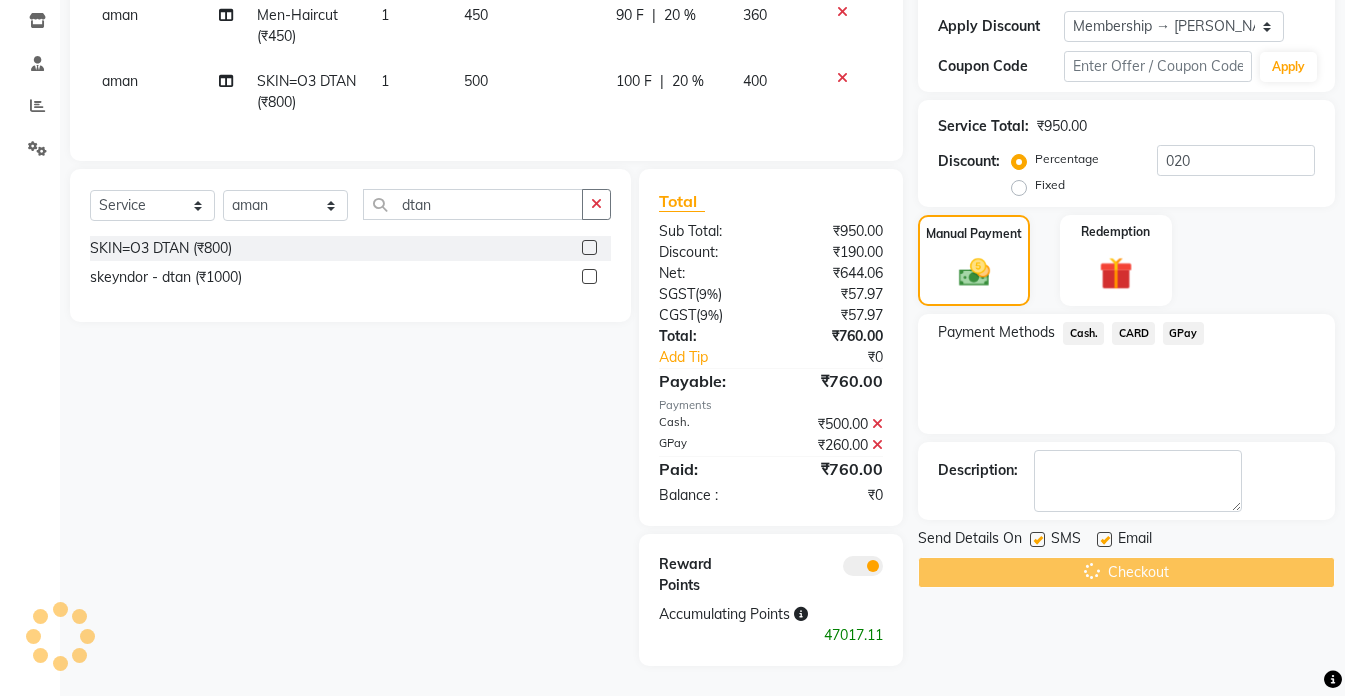 click on "Checkout" 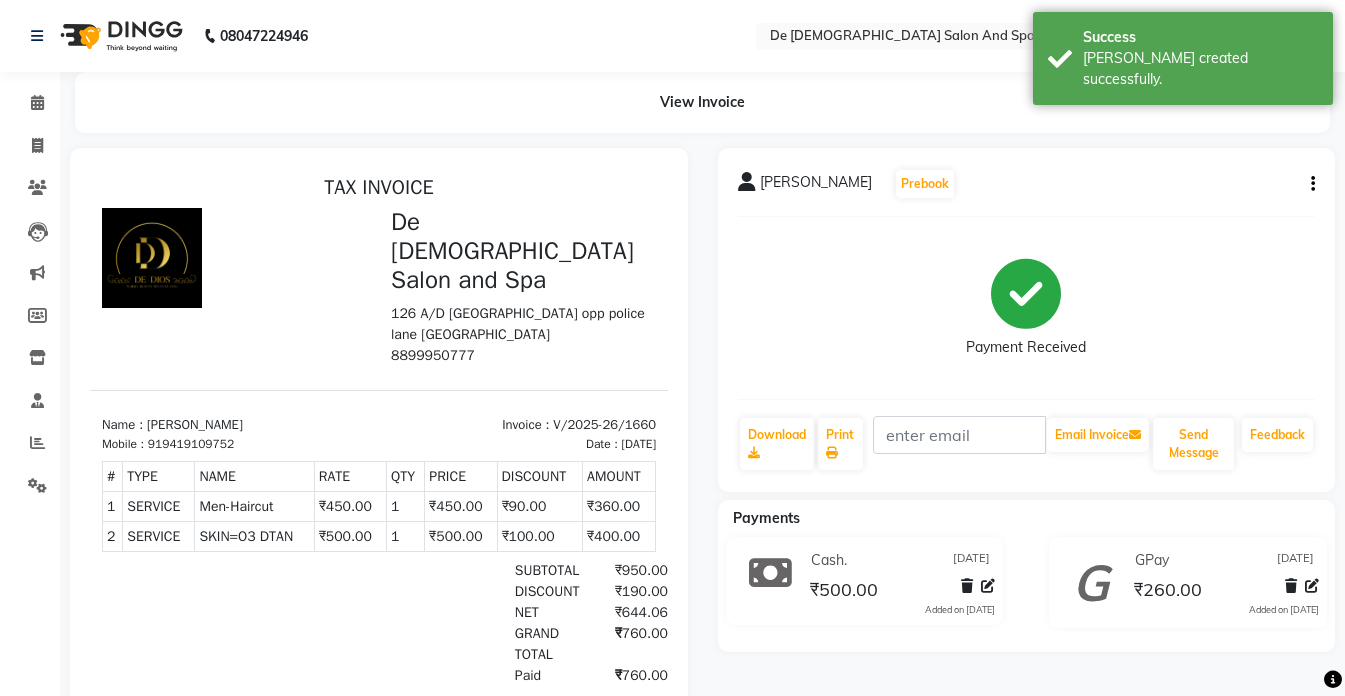 scroll, scrollTop: 0, scrollLeft: 0, axis: both 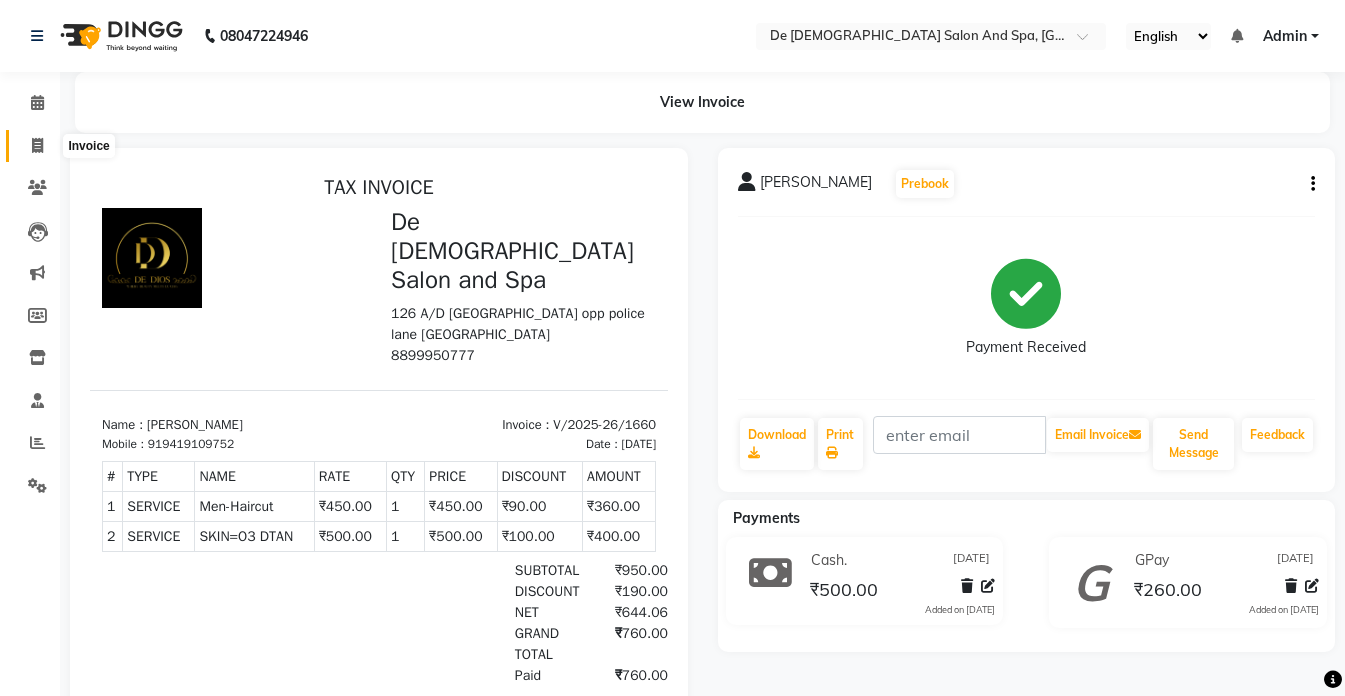 click 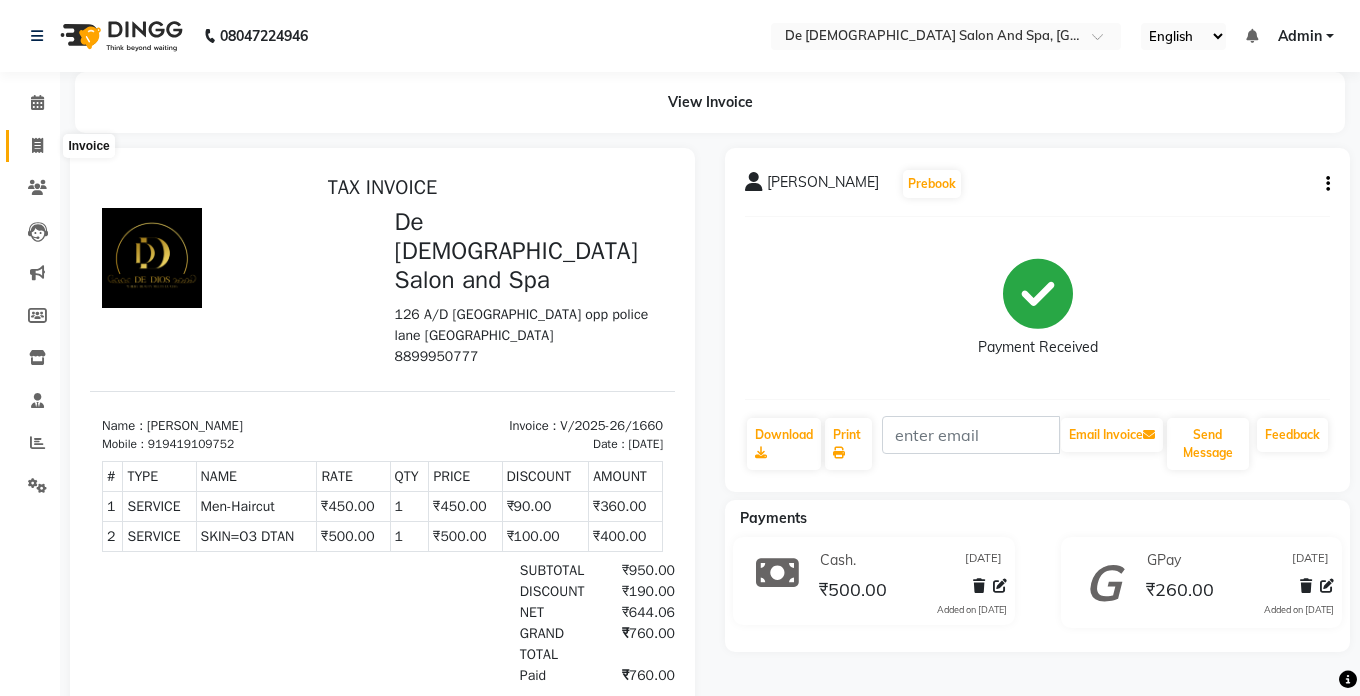 click 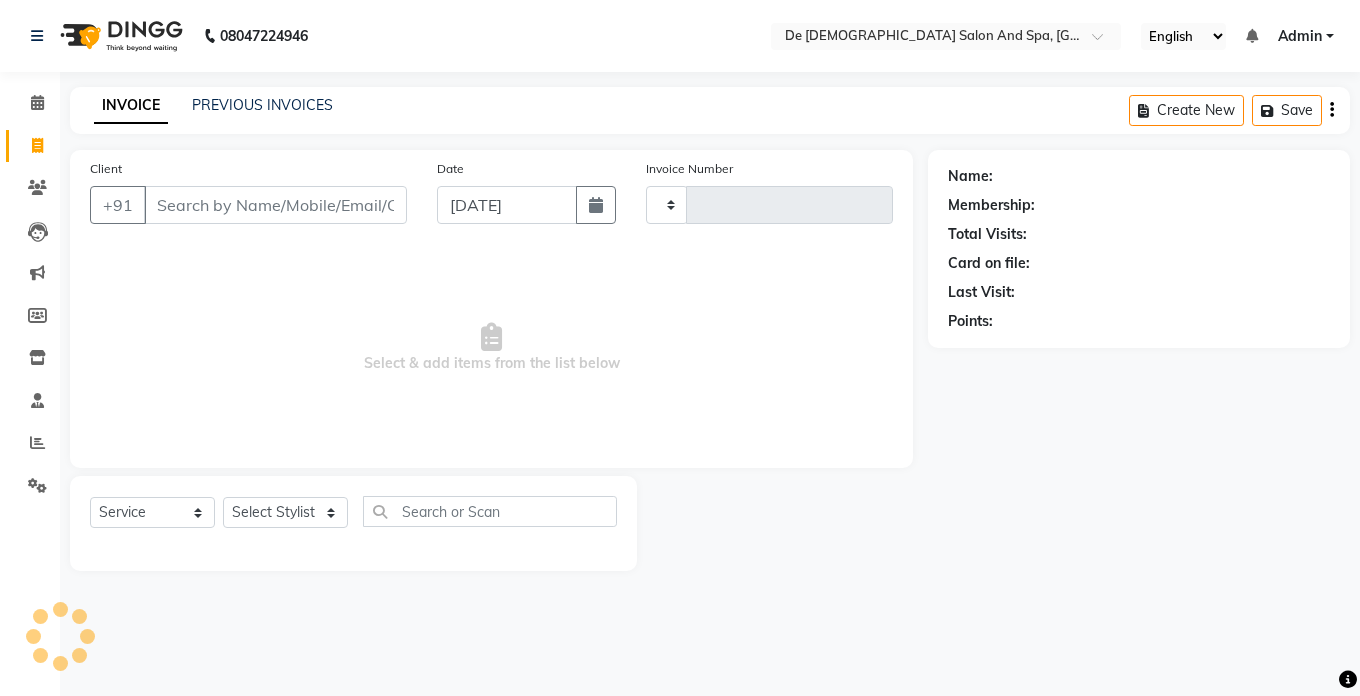 type on "1661" 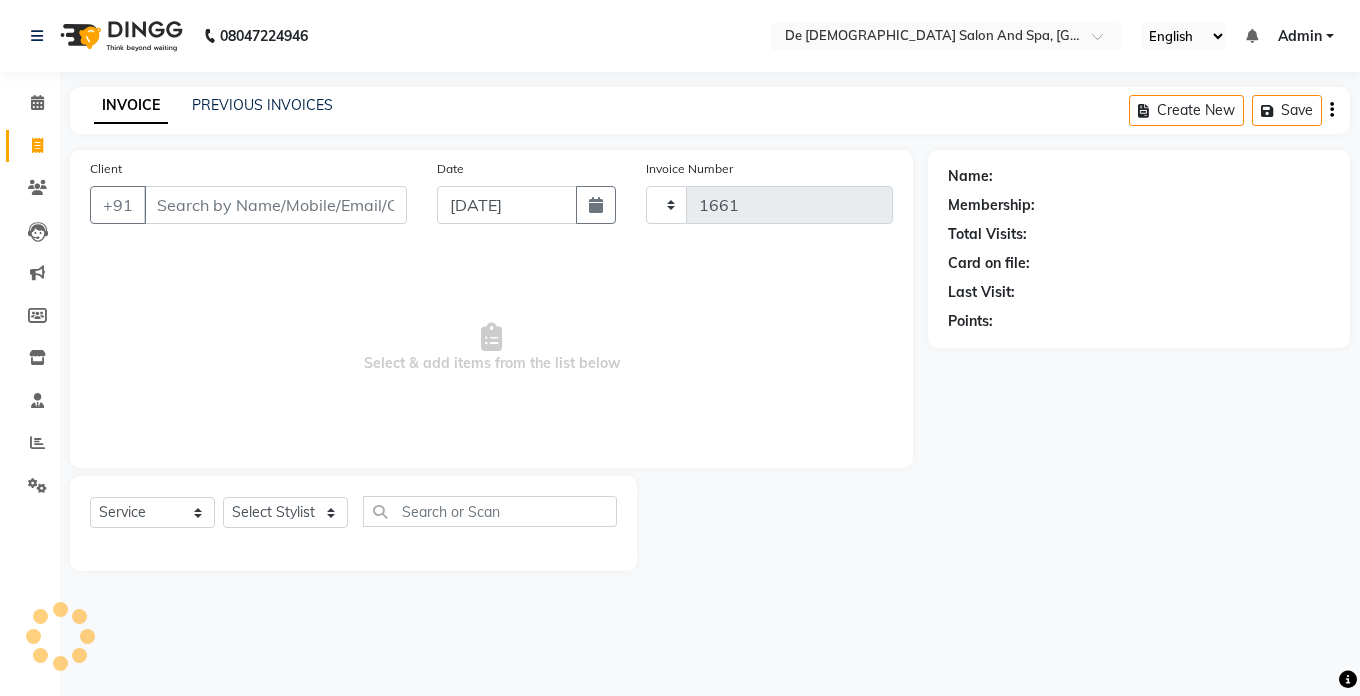 select on "6431" 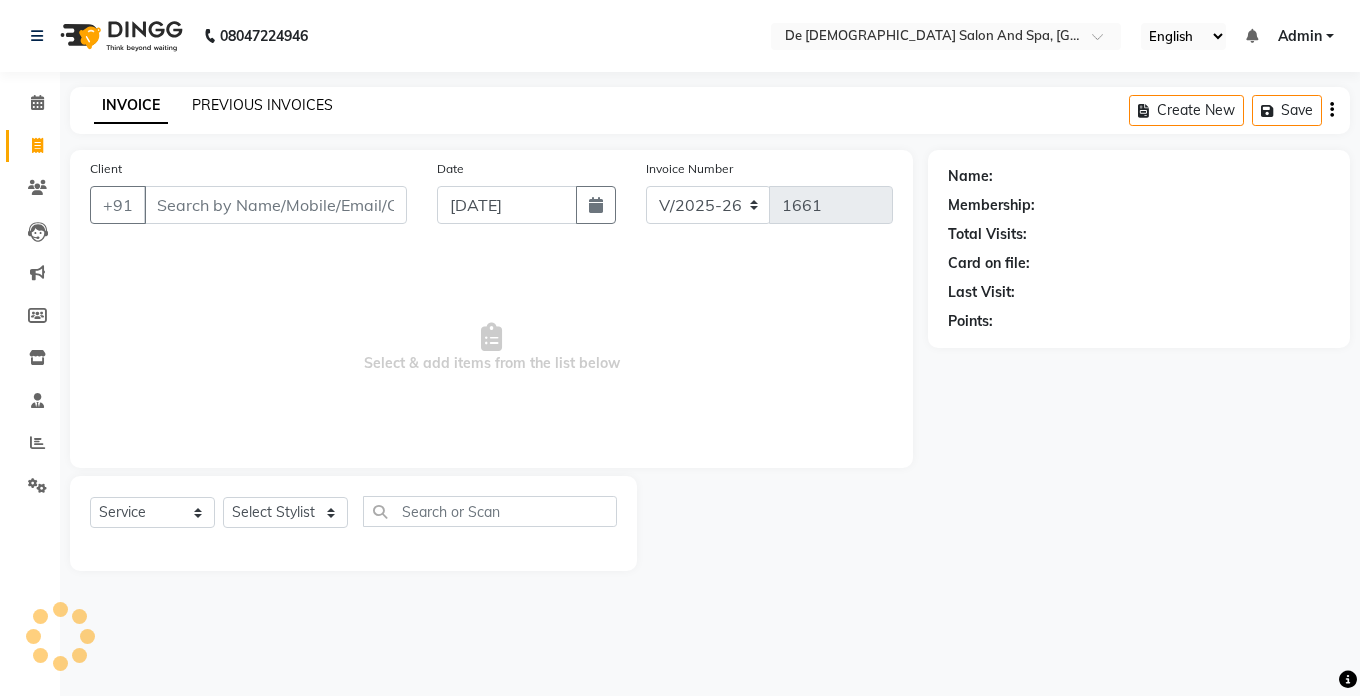 click on "PREVIOUS INVOICES" 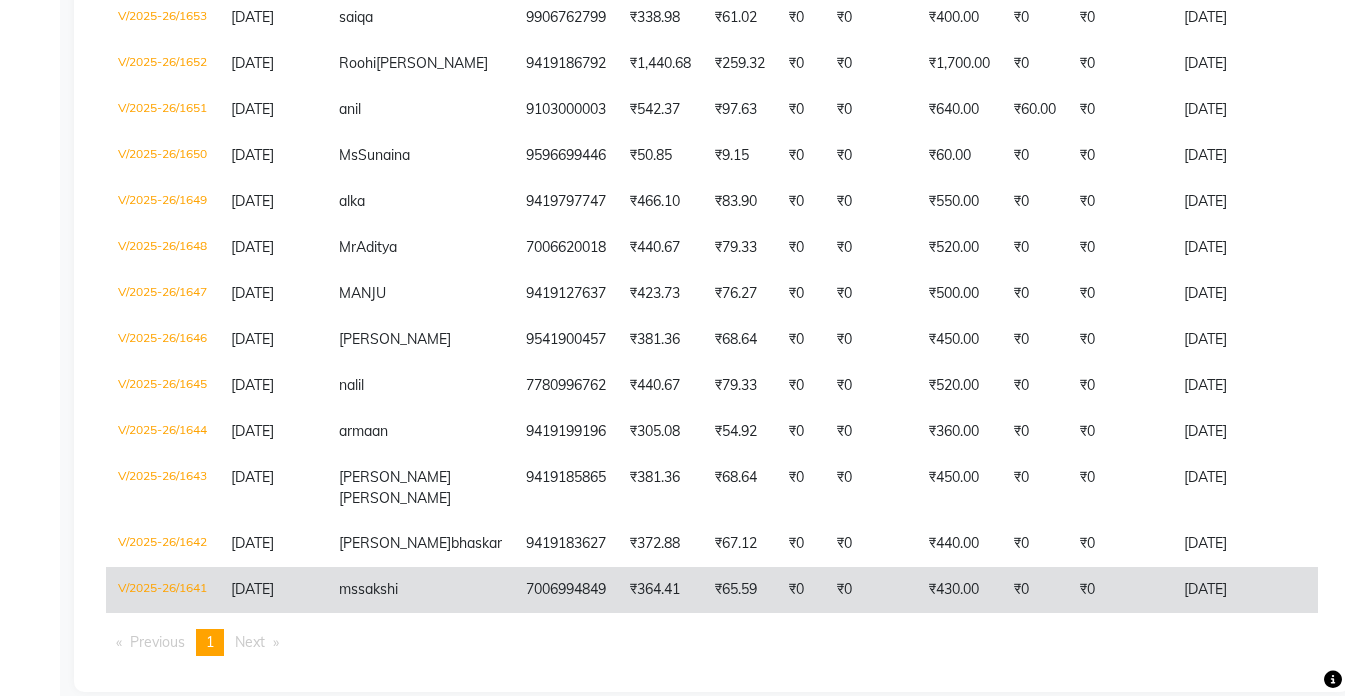 scroll, scrollTop: 802, scrollLeft: 0, axis: vertical 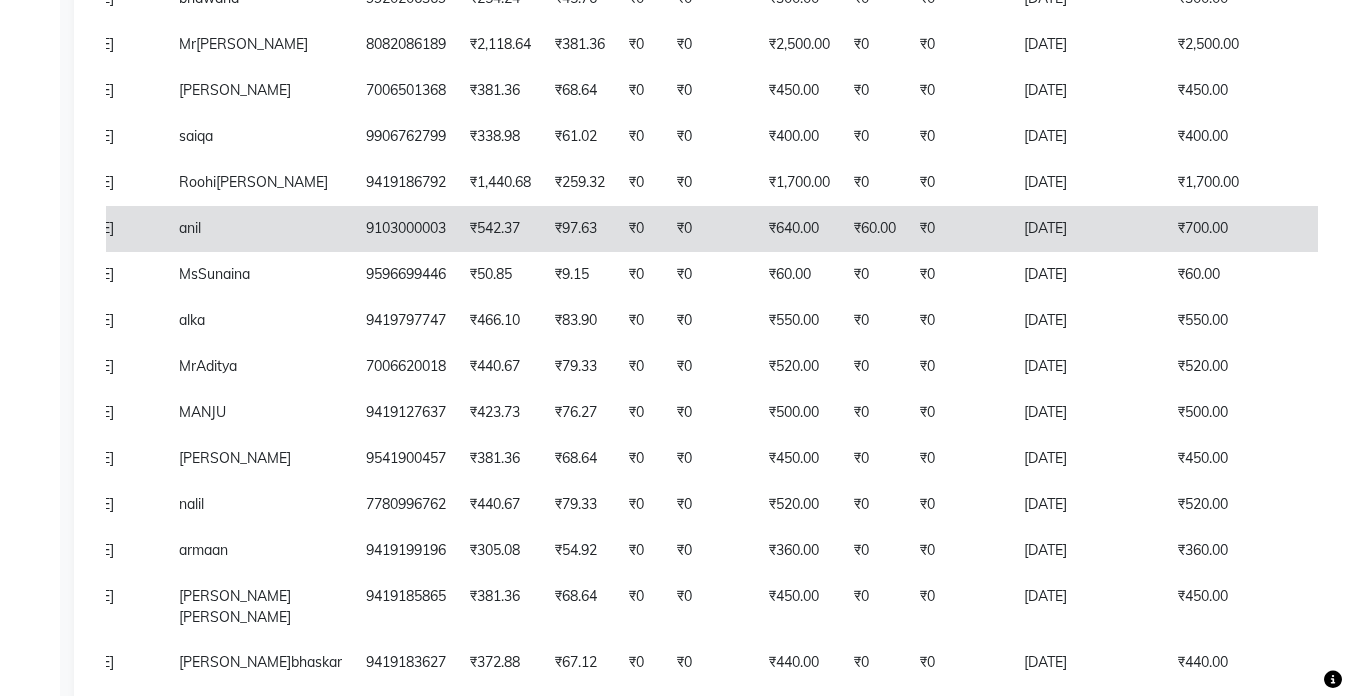 click on "anil" 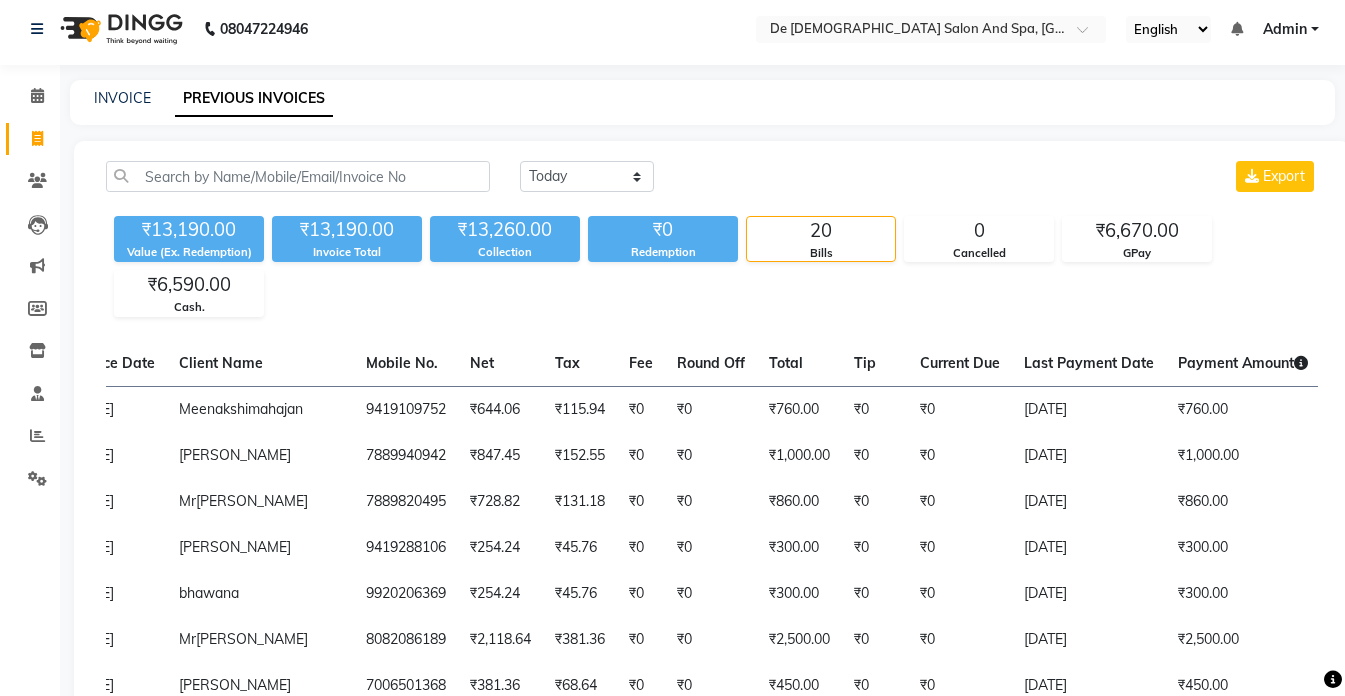 scroll, scrollTop: 0, scrollLeft: 0, axis: both 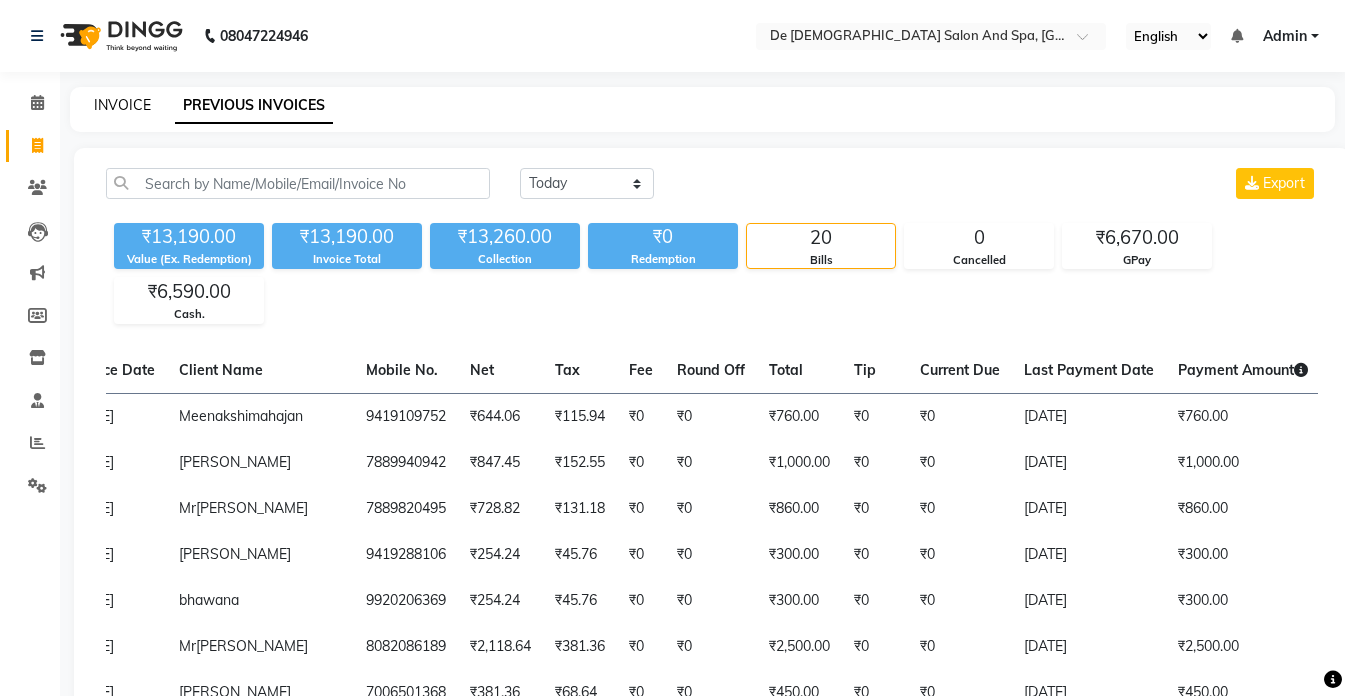 click on "INVOICE" 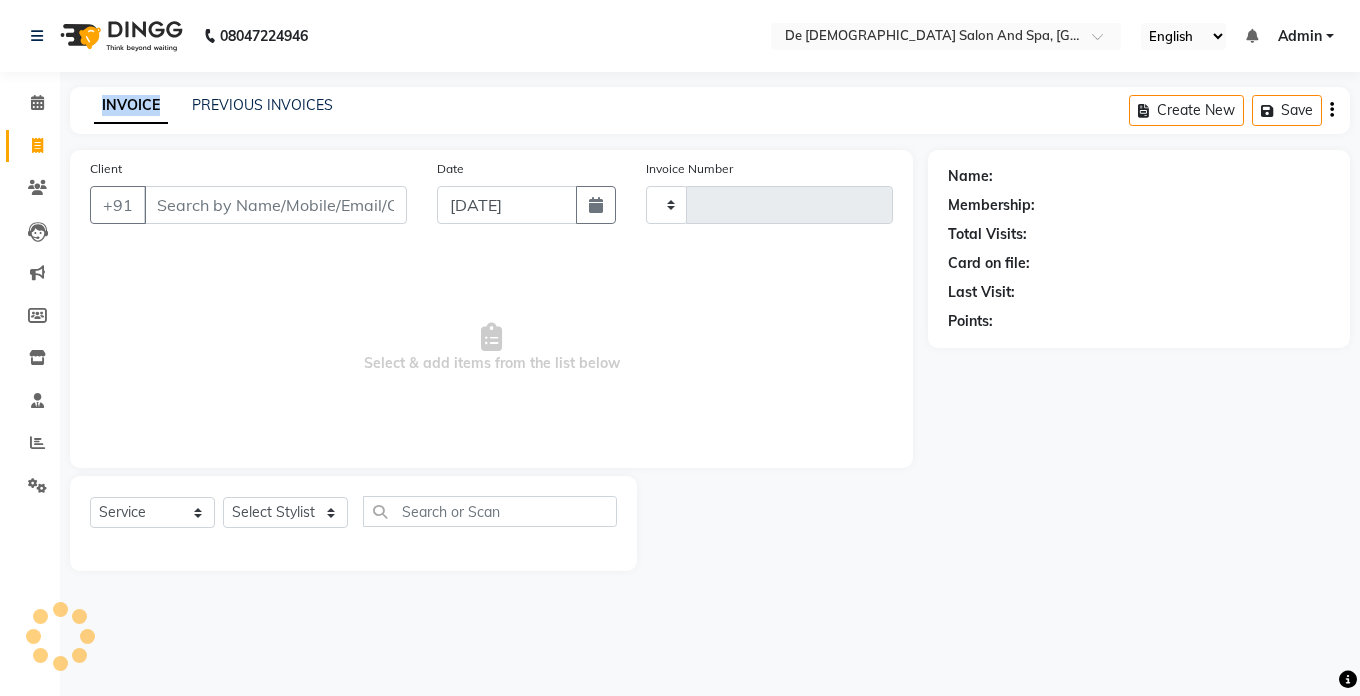 click on "INVOICE" 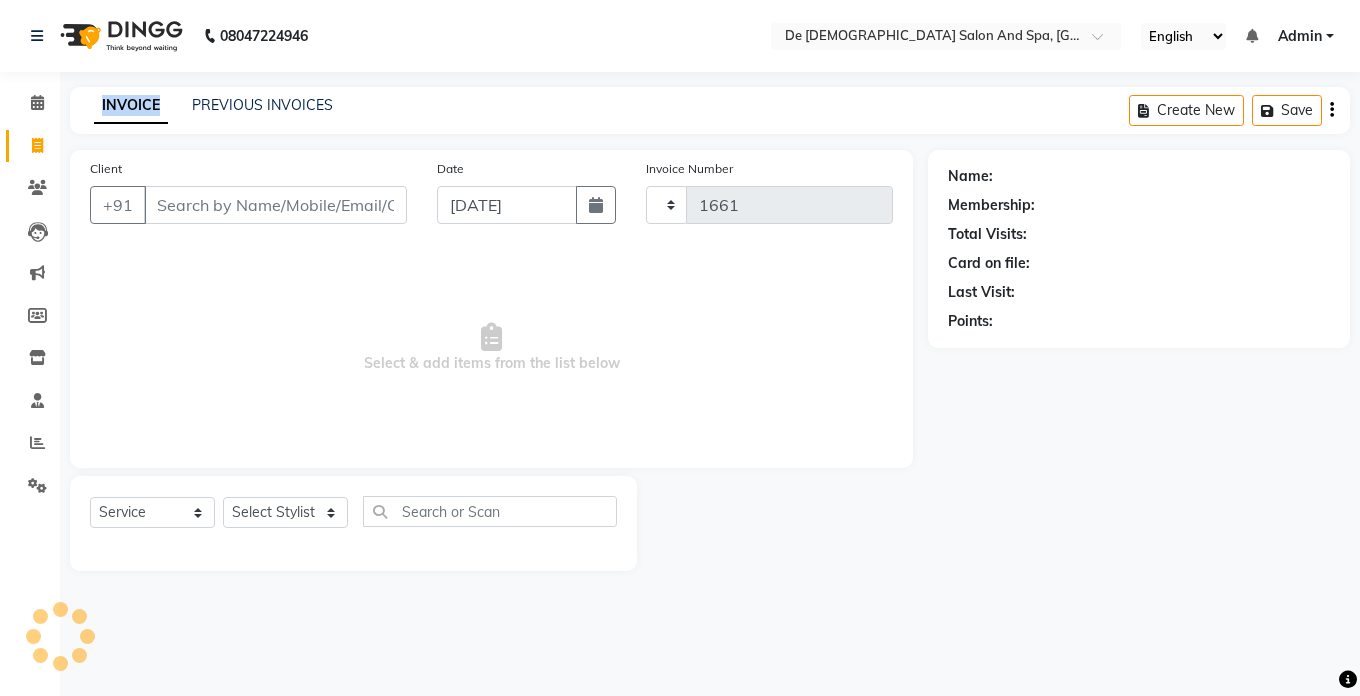 select on "6431" 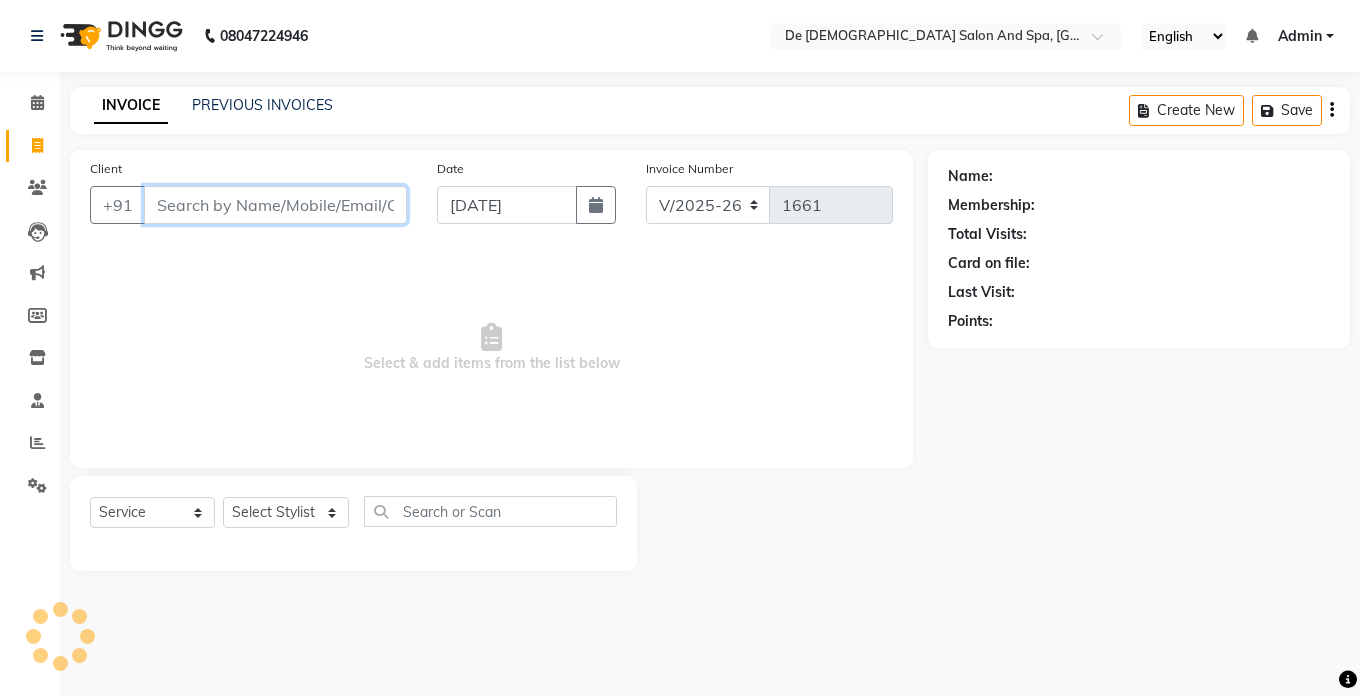 drag, startPoint x: 106, startPoint y: 106, endPoint x: 216, endPoint y: 204, distance: 147.32277 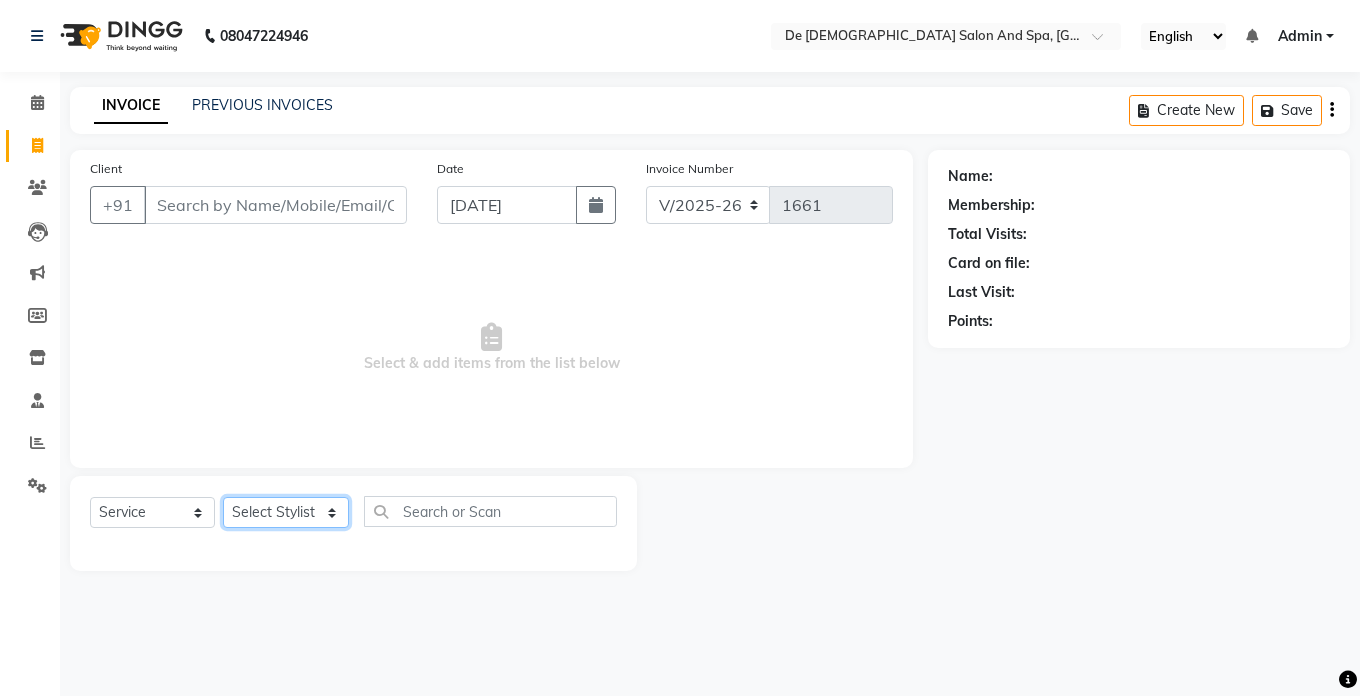 click on "Select Stylist akshay aman [PERSON_NAME] [PERSON_NAME]  [MEDICAL_DATA][PERSON_NAME] [PERSON_NAME] [DATE][PERSON_NAME]" 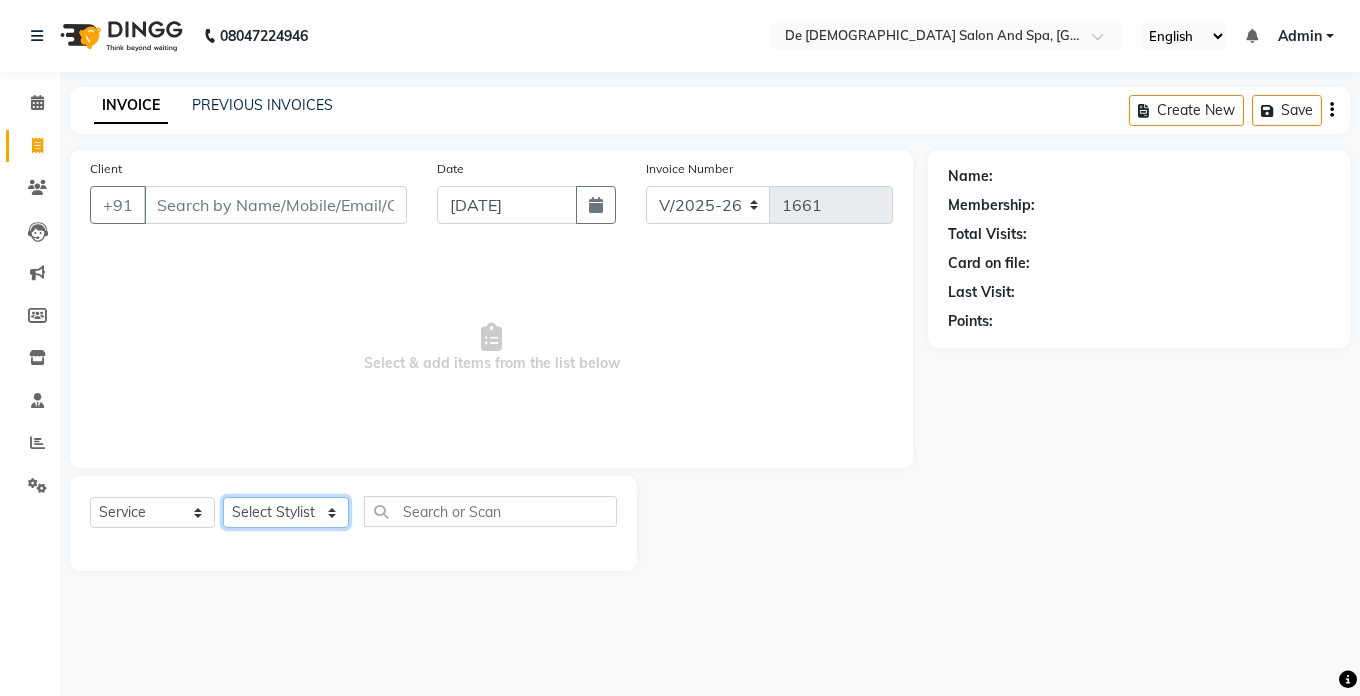 select on "49201" 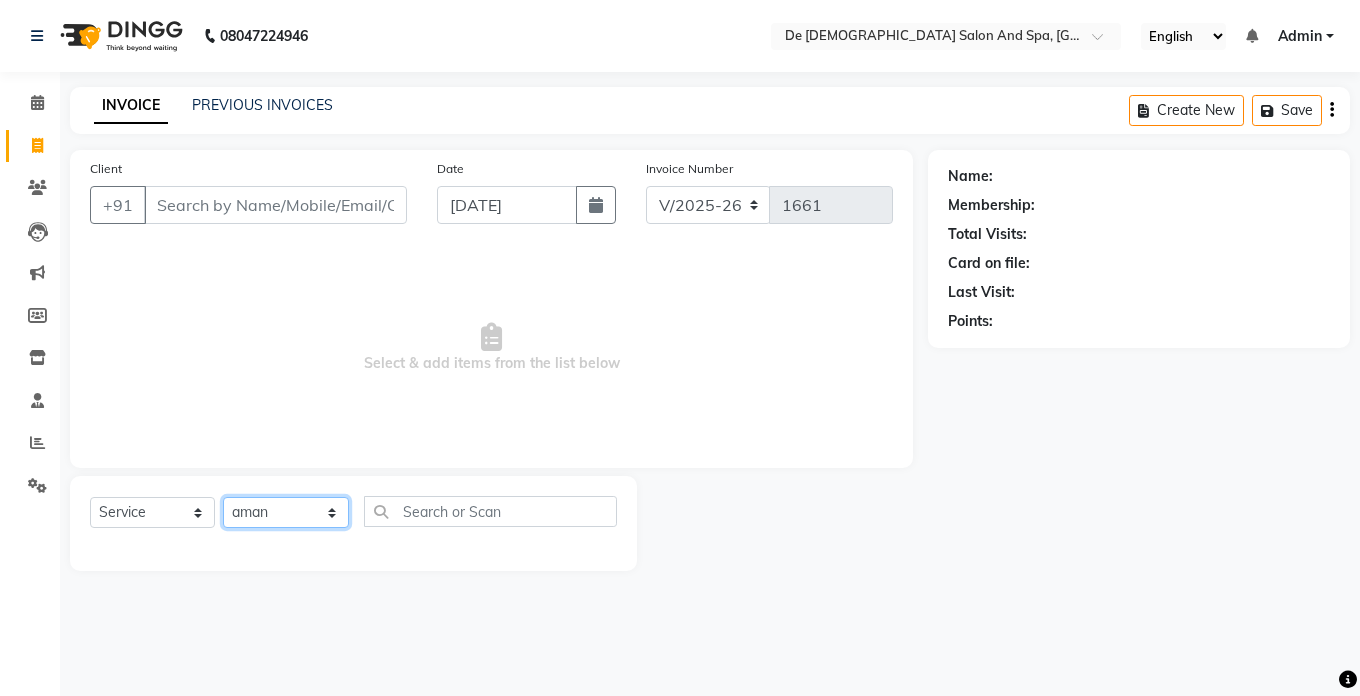 click on "Select Stylist akshay aman [PERSON_NAME] [PERSON_NAME]  [MEDICAL_DATA][PERSON_NAME] [PERSON_NAME] [DATE][PERSON_NAME]" 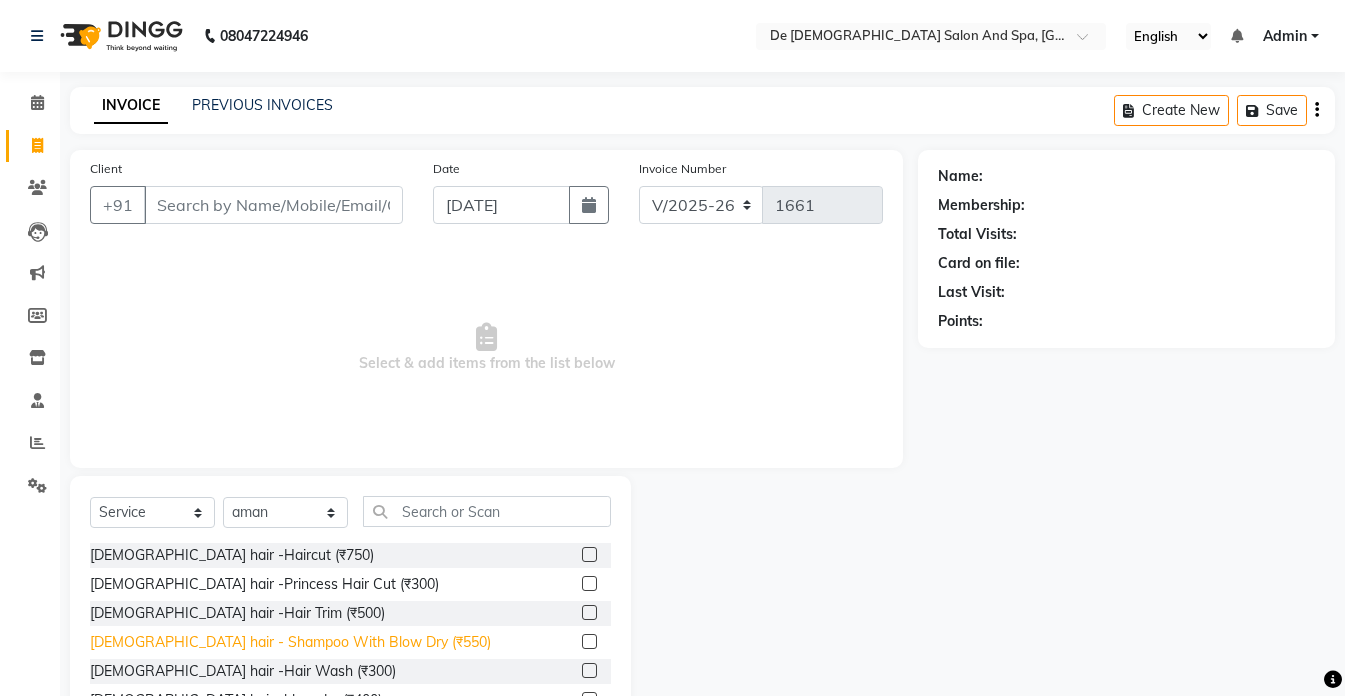 click on "[DEMOGRAPHIC_DATA] hair - Shampoo With Blow Dry (₹550)" 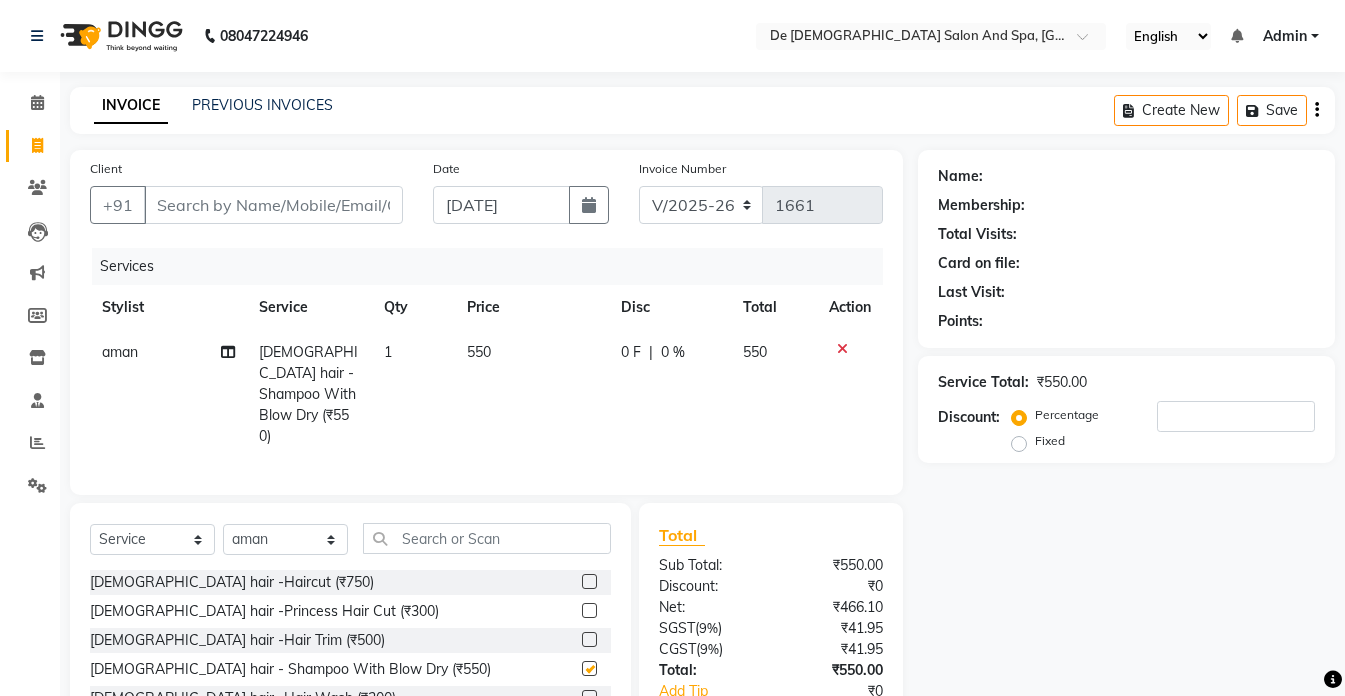 checkbox on "false" 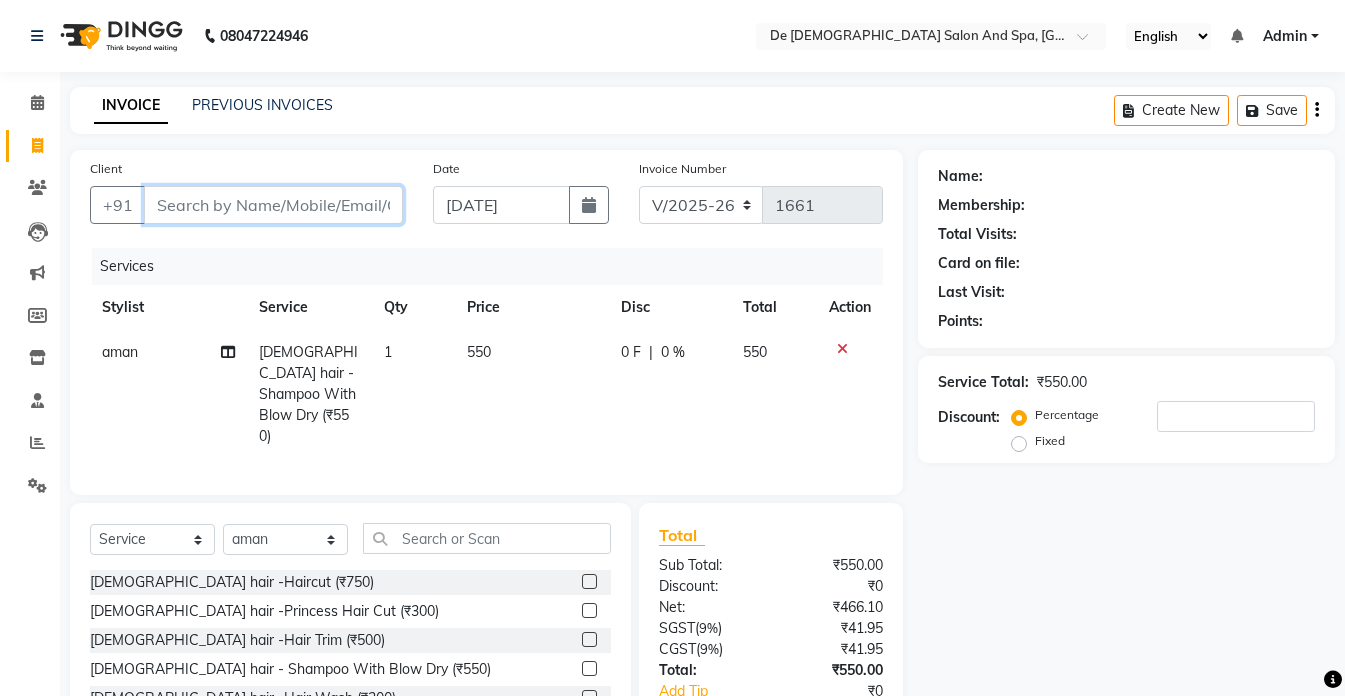 click on "Client" at bounding box center (273, 205) 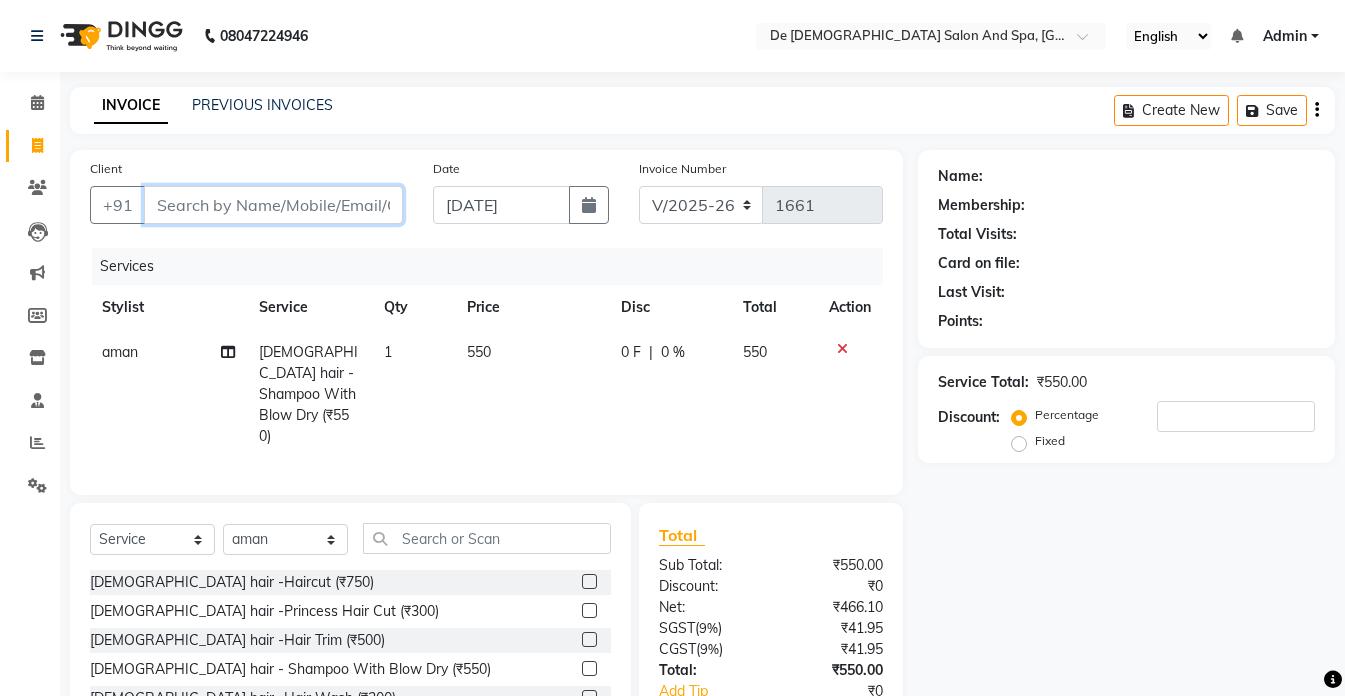 type on "g" 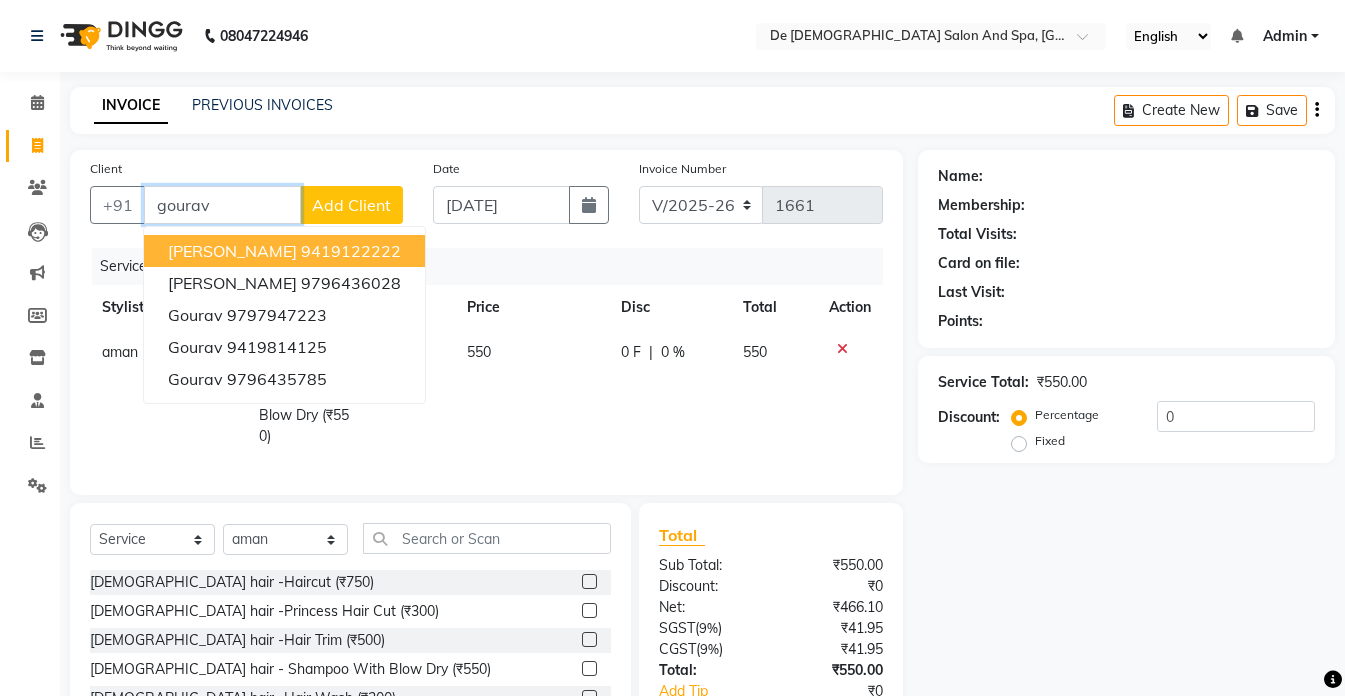 click on "9419122222" at bounding box center (351, 251) 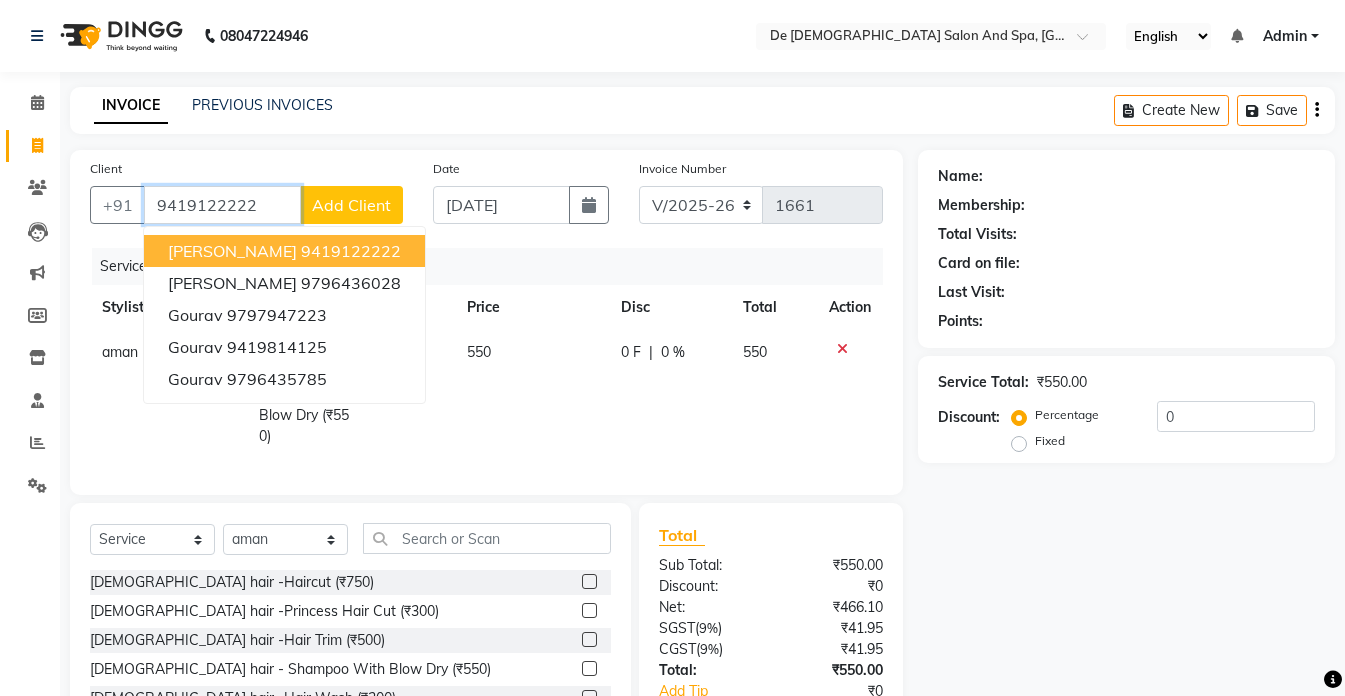 type on "9419122222" 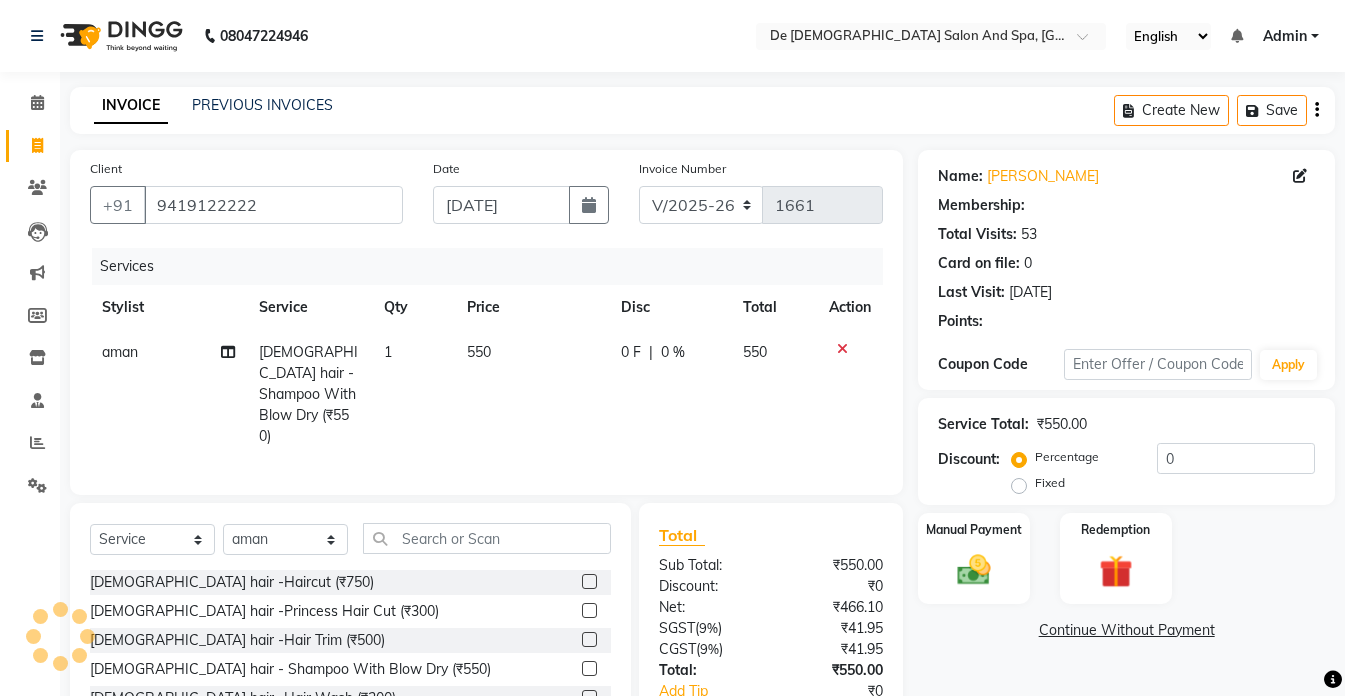 select on "1: Object" 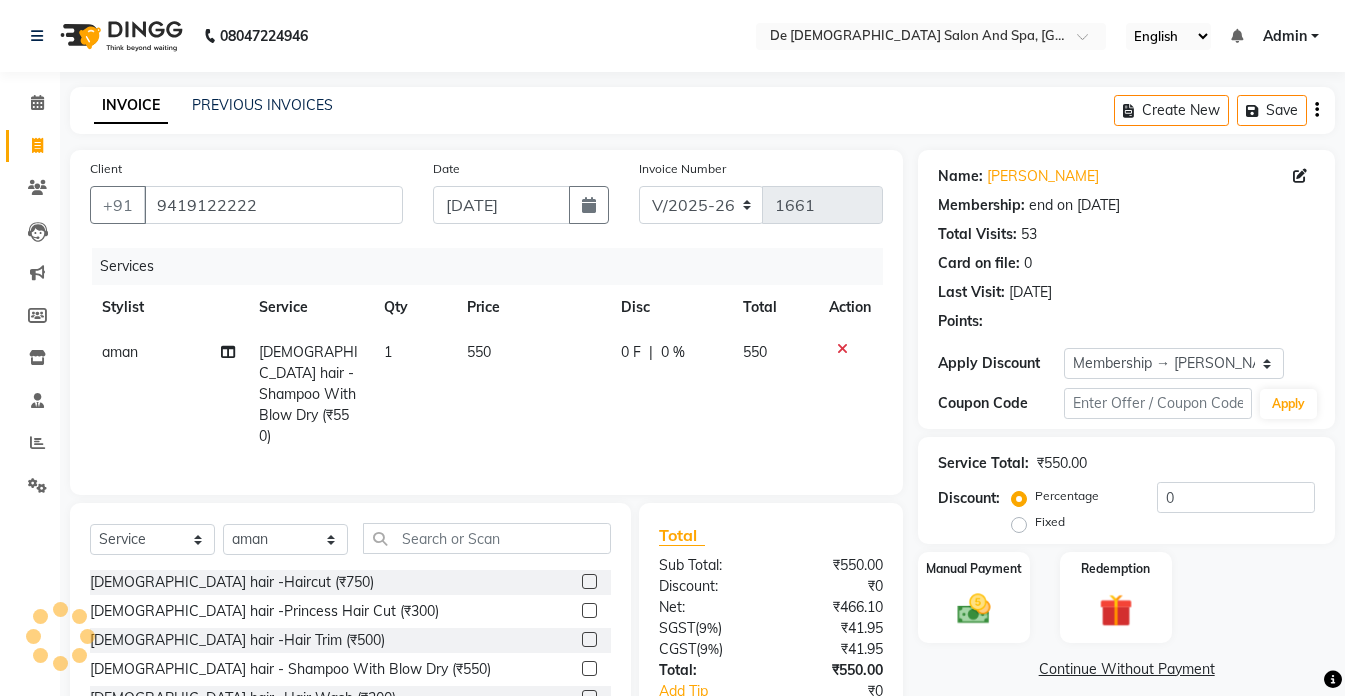 type 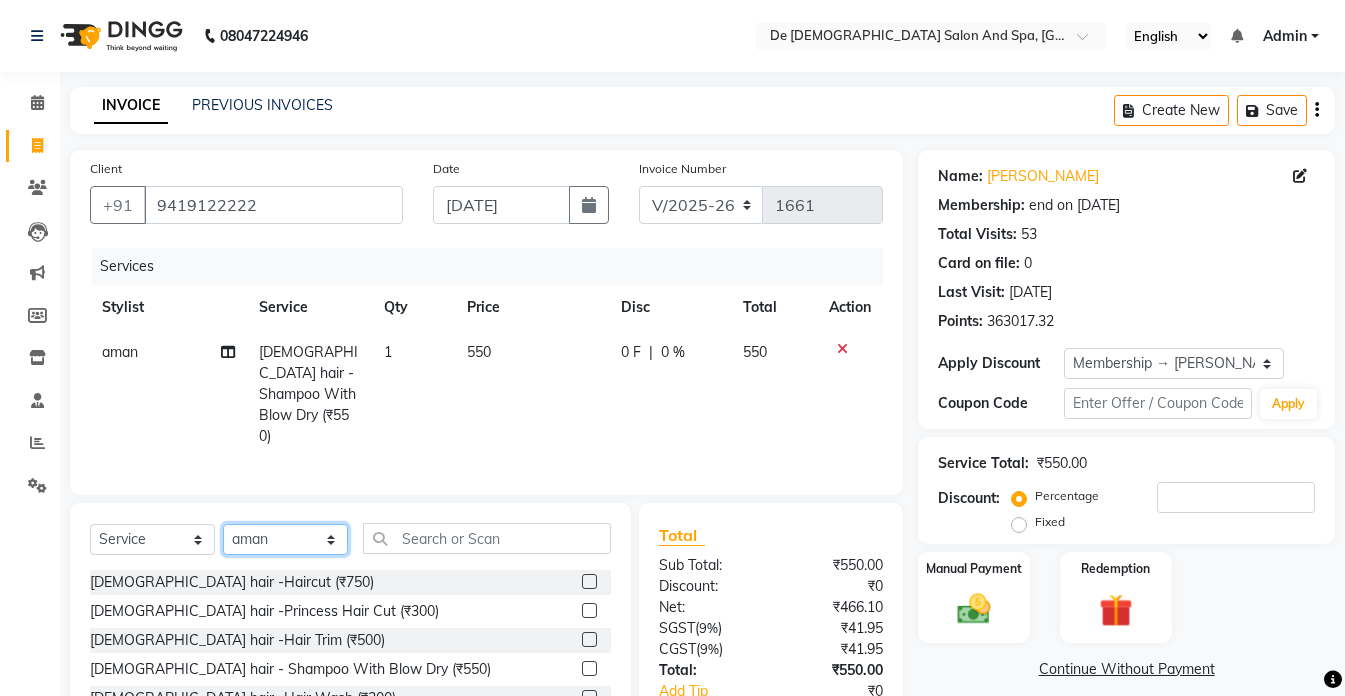 click on "Select Stylist akshay aman [PERSON_NAME] [PERSON_NAME]  [MEDICAL_DATA][PERSON_NAME] [PERSON_NAME] [DATE][PERSON_NAME]" 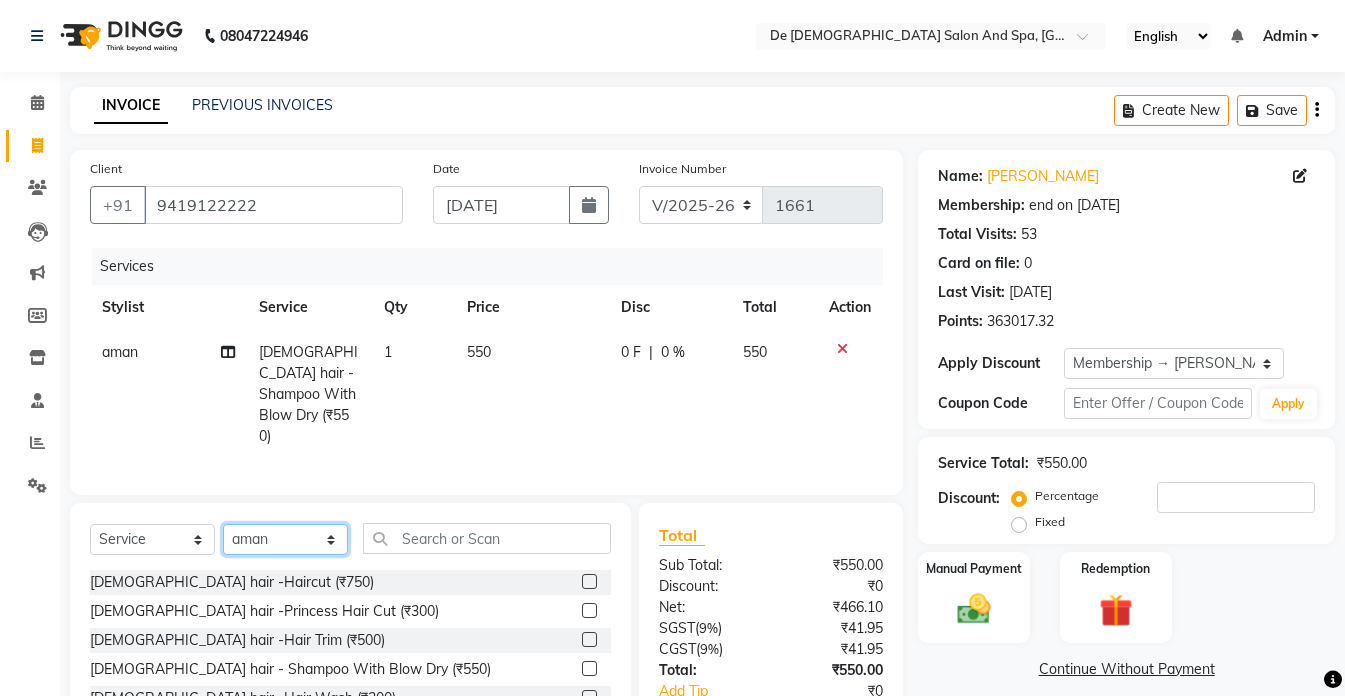 select on "49371" 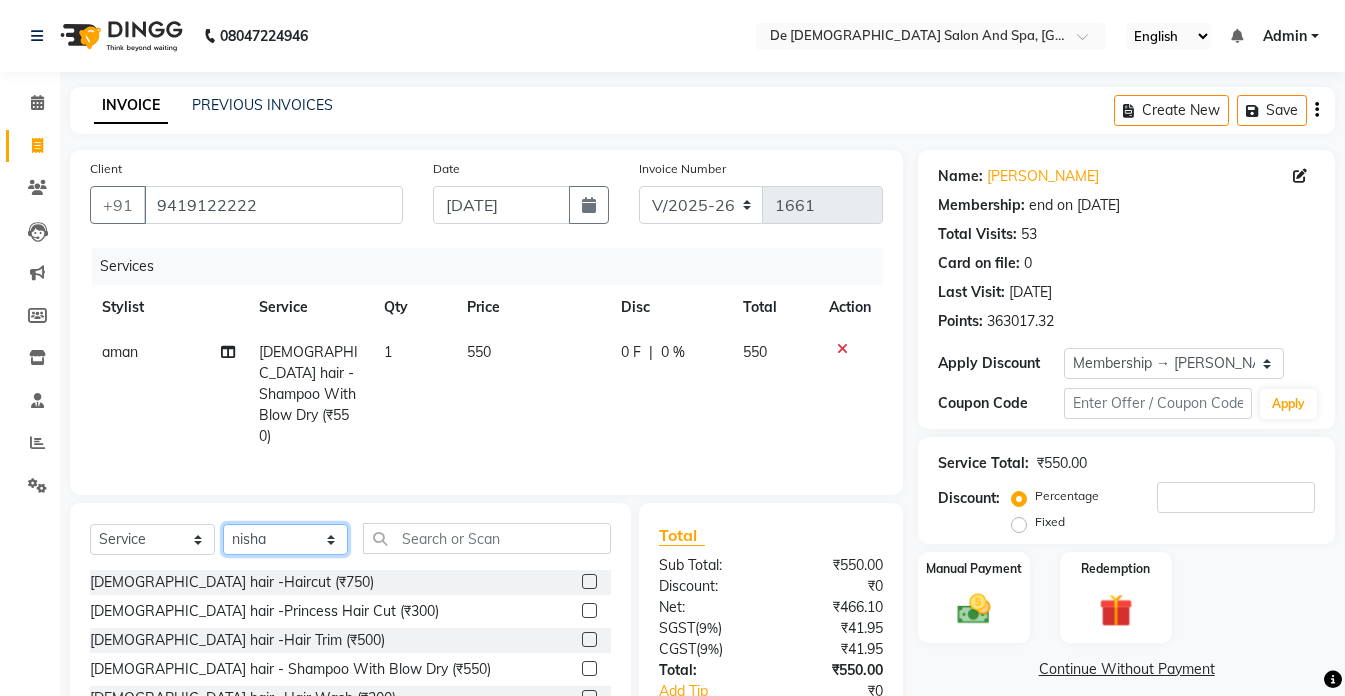 click on "Select Stylist akshay aman [PERSON_NAME] [PERSON_NAME]  [MEDICAL_DATA][PERSON_NAME] [PERSON_NAME] [DATE][PERSON_NAME]" 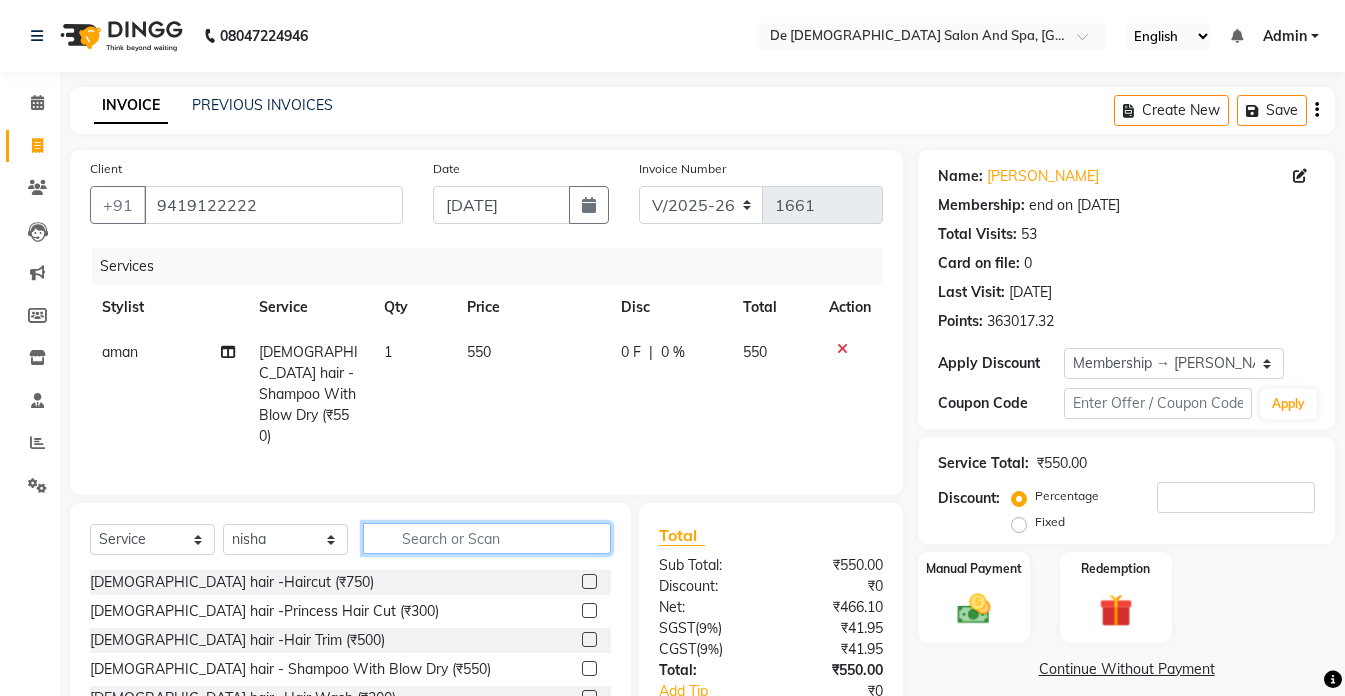 click 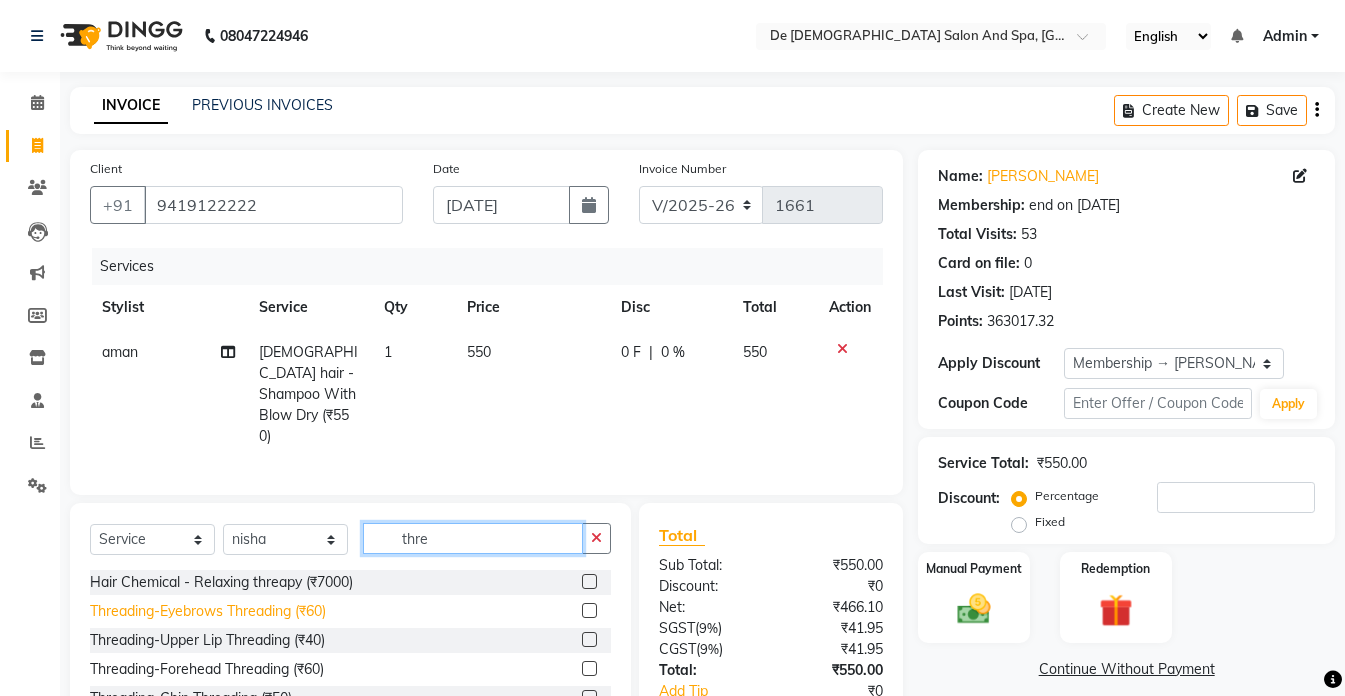 type on "thre" 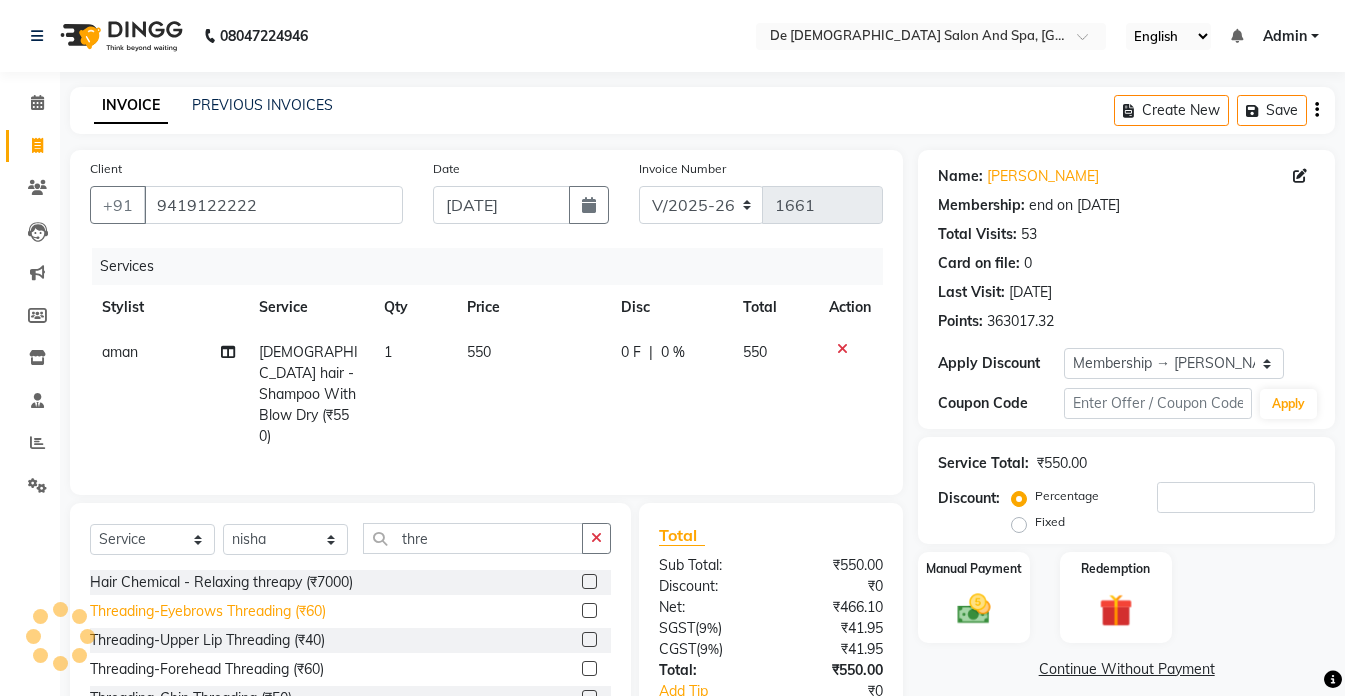 click on "Threading-Eyebrows Threading (₹60)" 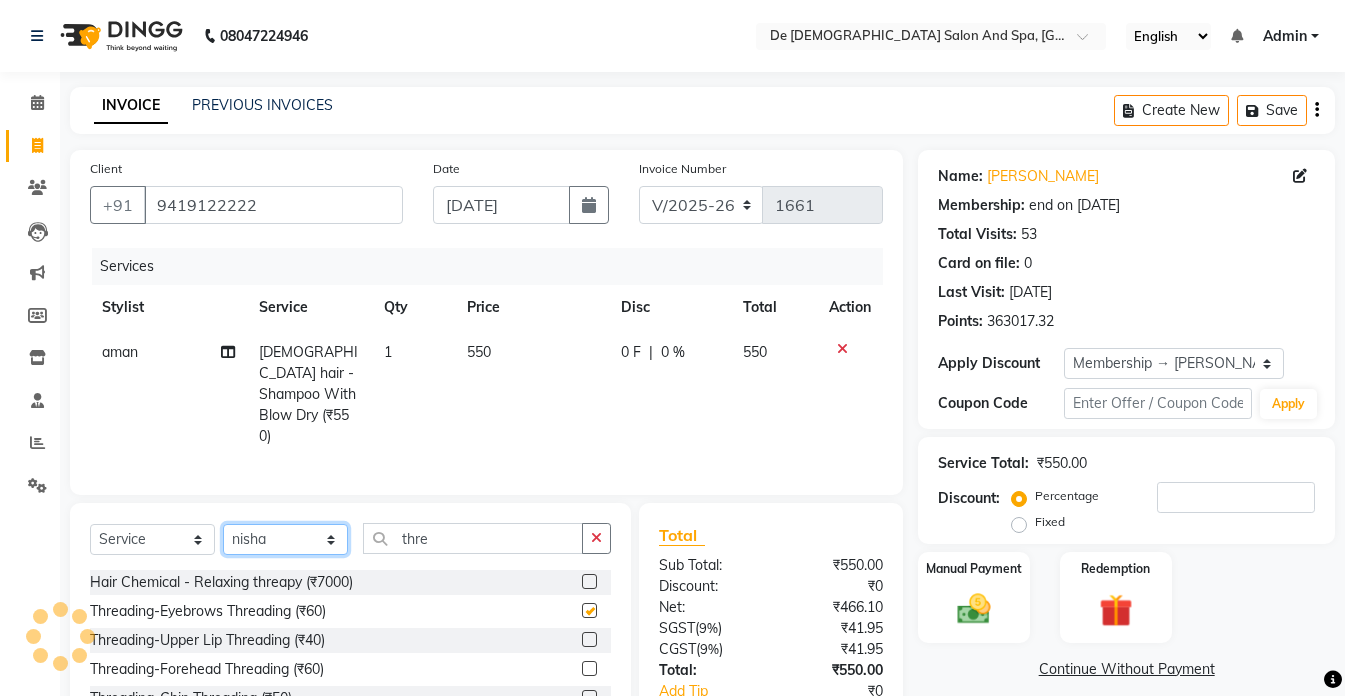 click on "Select Stylist akshay aman [PERSON_NAME] [PERSON_NAME]  [MEDICAL_DATA][PERSON_NAME] [PERSON_NAME] [DATE][PERSON_NAME]" 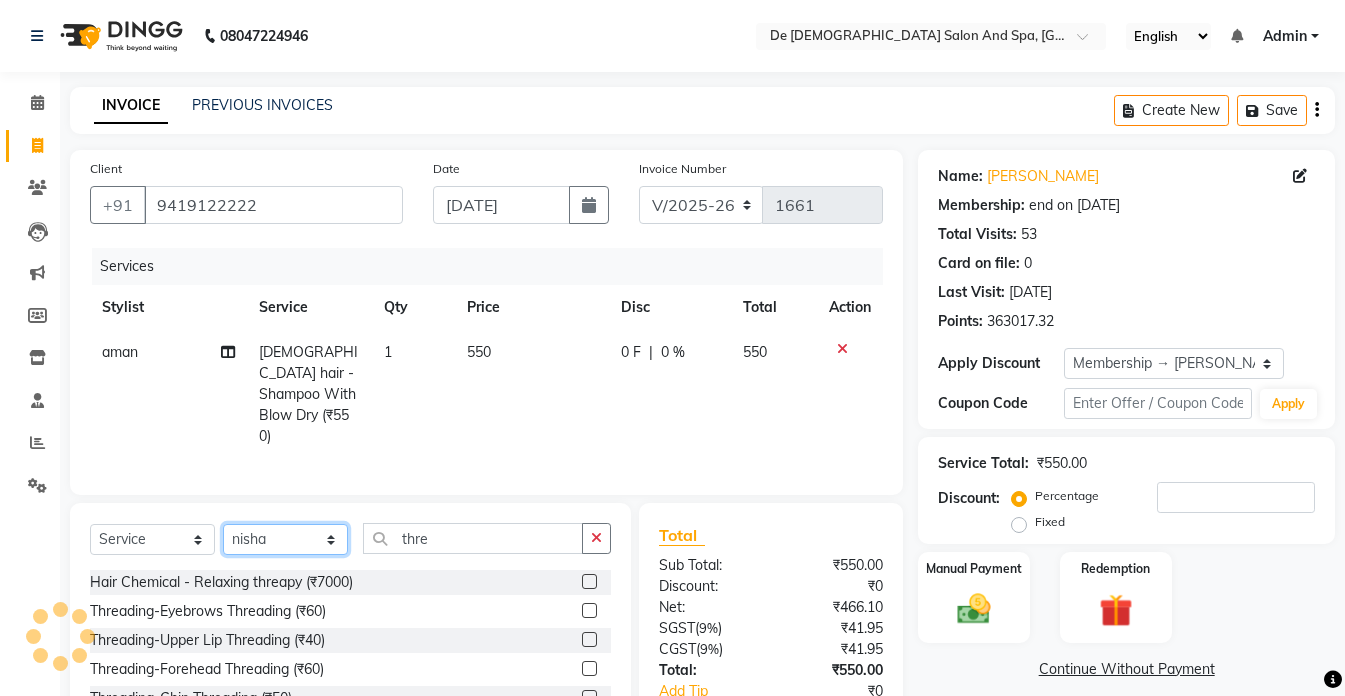 checkbox on "false" 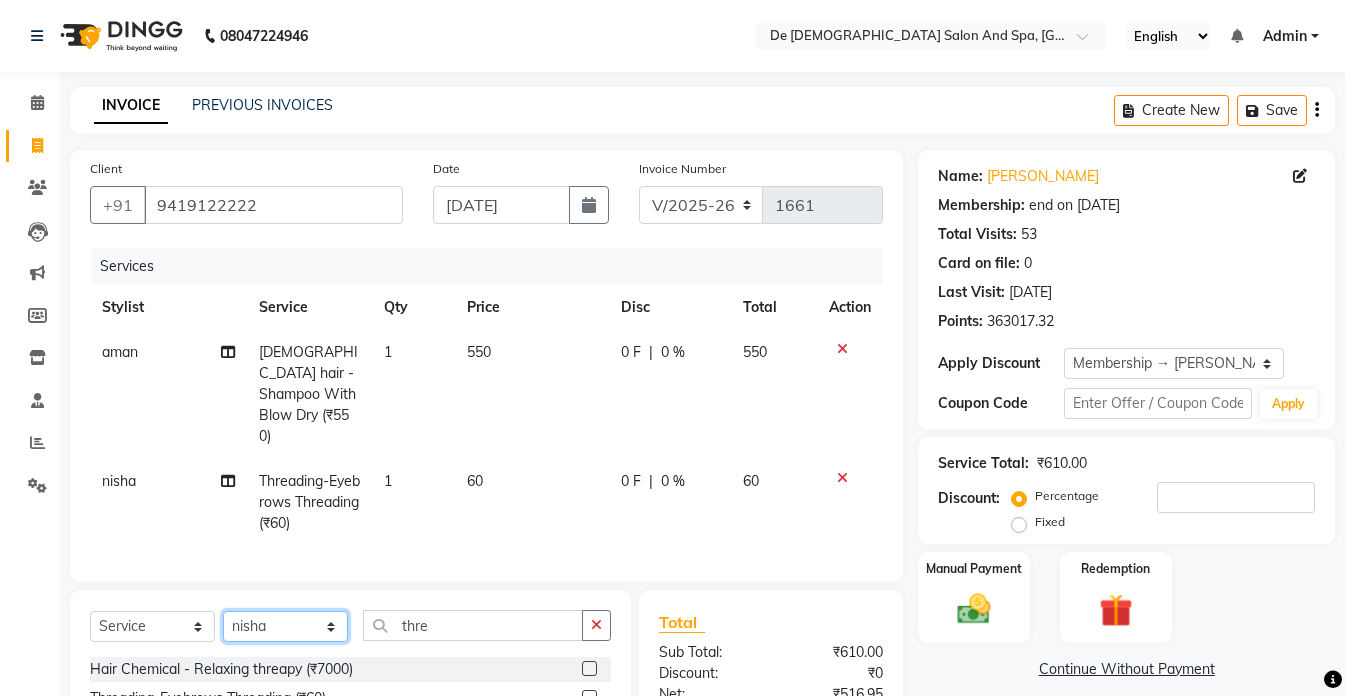 scroll, scrollTop: 100, scrollLeft: 0, axis: vertical 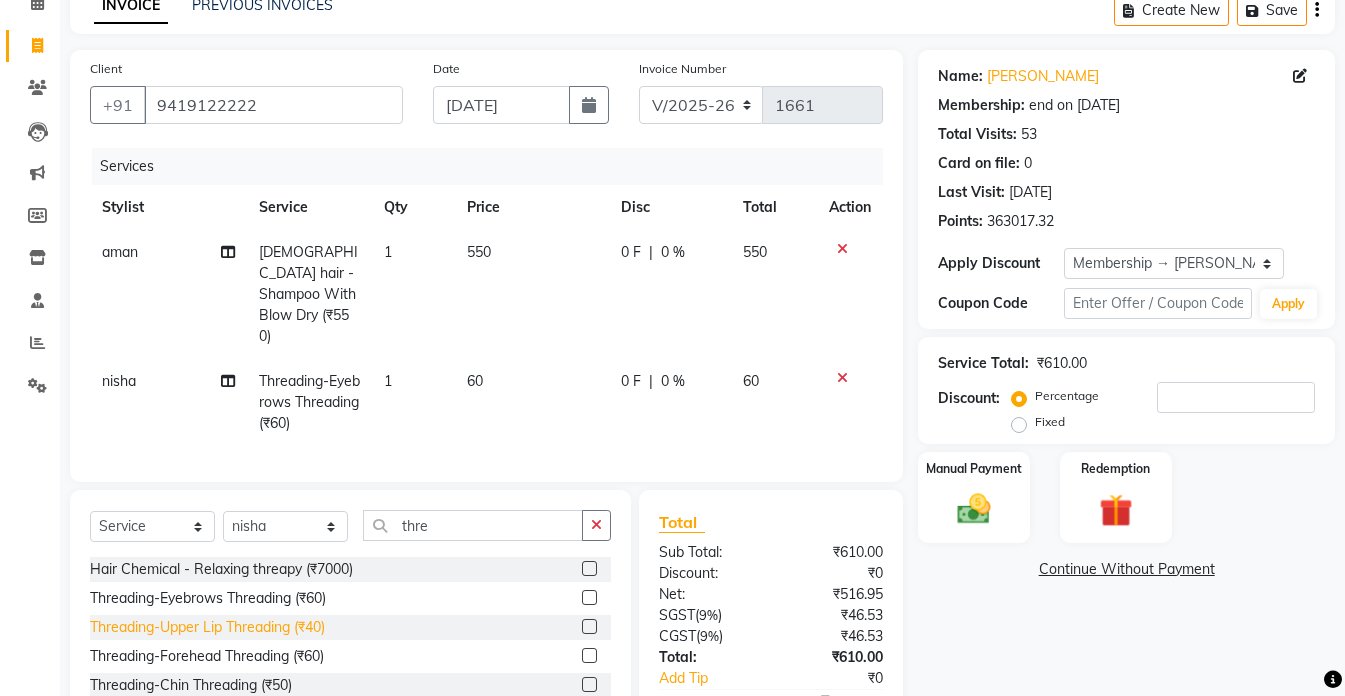 click on "Threading-Upper Lip Threading (₹40)" 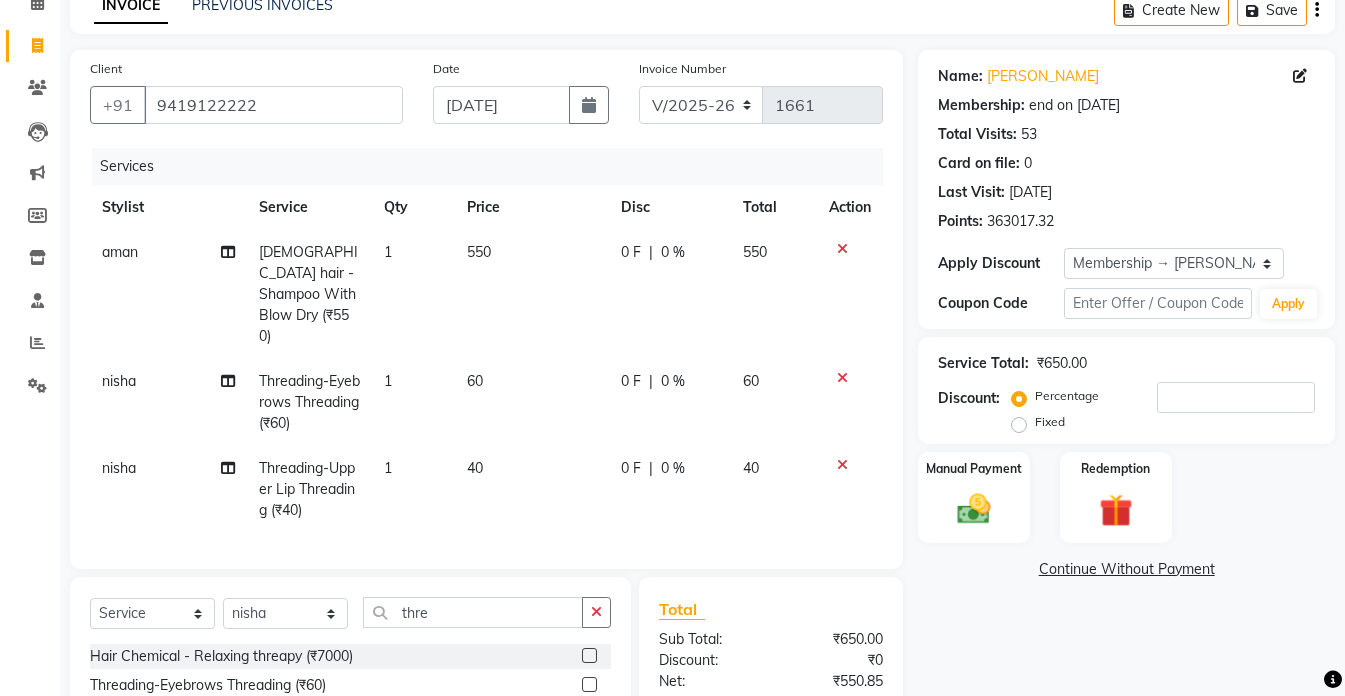 checkbox on "false" 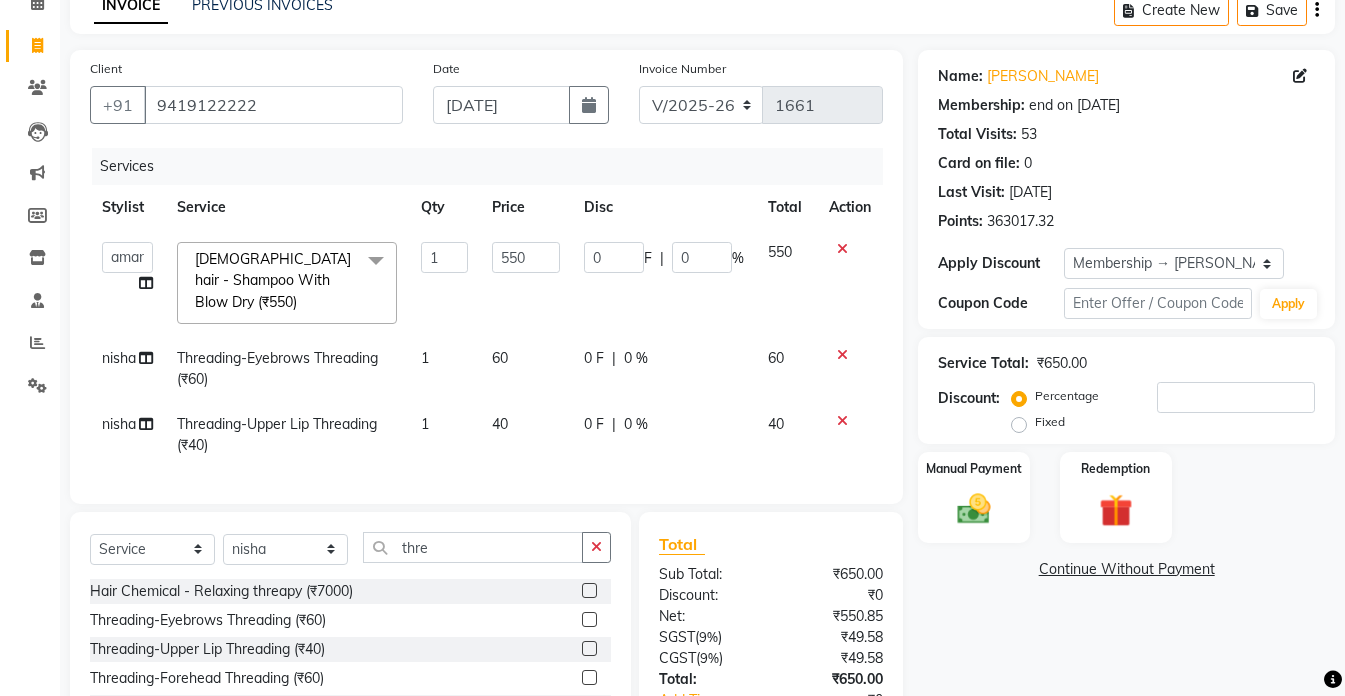 click on "0 F | 0 %" 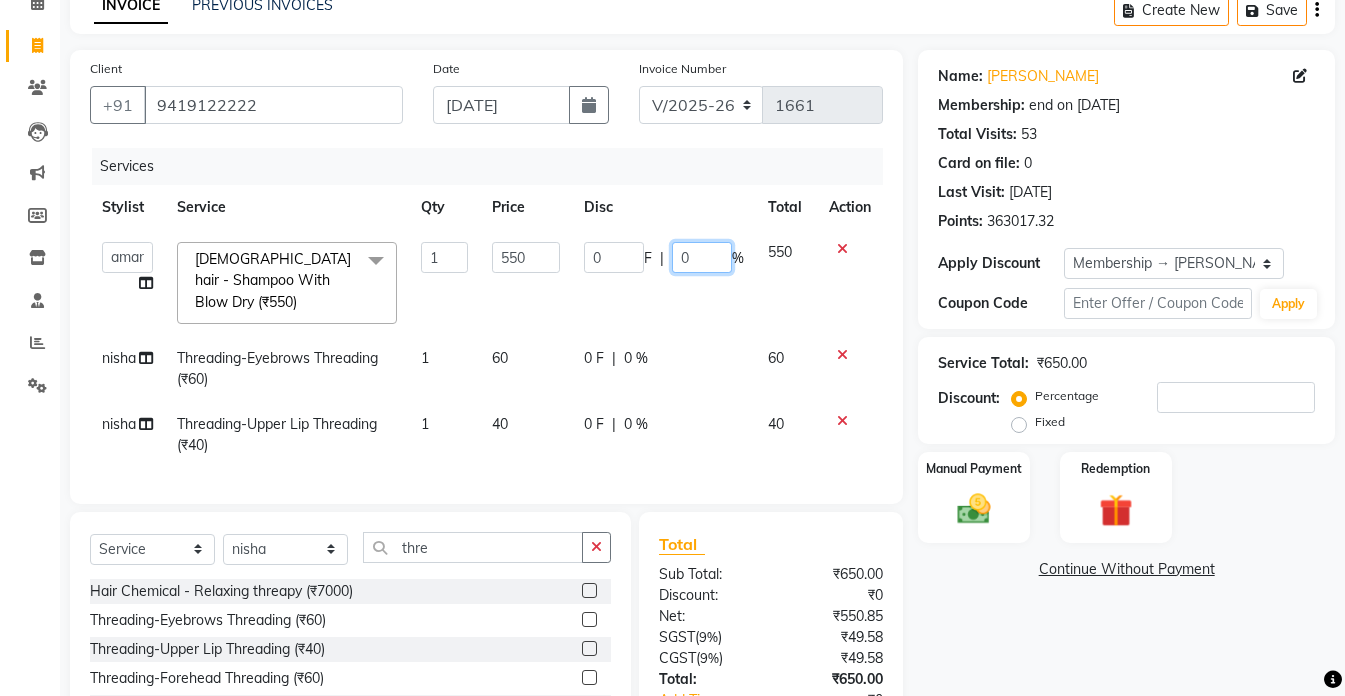 click on "0" 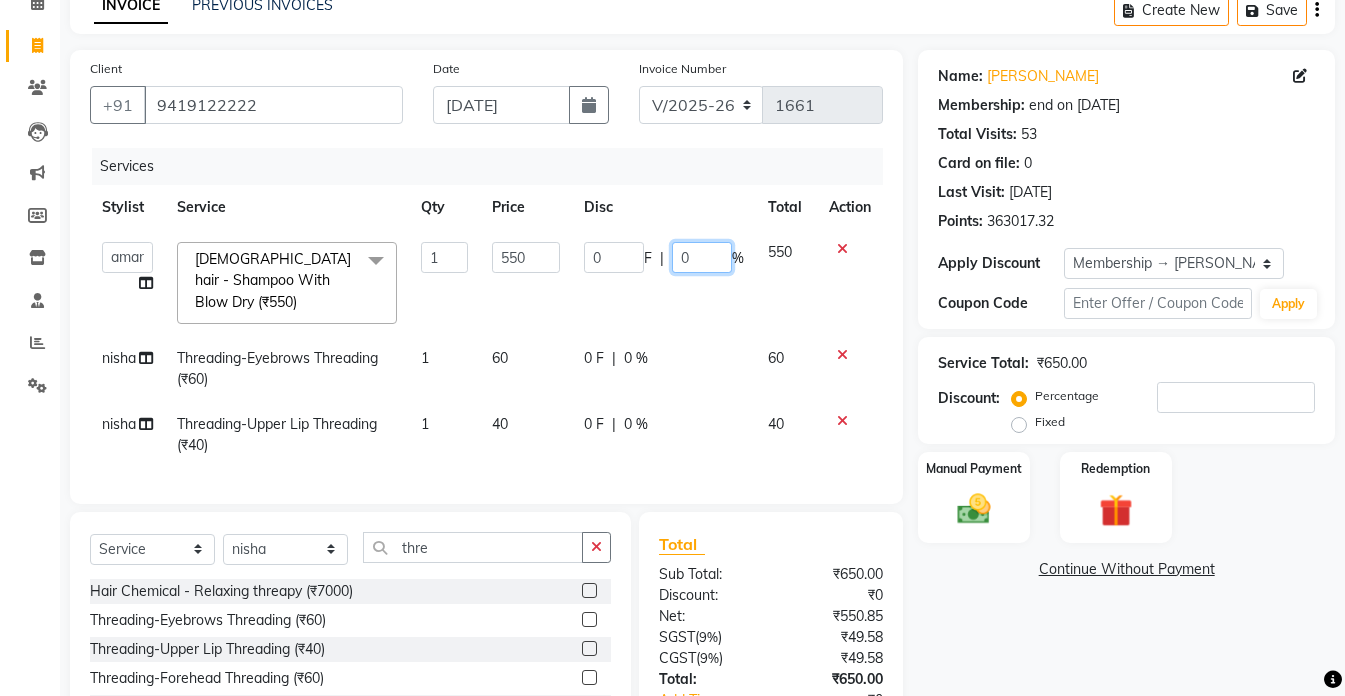 type on "20" 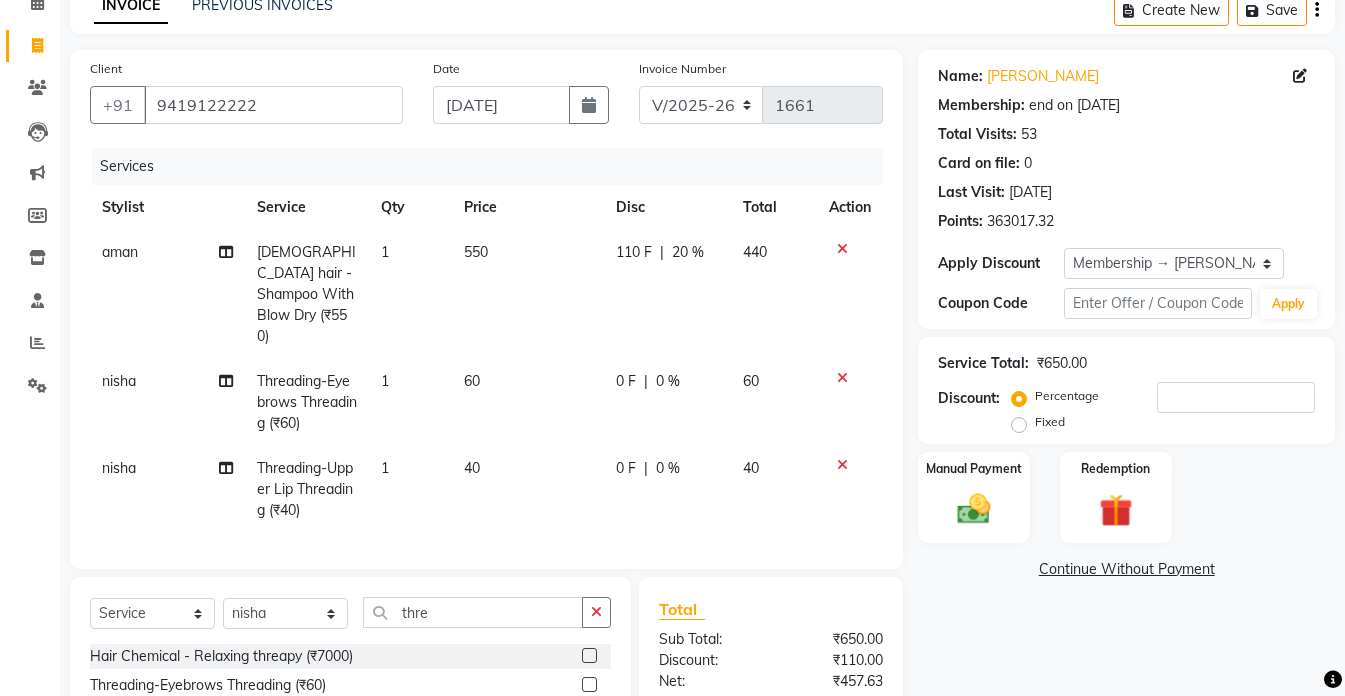 click on "Name: [PERSON_NAME] Membership: end on [DATE] Total Visits:  53 Card on file:  0 Last Visit:   [DATE] Points:   363017.32  Apply Discount Select Membership → [PERSON_NAME] Coupon Code Apply Service Total:  ₹650.00  Discount:  Percentage   Fixed  Manual Payment Redemption  Continue Without Payment" 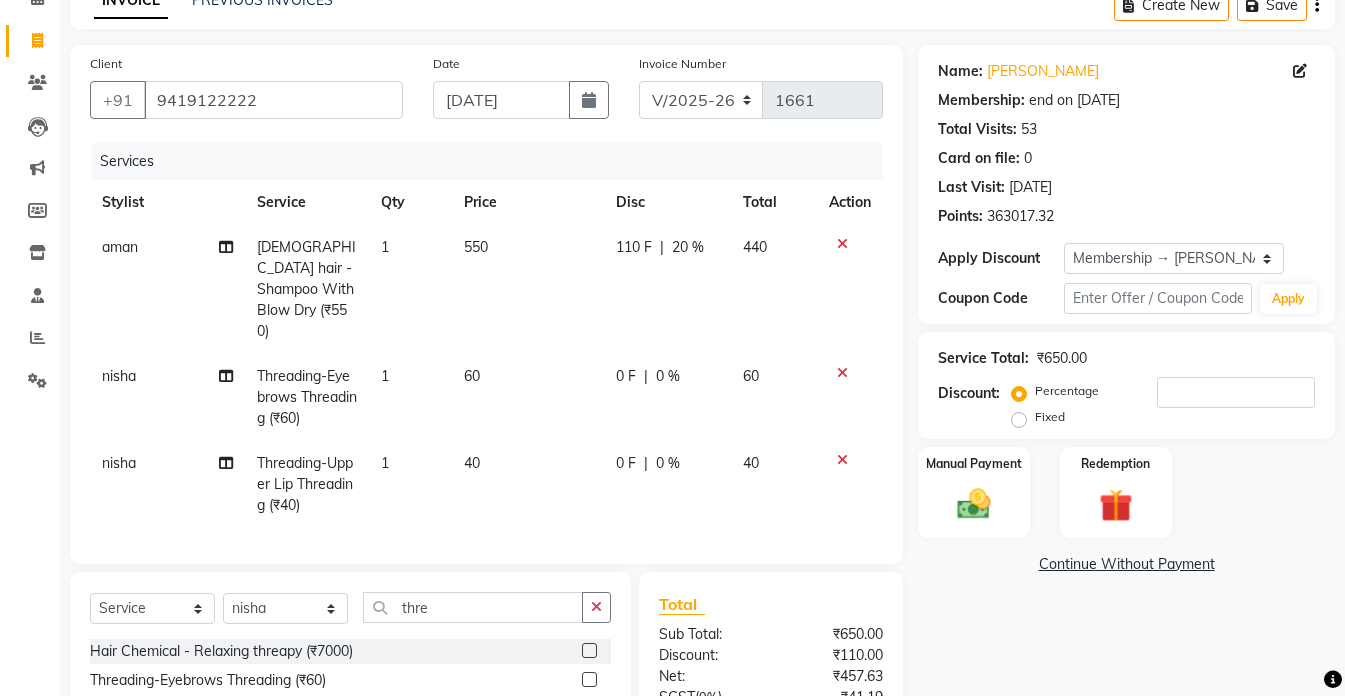 scroll, scrollTop: 100, scrollLeft: 0, axis: vertical 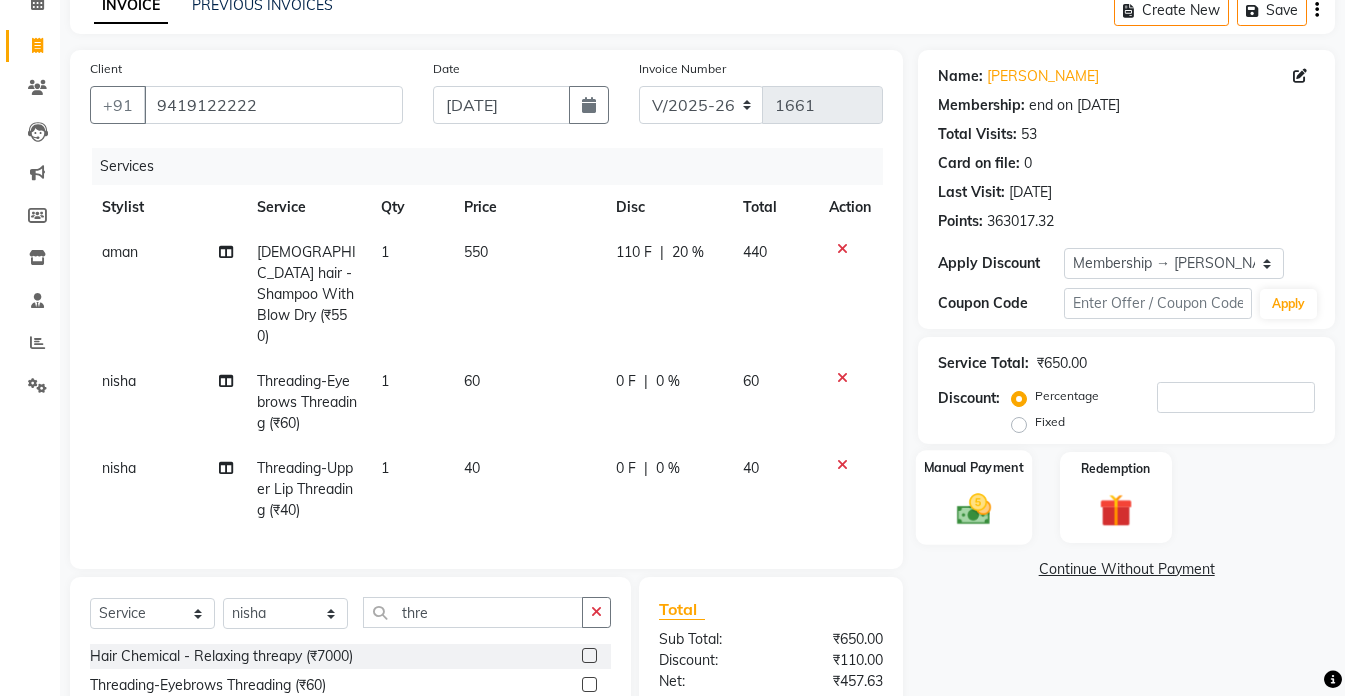 click 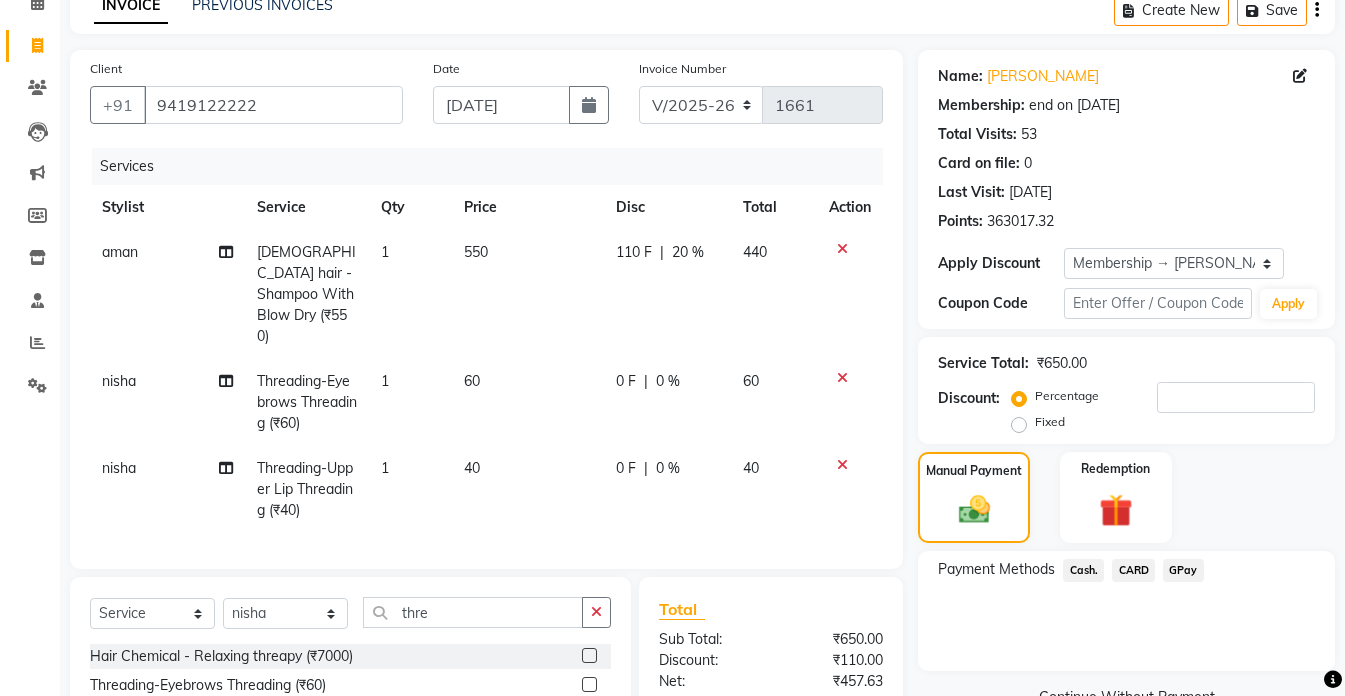click on "GPay" 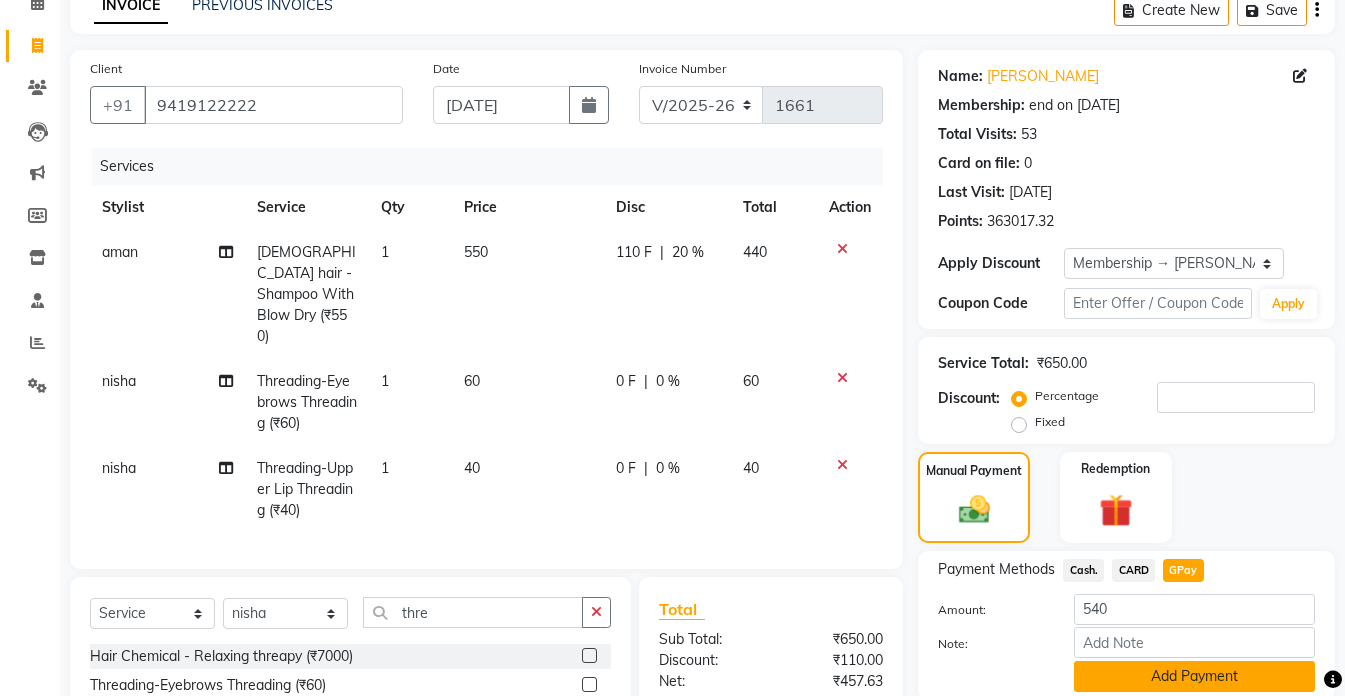 click on "Add Payment" 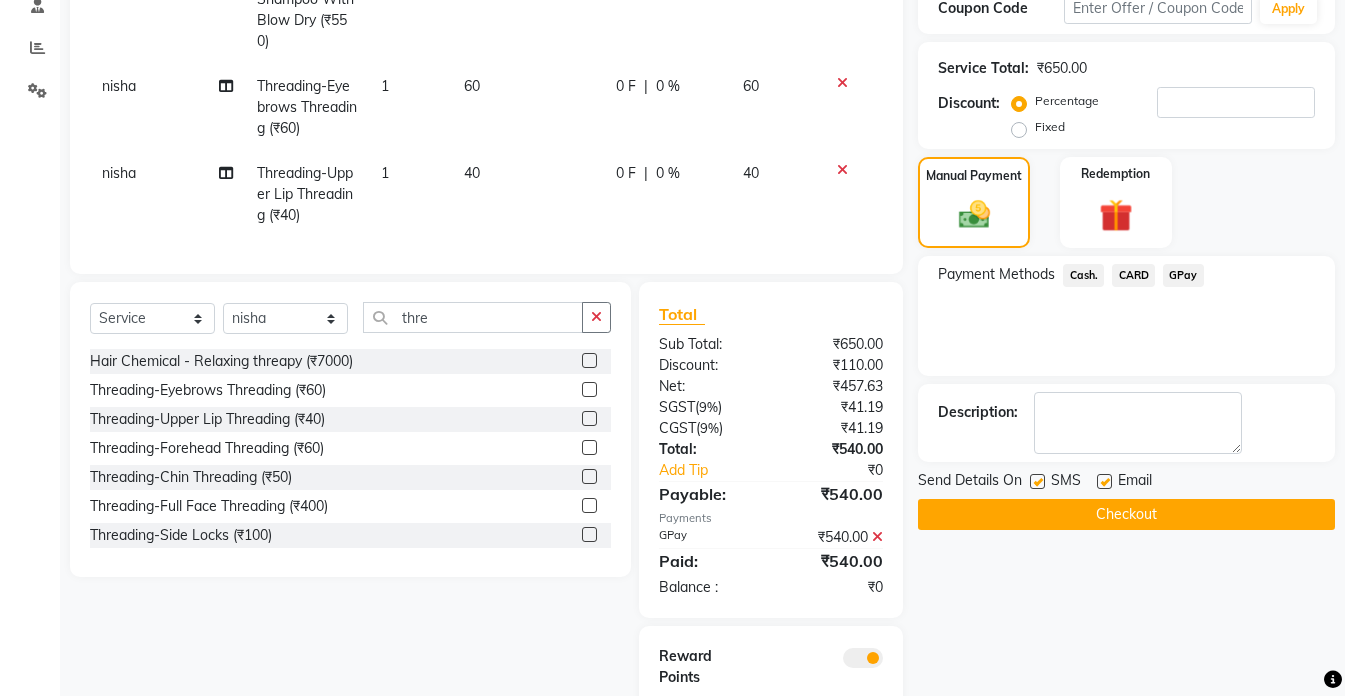 scroll, scrollTop: 481, scrollLeft: 0, axis: vertical 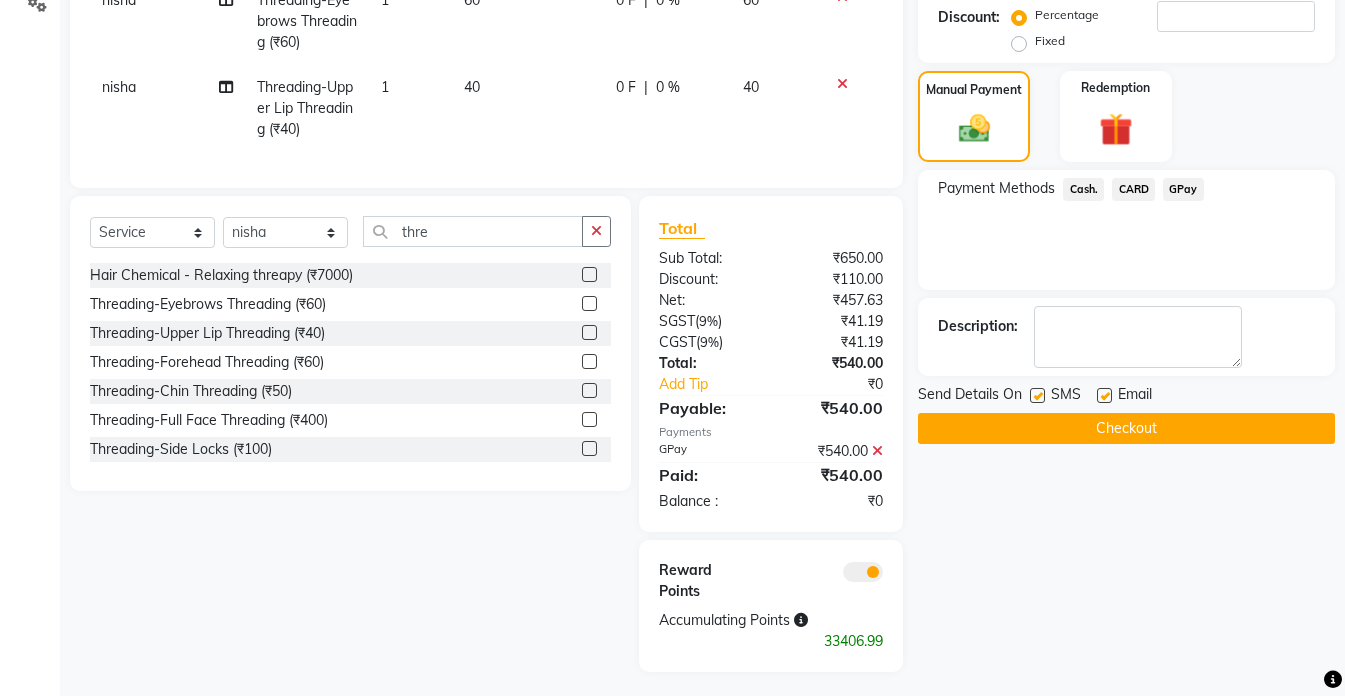 click on "Checkout" 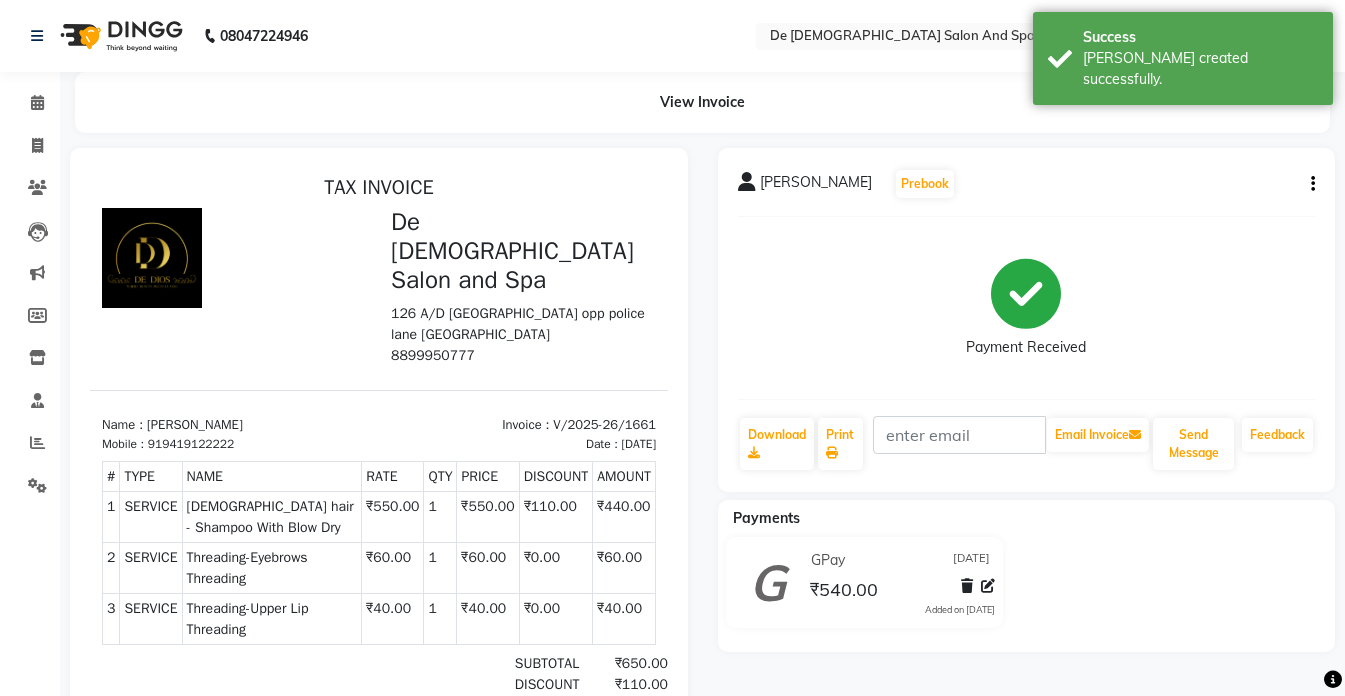 scroll, scrollTop: 0, scrollLeft: 0, axis: both 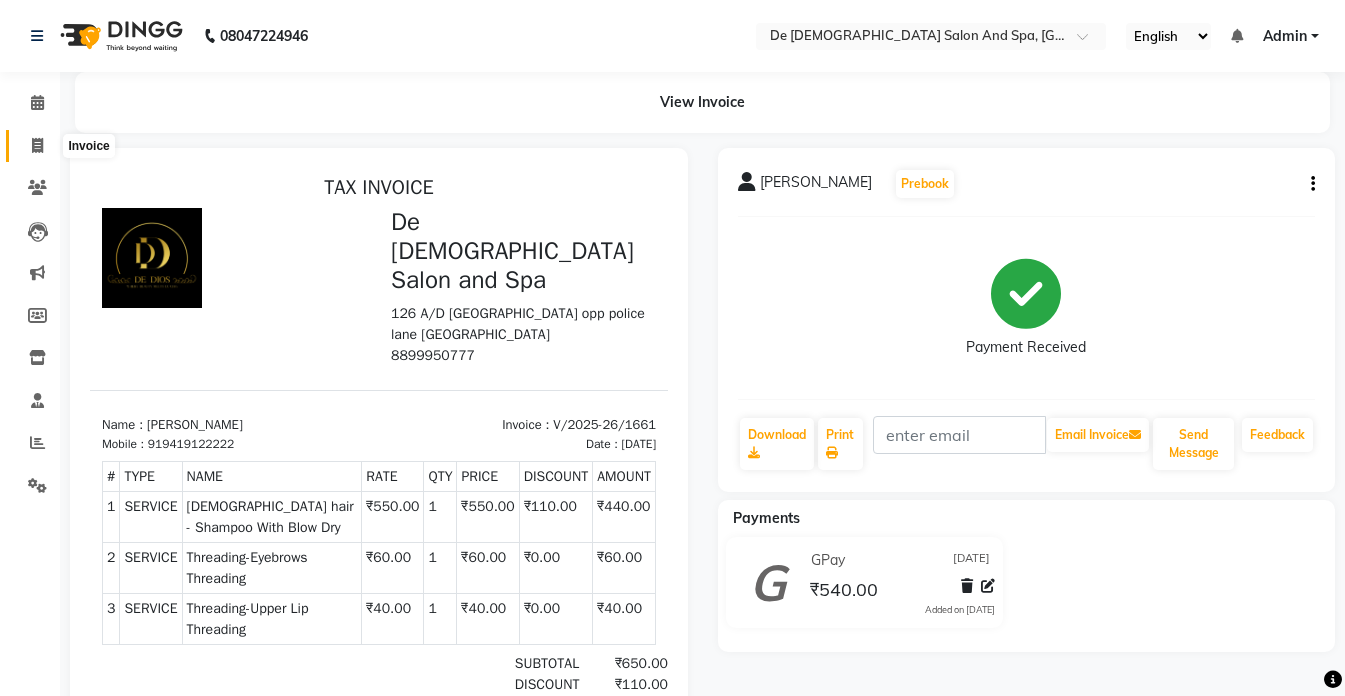 click 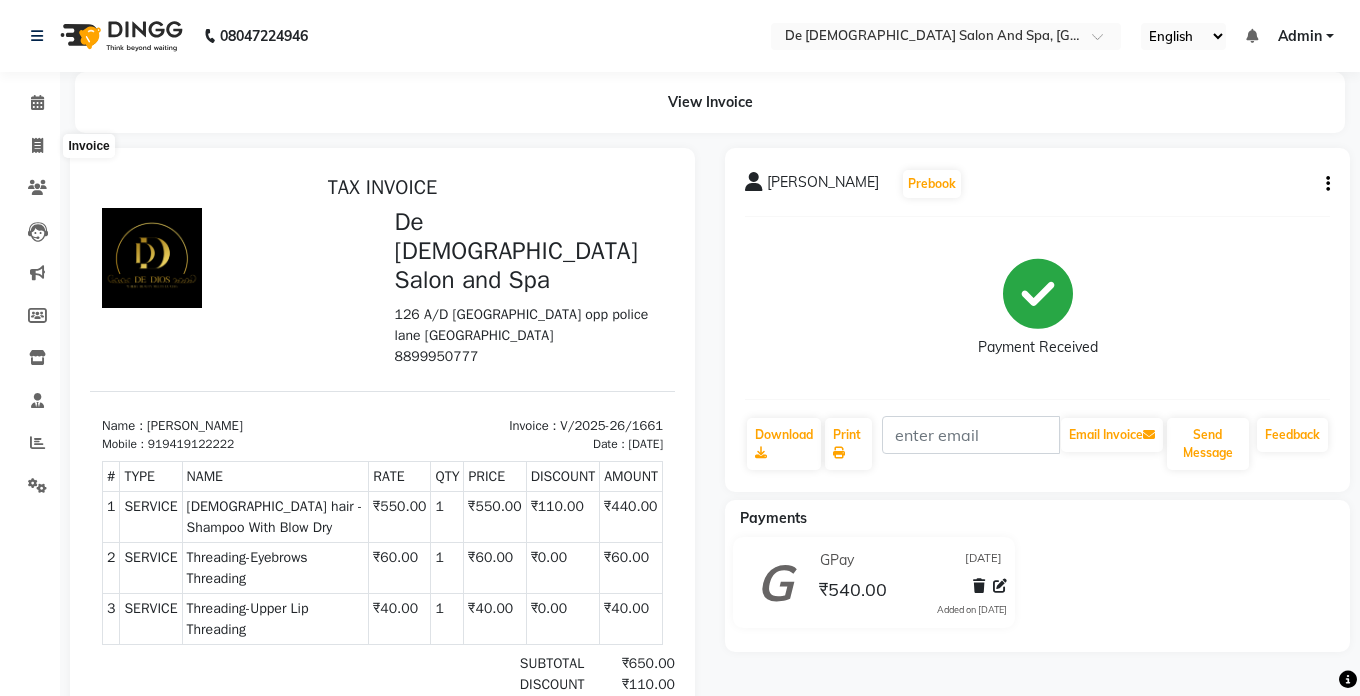 select on "service" 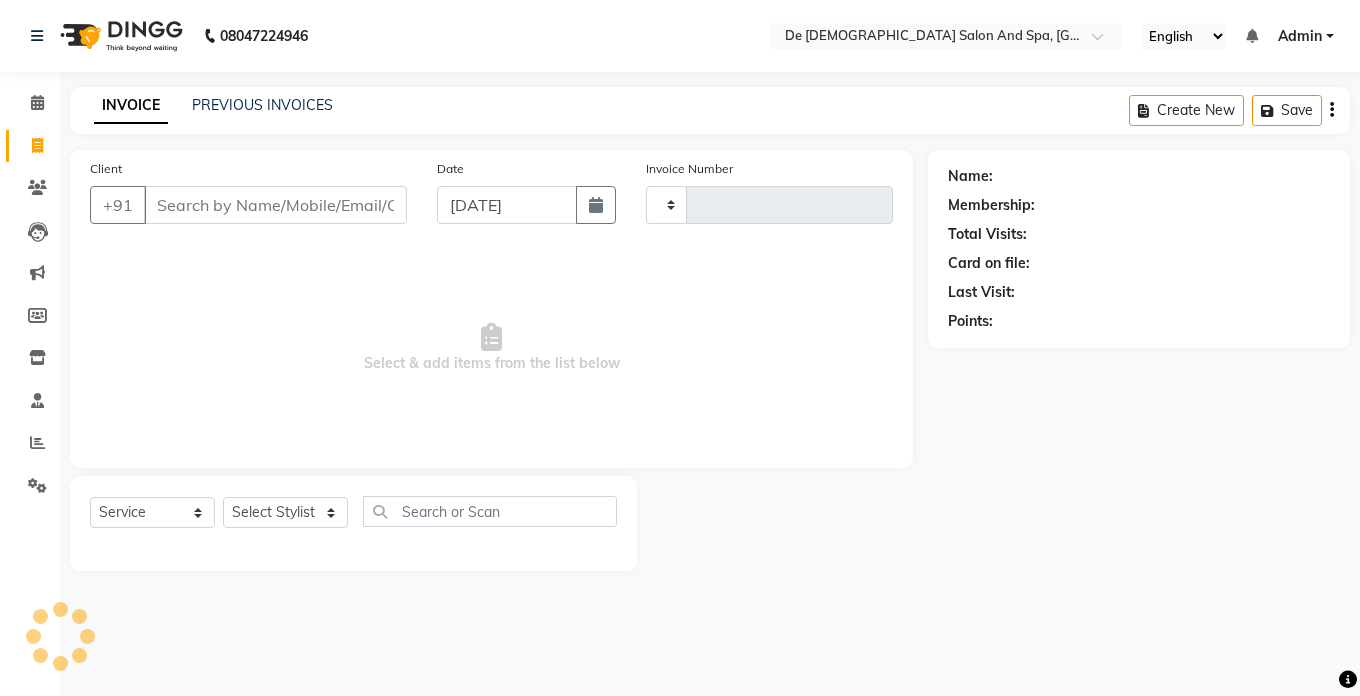 type on "1662" 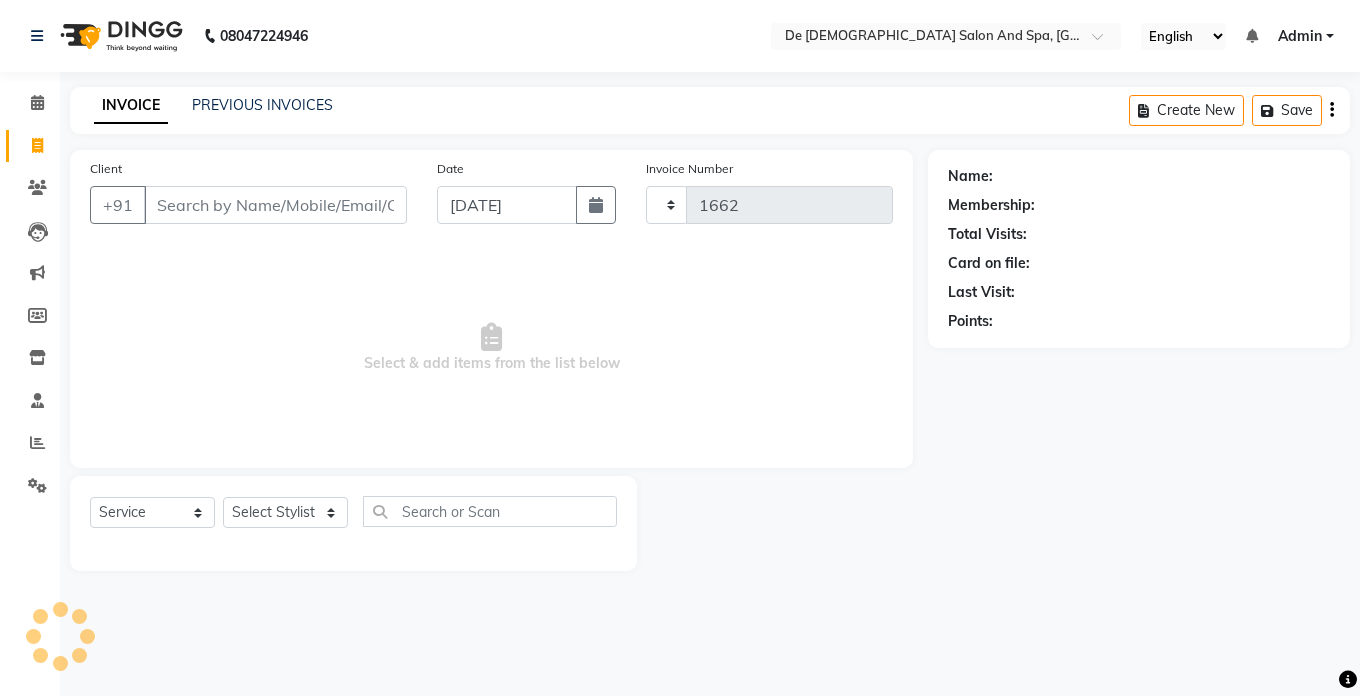 select on "6431" 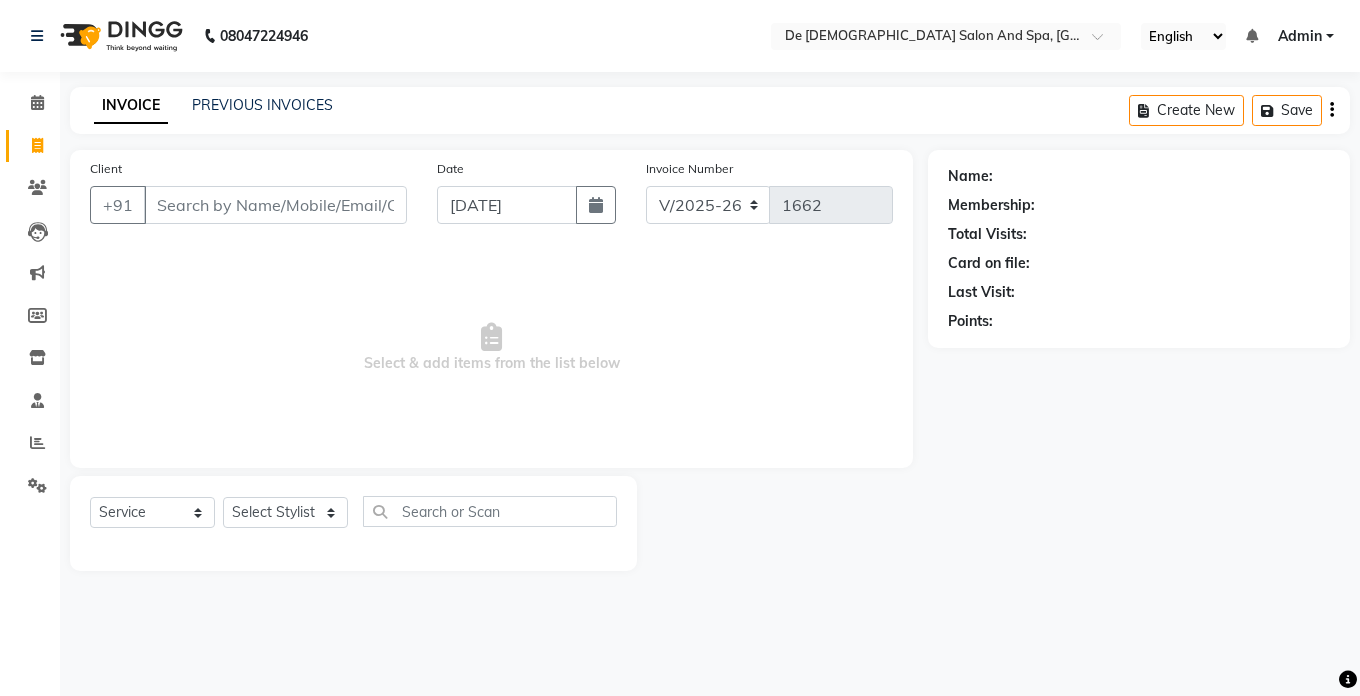 click on "Client" at bounding box center [275, 205] 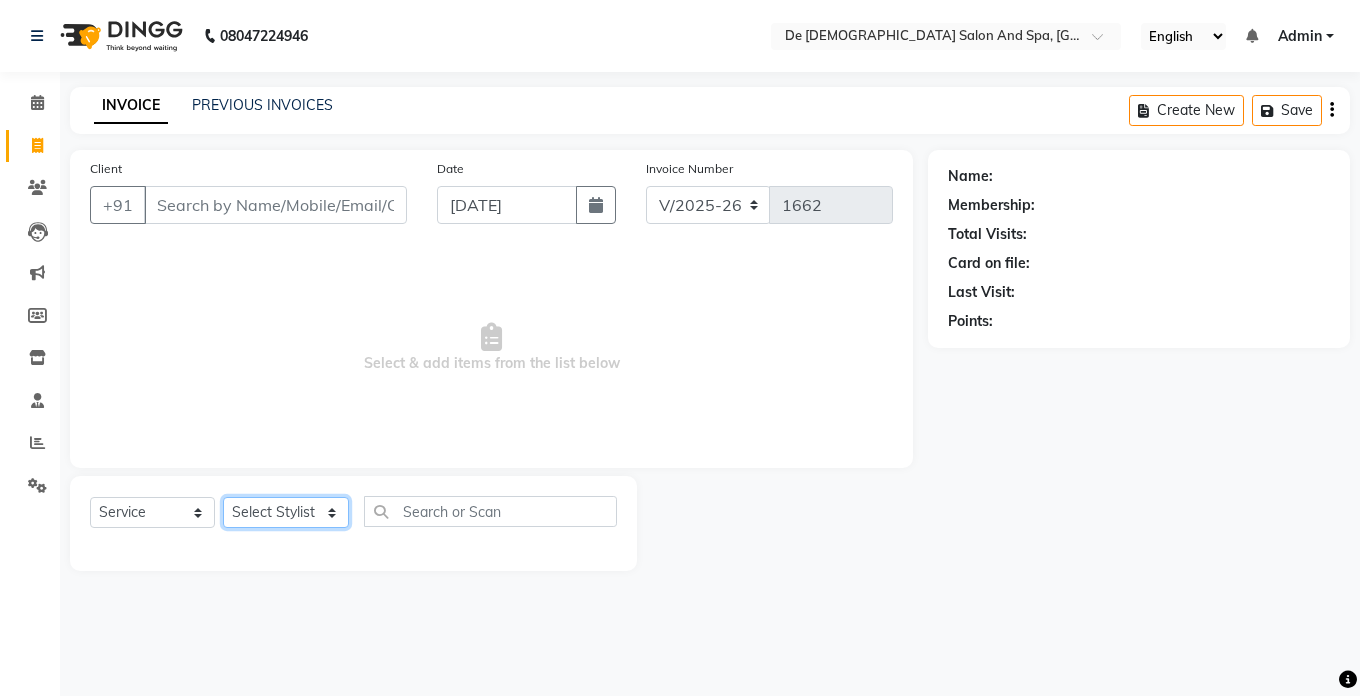click on "Select Stylist akshay aman [PERSON_NAME] [PERSON_NAME]  [MEDICAL_DATA][PERSON_NAME] [PERSON_NAME] [DATE][PERSON_NAME]" 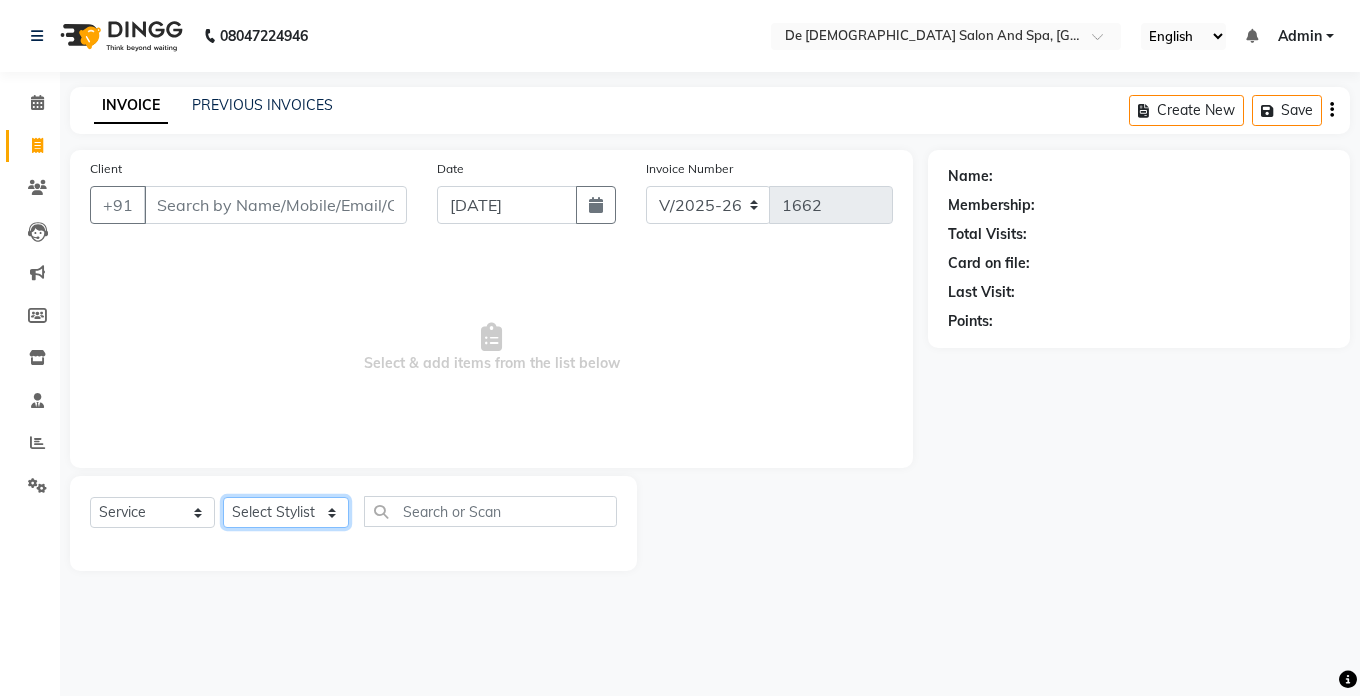 select on "61511" 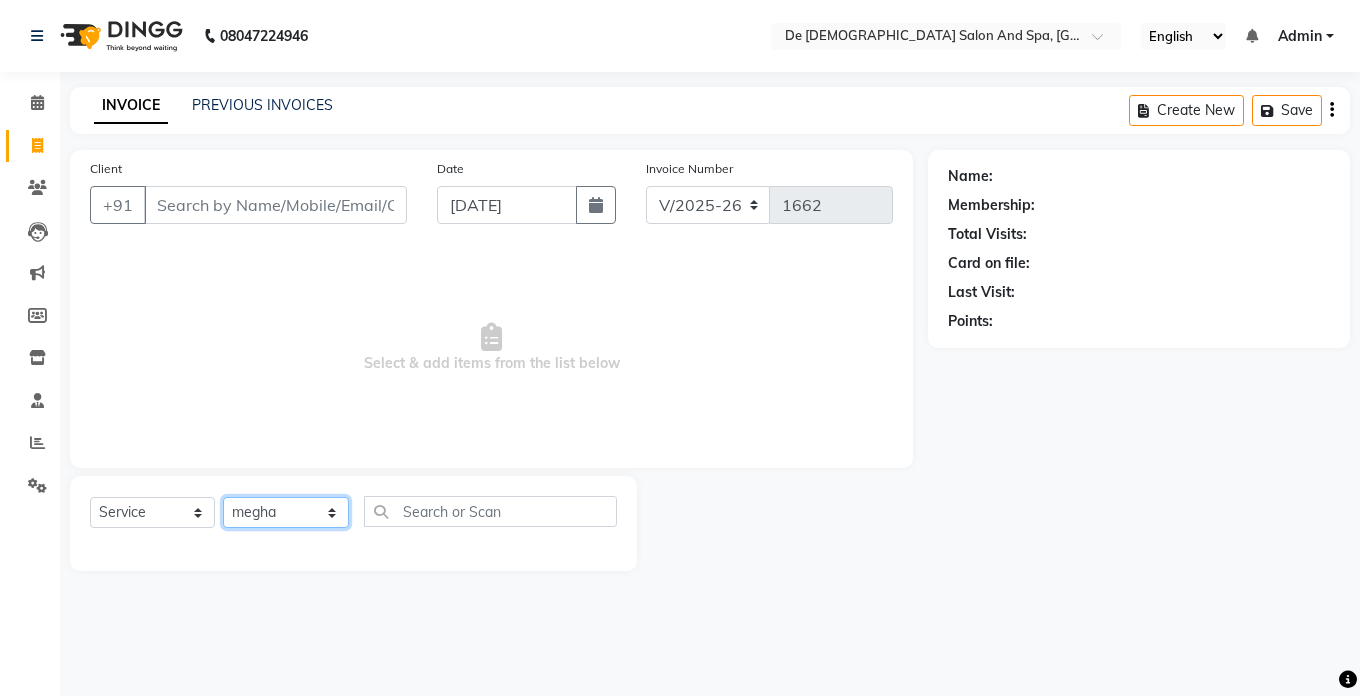 click on "Select Stylist akshay aman [PERSON_NAME] [PERSON_NAME]  [MEDICAL_DATA][PERSON_NAME] [PERSON_NAME] [DATE][PERSON_NAME]" 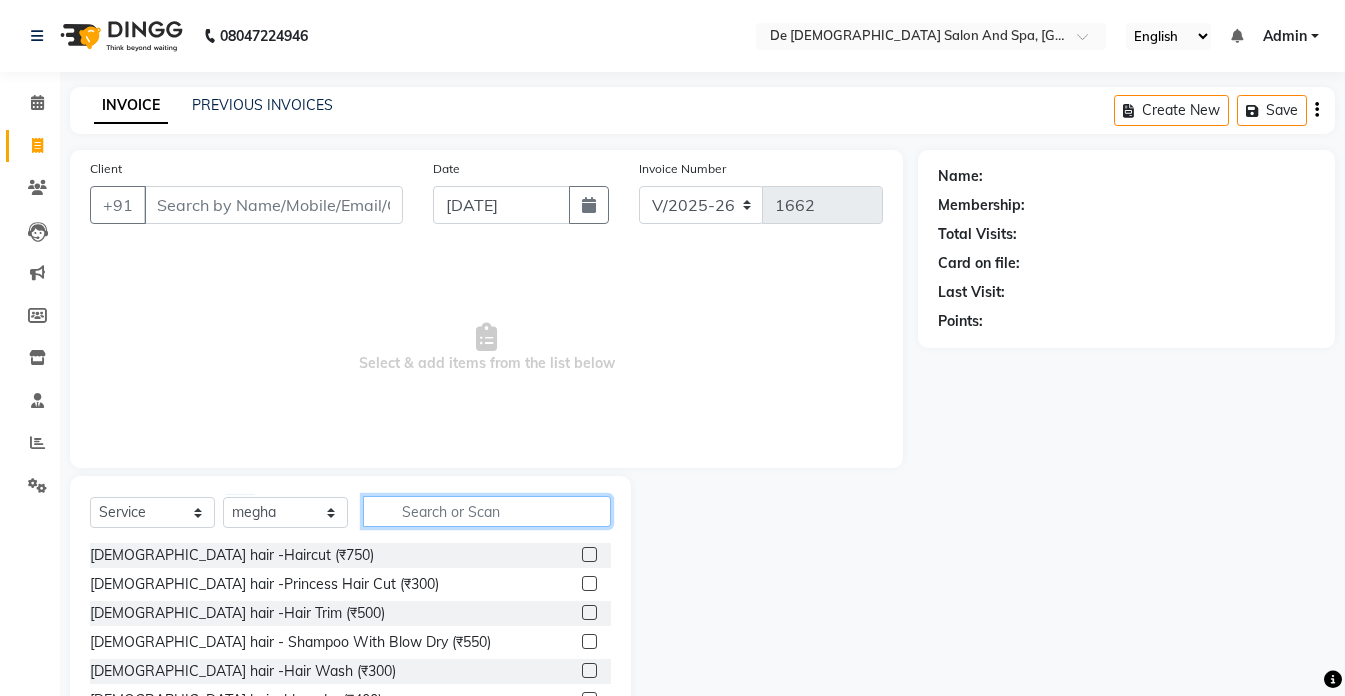 click 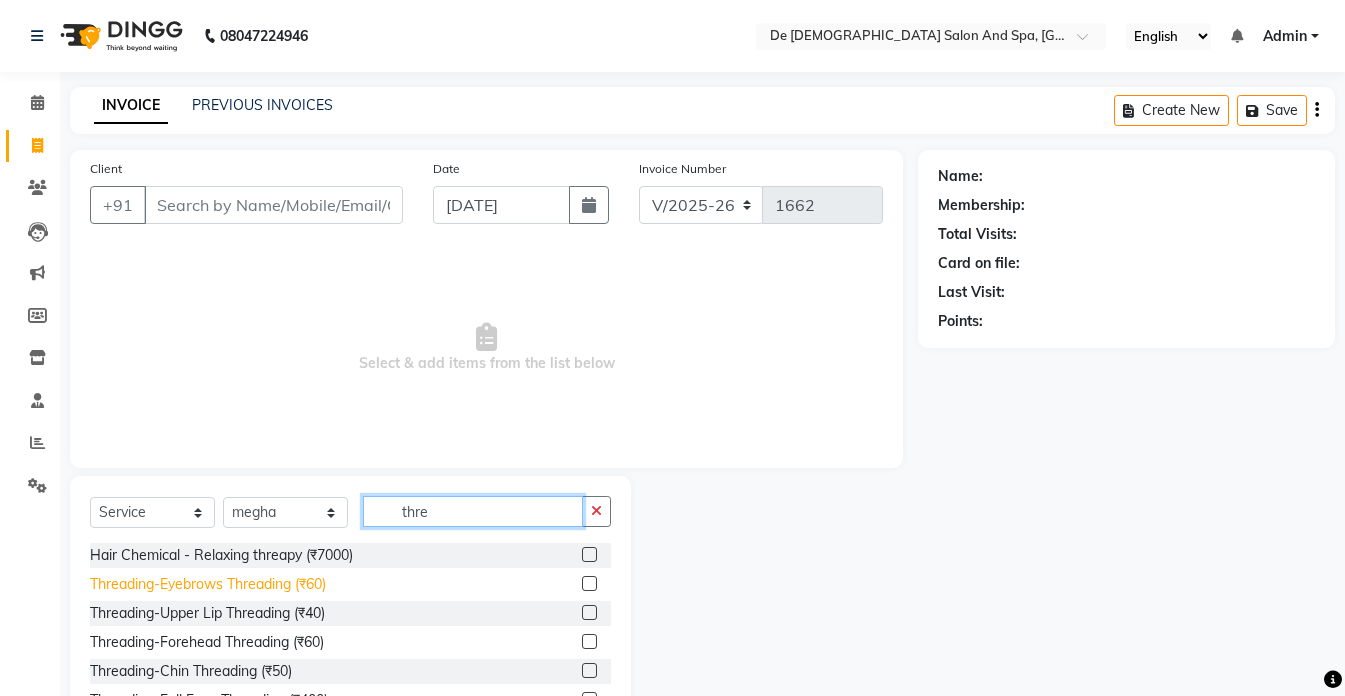 type on "thre" 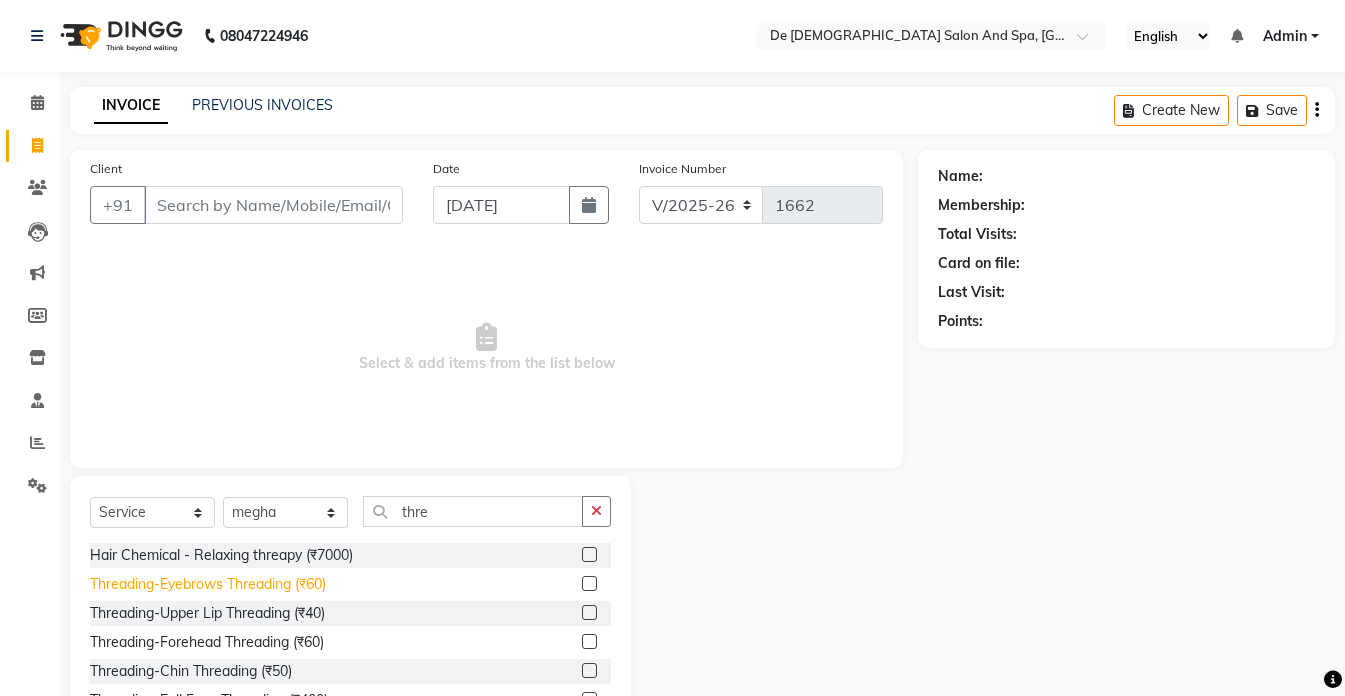 click on "Threading-Eyebrows Threading (₹60)" 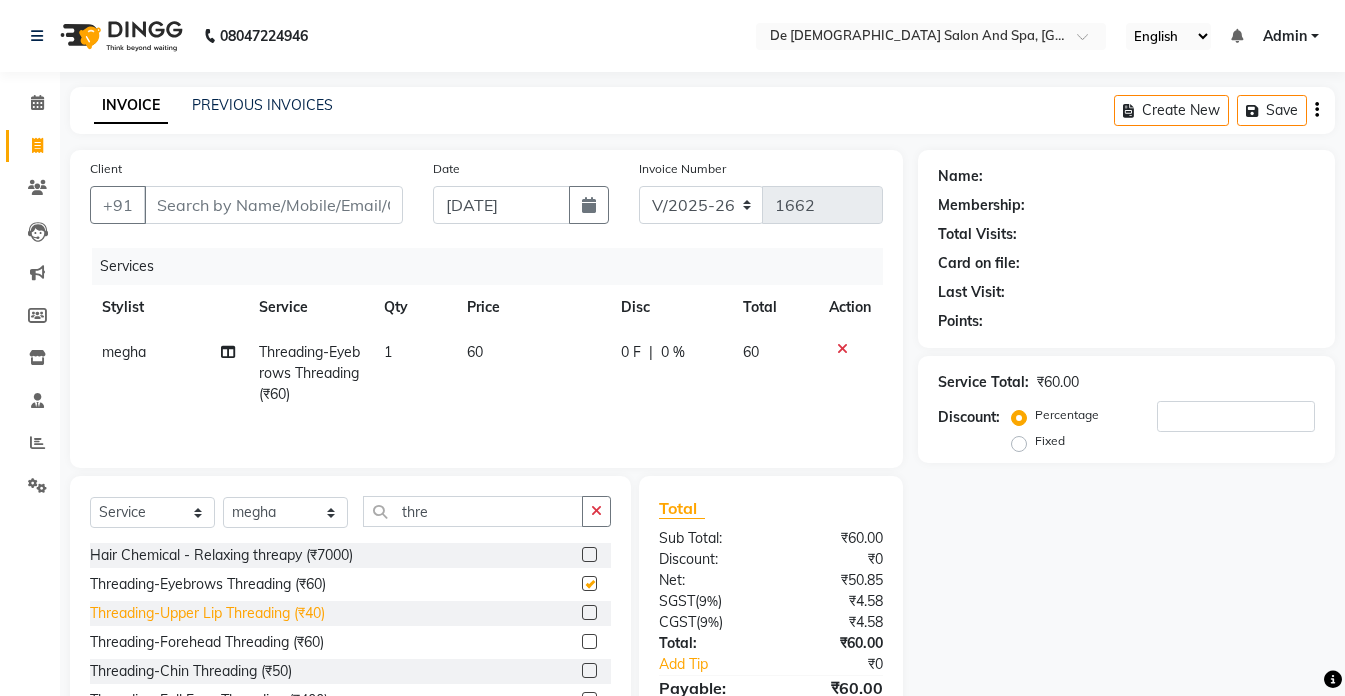 checkbox on "false" 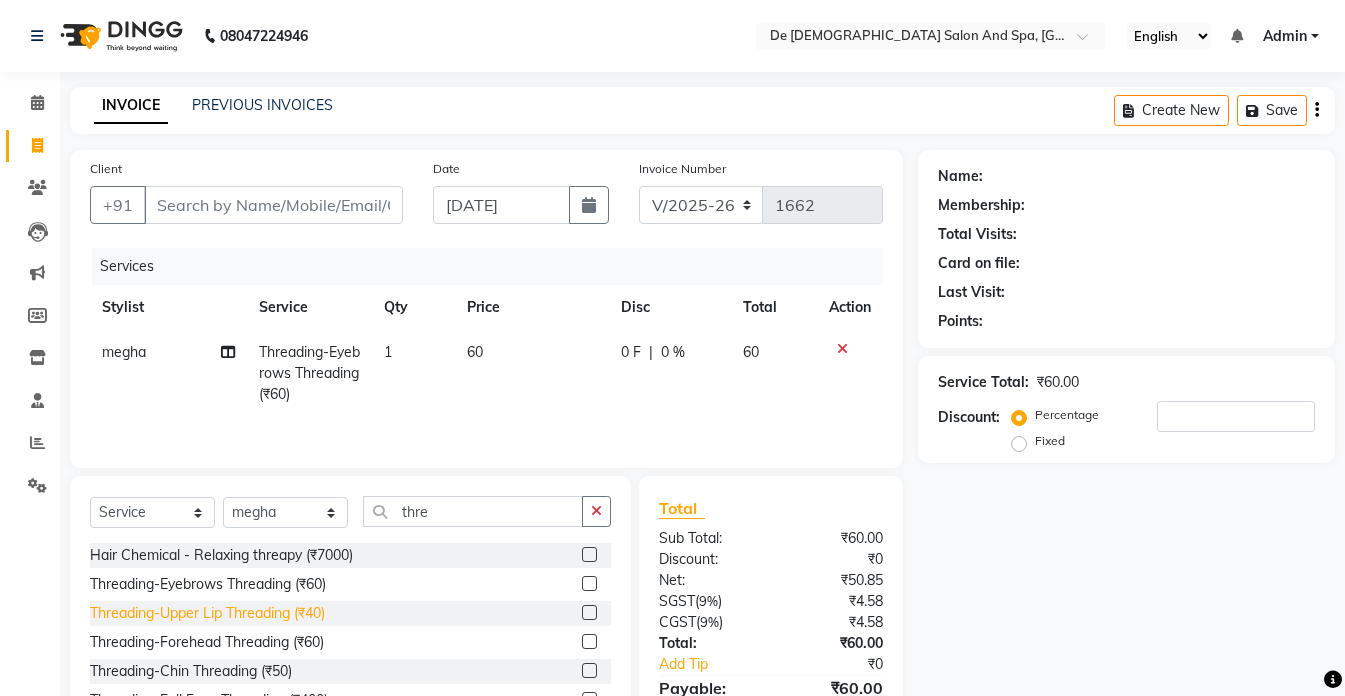 click on "Threading-Upper Lip Threading (₹40)" 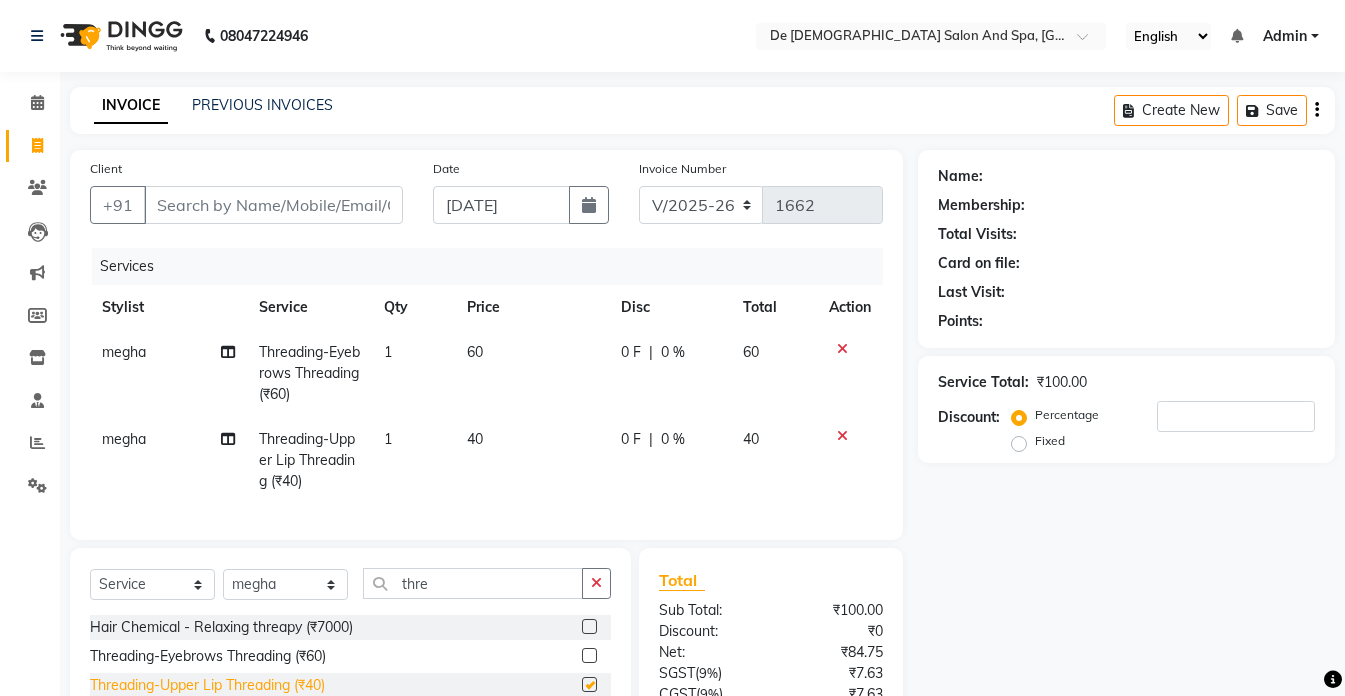 checkbox on "false" 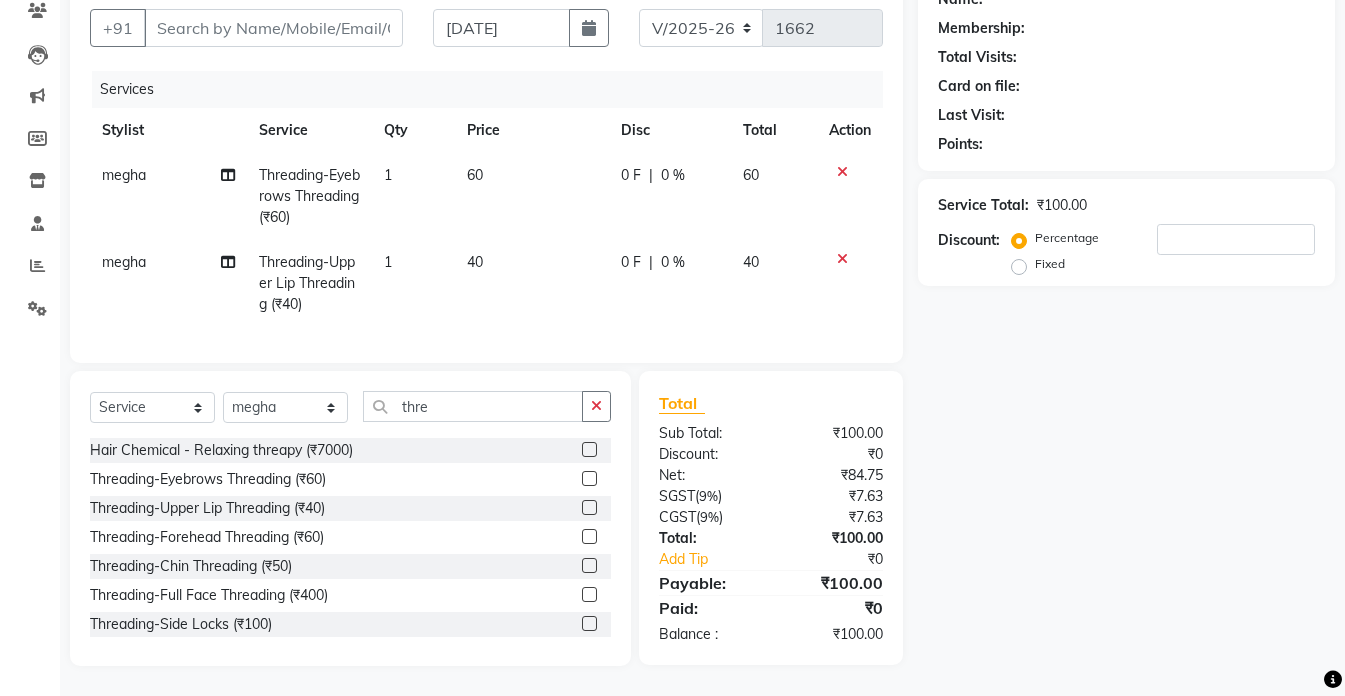 scroll, scrollTop: 192, scrollLeft: 0, axis: vertical 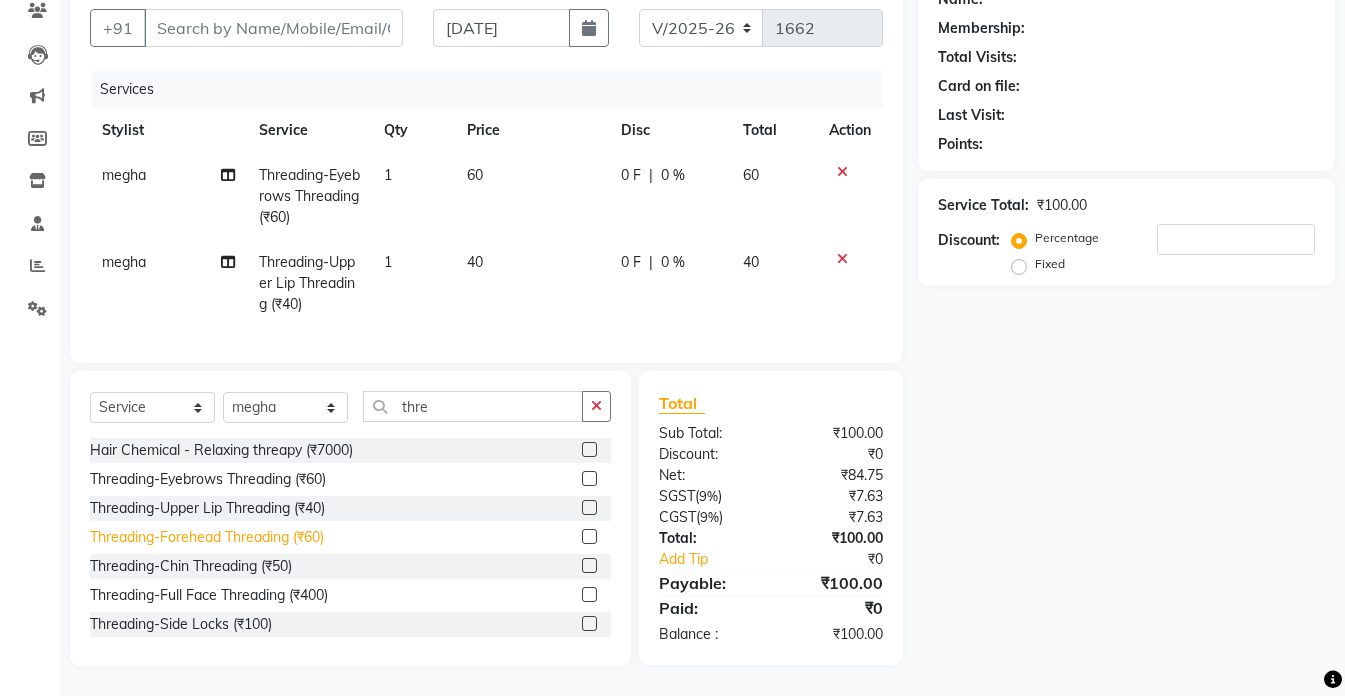 click on "Threading-Forehead Threading (₹60)" 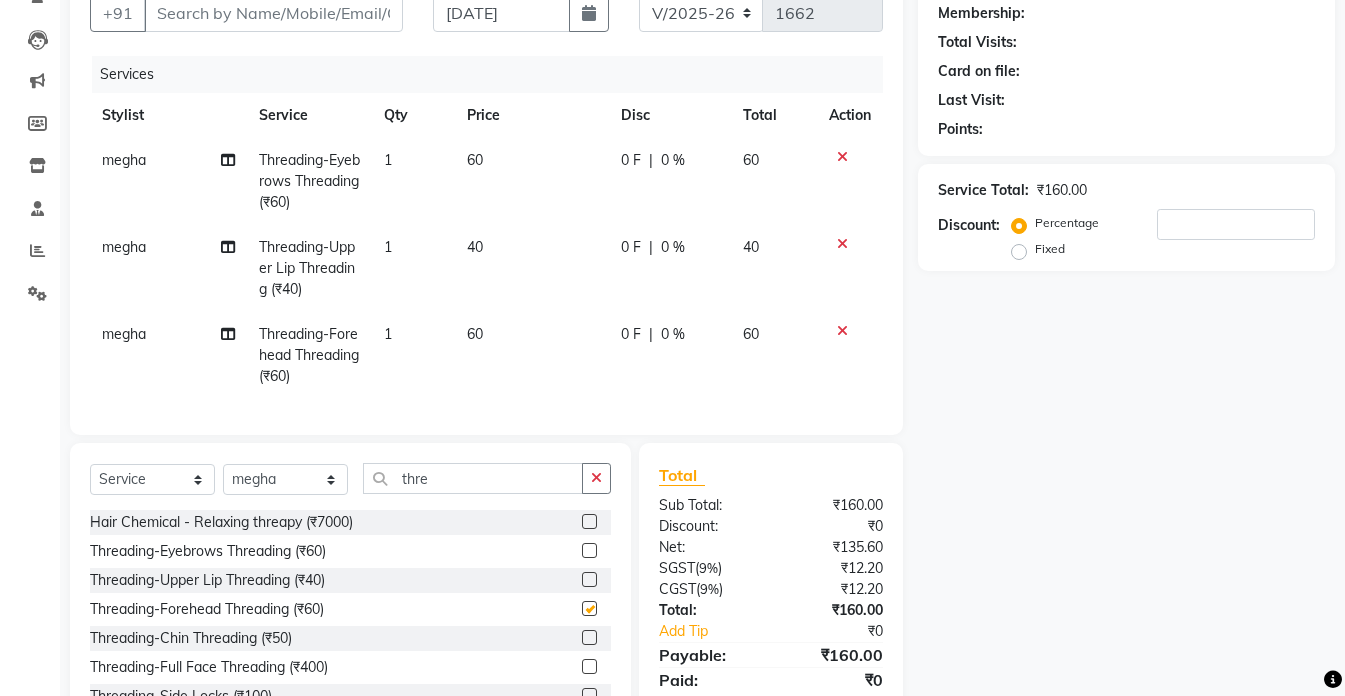 checkbox on "false" 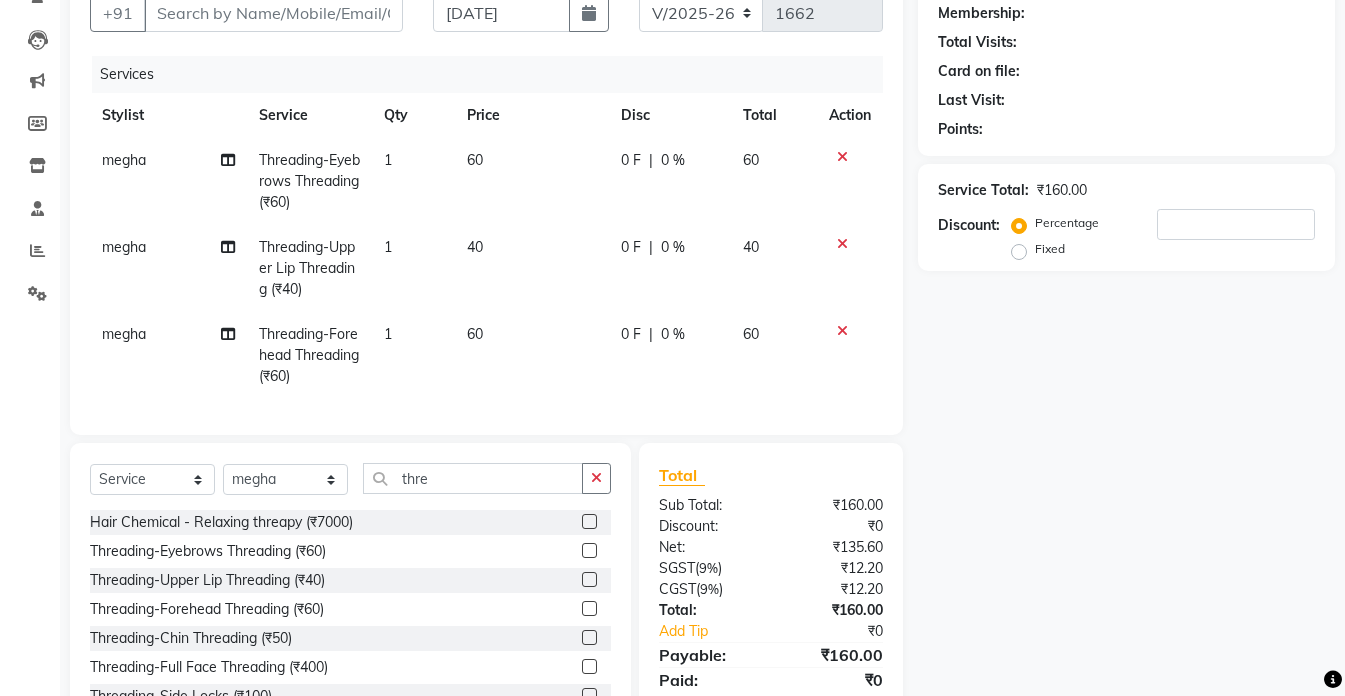 click on "40" 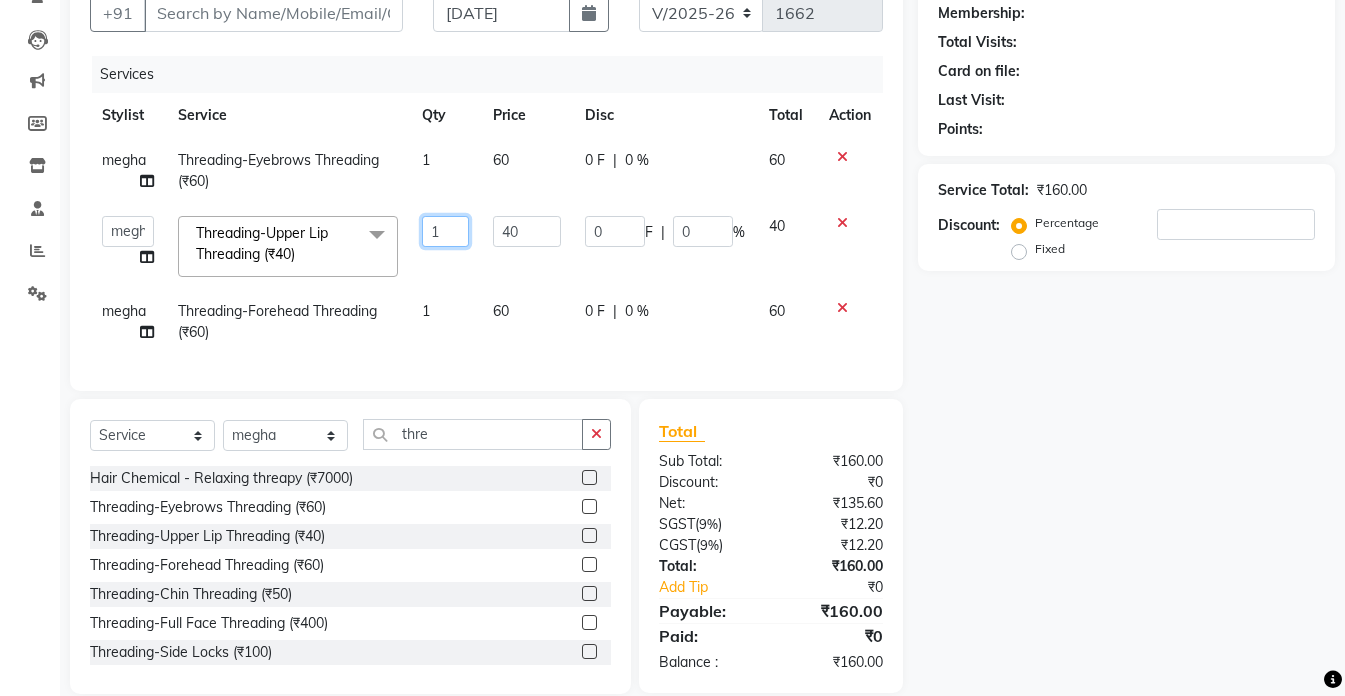 click on "1" 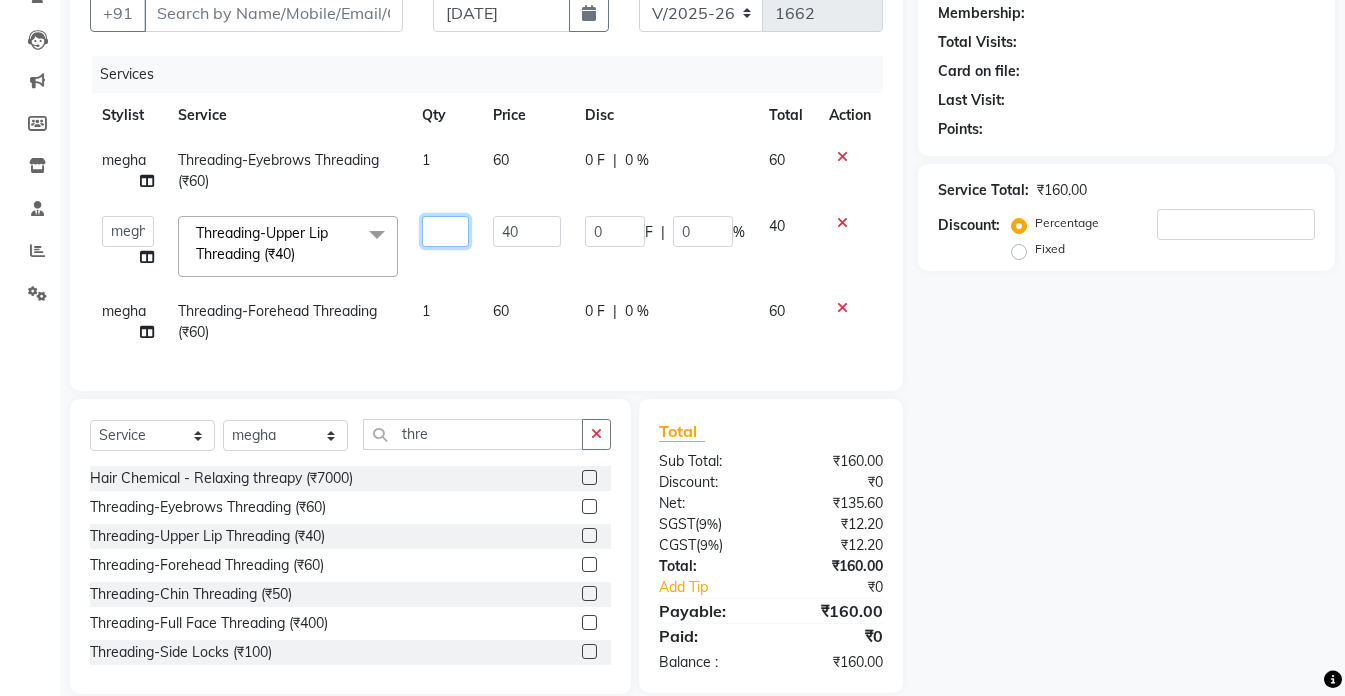 type on "2" 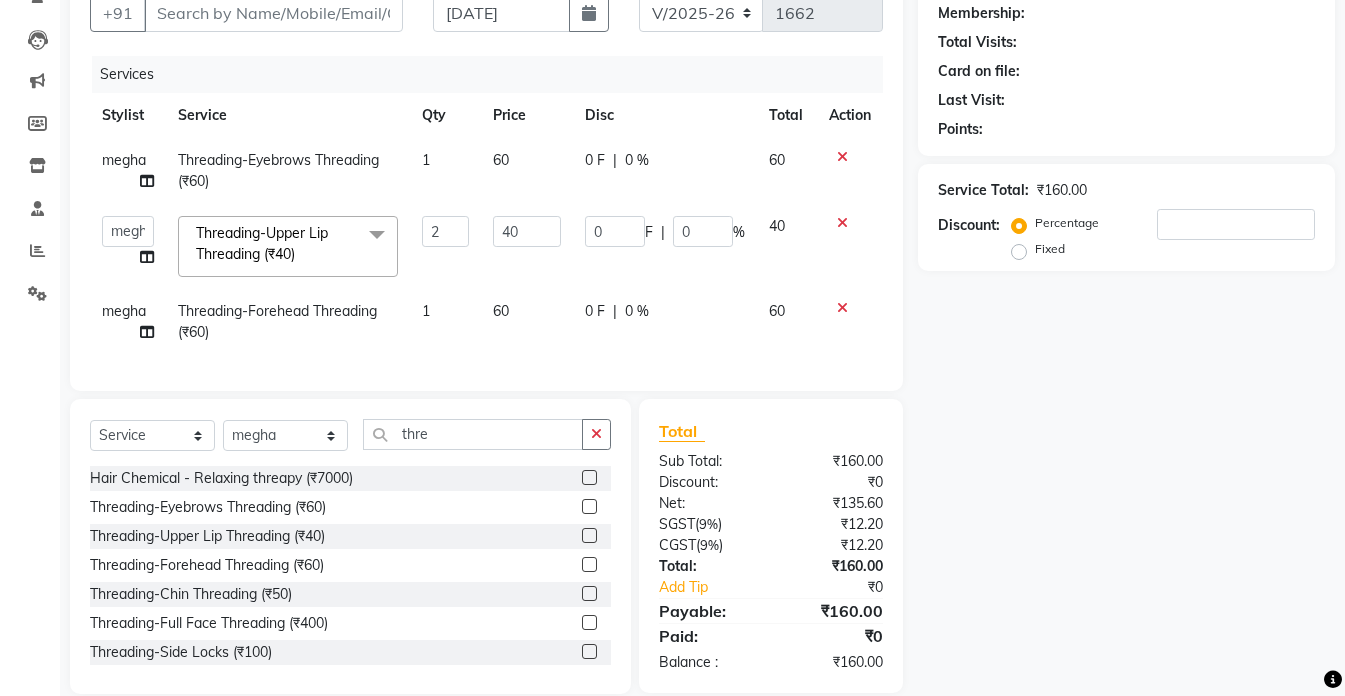 click on "Name: Membership: Total Visits: Card on file: Last Visit:  Points:  Service Total:  ₹160.00  Discount:  Percentage   Fixed" 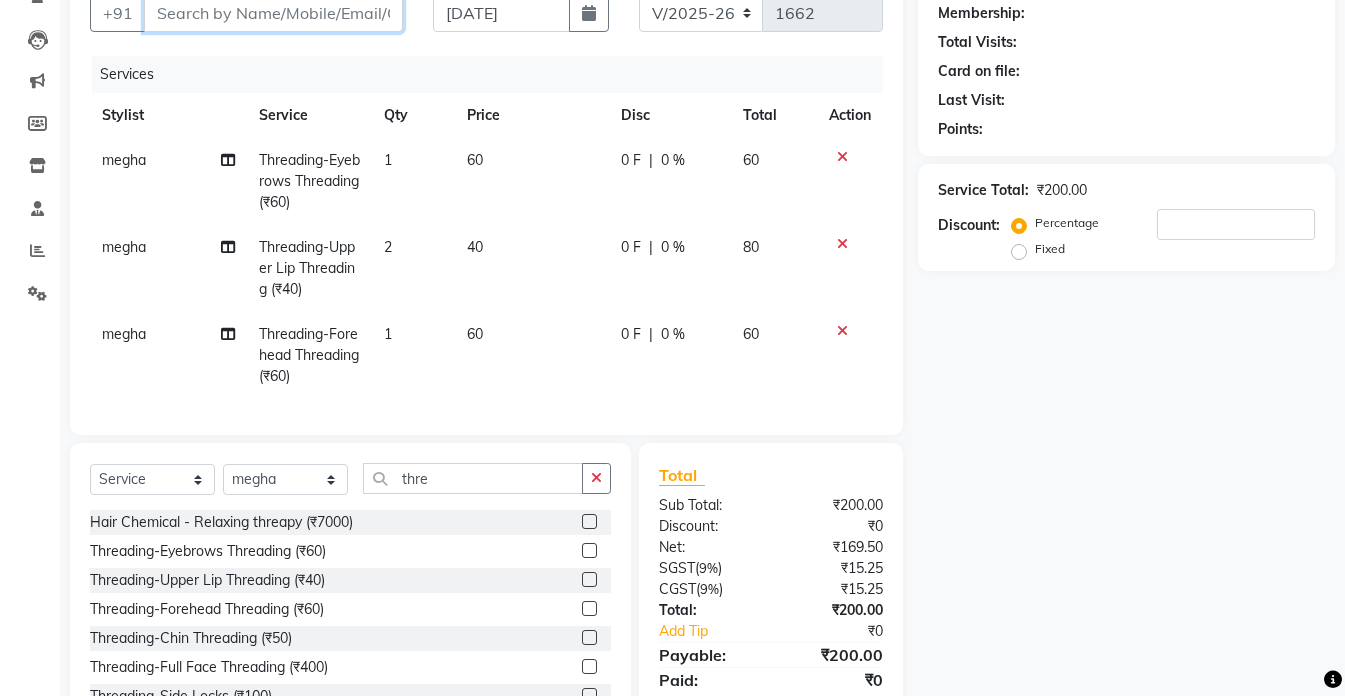 click on "Client" at bounding box center (273, 13) 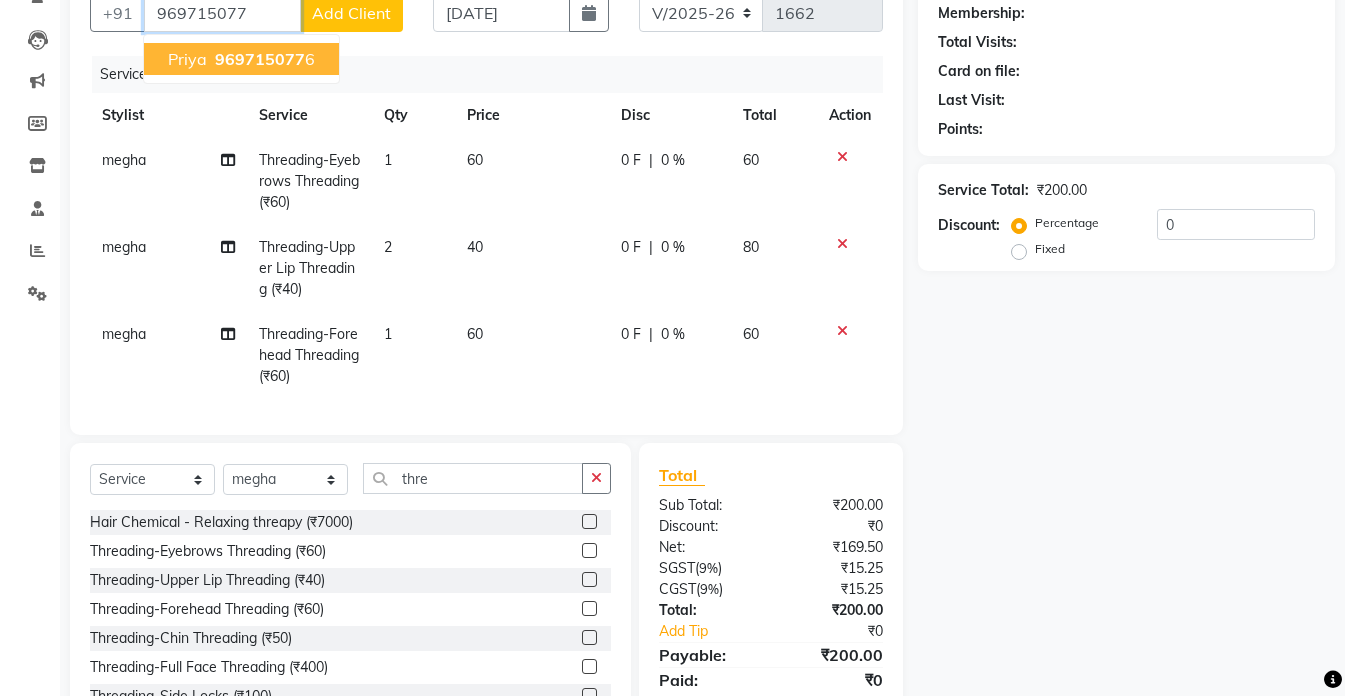 click on "priya" at bounding box center (187, 59) 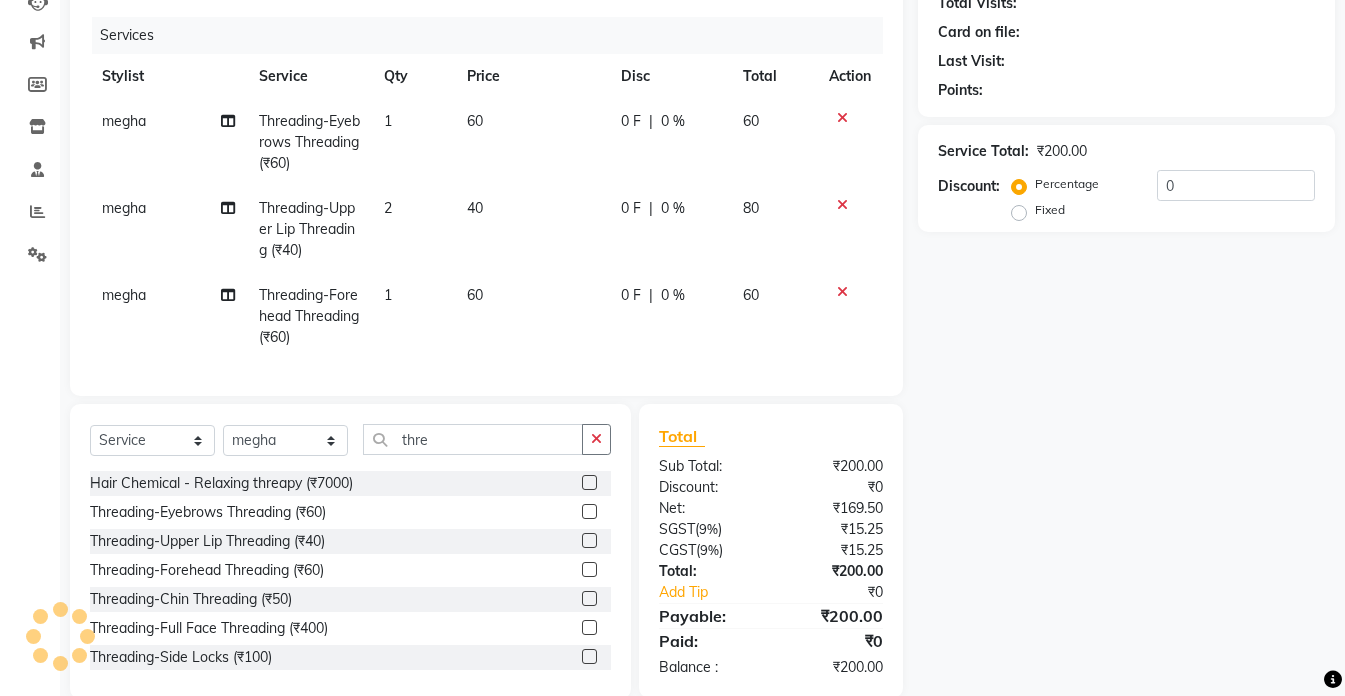 type on "9697150776" 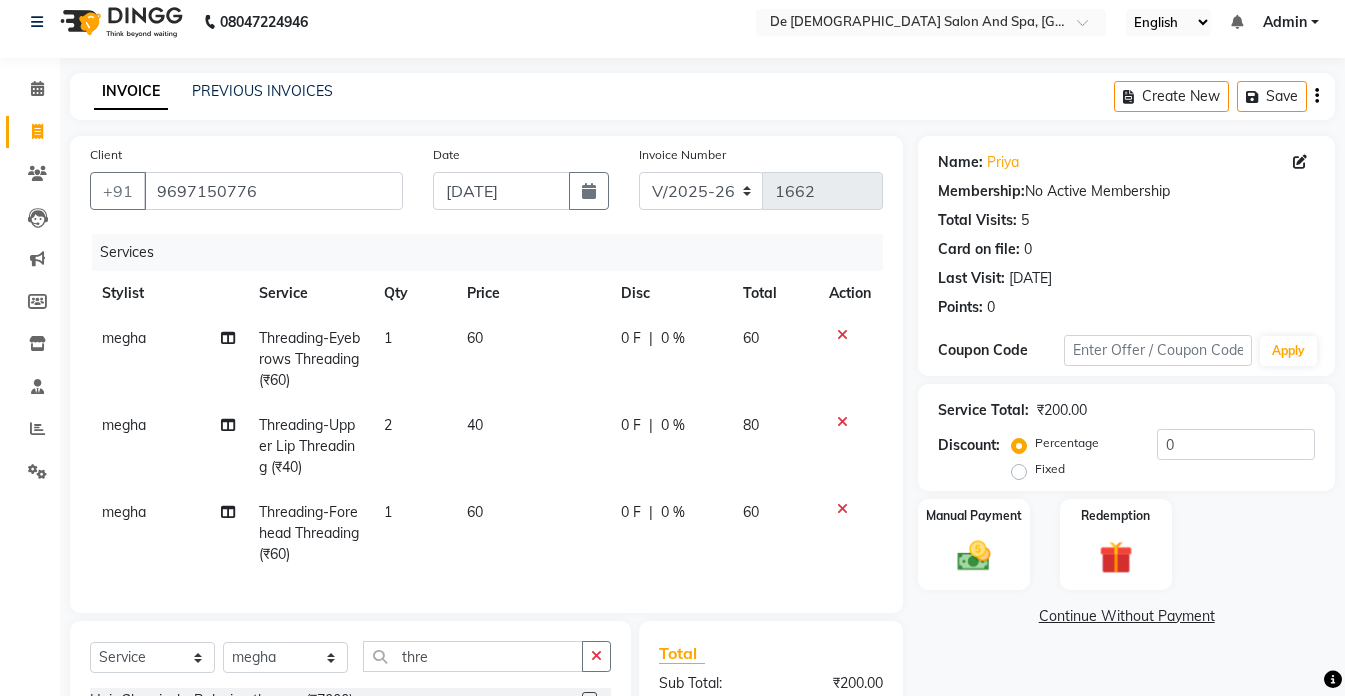 scroll, scrollTop: 0, scrollLeft: 0, axis: both 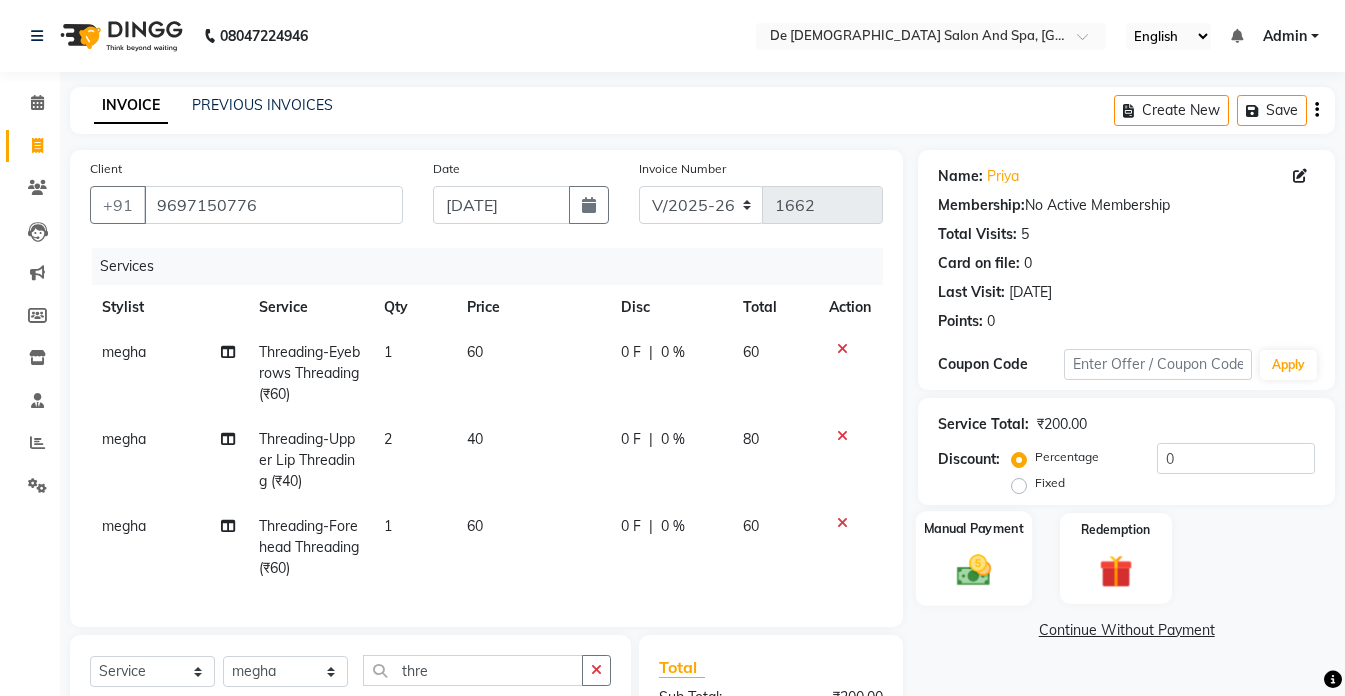 click 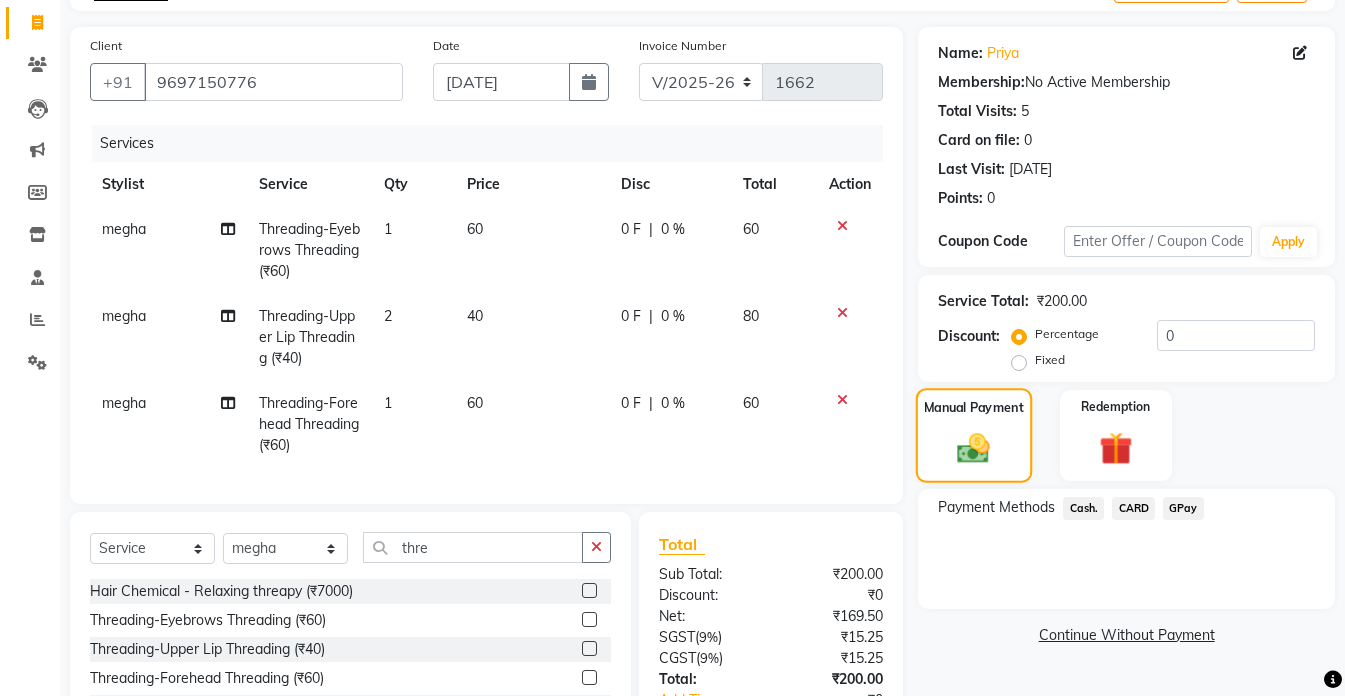 scroll, scrollTop: 279, scrollLeft: 0, axis: vertical 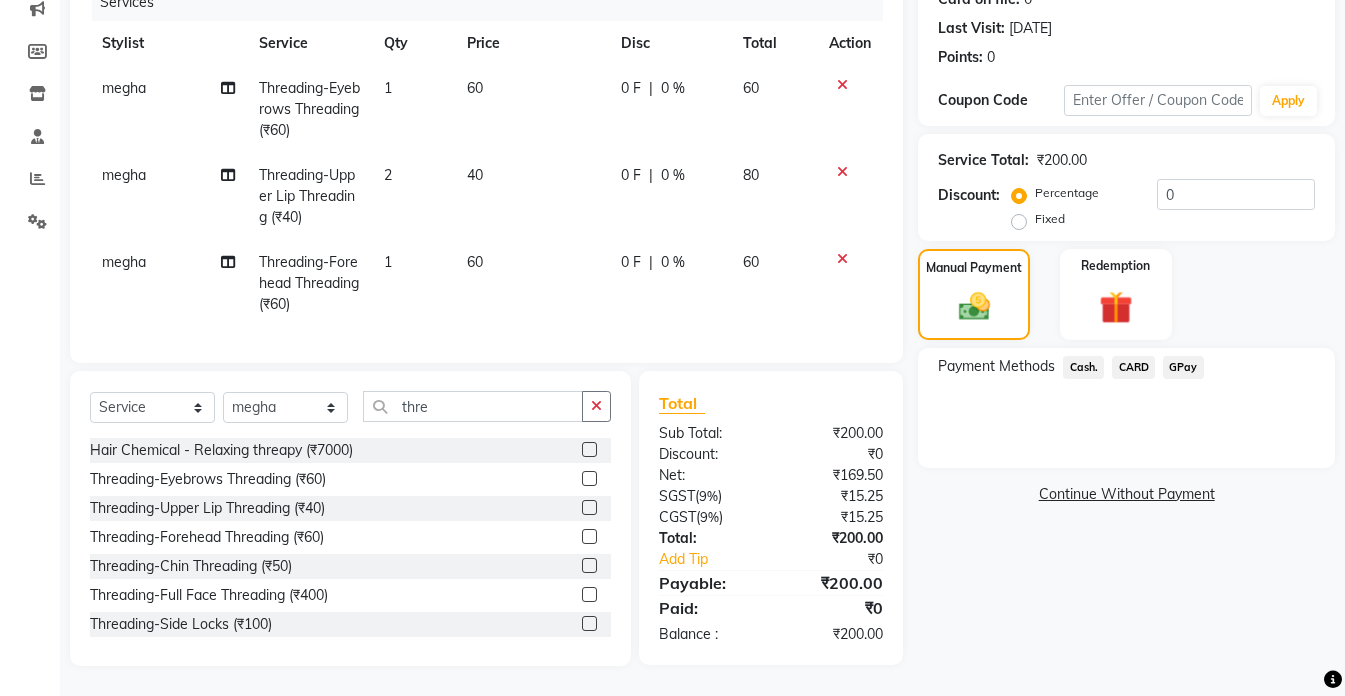 click on "GPay" 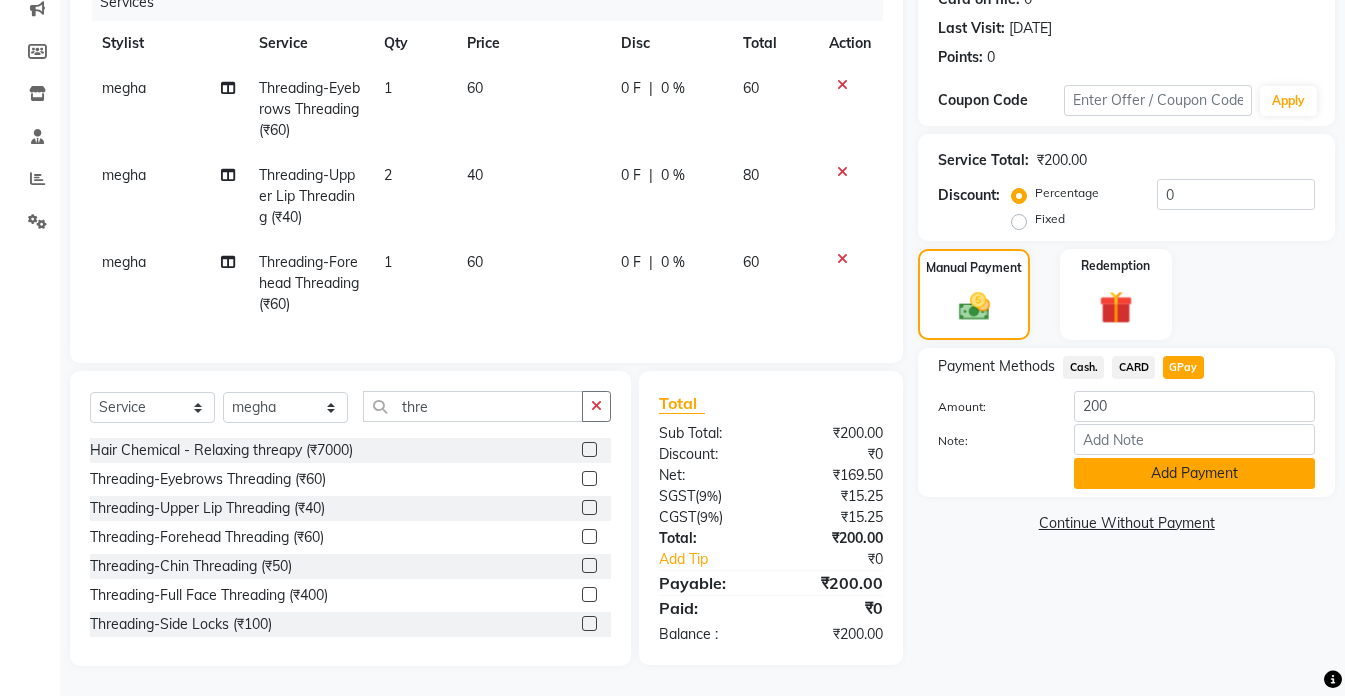 click on "Add Payment" 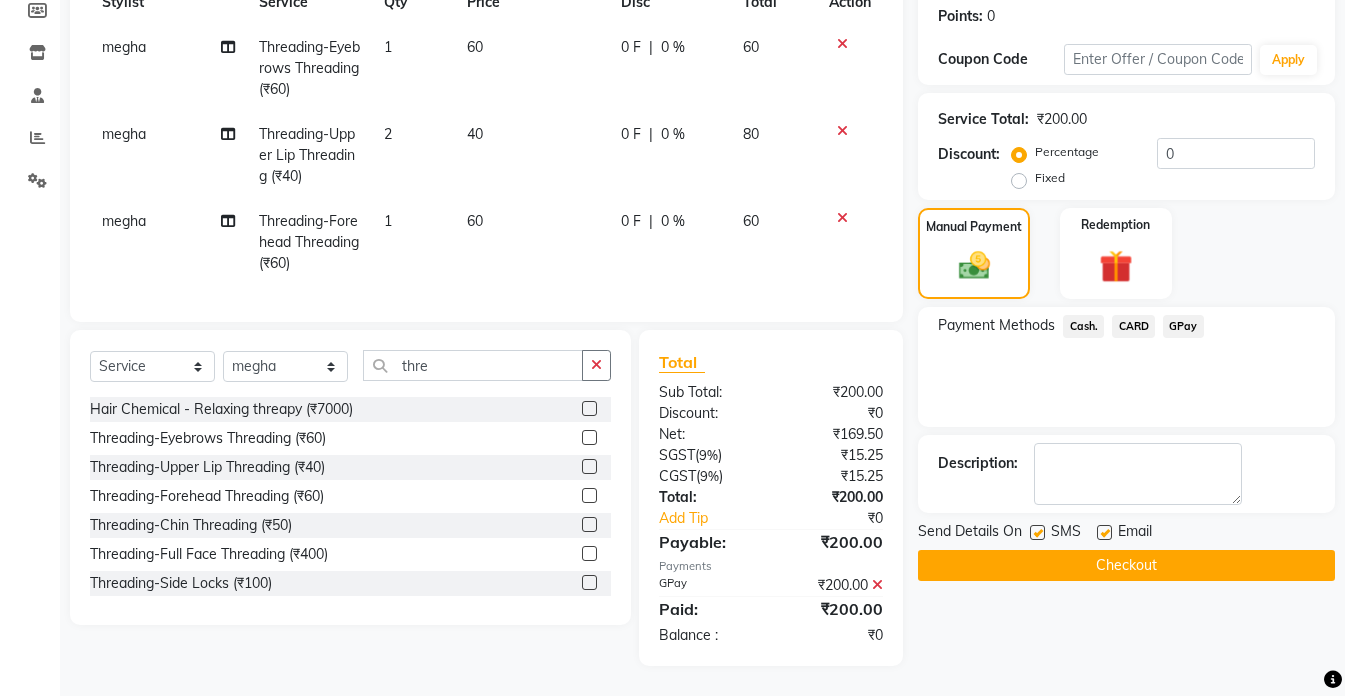 scroll, scrollTop: 320, scrollLeft: 0, axis: vertical 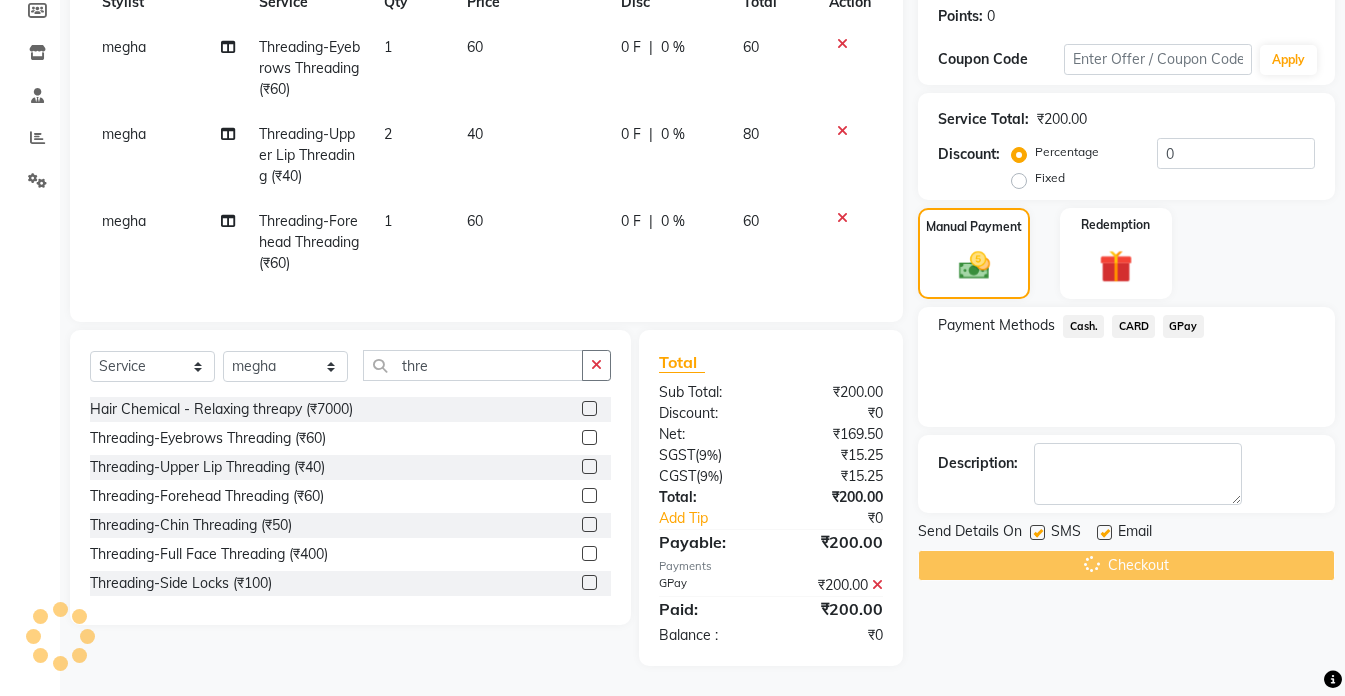 click on "Checkout" 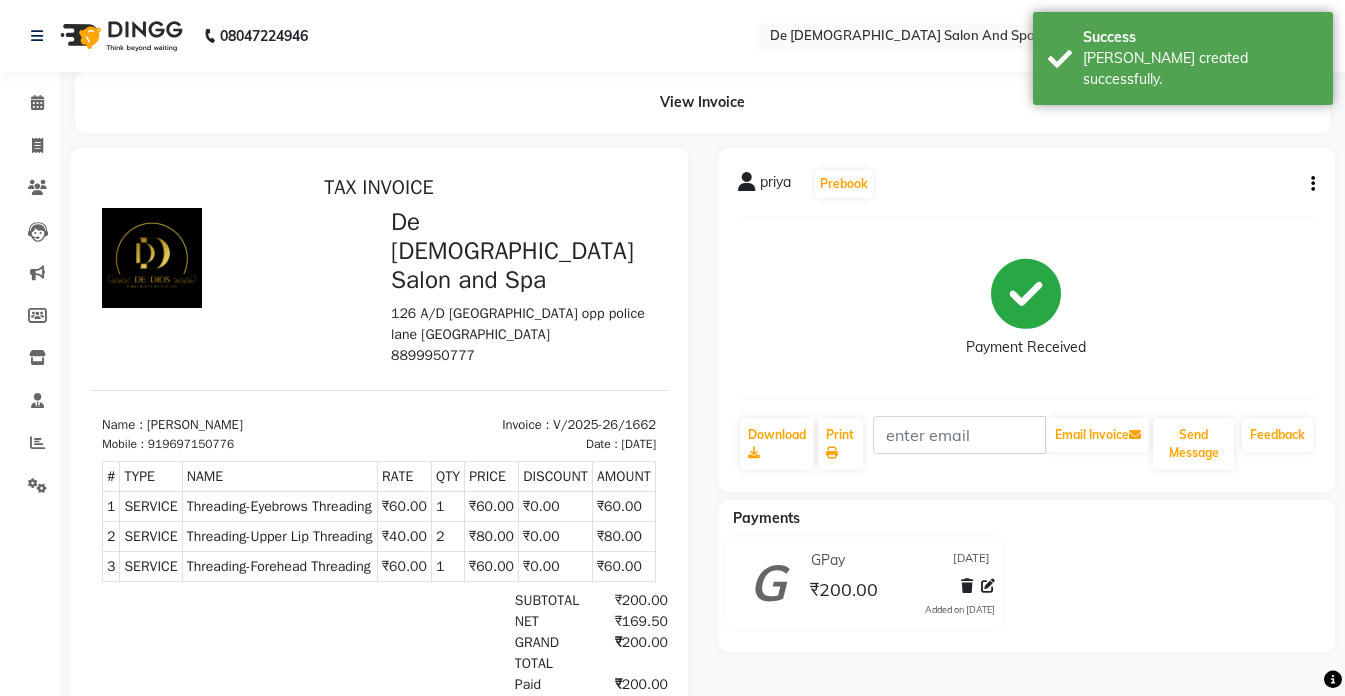 scroll, scrollTop: 0, scrollLeft: 0, axis: both 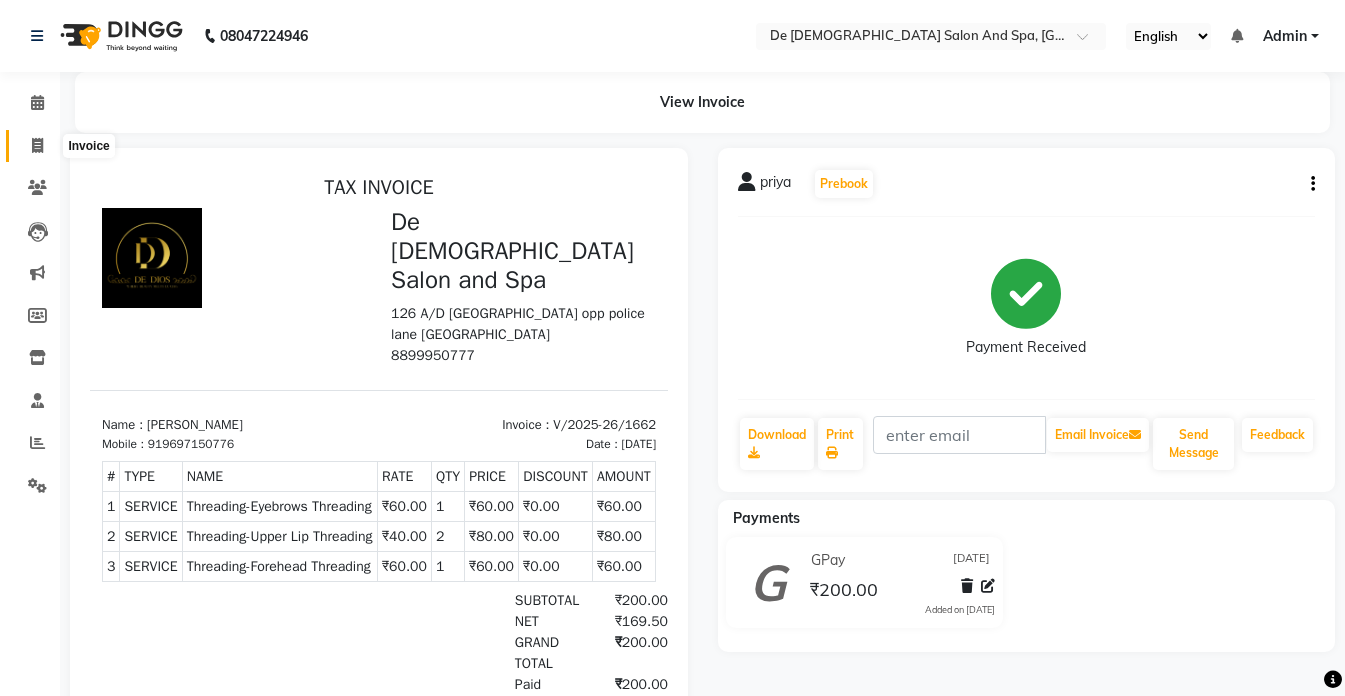 click 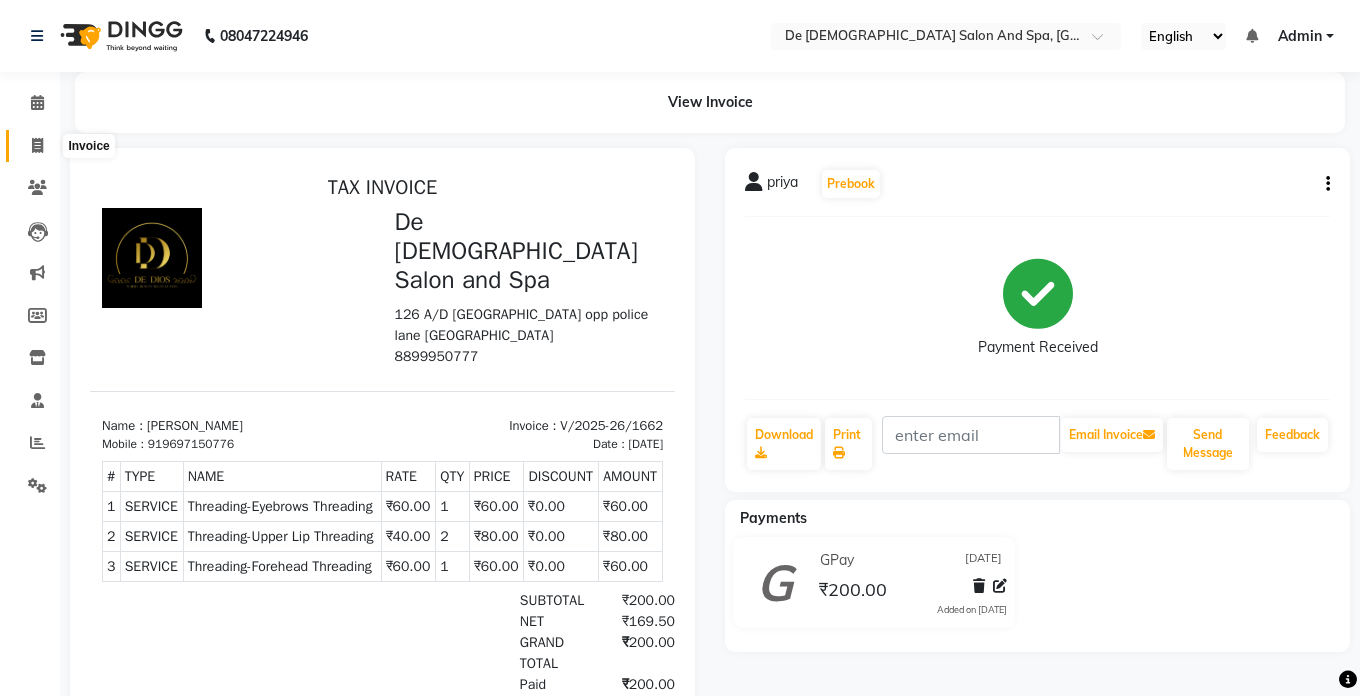 select on "service" 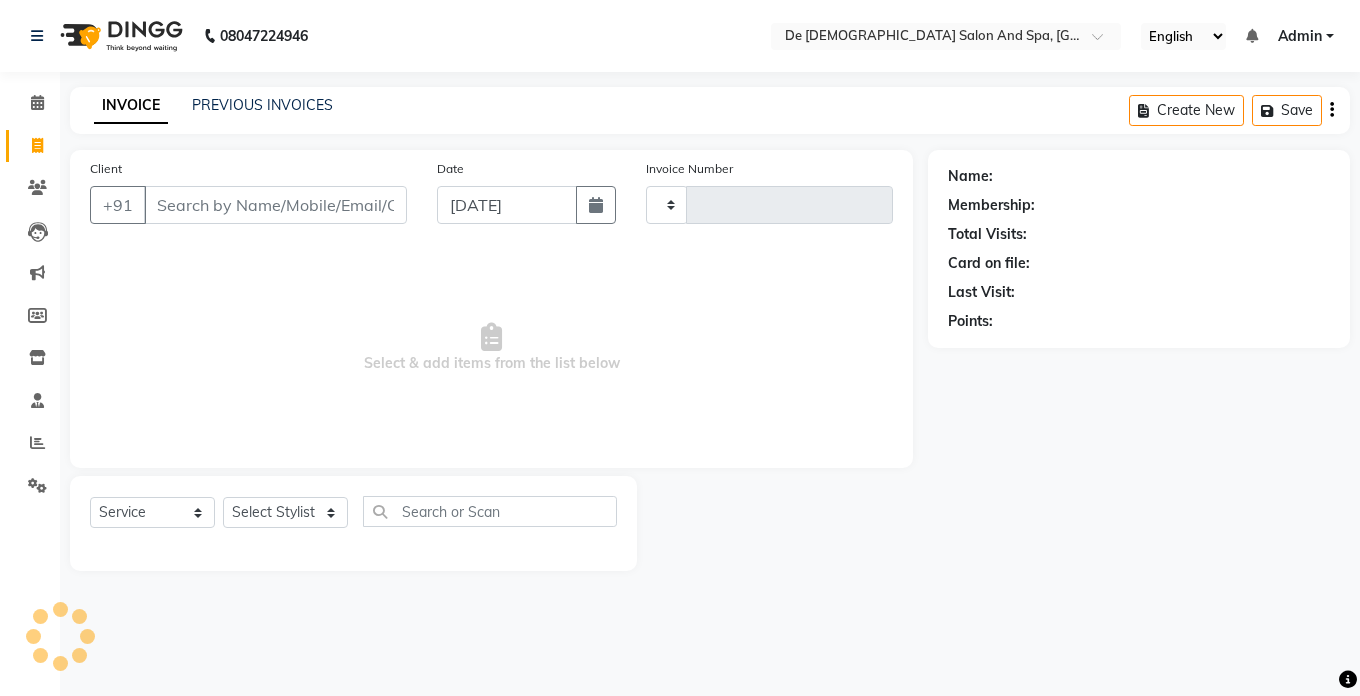 type on "1663" 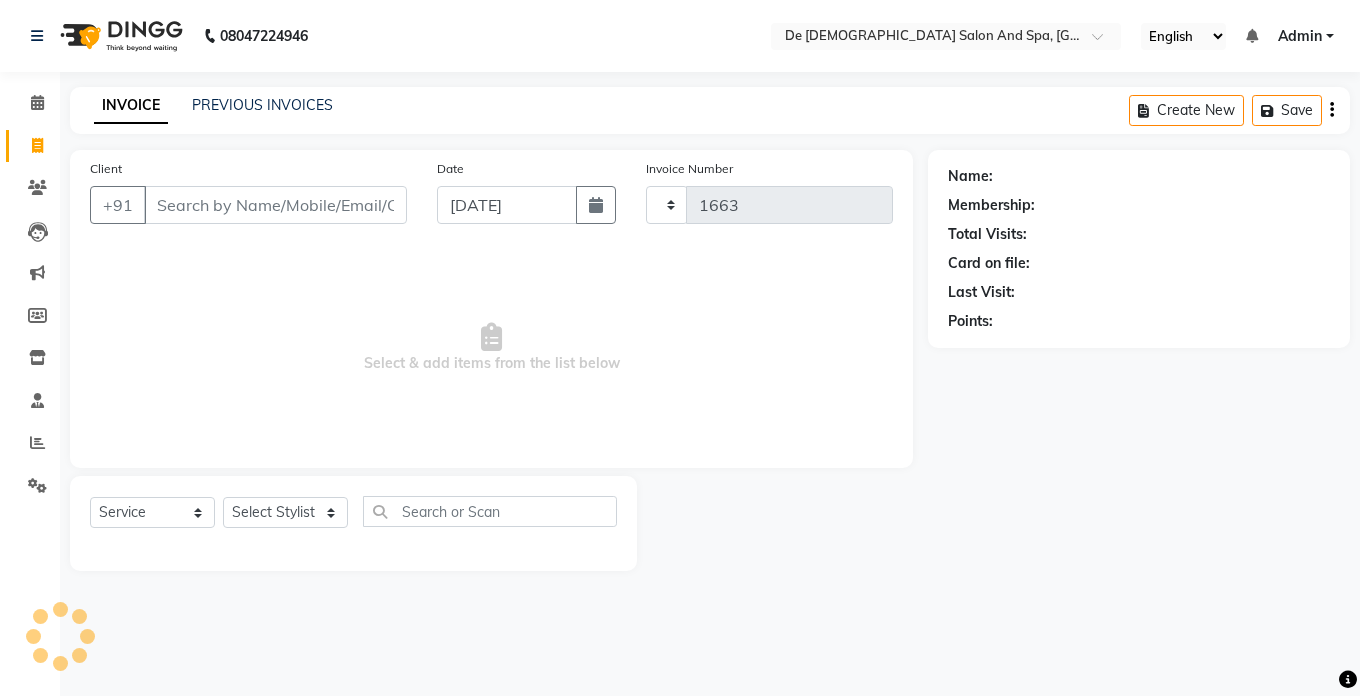 select on "6431" 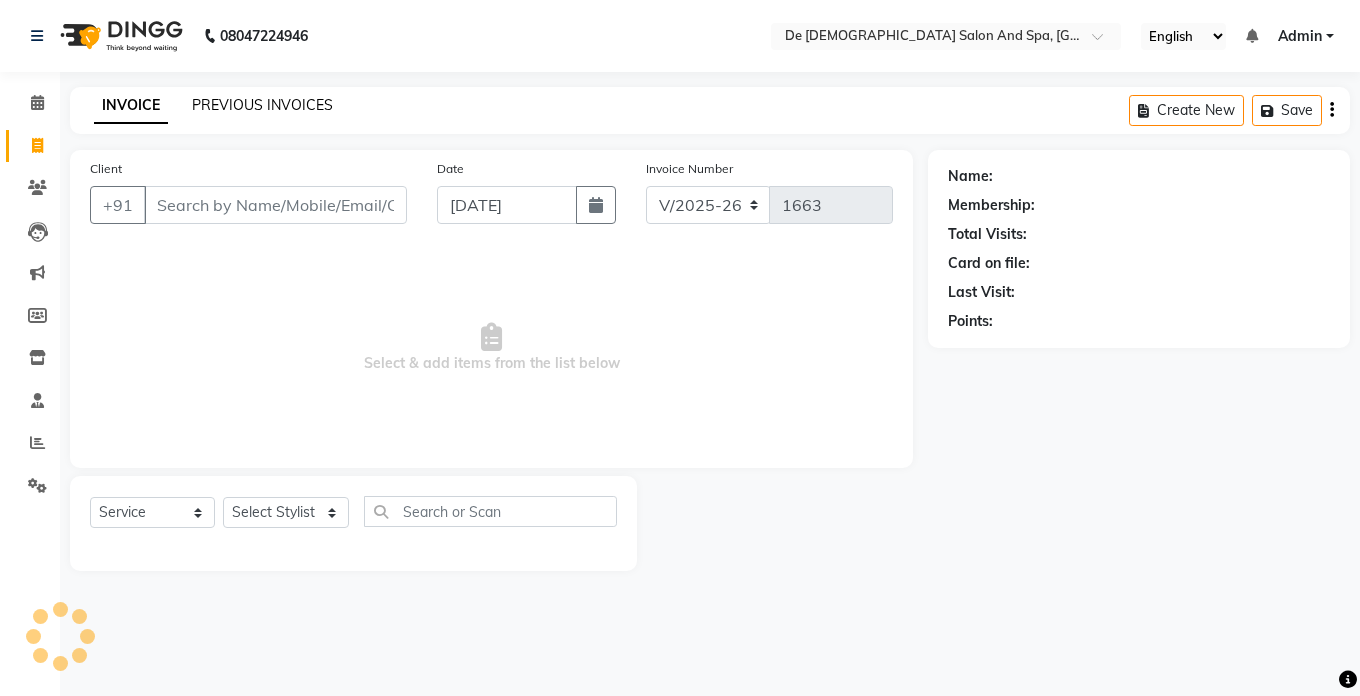 click on "PREVIOUS INVOICES" 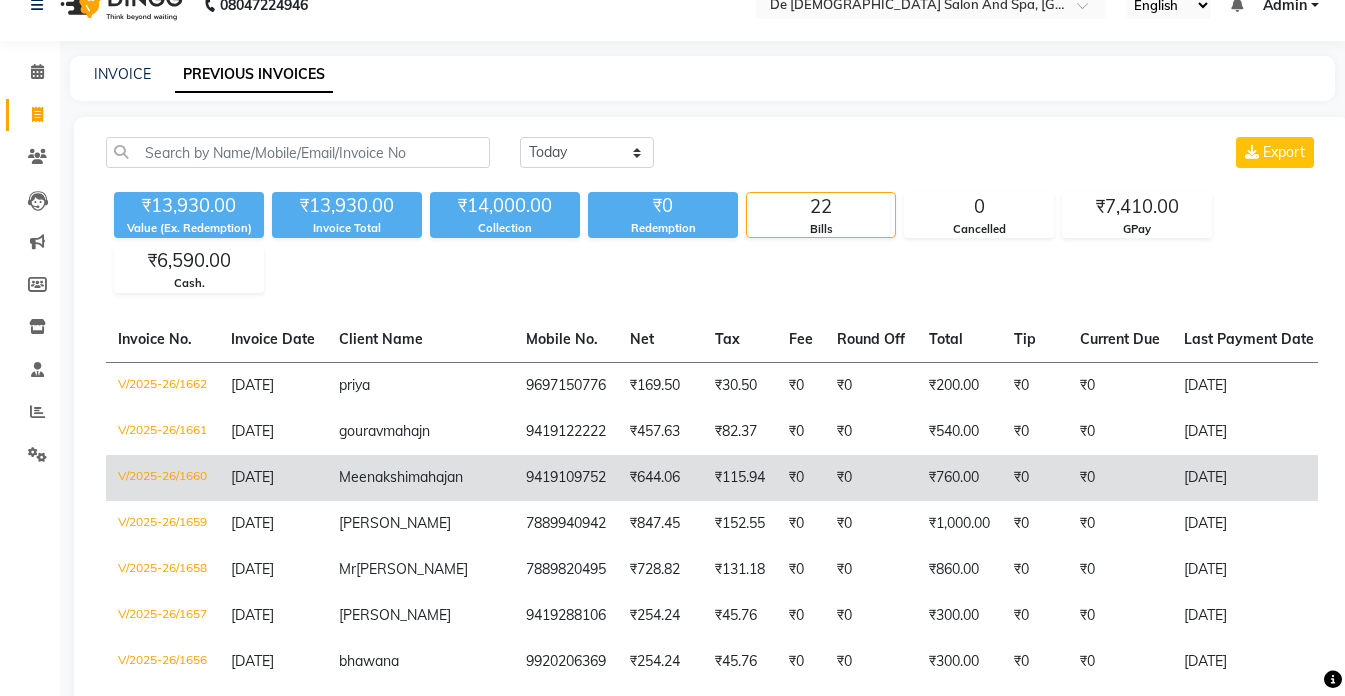 scroll, scrollTop: 0, scrollLeft: 0, axis: both 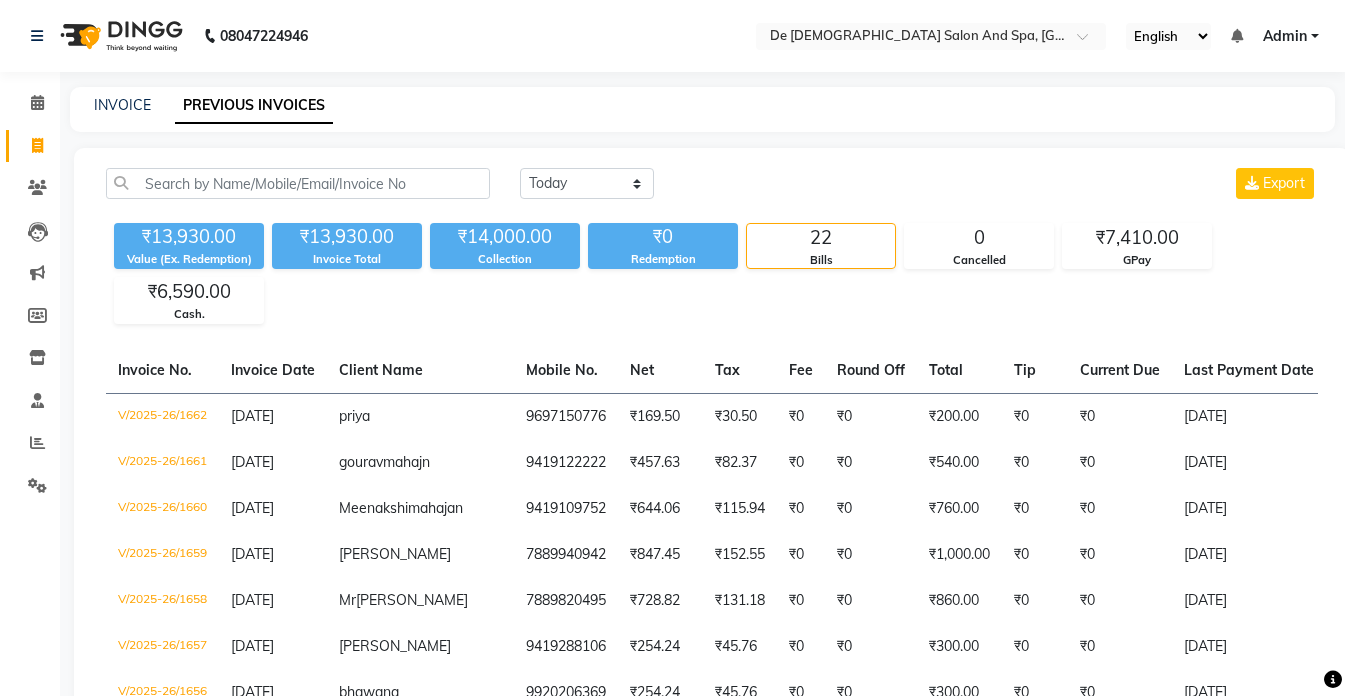 click on "INVOICE" 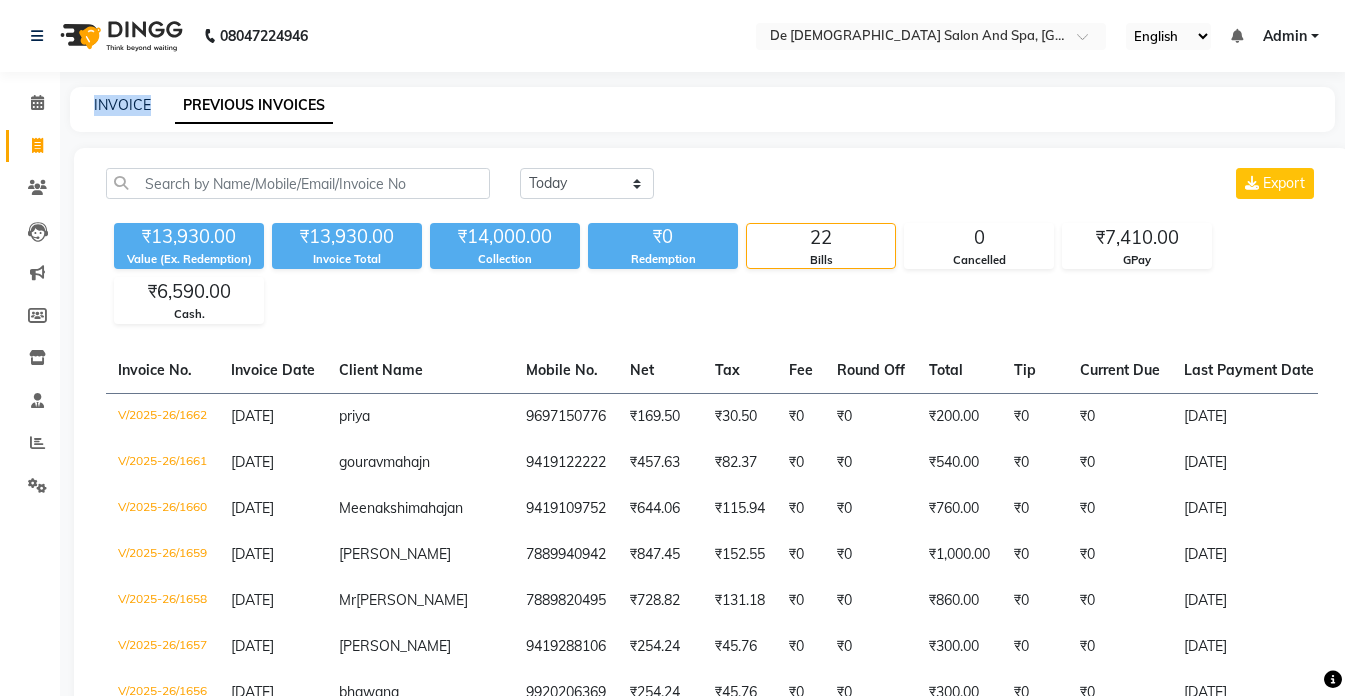 click on "INVOICE" 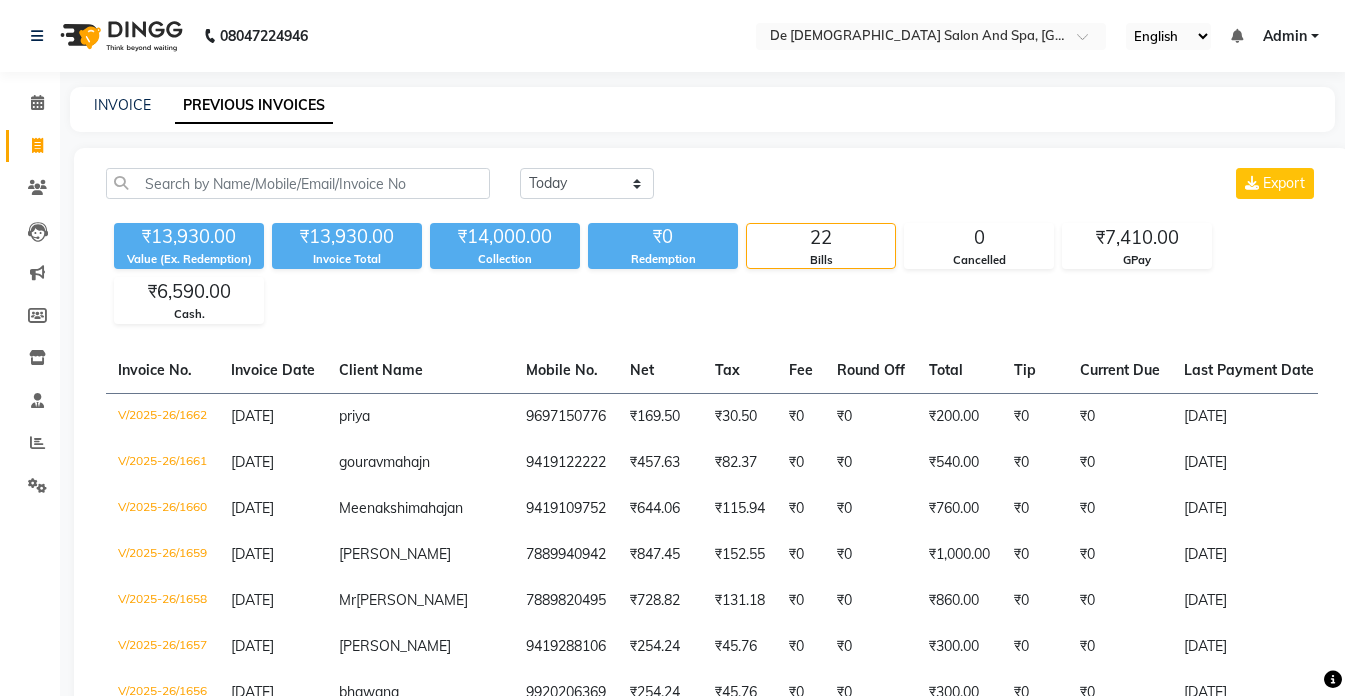 drag, startPoint x: 130, startPoint y: 114, endPoint x: 504, endPoint y: 108, distance: 374.04813 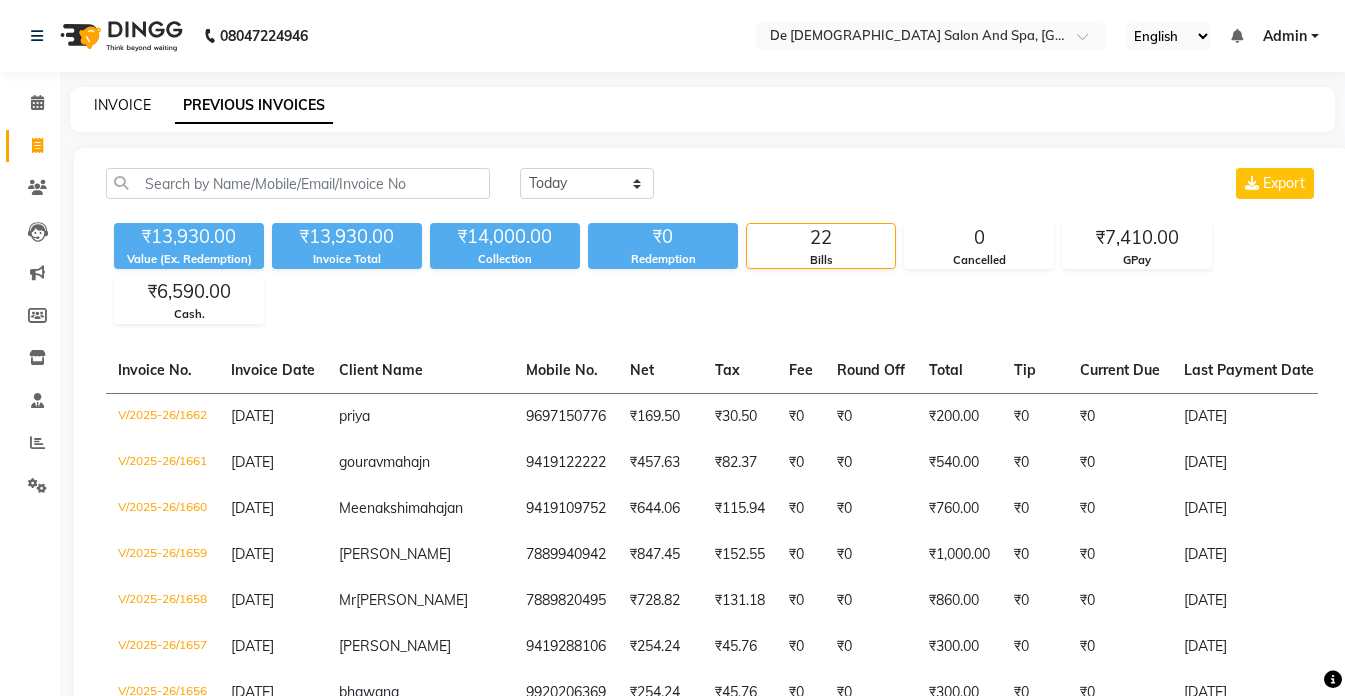 click on "INVOICE" 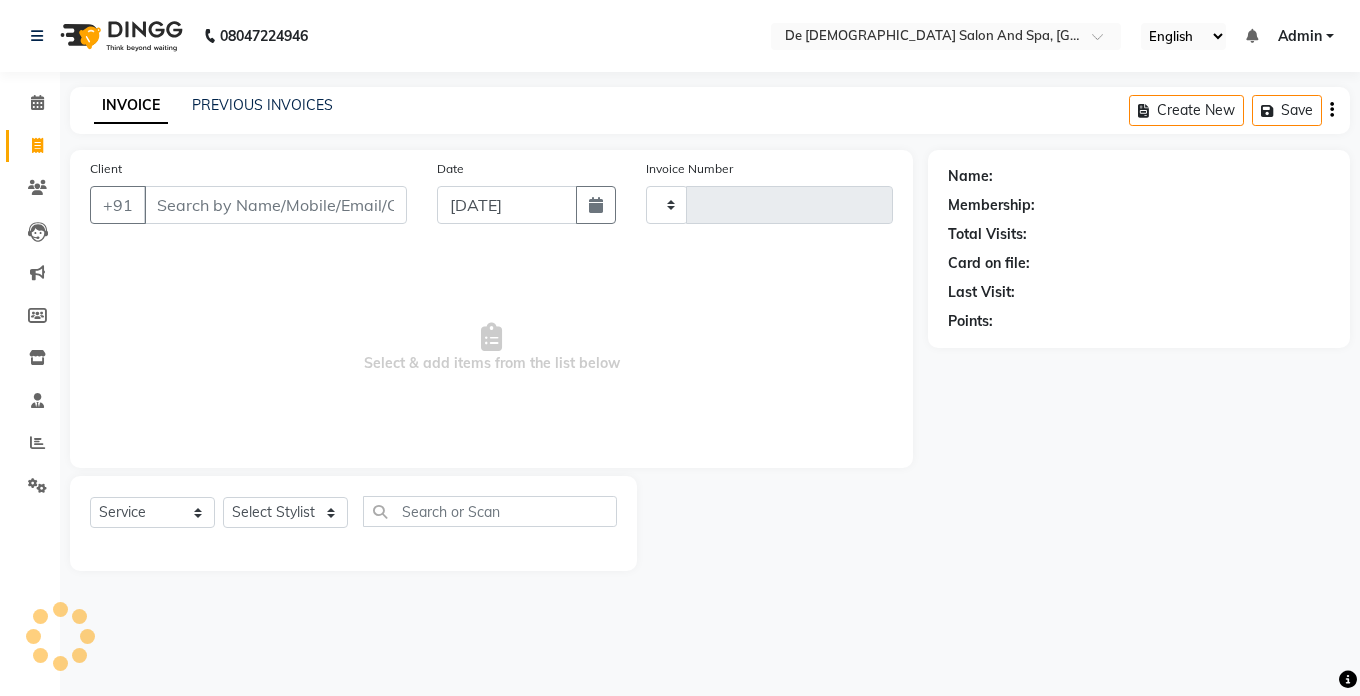 type on "1663" 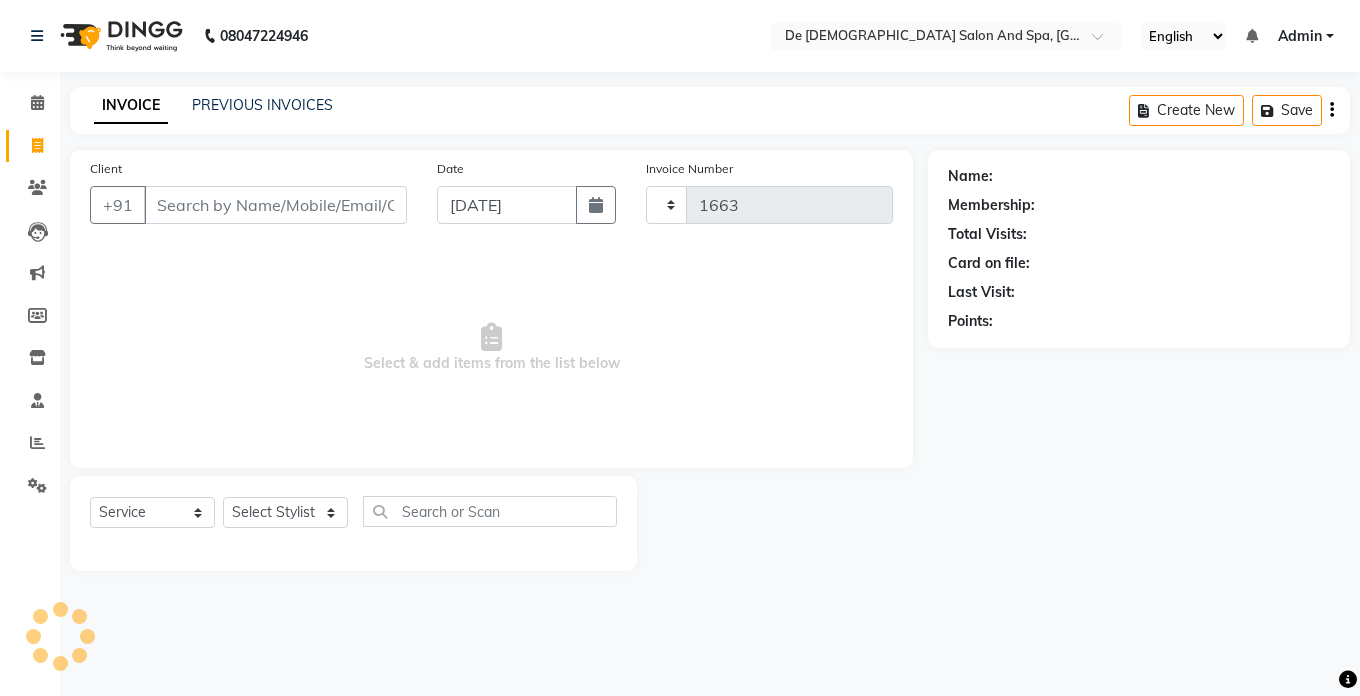 select on "6431" 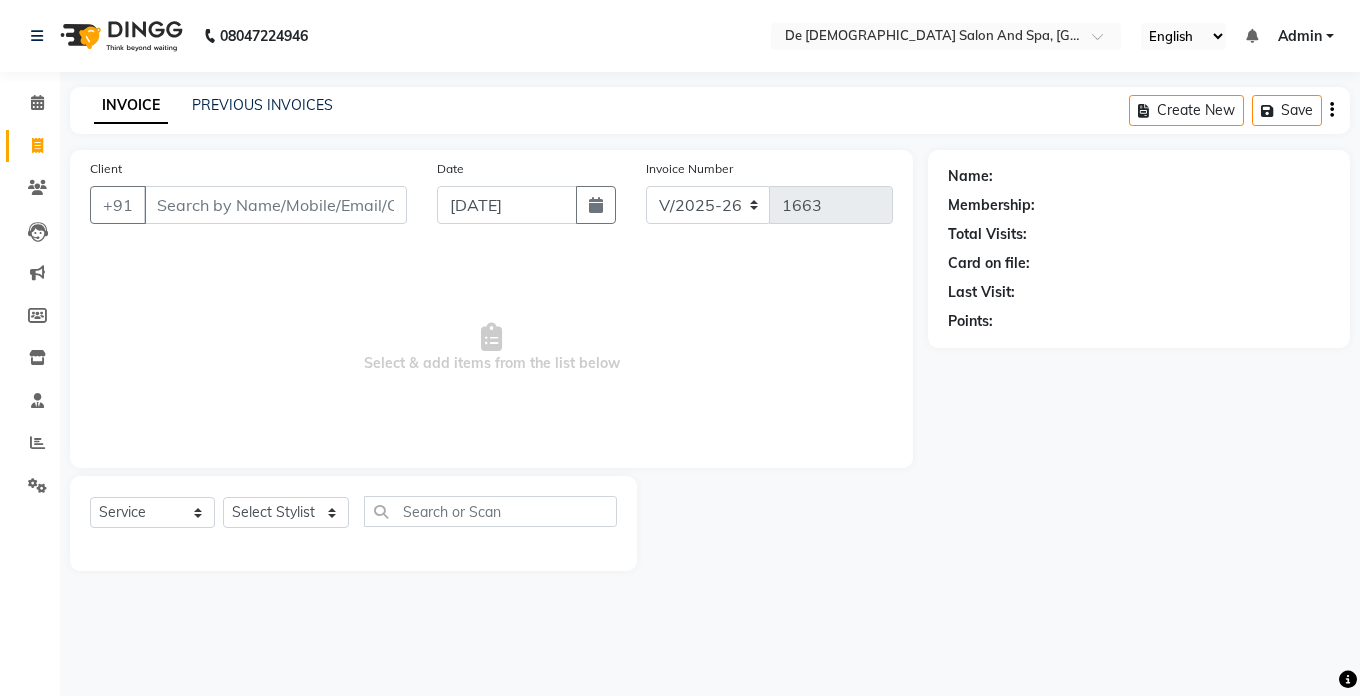 click on "Client" at bounding box center [275, 205] 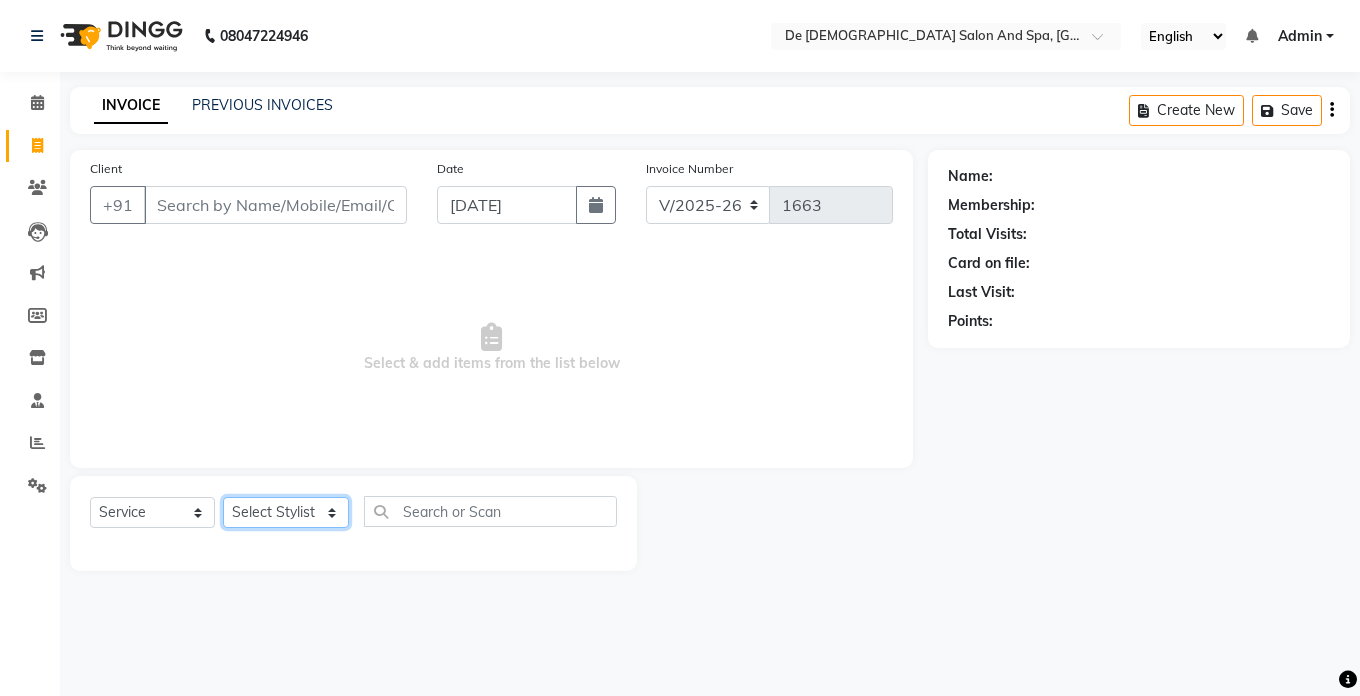 click on "Select Stylist akshay aman [PERSON_NAME] [PERSON_NAME]  [MEDICAL_DATA][PERSON_NAME] [PERSON_NAME] [DATE][PERSON_NAME]" 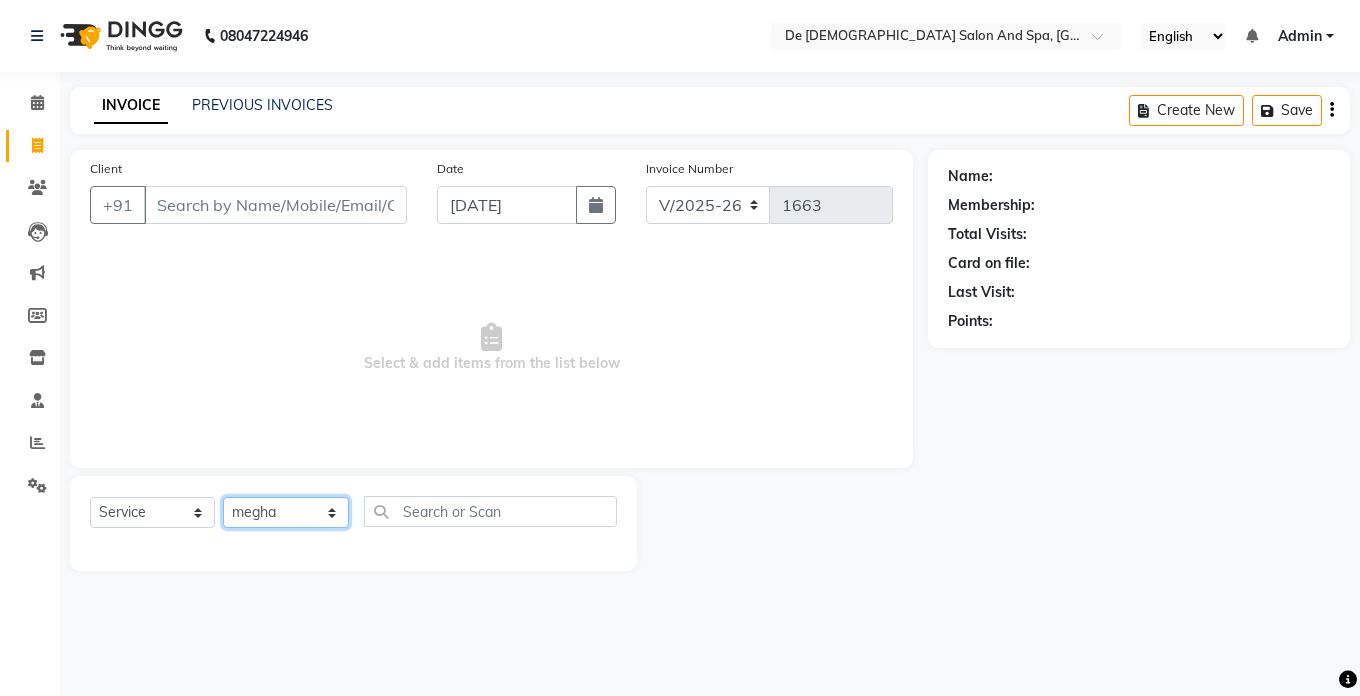 click on "Select Stylist akshay aman [PERSON_NAME] [PERSON_NAME]  [MEDICAL_DATA][PERSON_NAME] [PERSON_NAME] [DATE][PERSON_NAME]" 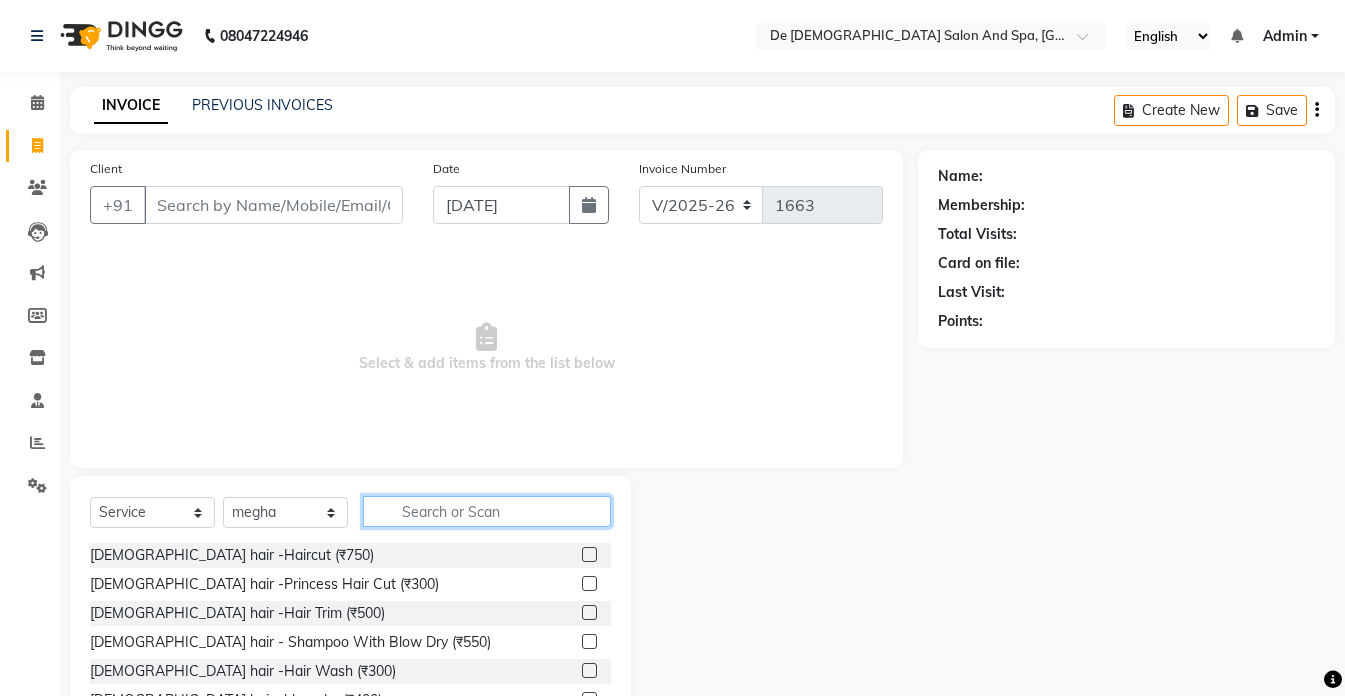 click 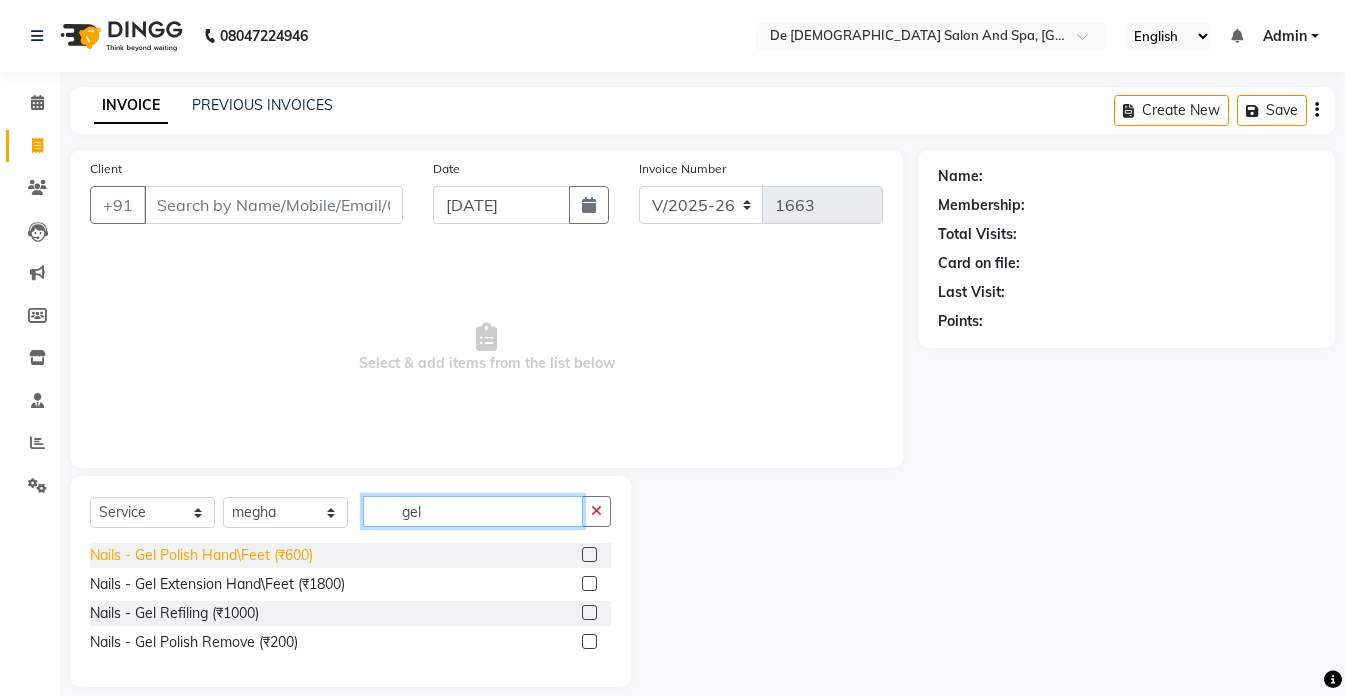type on "gel" 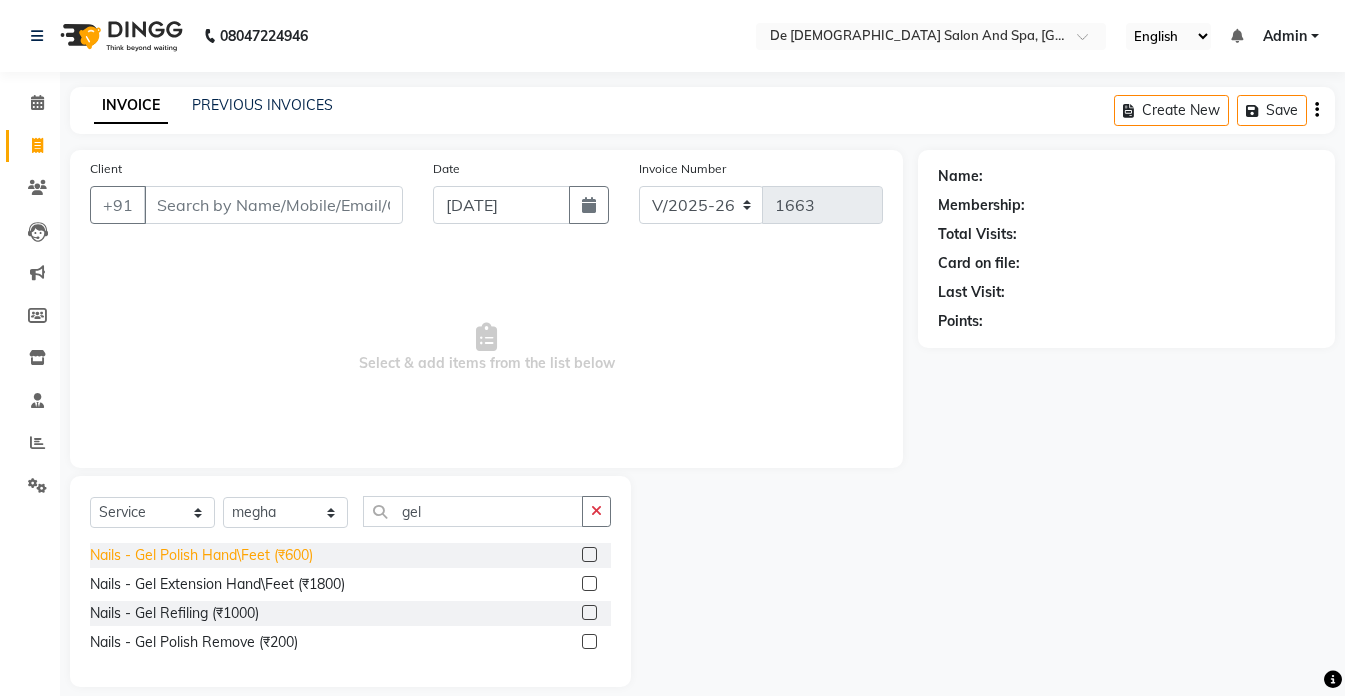 click on "Nails - Gel Polish Hand\Feet (₹600)" 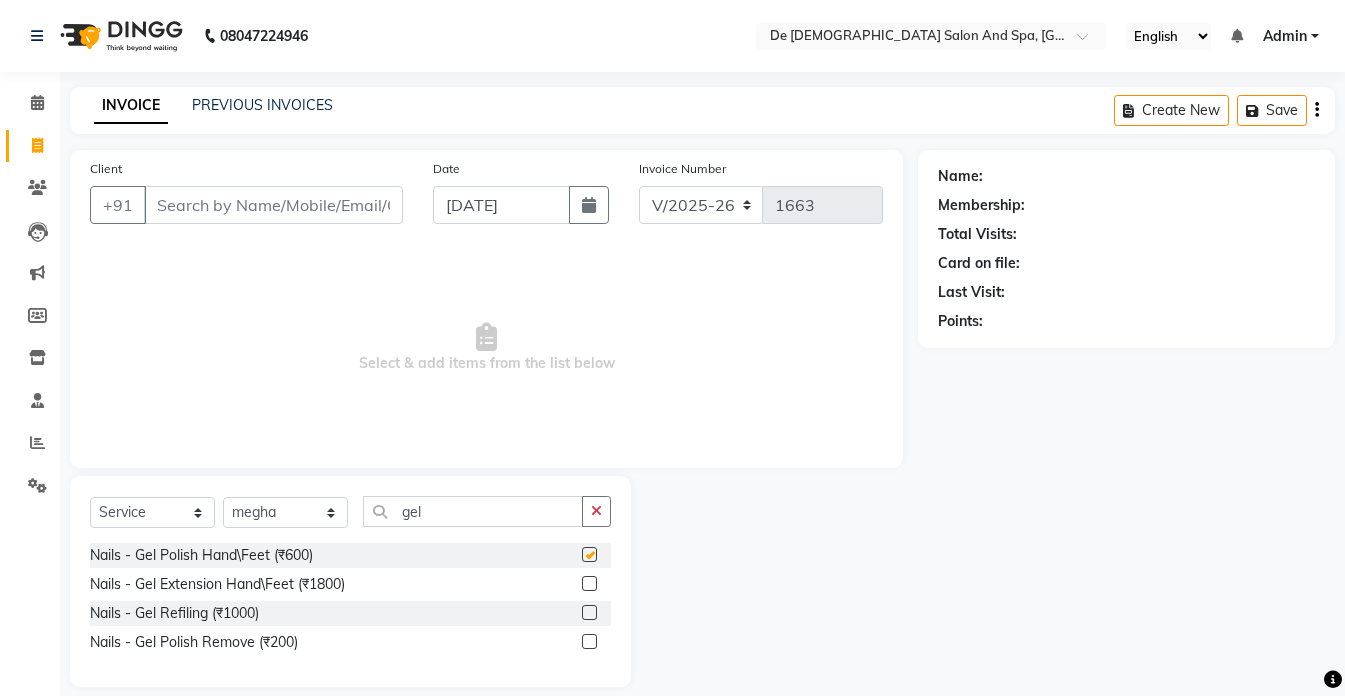 checkbox on "false" 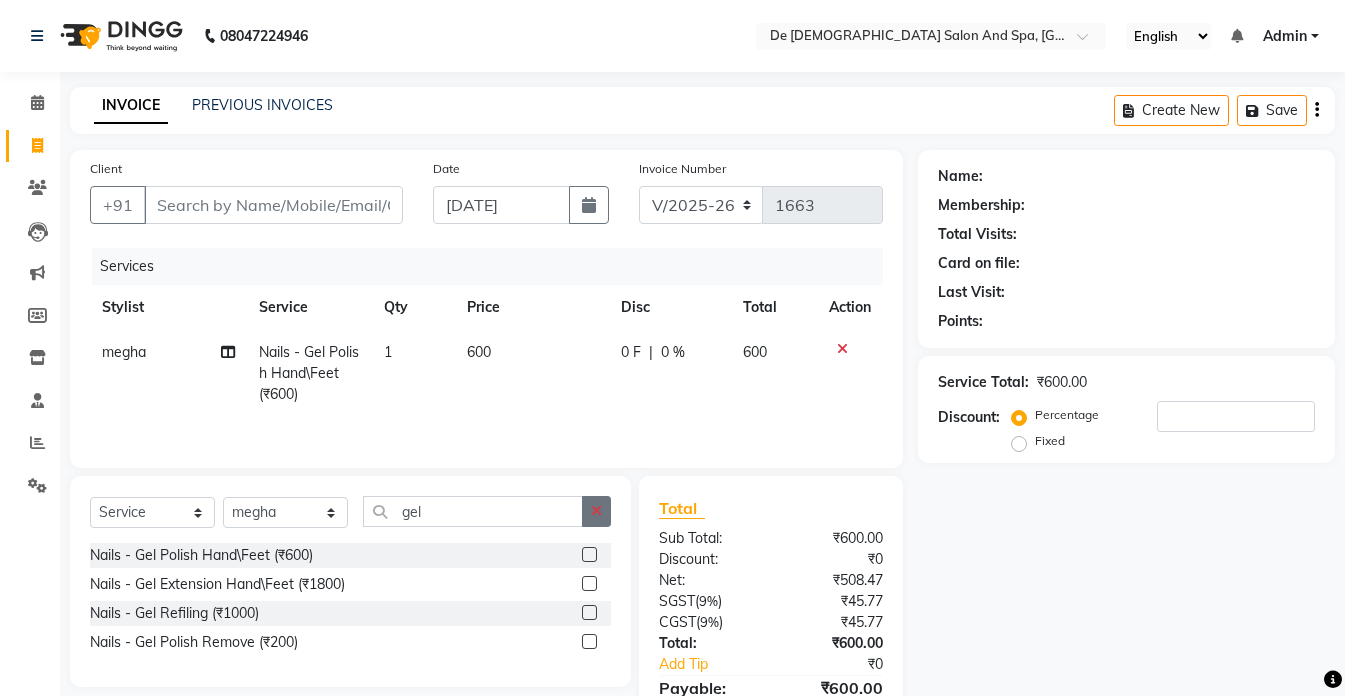 click 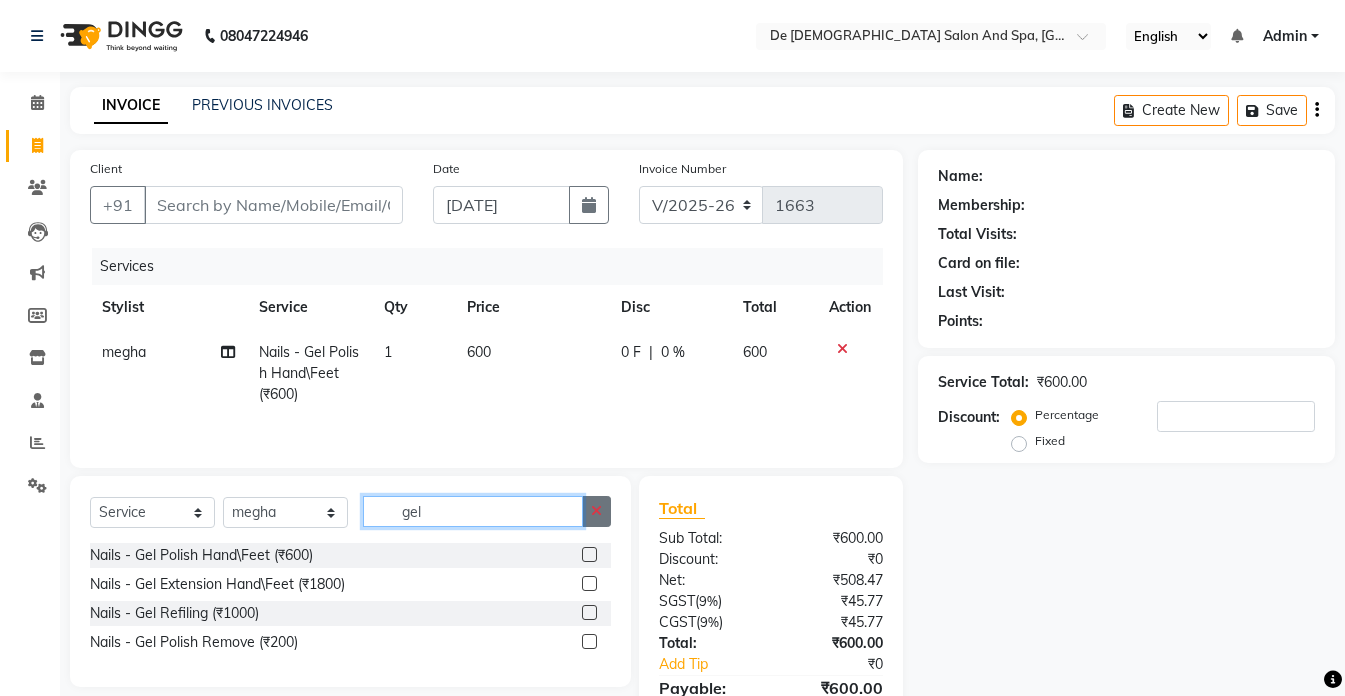 type 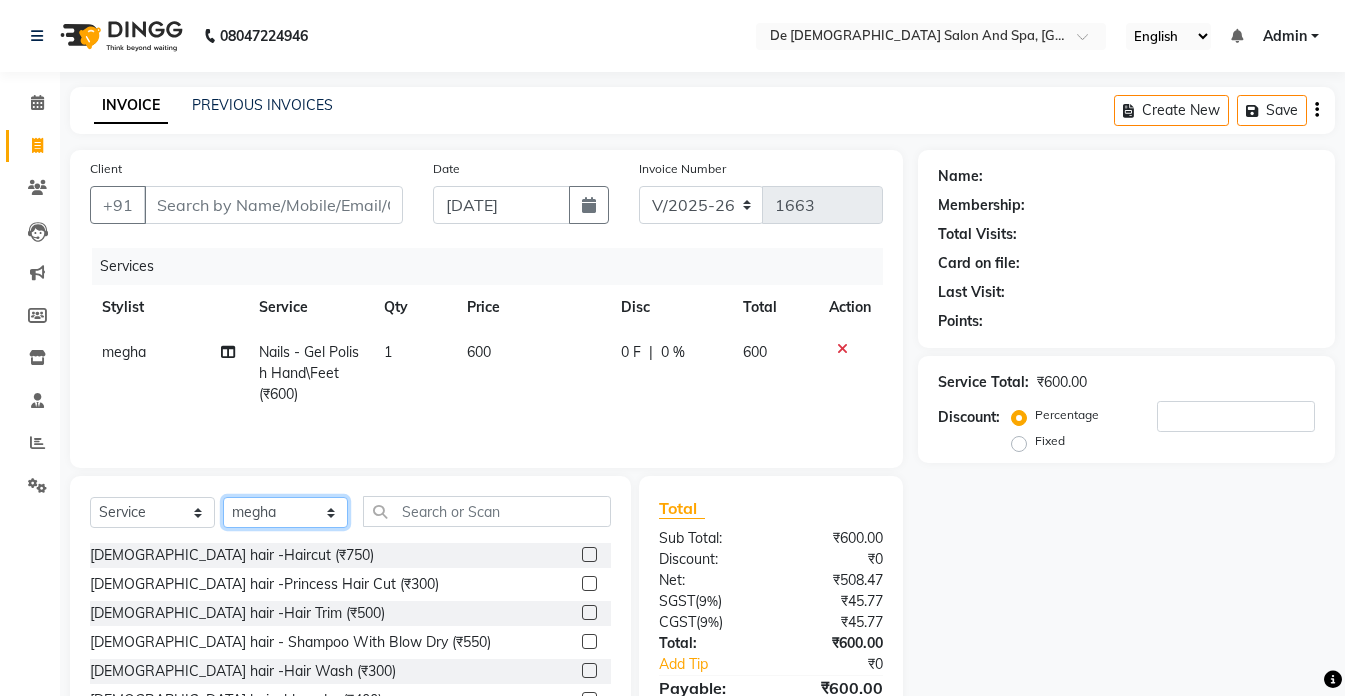 click on "Select Stylist akshay aman [PERSON_NAME] [PERSON_NAME]  [MEDICAL_DATA][PERSON_NAME] [PERSON_NAME] [DATE][PERSON_NAME]" 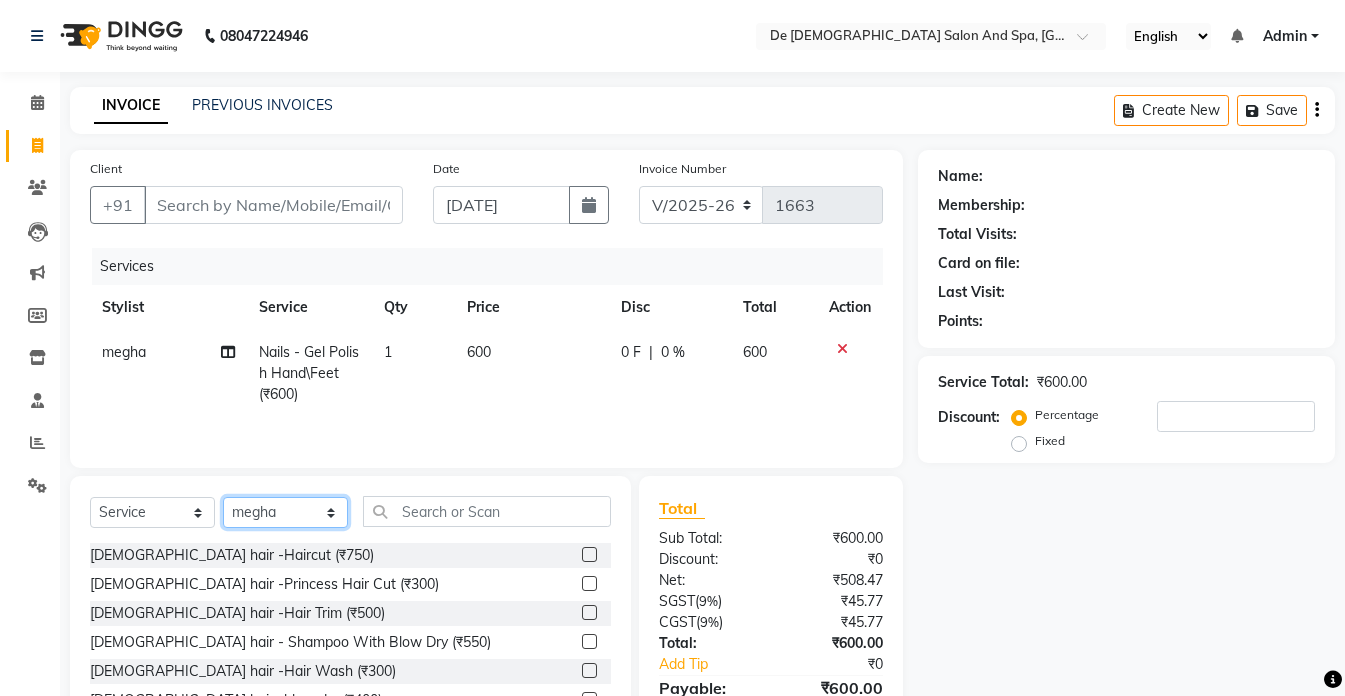 select on "55354" 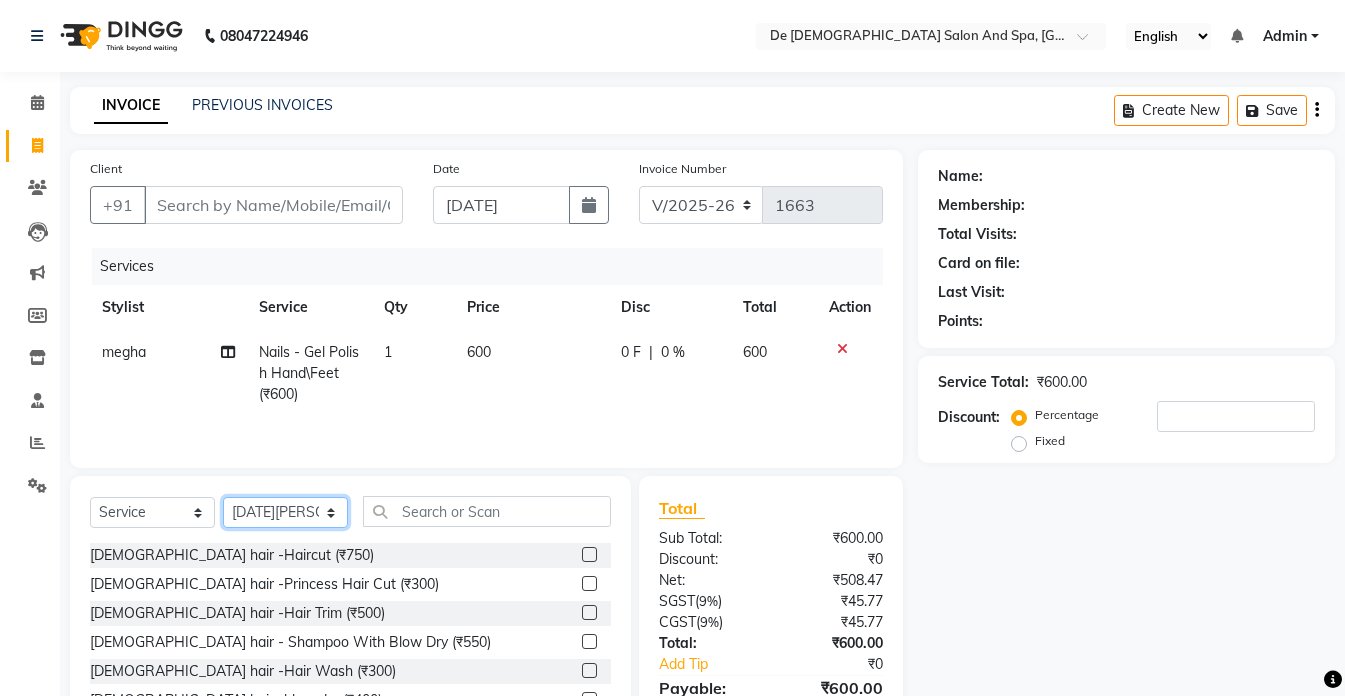 click on "Select Stylist akshay aman [PERSON_NAME] [PERSON_NAME]  [MEDICAL_DATA][PERSON_NAME] [PERSON_NAME] [DATE][PERSON_NAME]" 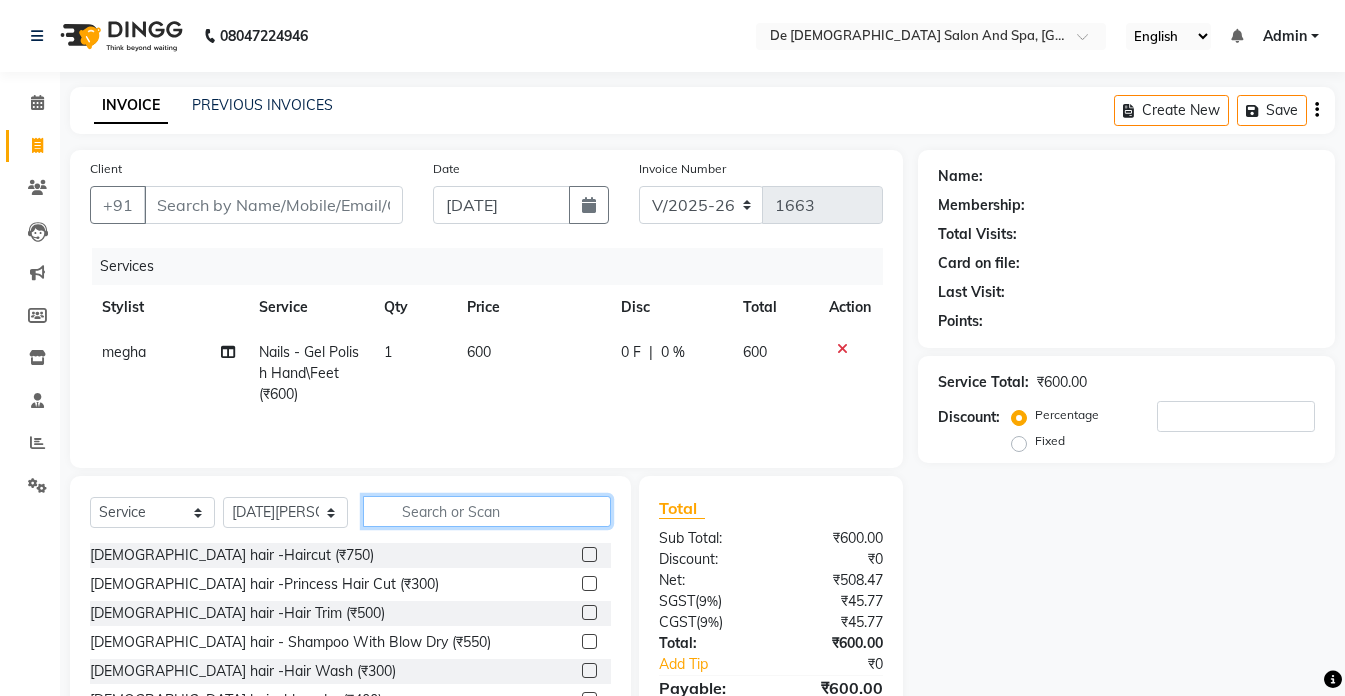 click 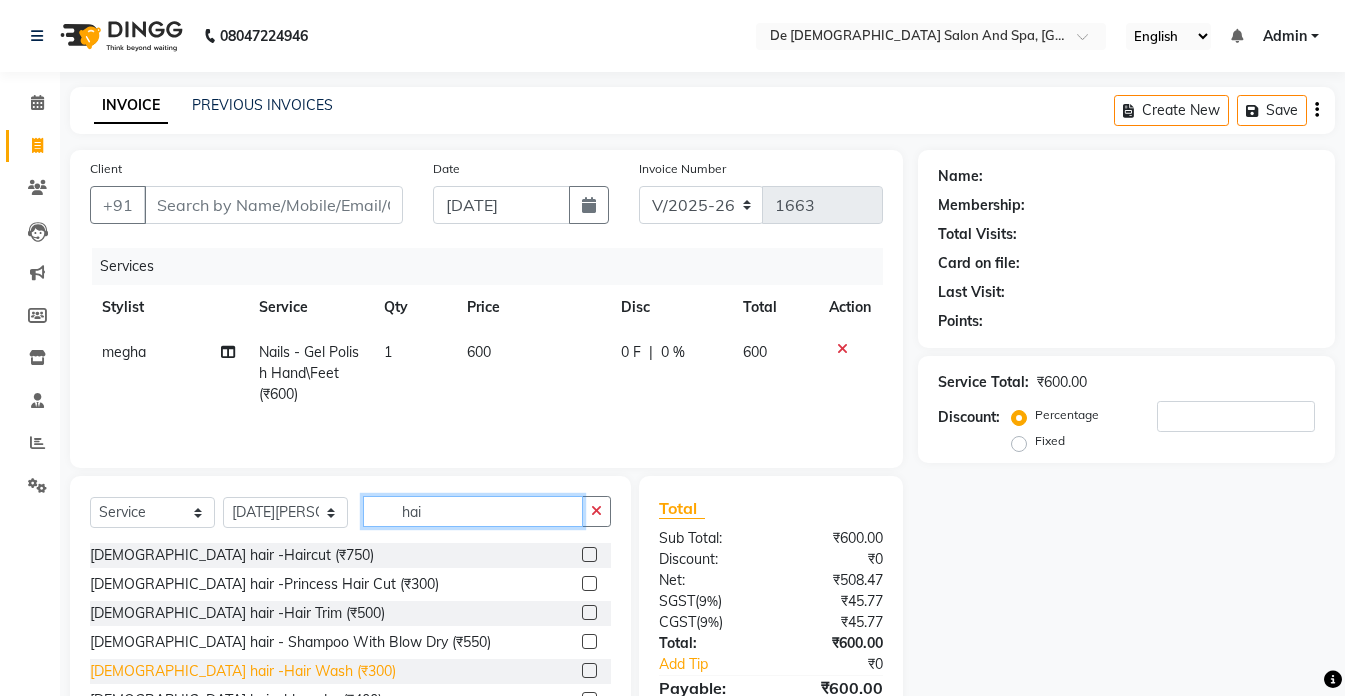 type on "hai" 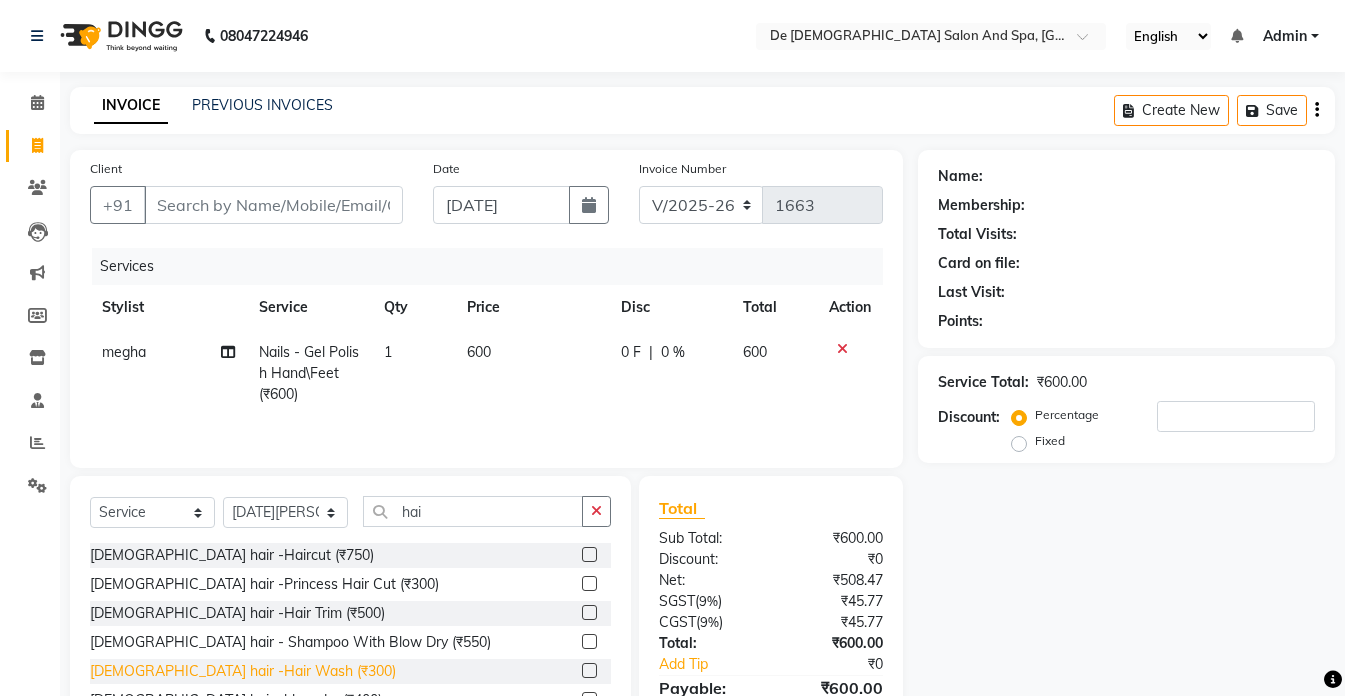 click on "[DEMOGRAPHIC_DATA] hair -Hair Wash (₹300)" 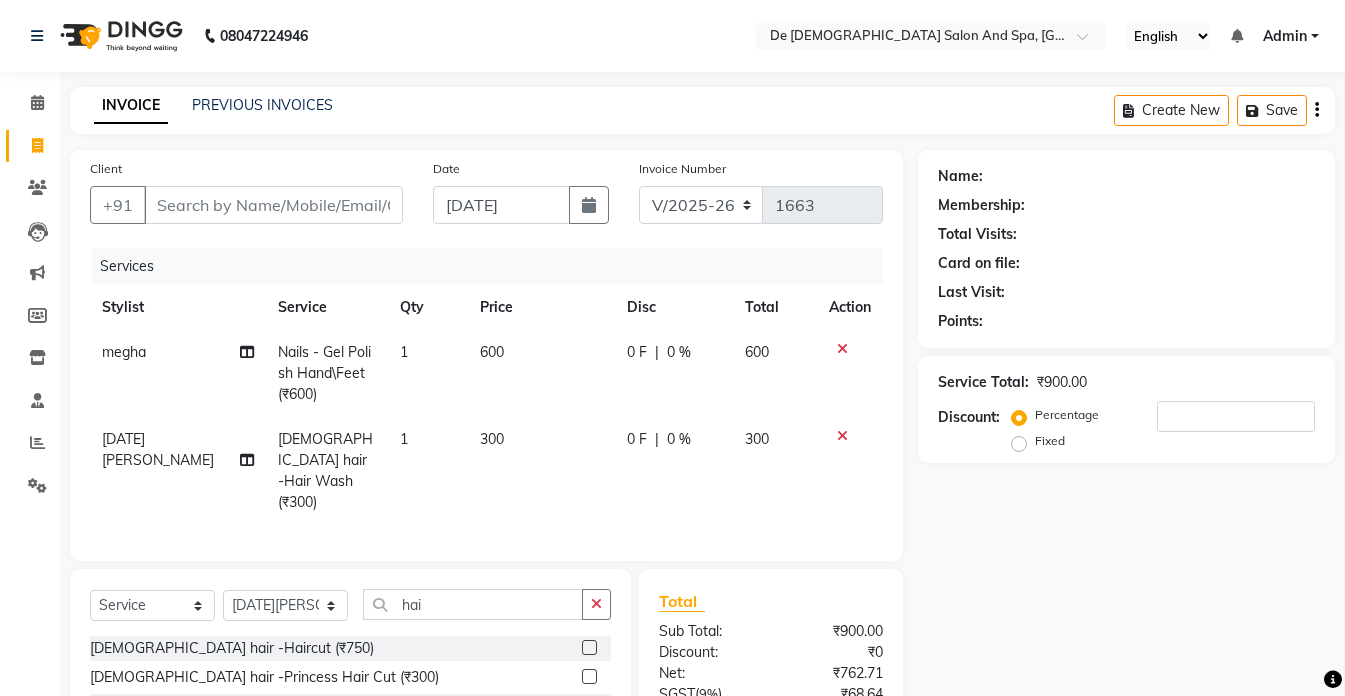checkbox on "false" 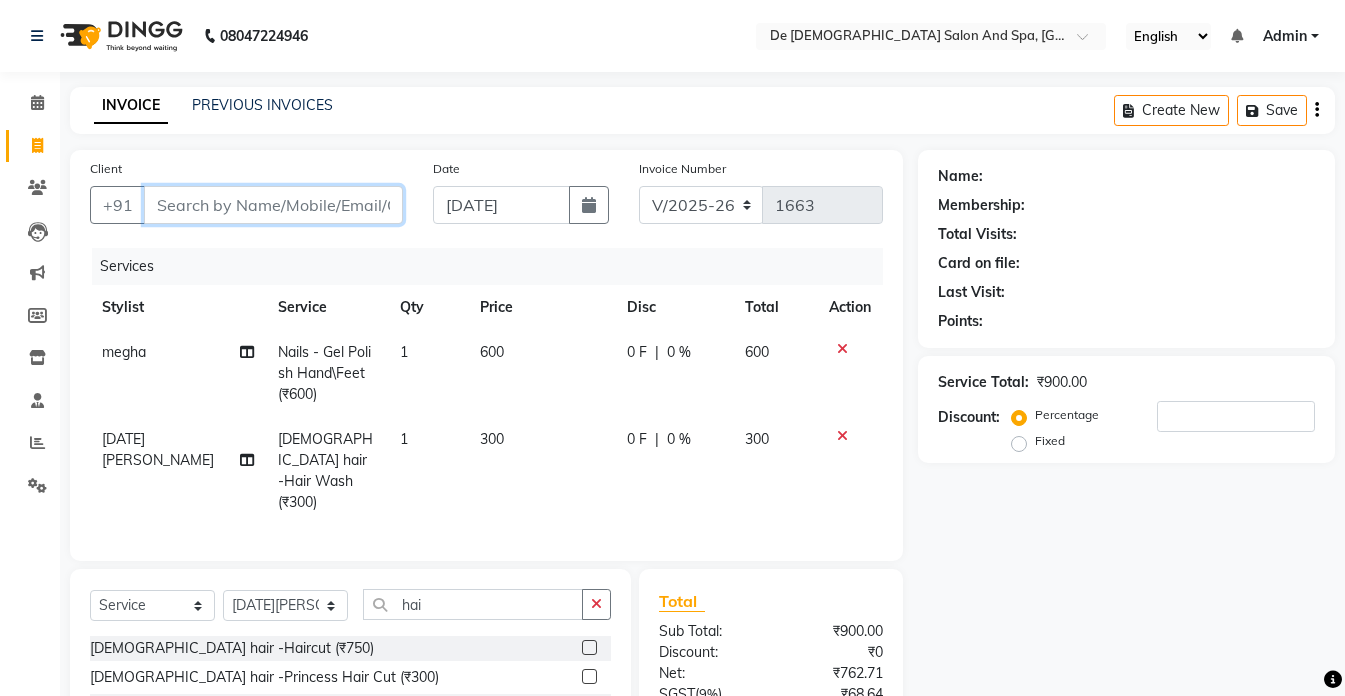 click on "Client" at bounding box center (273, 205) 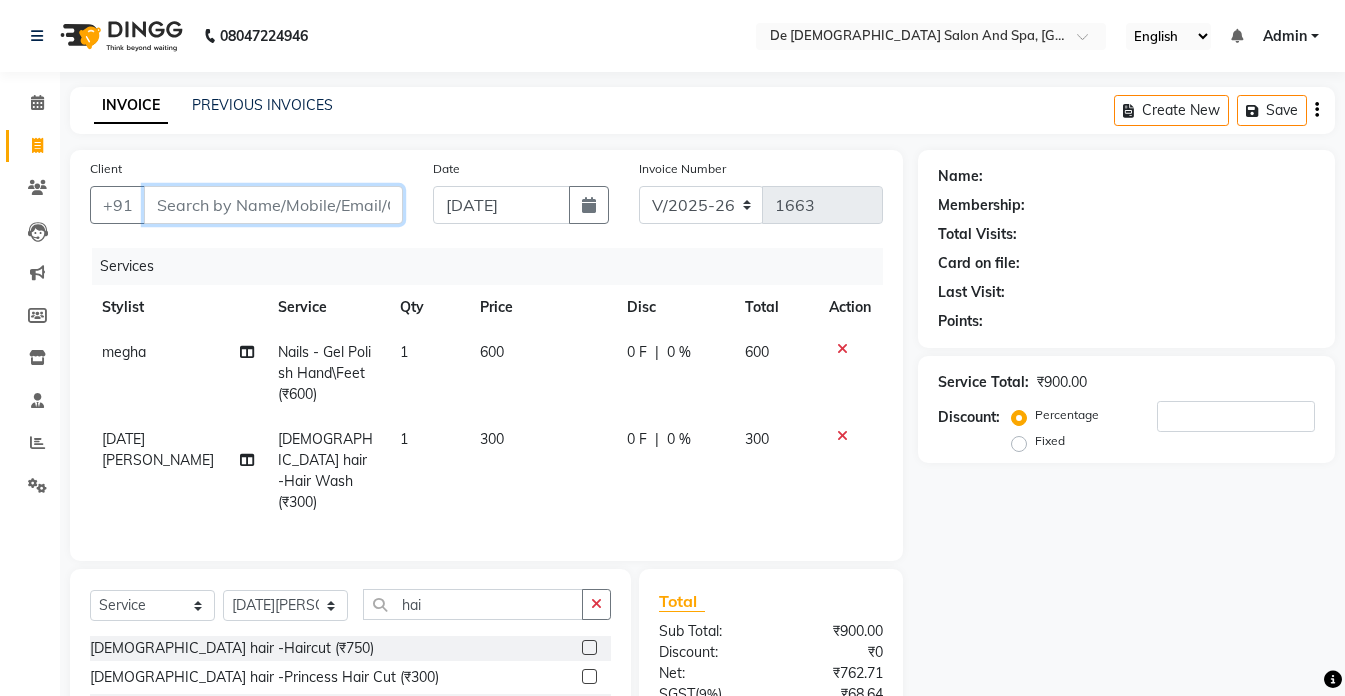 type on "7" 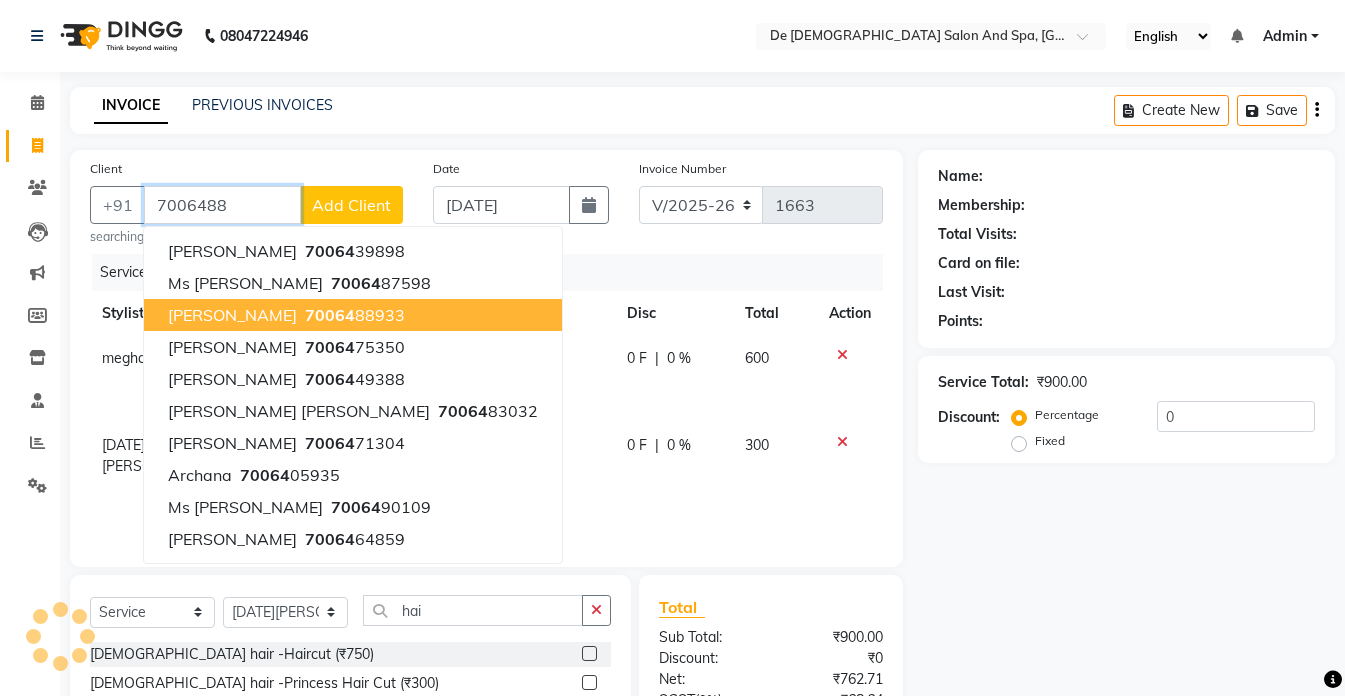 click on "70064 88933" at bounding box center [353, 315] 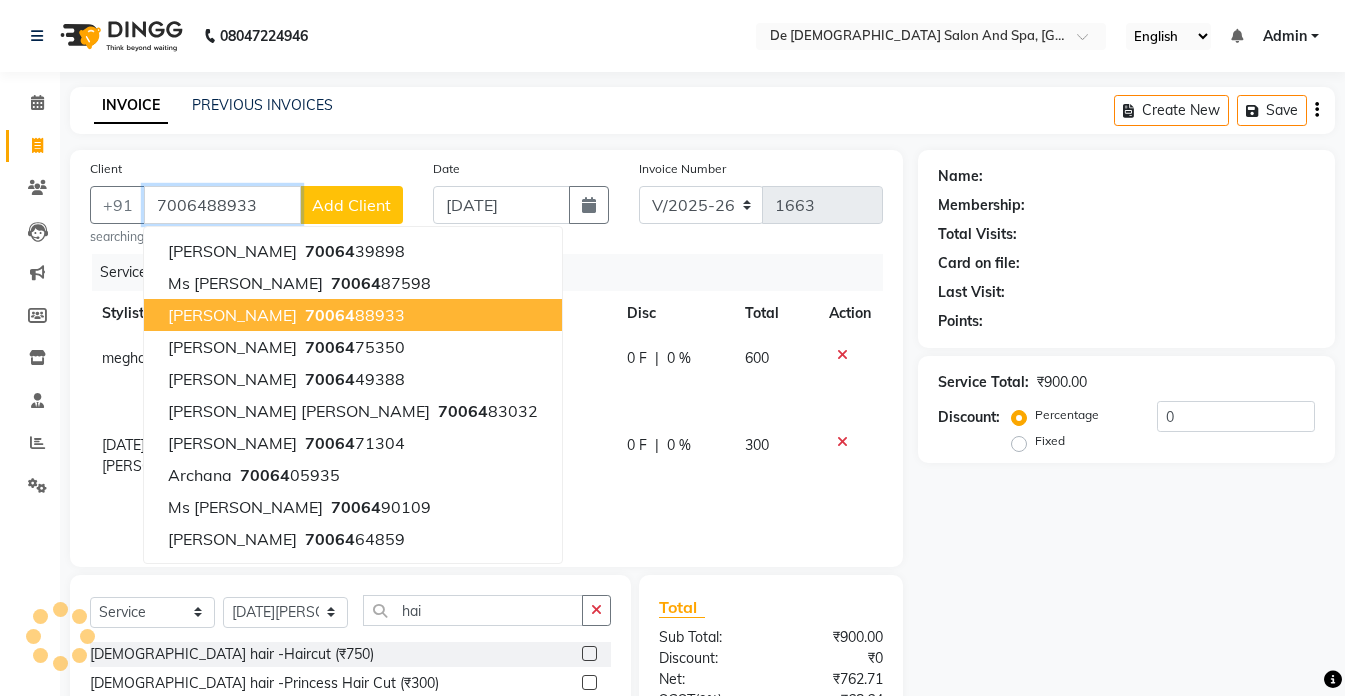 type on "7006488933" 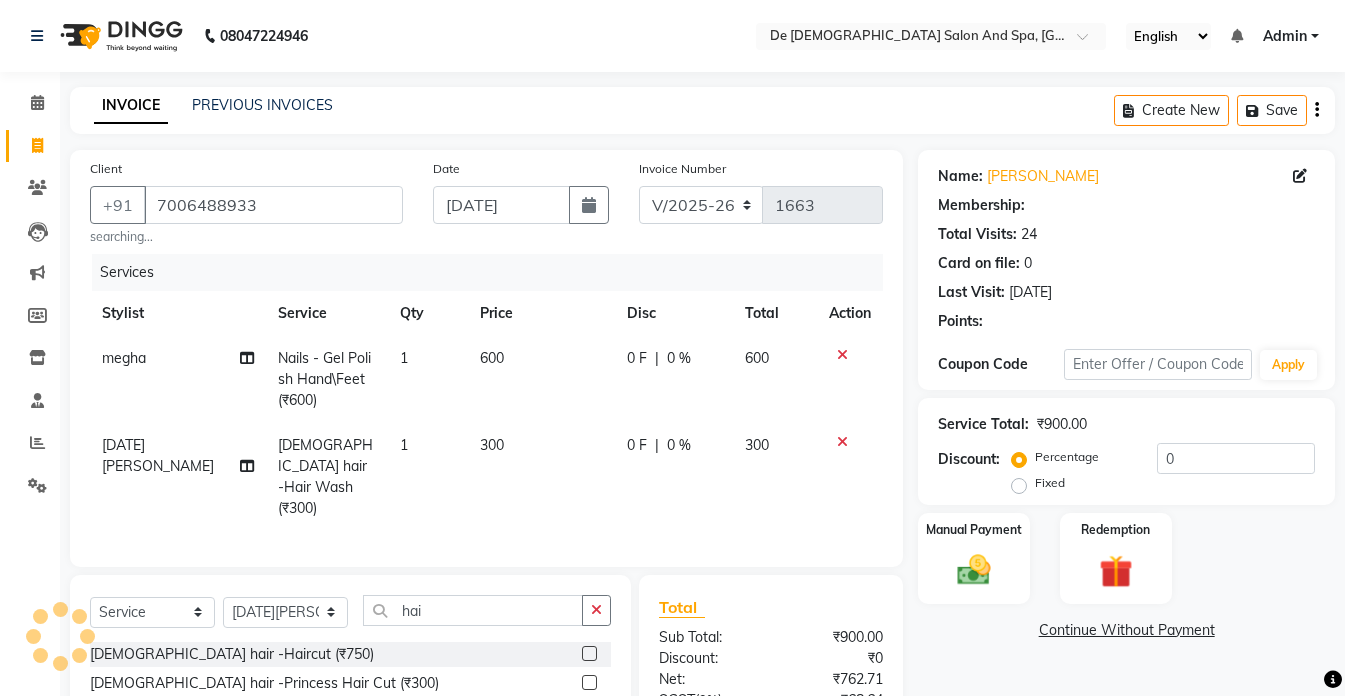 select on "1: Object" 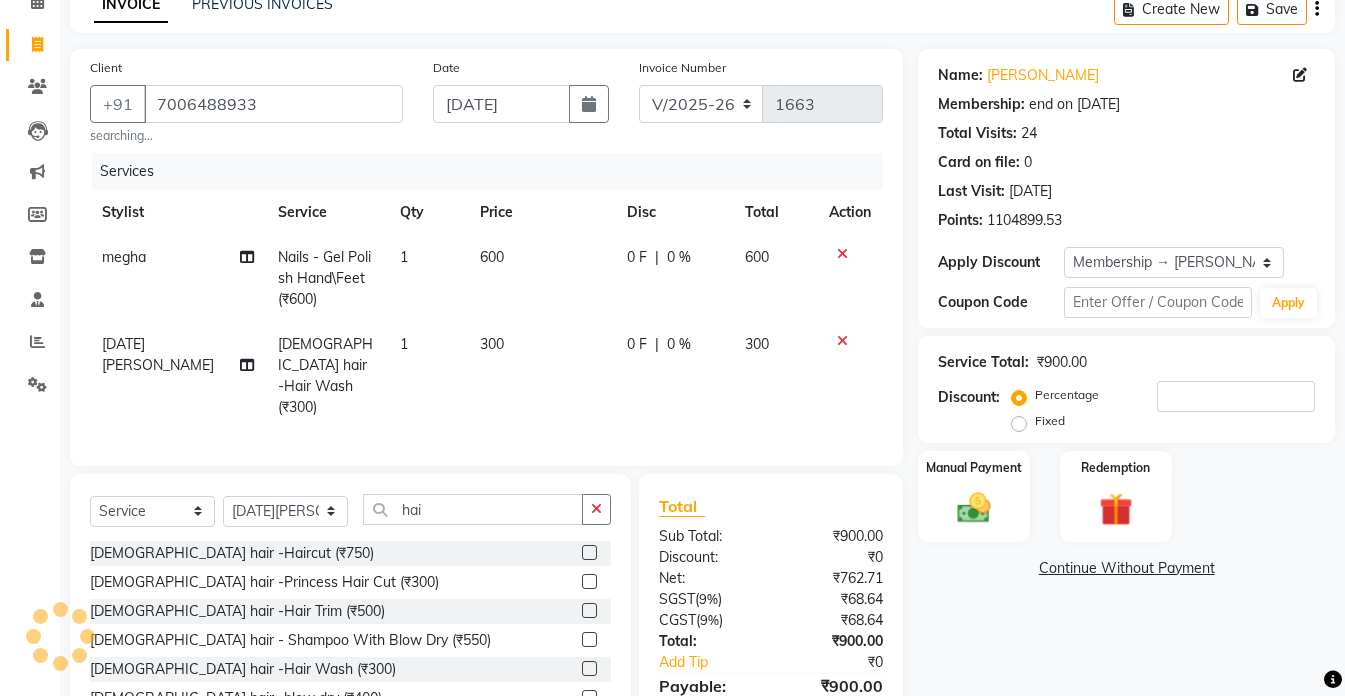 scroll, scrollTop: 198, scrollLeft: 0, axis: vertical 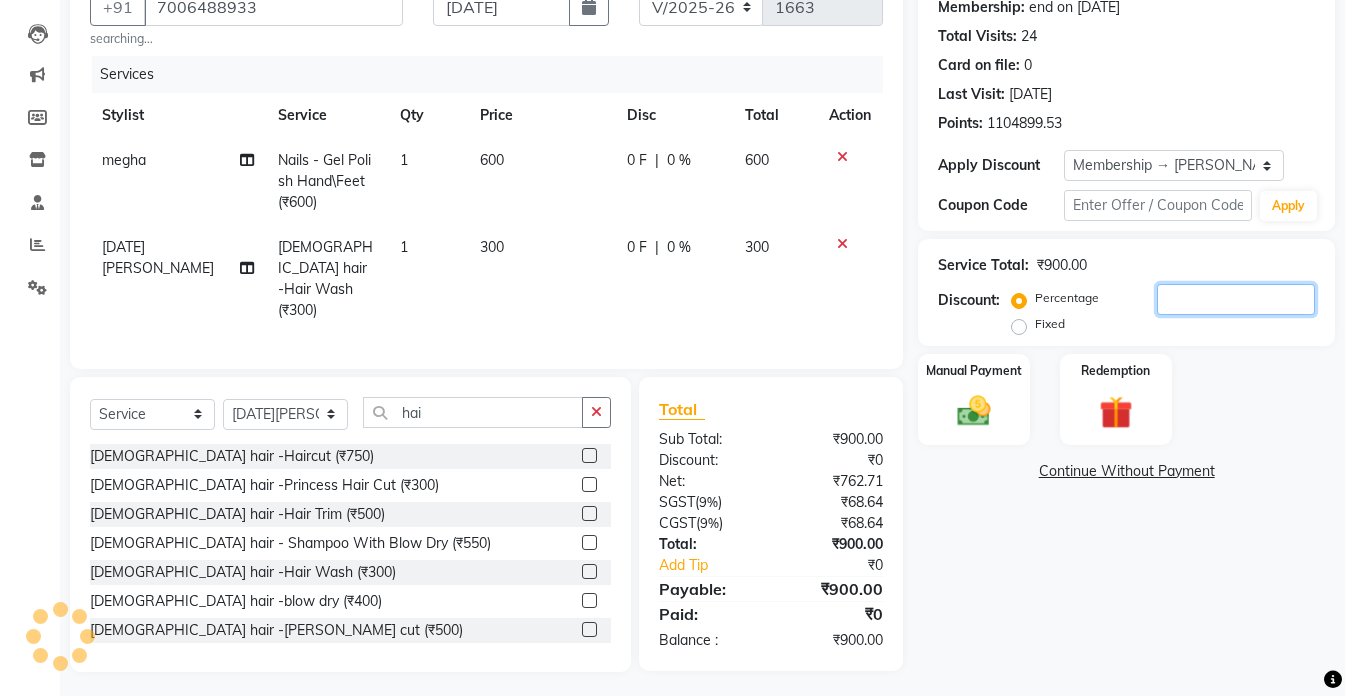 click 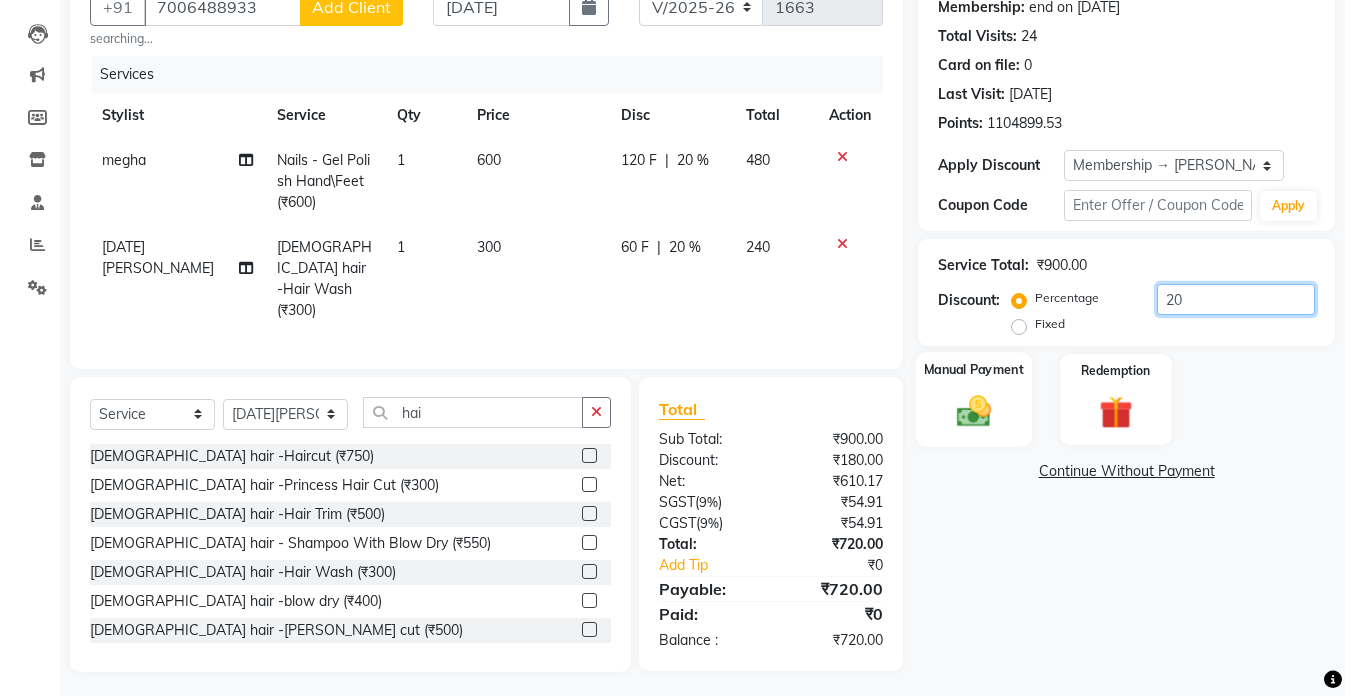 type on "20" 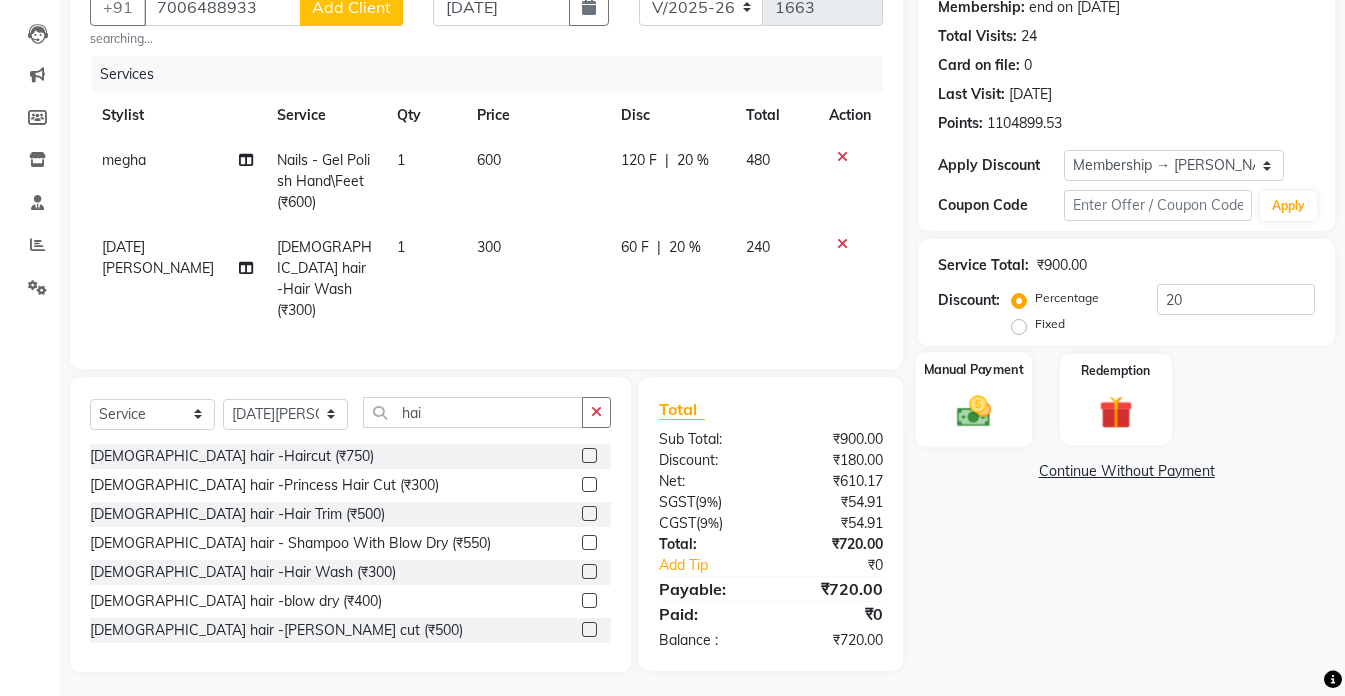 click 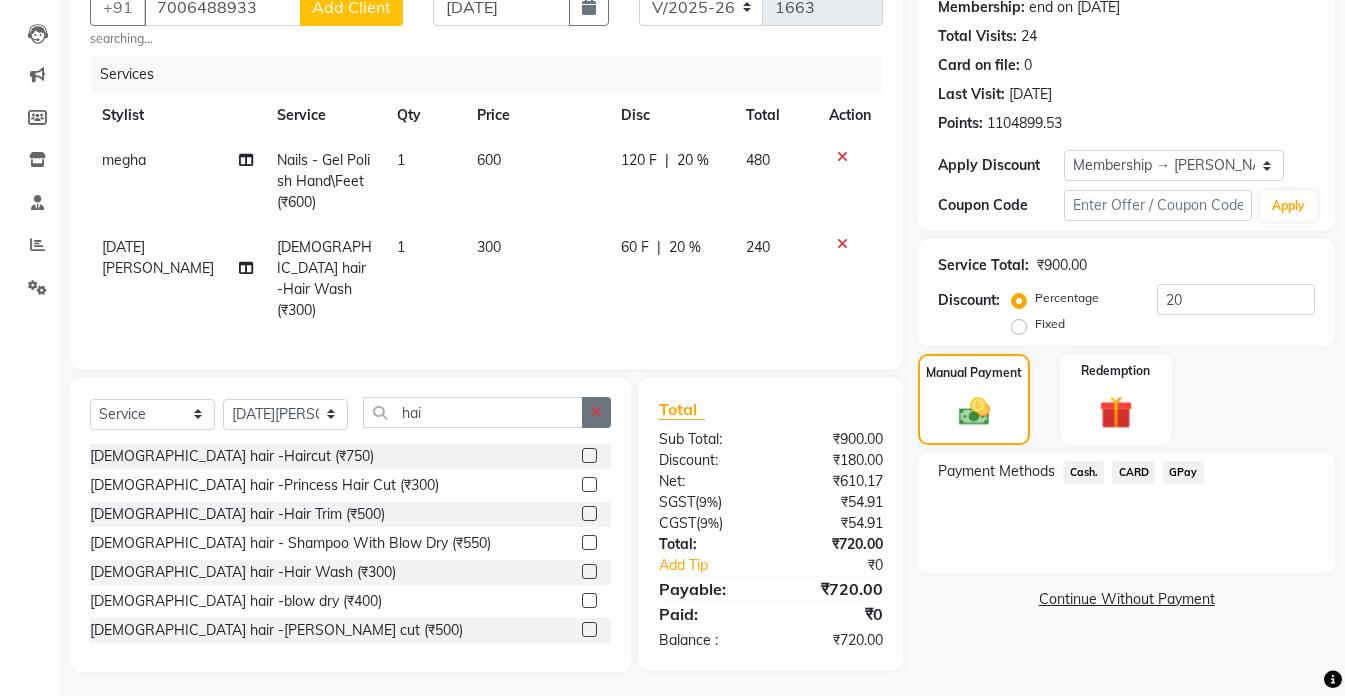 click 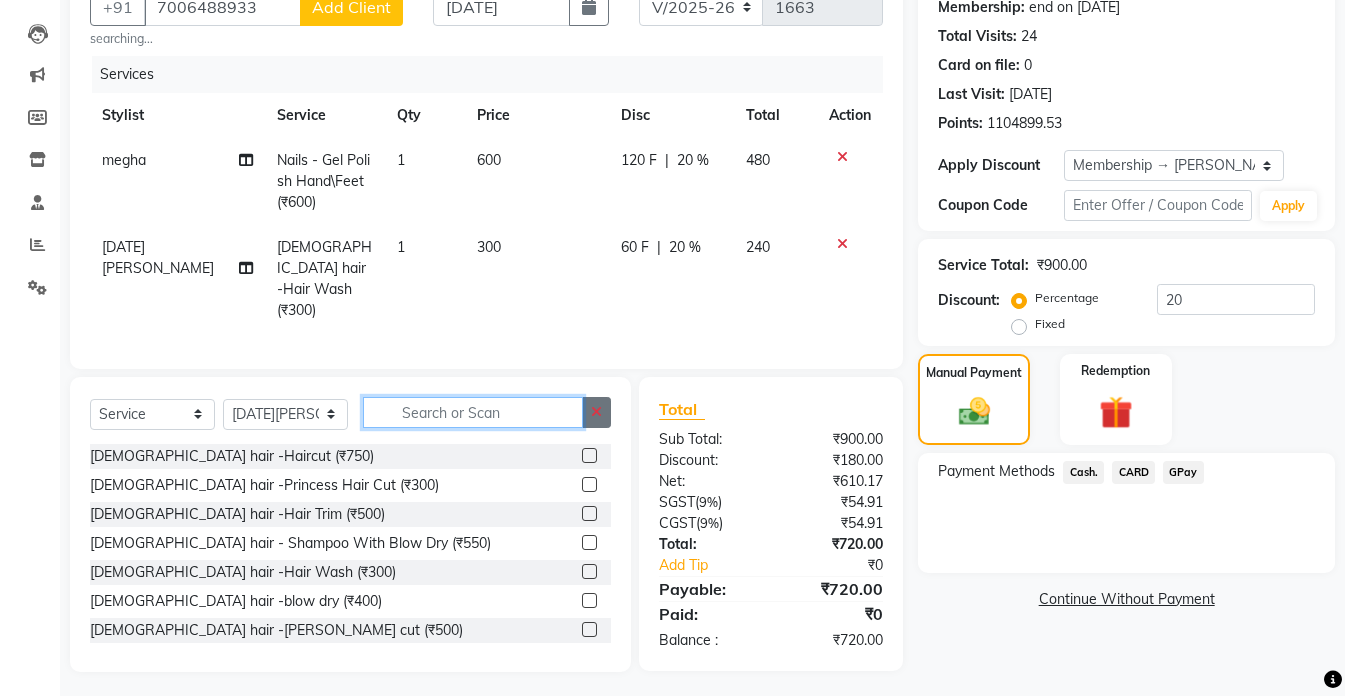click 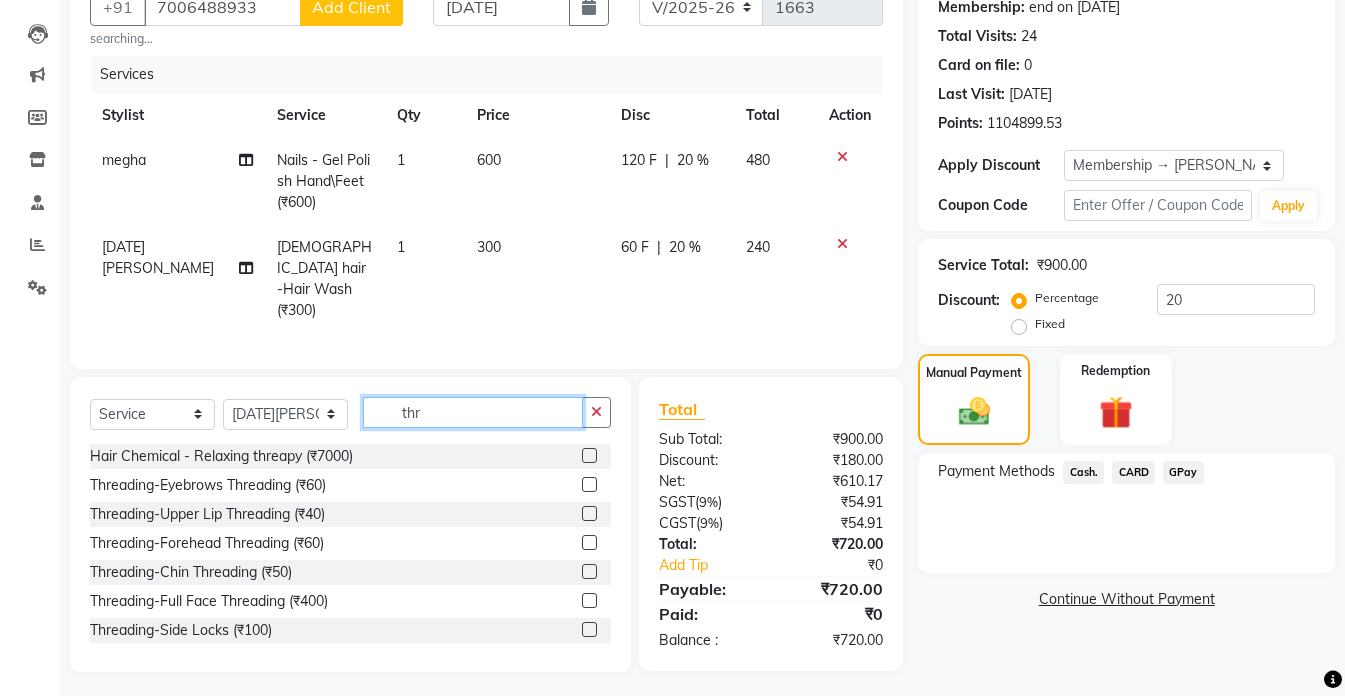 type on "thr" 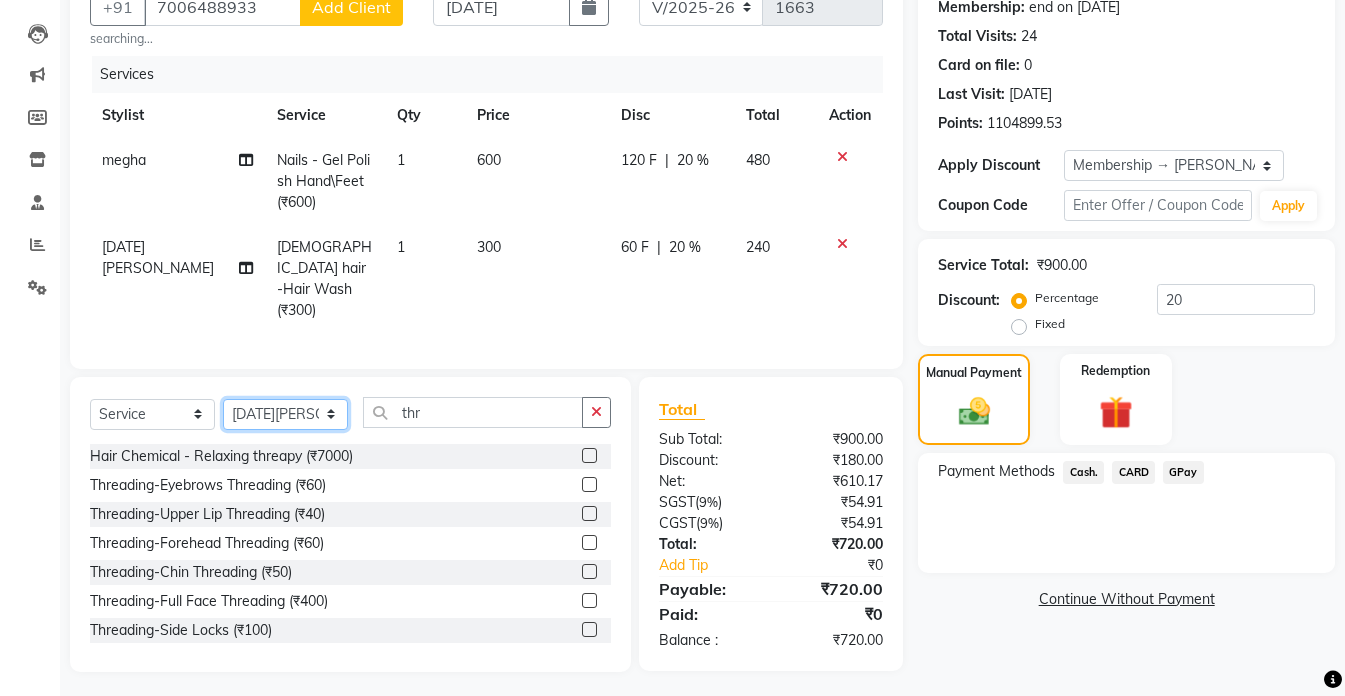 click on "Select Stylist akshay aman [PERSON_NAME] [PERSON_NAME]  [MEDICAL_DATA][PERSON_NAME] [PERSON_NAME] [DATE][PERSON_NAME]" 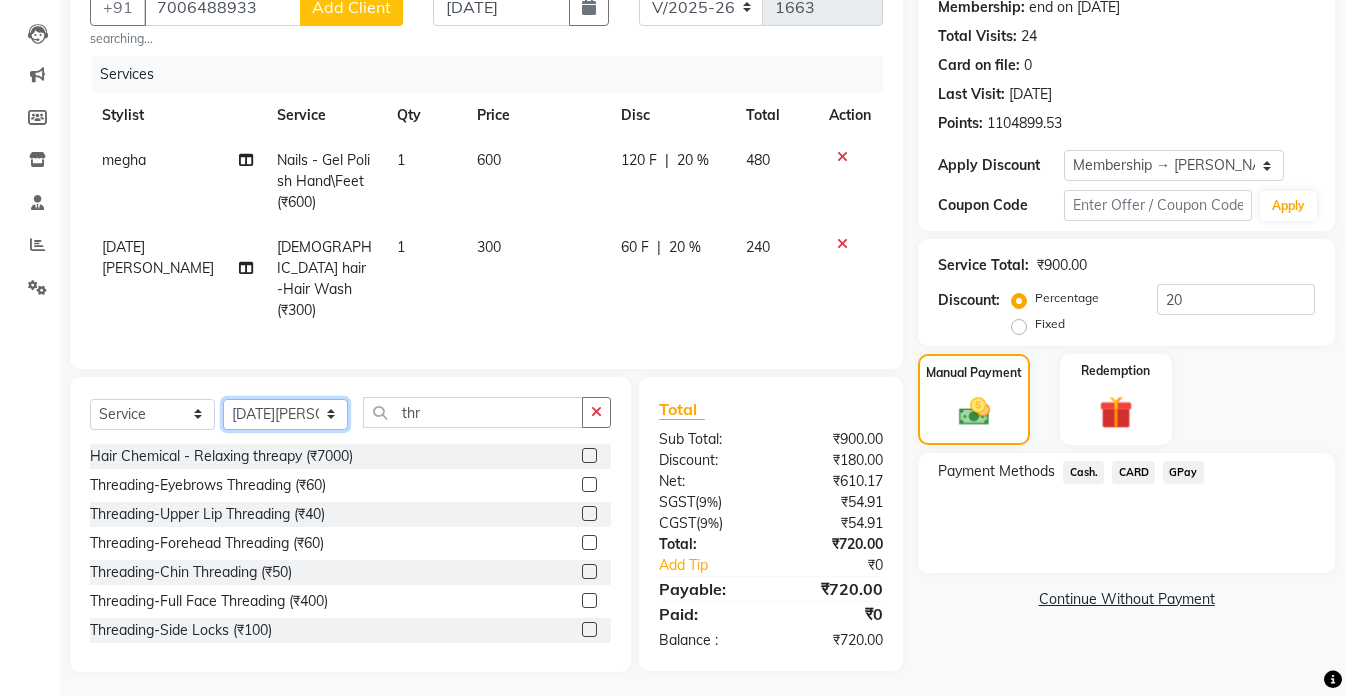 select on "61511" 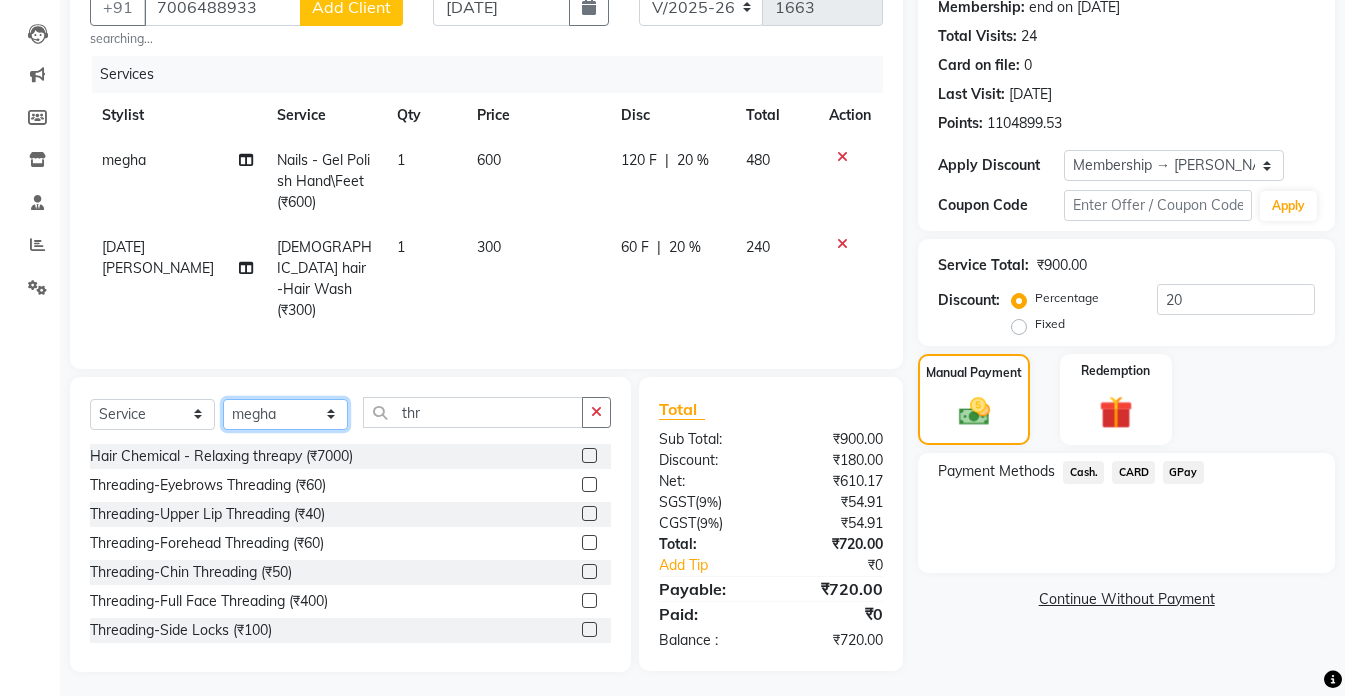 click on "Select Stylist akshay aman [PERSON_NAME] [PERSON_NAME]  [MEDICAL_DATA][PERSON_NAME] [PERSON_NAME] [DATE][PERSON_NAME]" 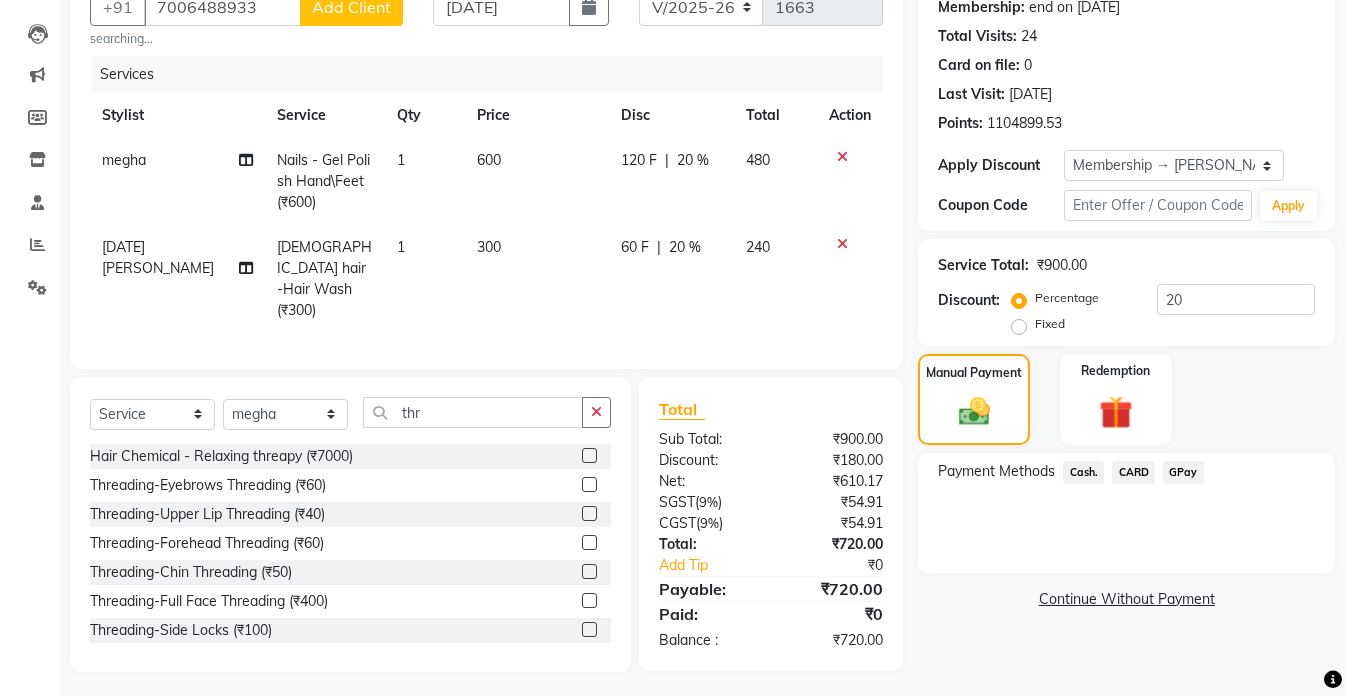 click on "[DEMOGRAPHIC_DATA] hair -Hair Wash (₹300)" 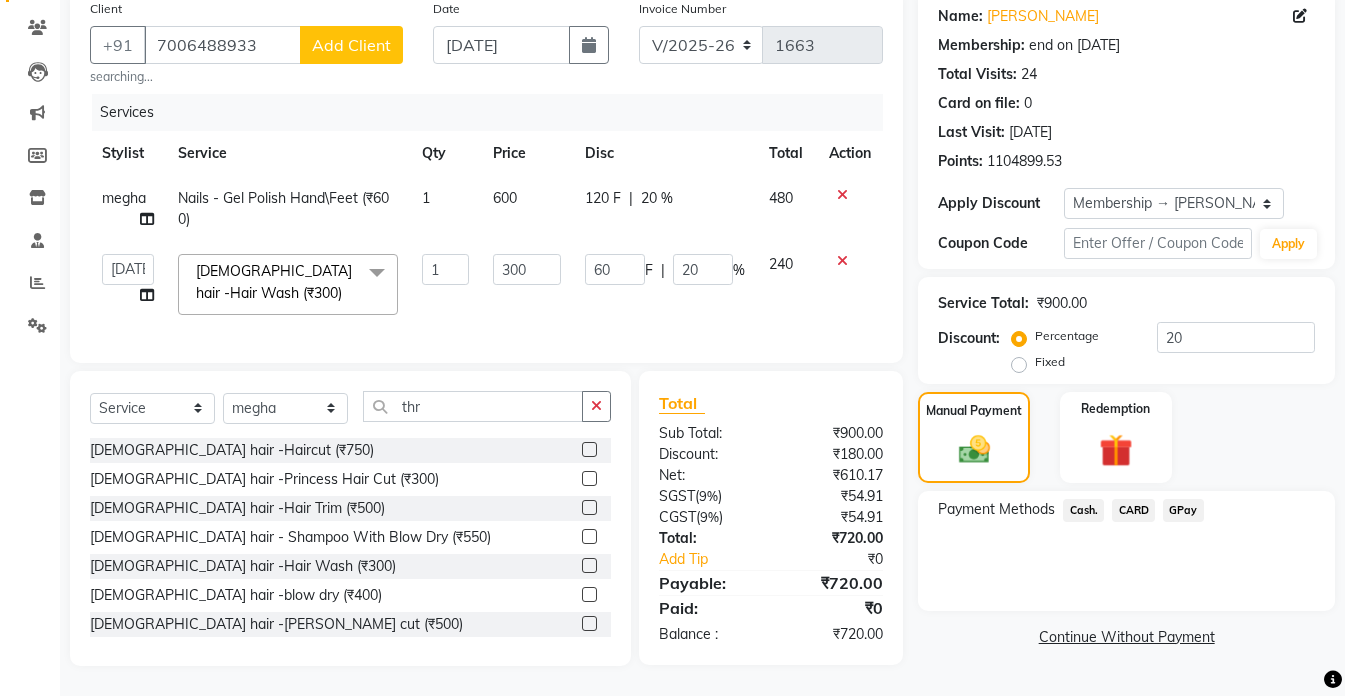 scroll, scrollTop: 175, scrollLeft: 0, axis: vertical 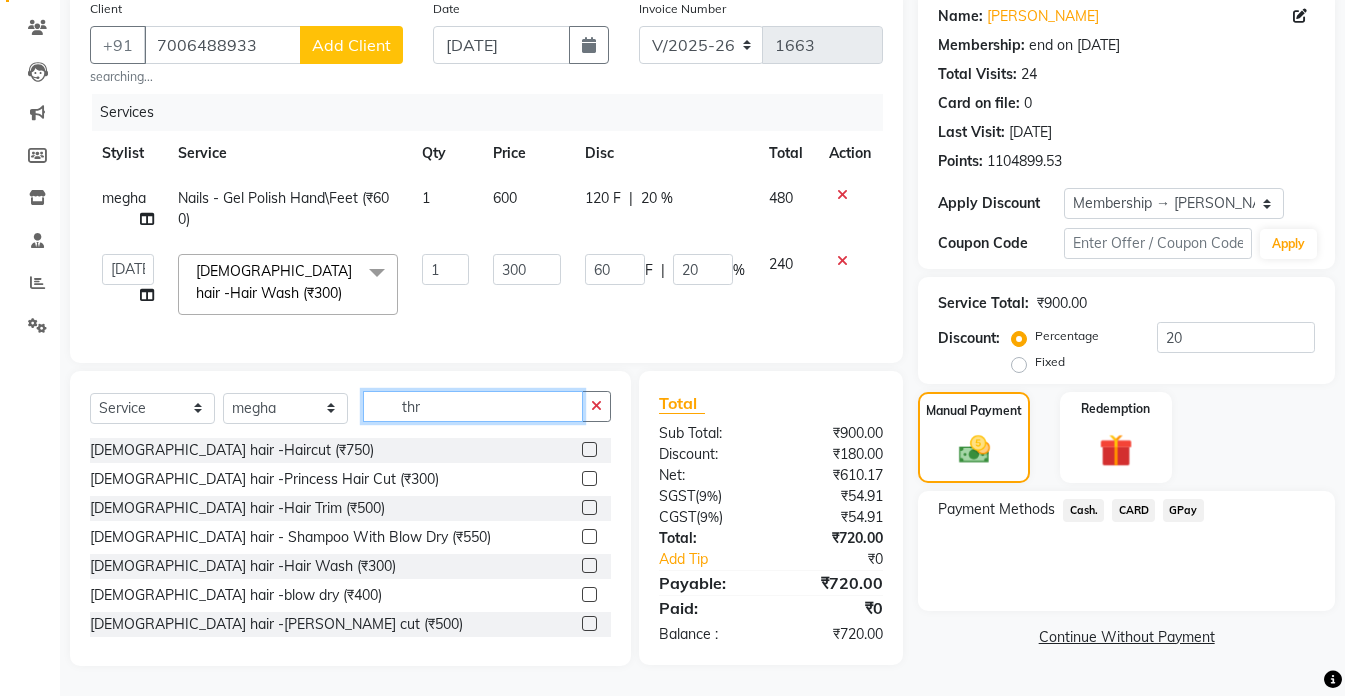 click on "thr" 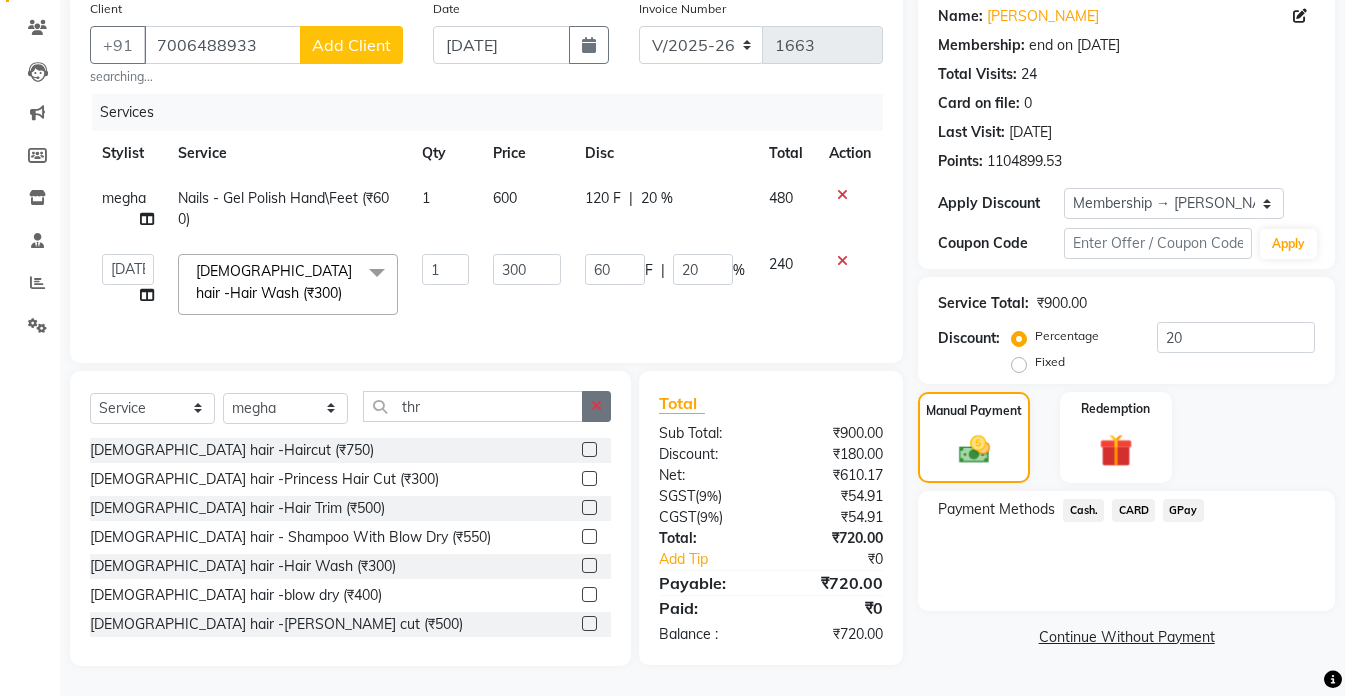 click 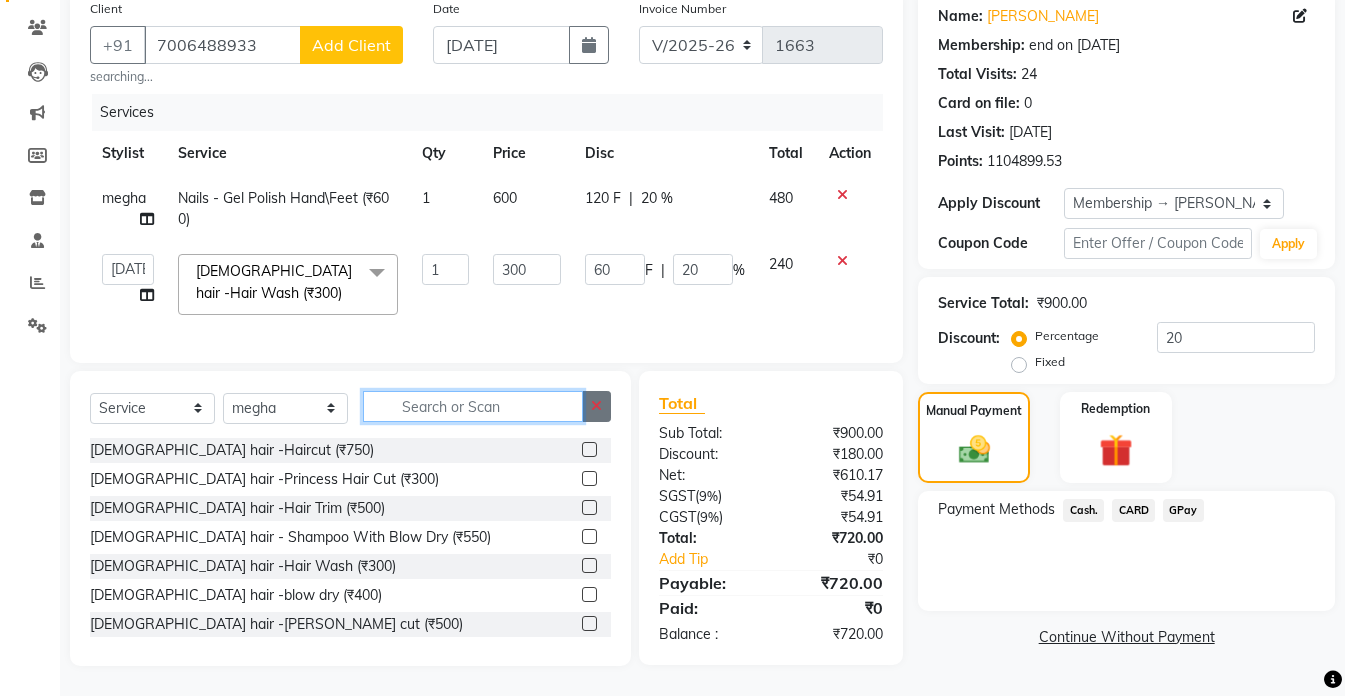 click 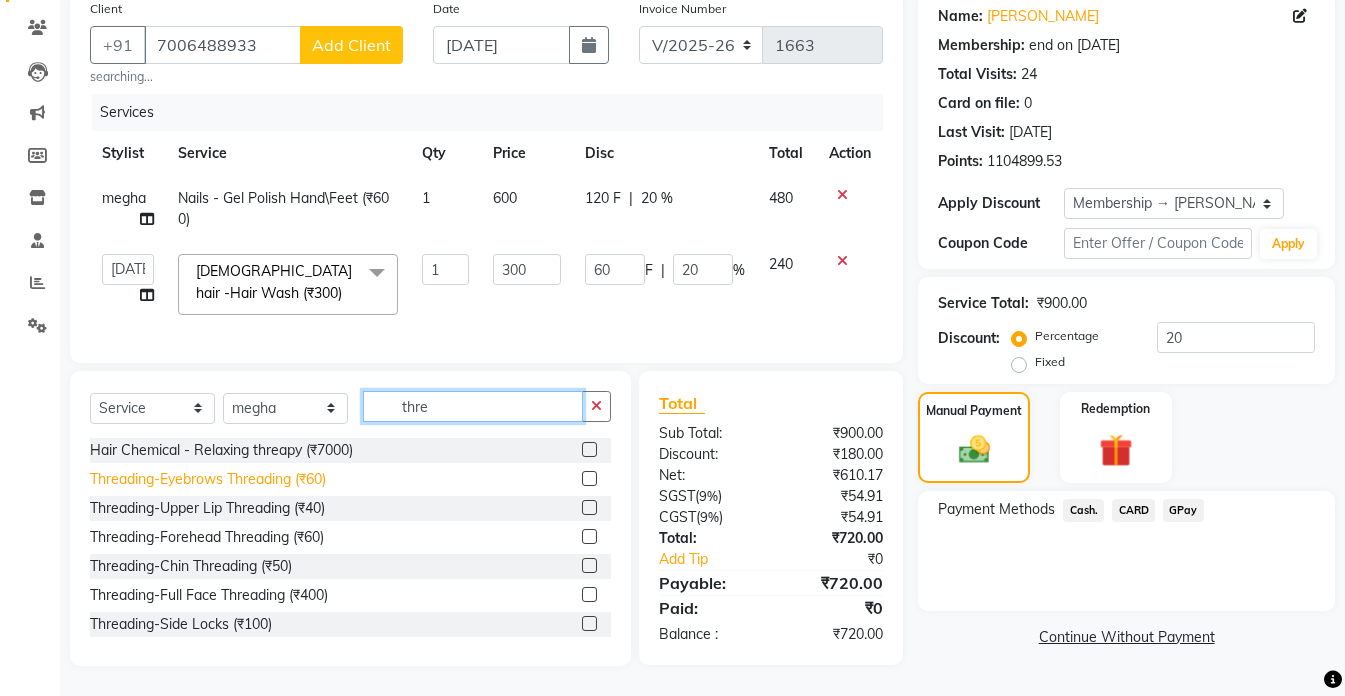type on "thre" 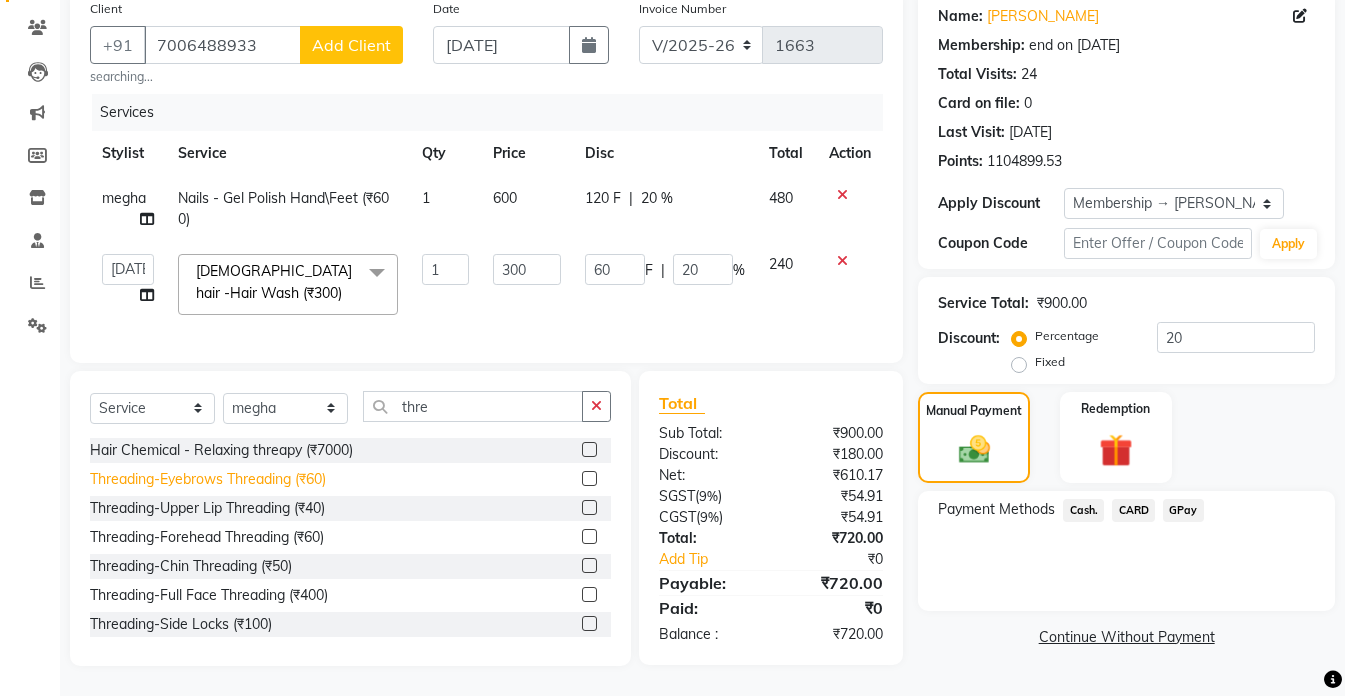 click on "Threading-Eyebrows Threading (₹60)" 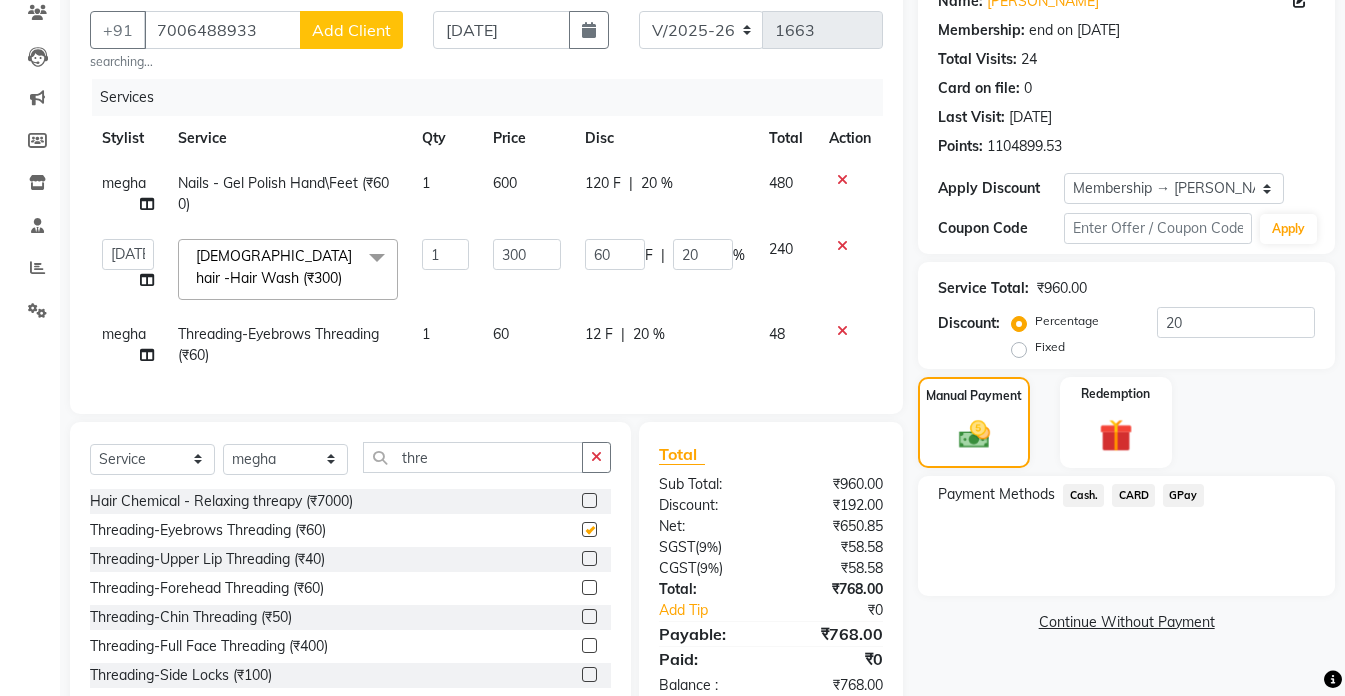 checkbox on "false" 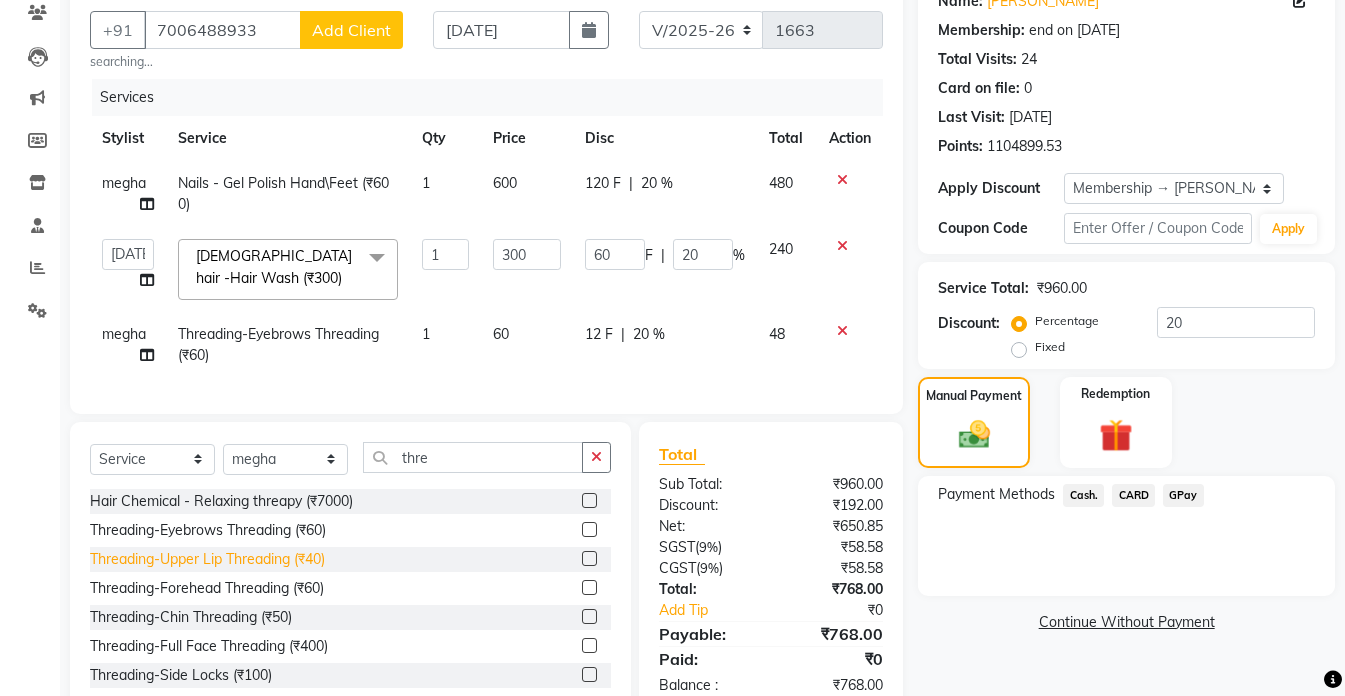 click on "Threading-Upper Lip Threading (₹40)" 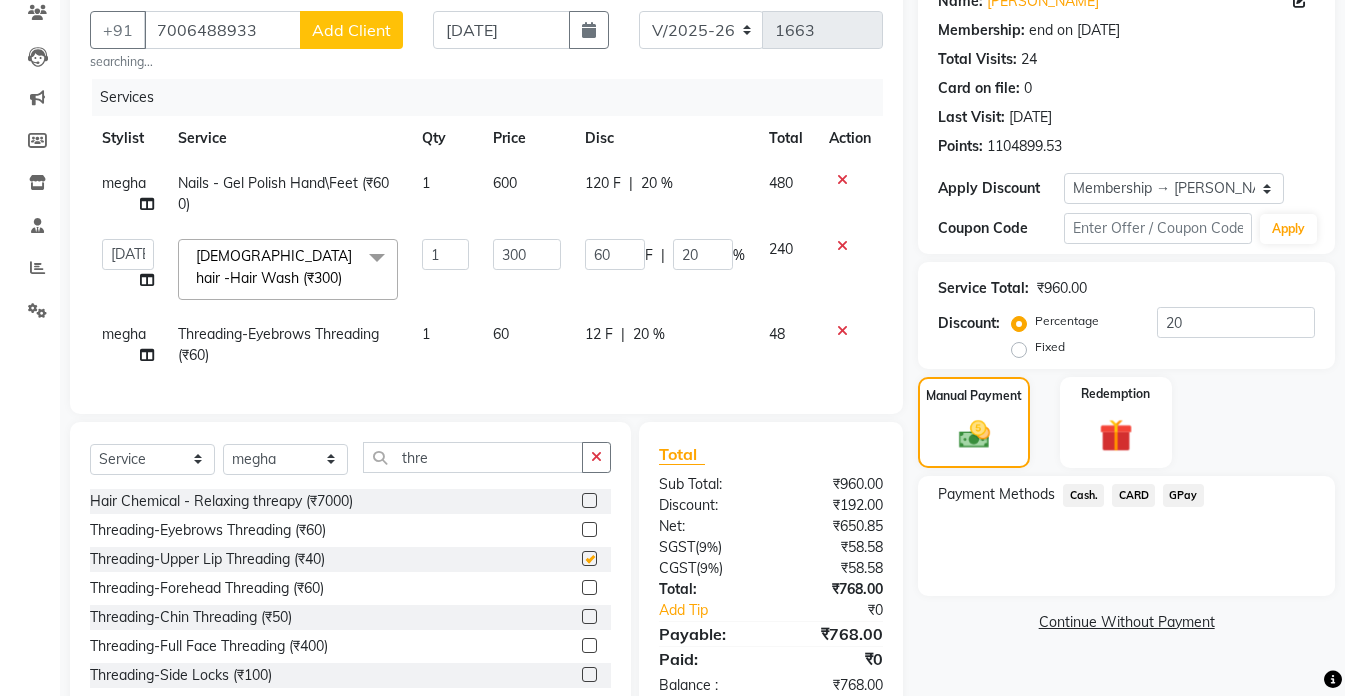 checkbox on "false" 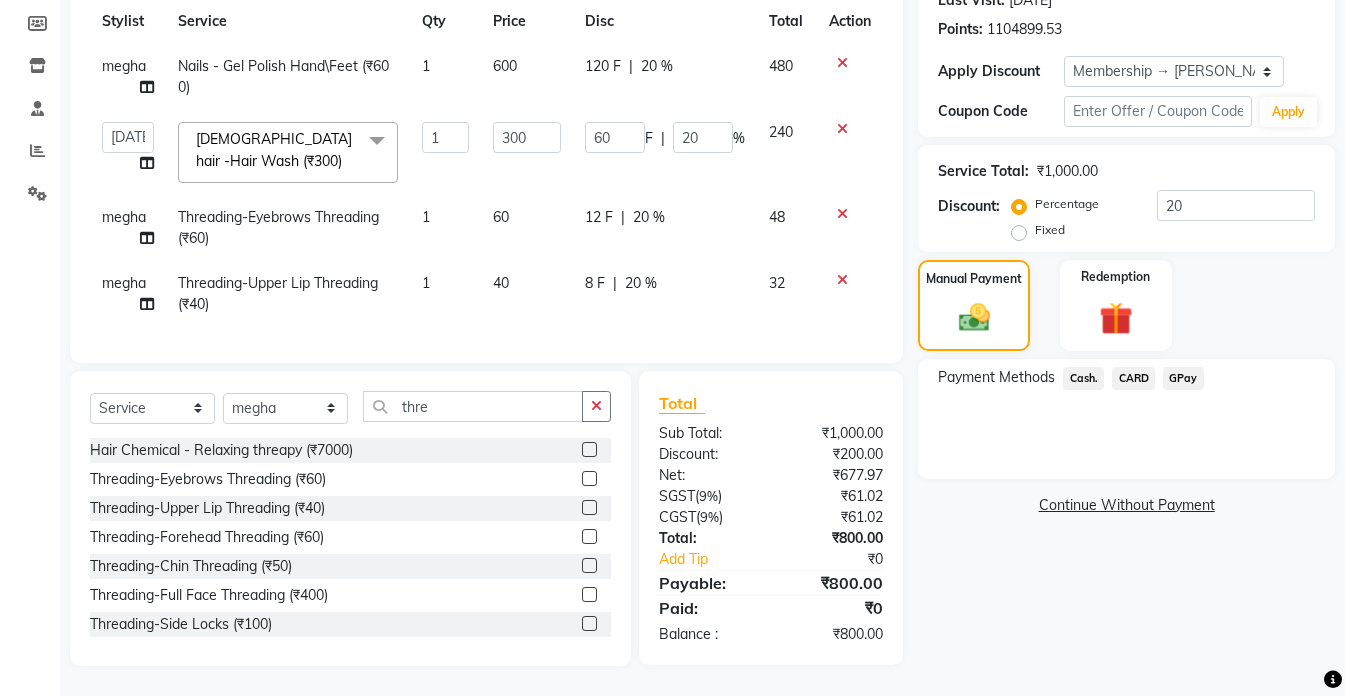 scroll, scrollTop: 307, scrollLeft: 0, axis: vertical 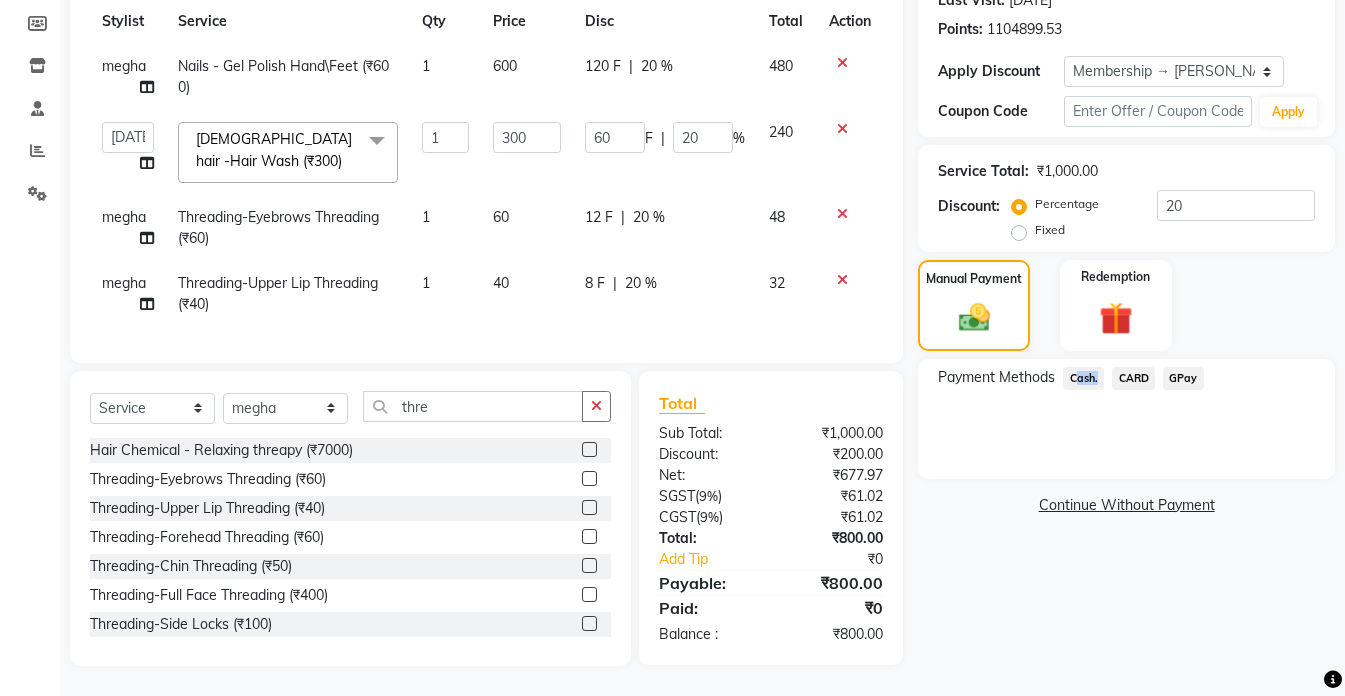 click on "Cash." 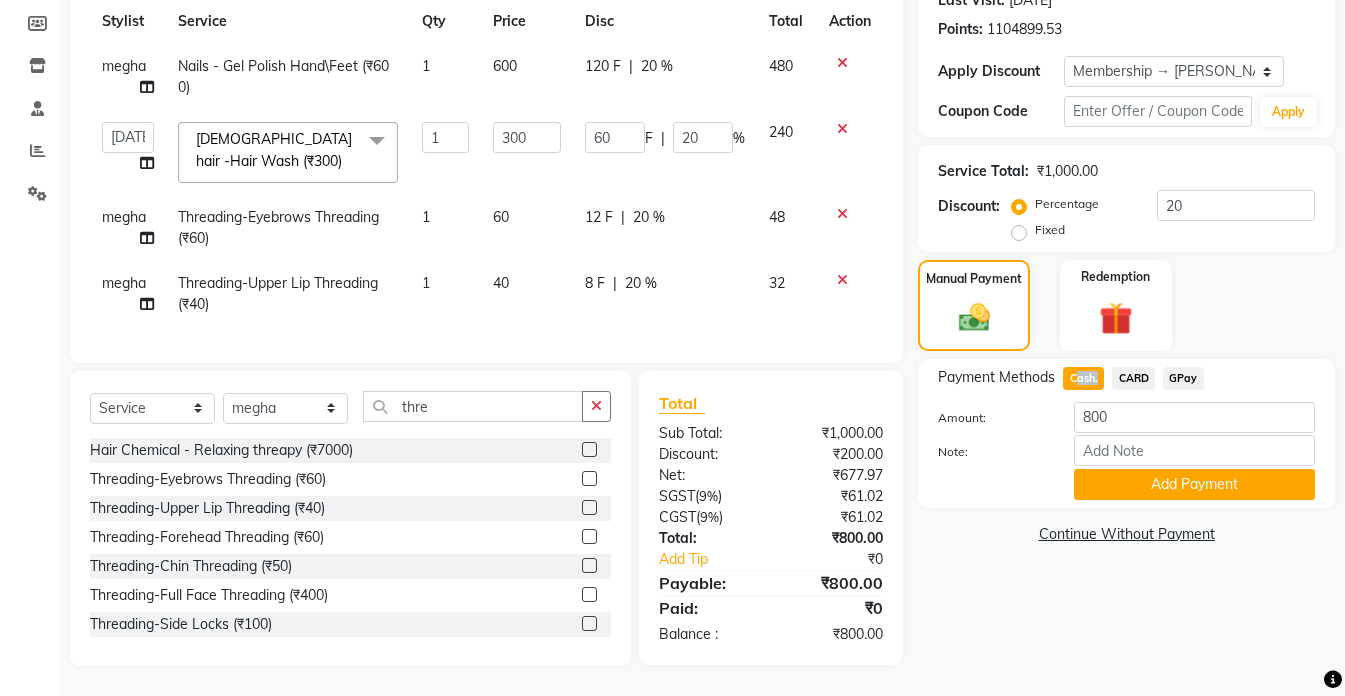 click on "Cash." 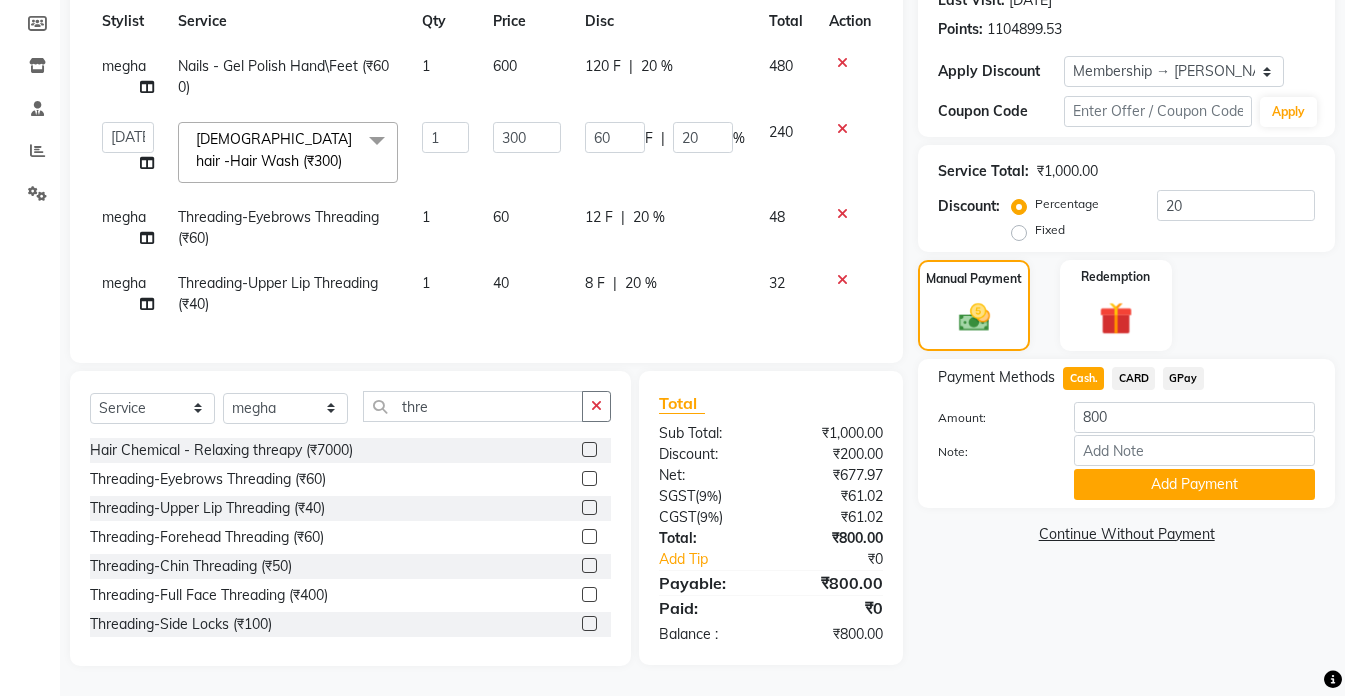 drag, startPoint x: 1075, startPoint y: 361, endPoint x: 1184, endPoint y: 363, distance: 109.01835 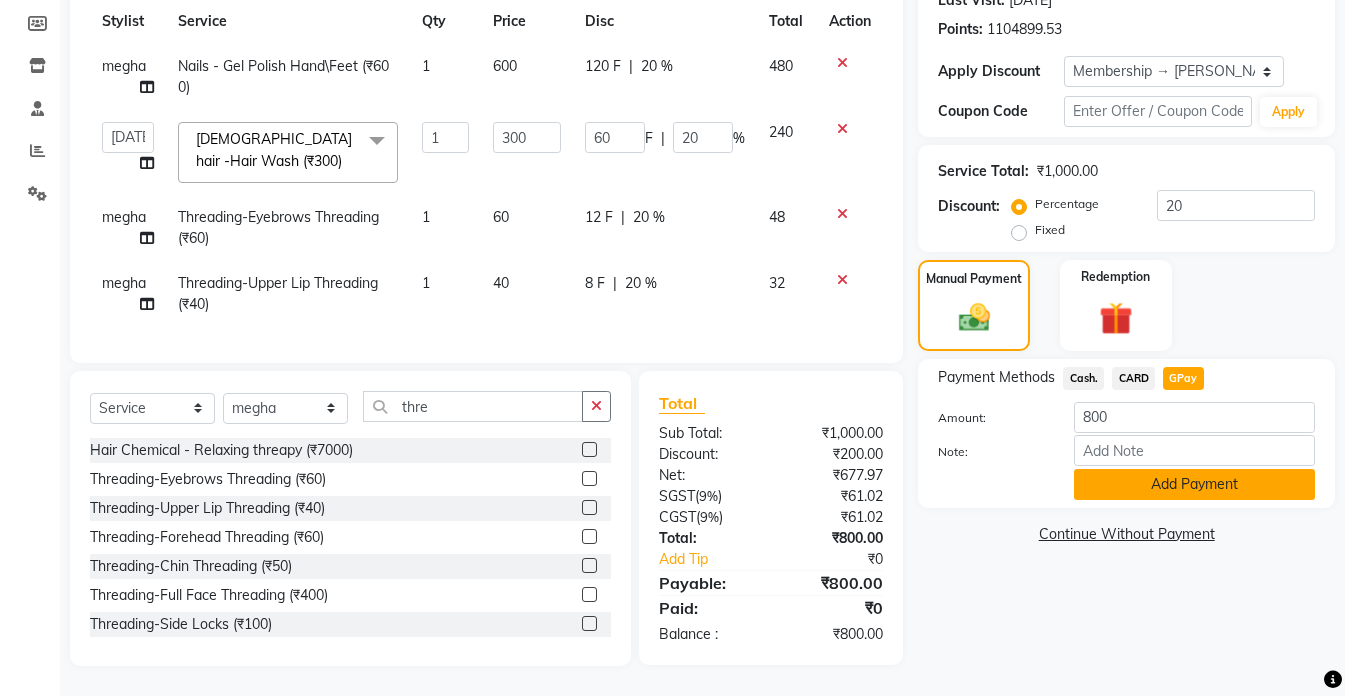 click on "Add Payment" 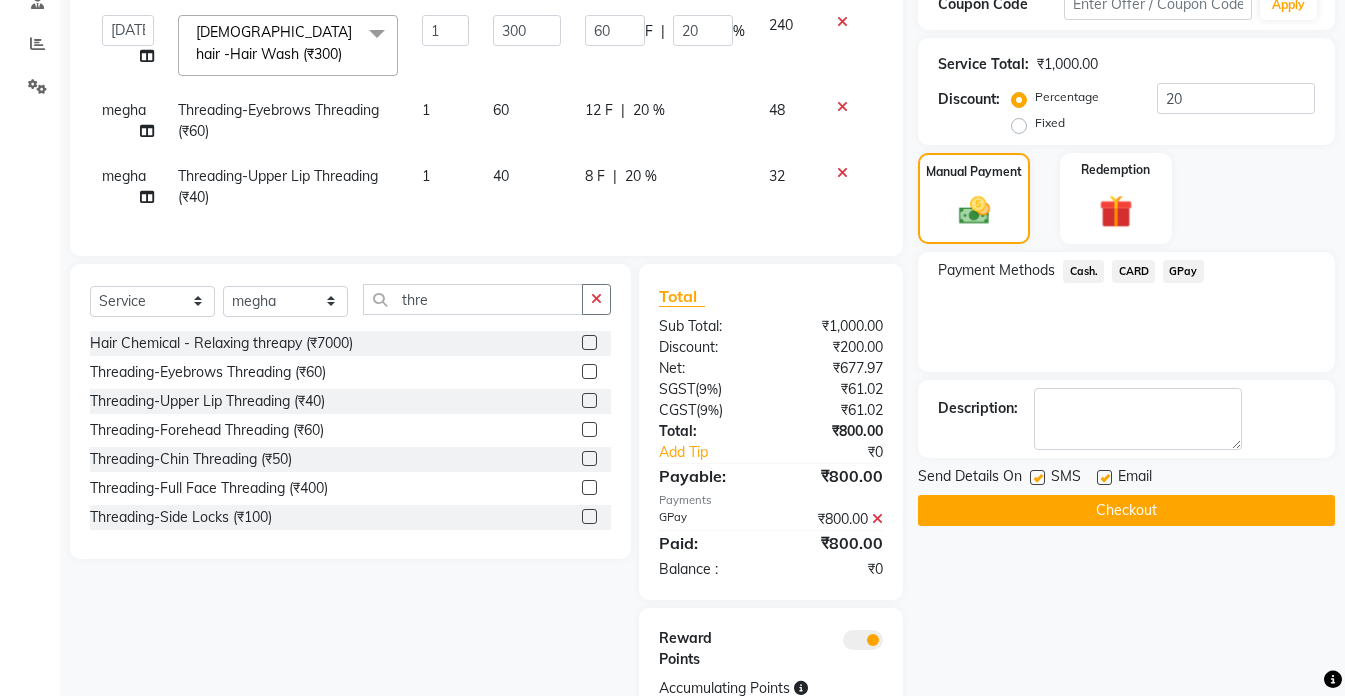 scroll, scrollTop: 488, scrollLeft: 0, axis: vertical 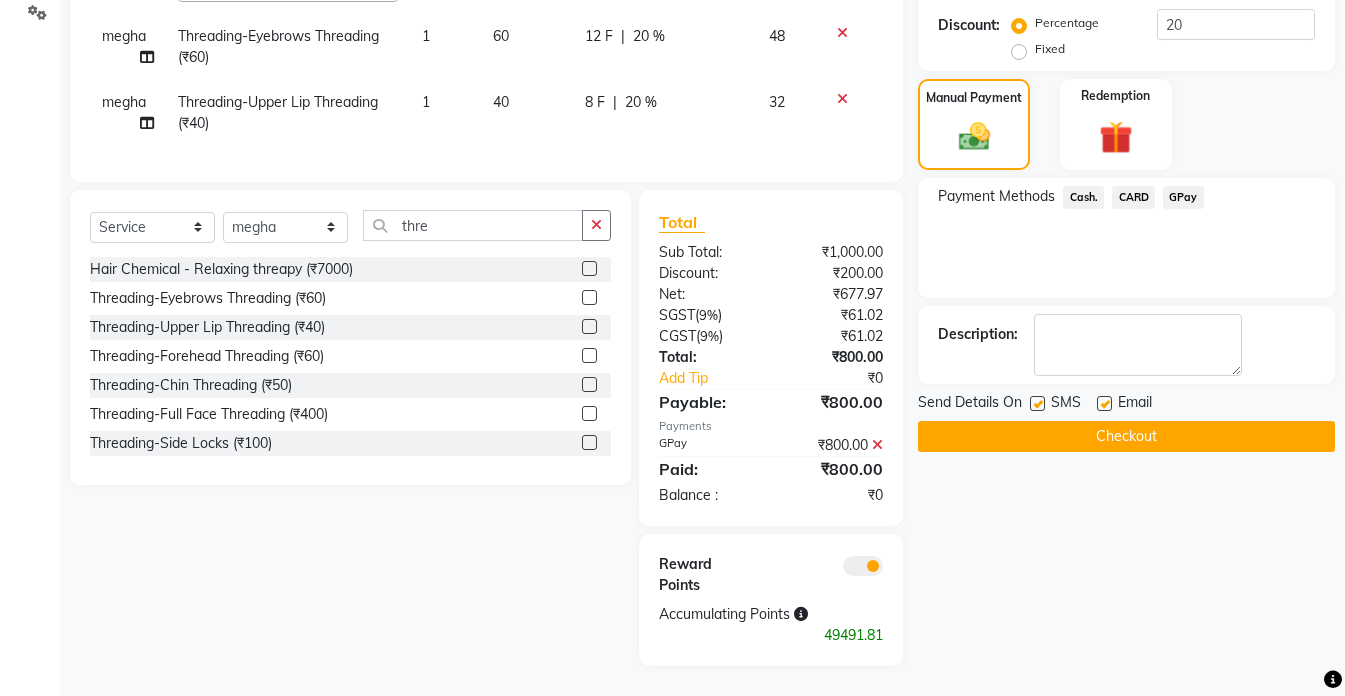 click on "Checkout" 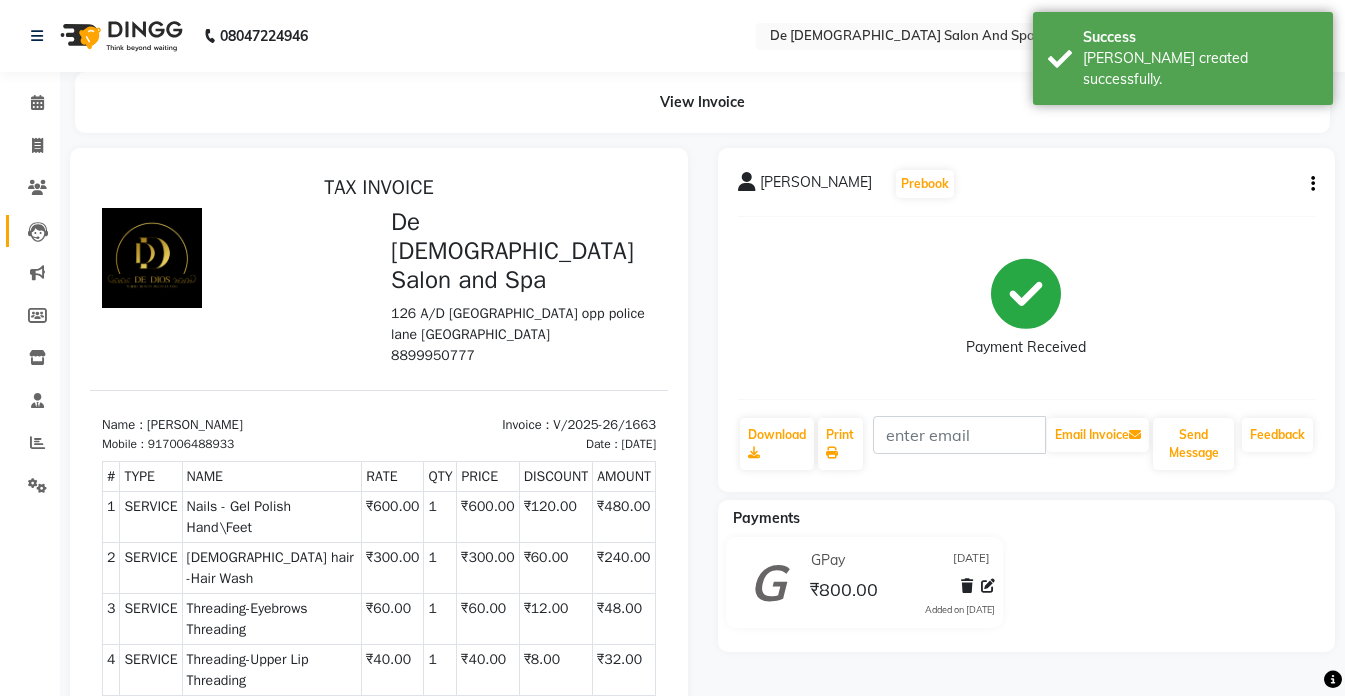 scroll, scrollTop: 0, scrollLeft: 0, axis: both 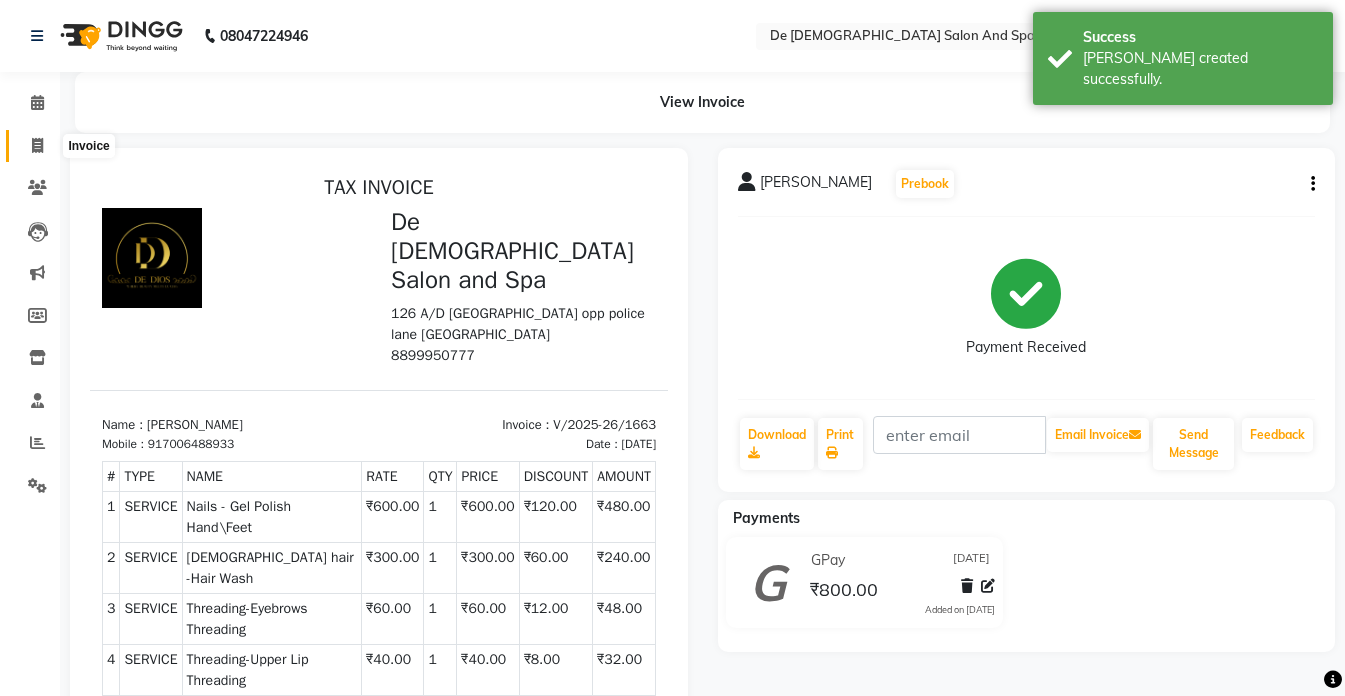 click 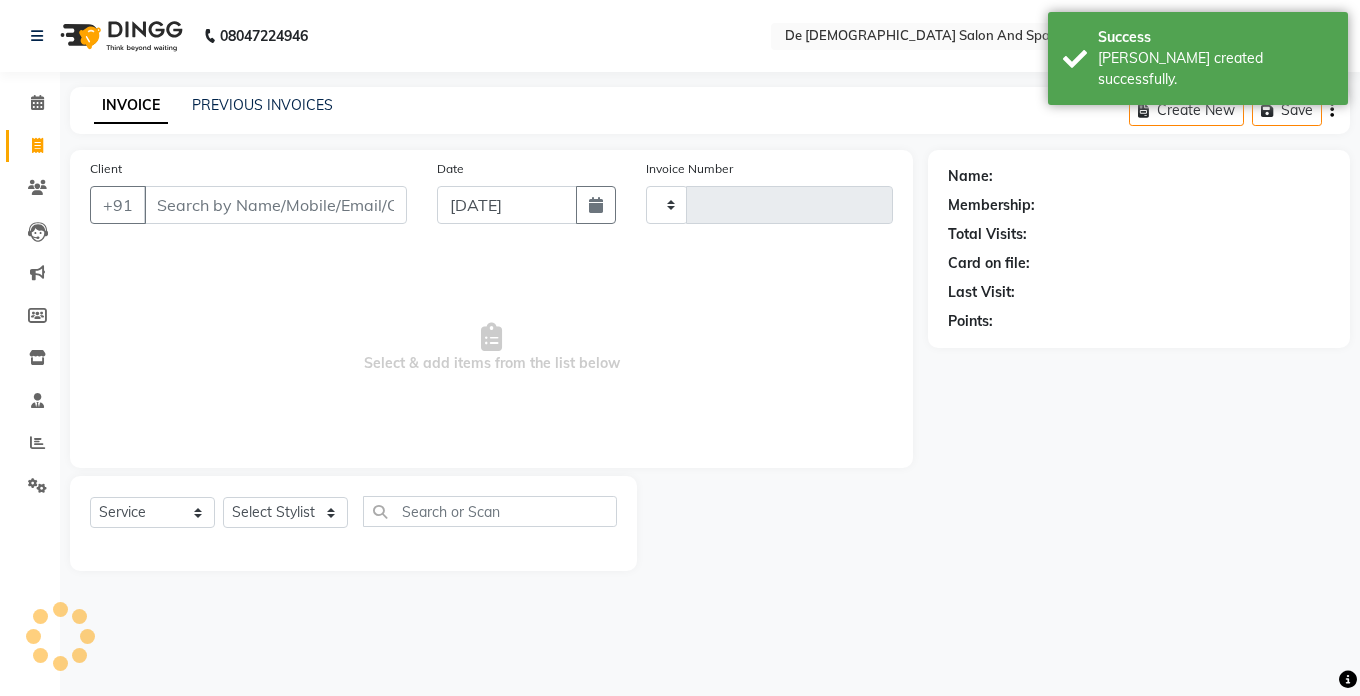 click 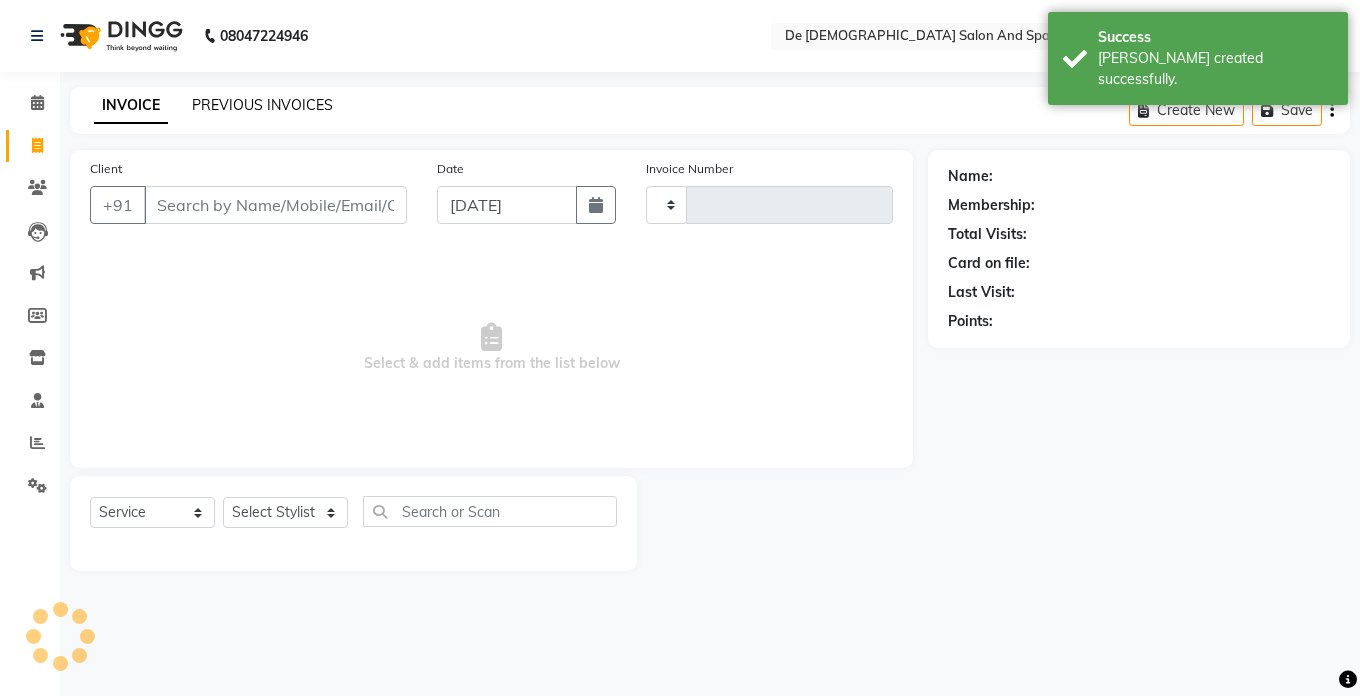 click on "PREVIOUS INVOICES" 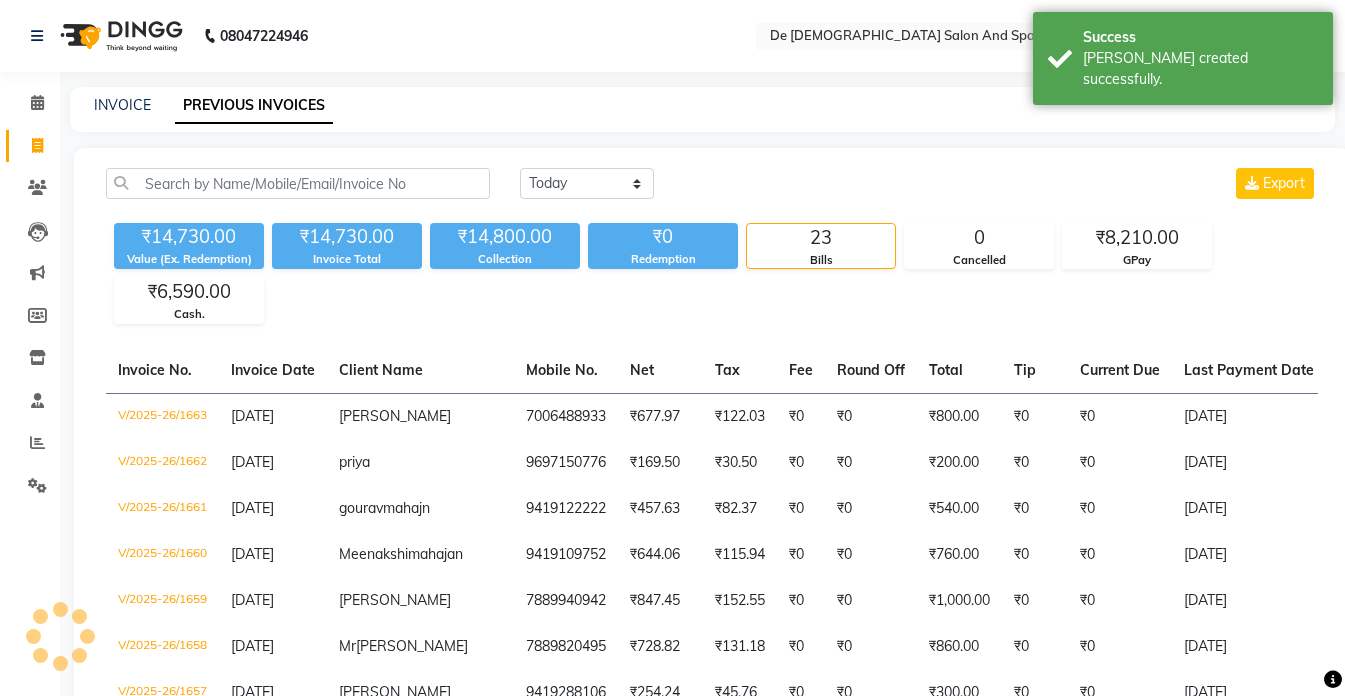 click on "INVOICE PREVIOUS INVOICES" 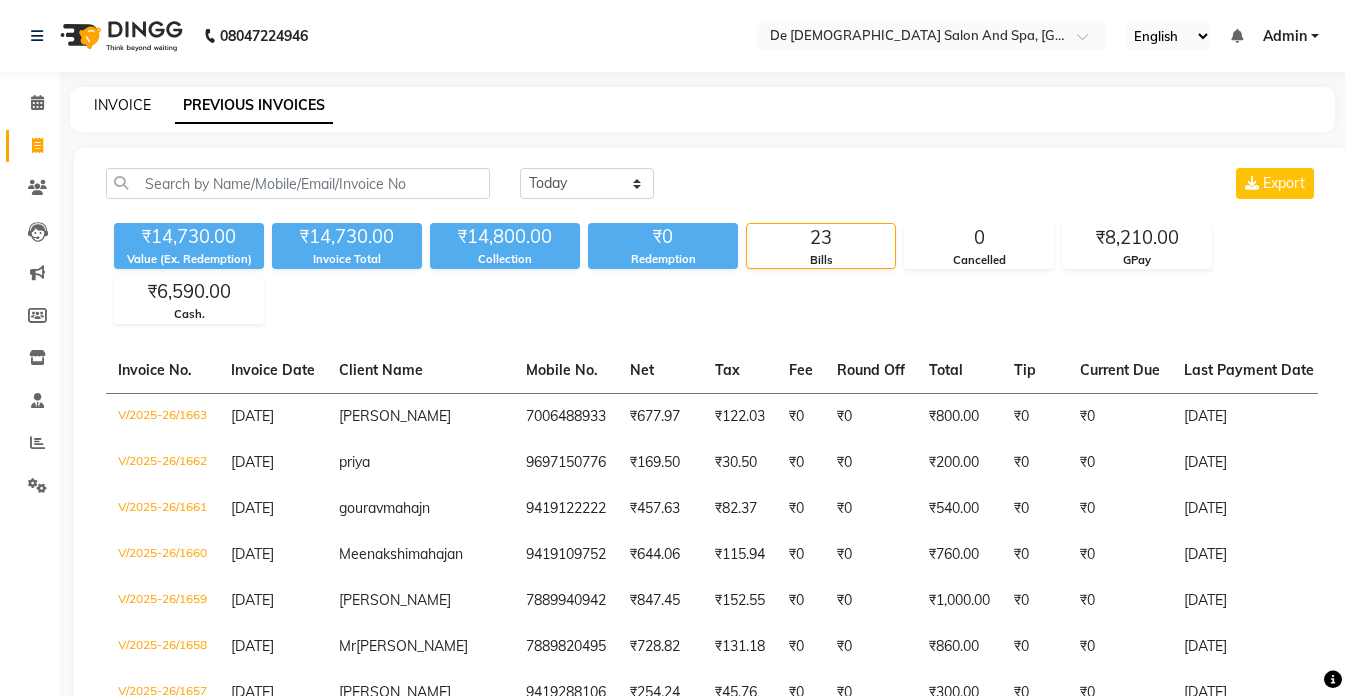 click on "INVOICE" 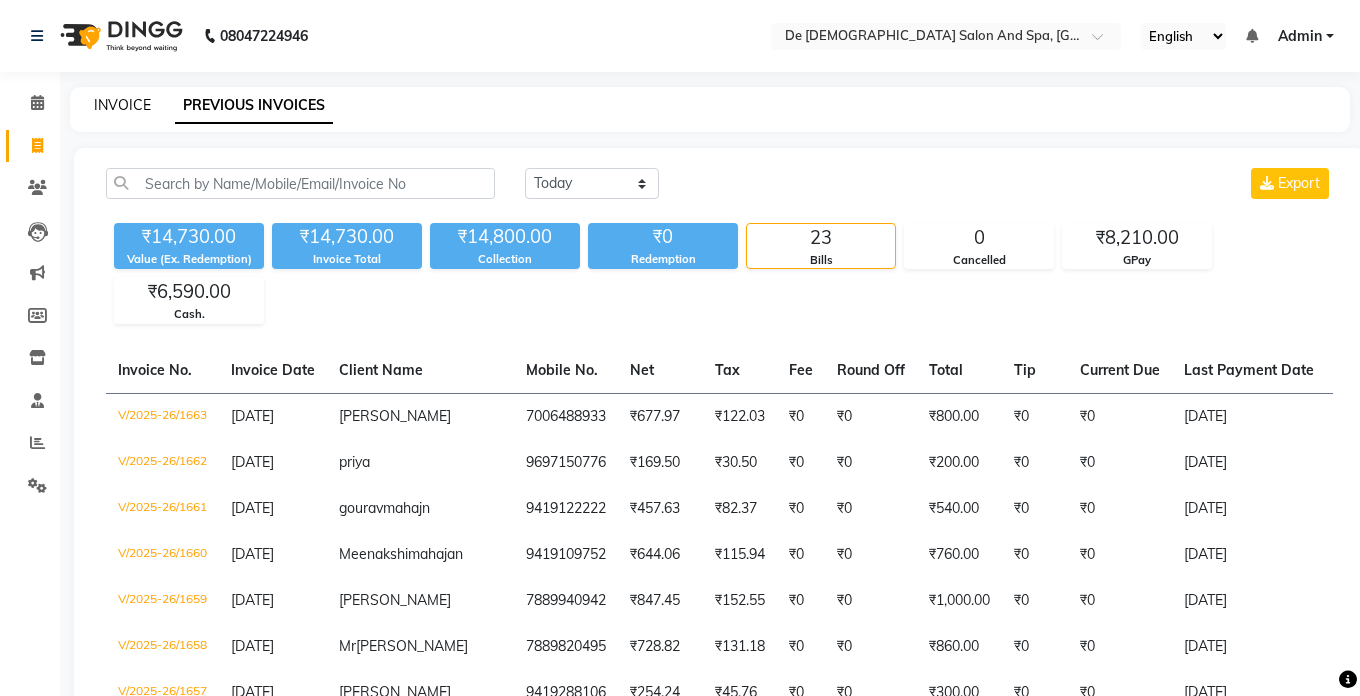 select on "6431" 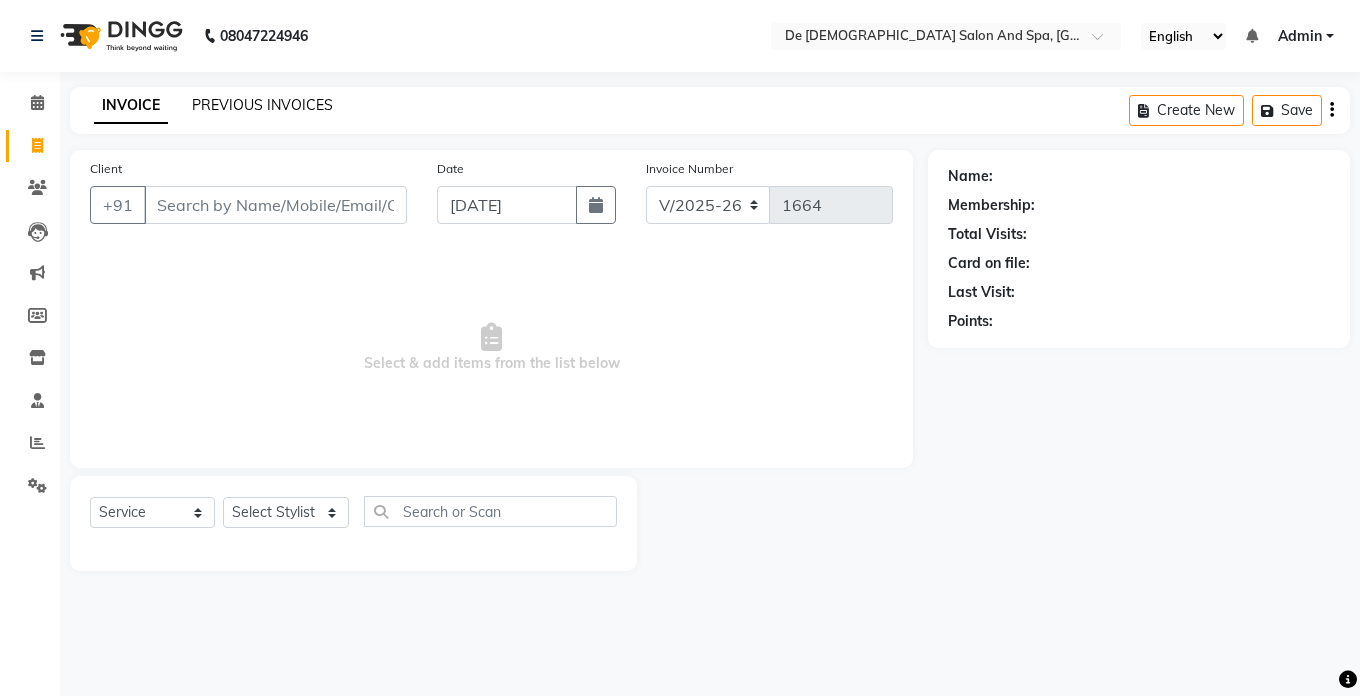 click on "PREVIOUS INVOICES" 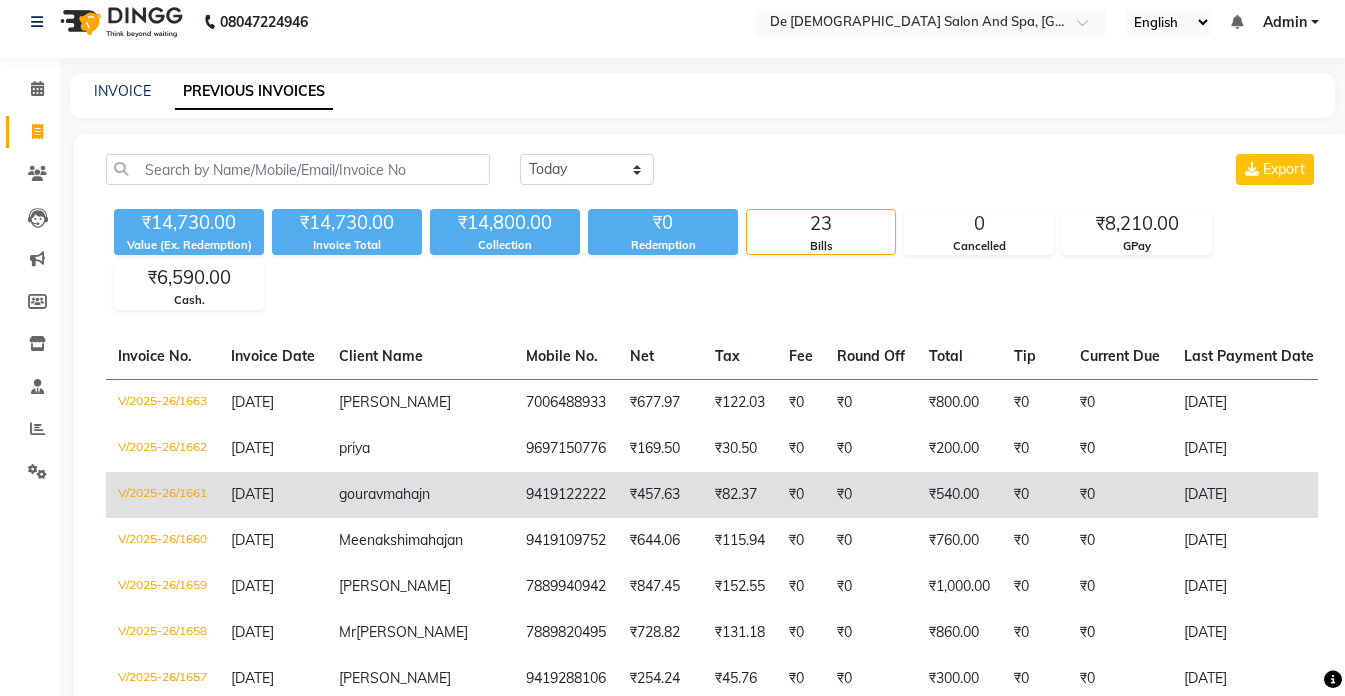scroll, scrollTop: 0, scrollLeft: 0, axis: both 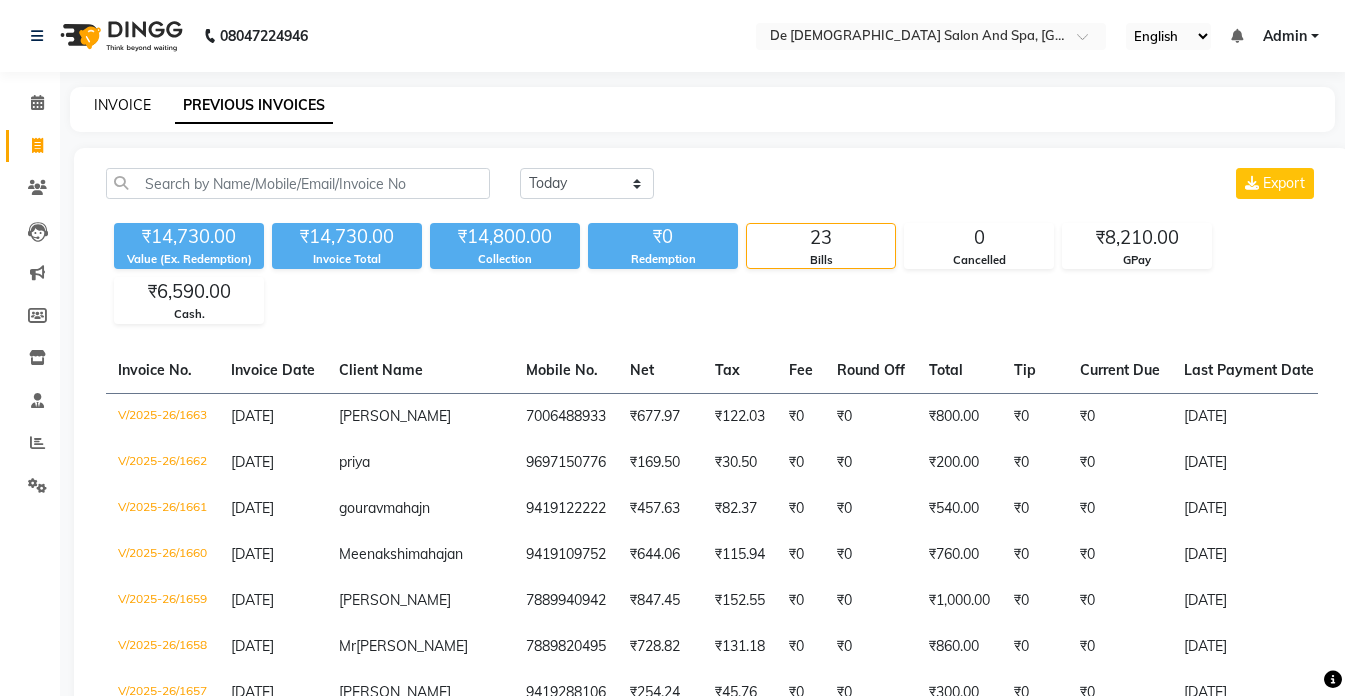 click on "INVOICE" 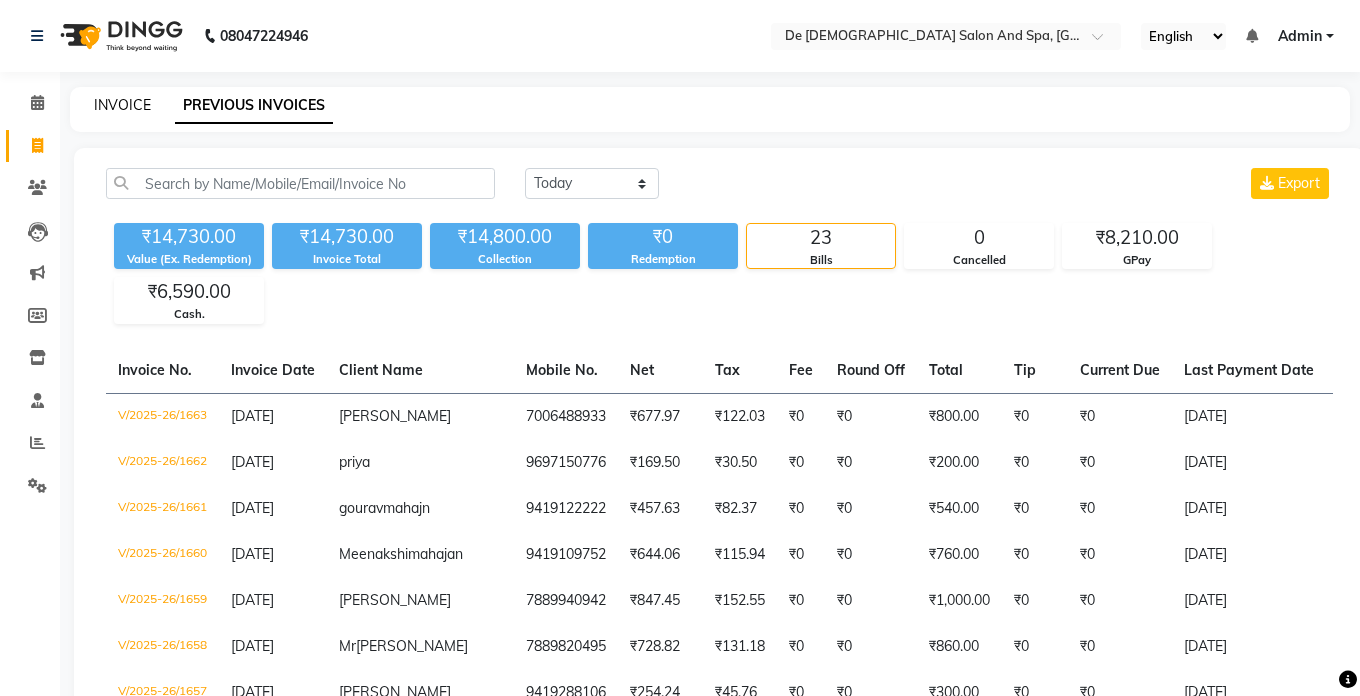select on "6431" 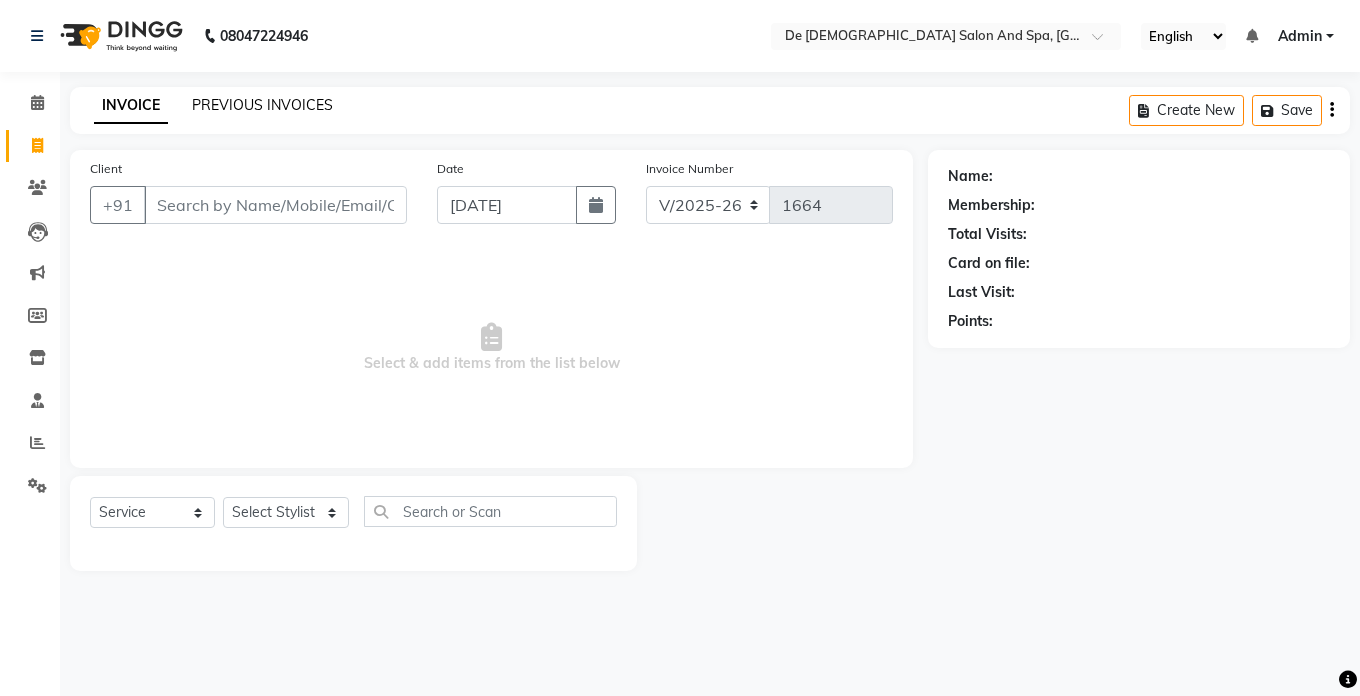 click on "PREVIOUS INVOICES" 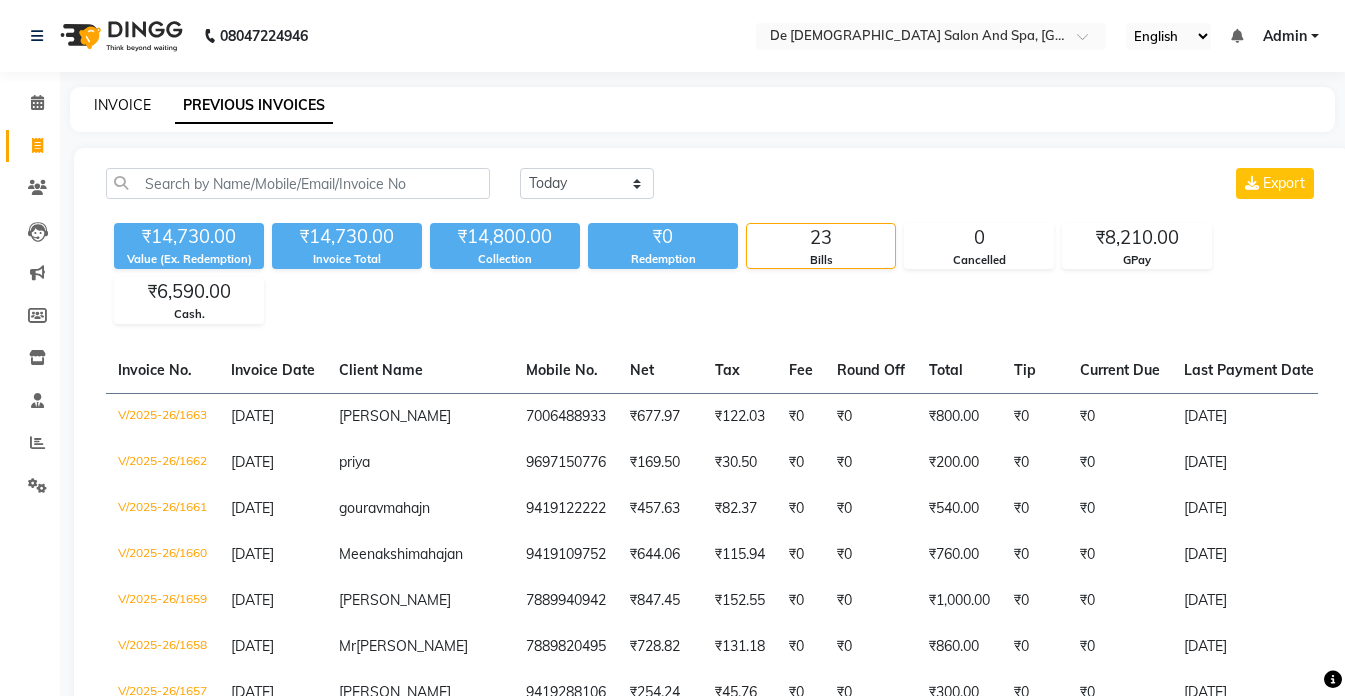 click on "INVOICE" 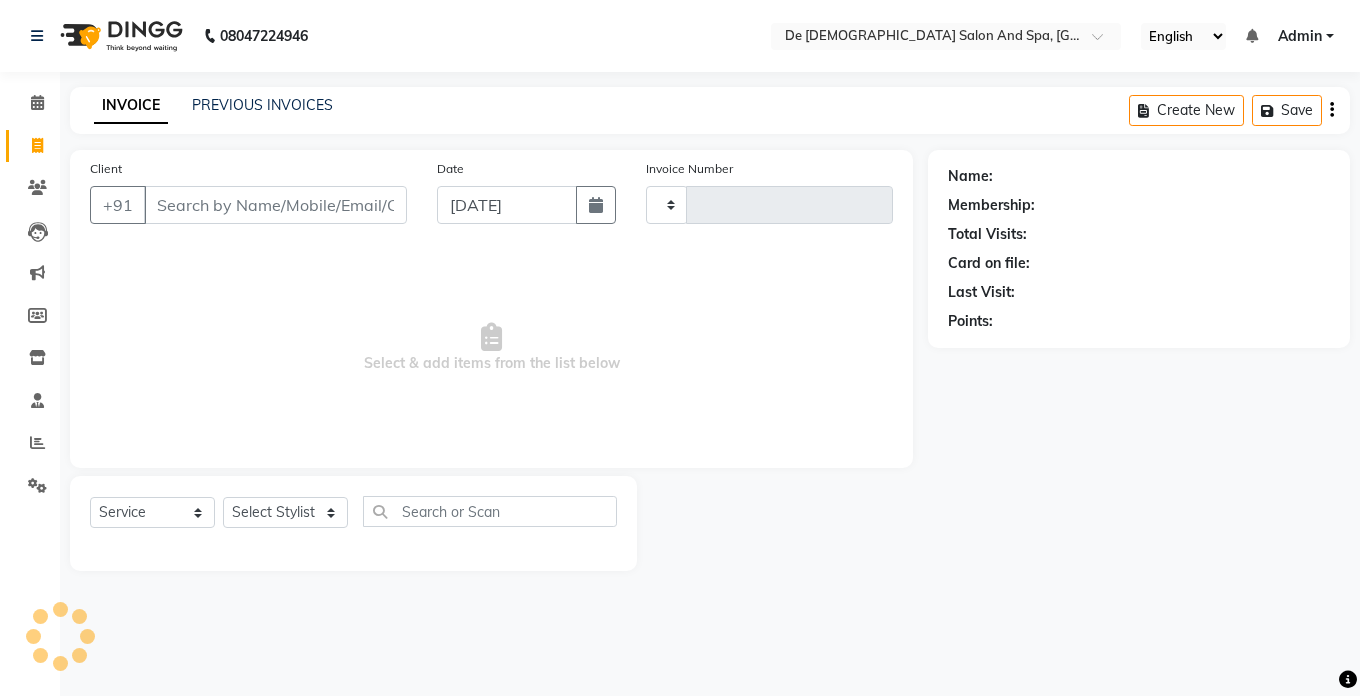 type on "1664" 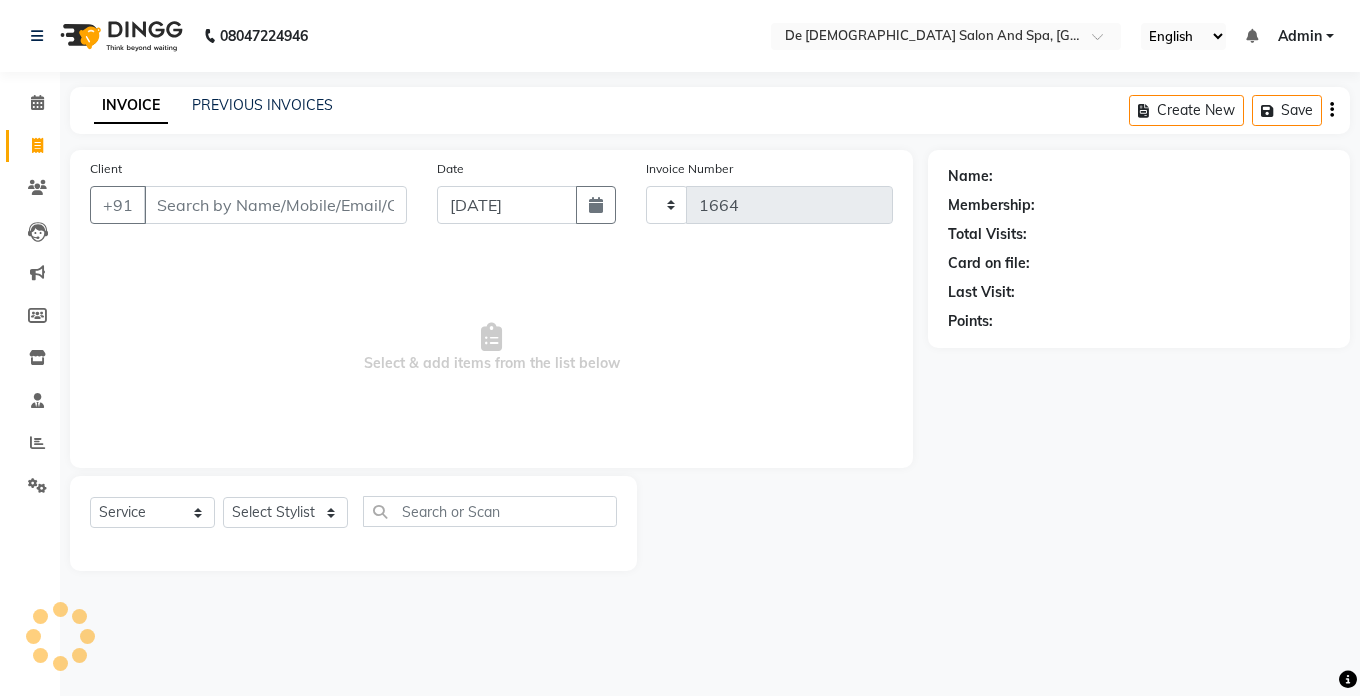 select on "6431" 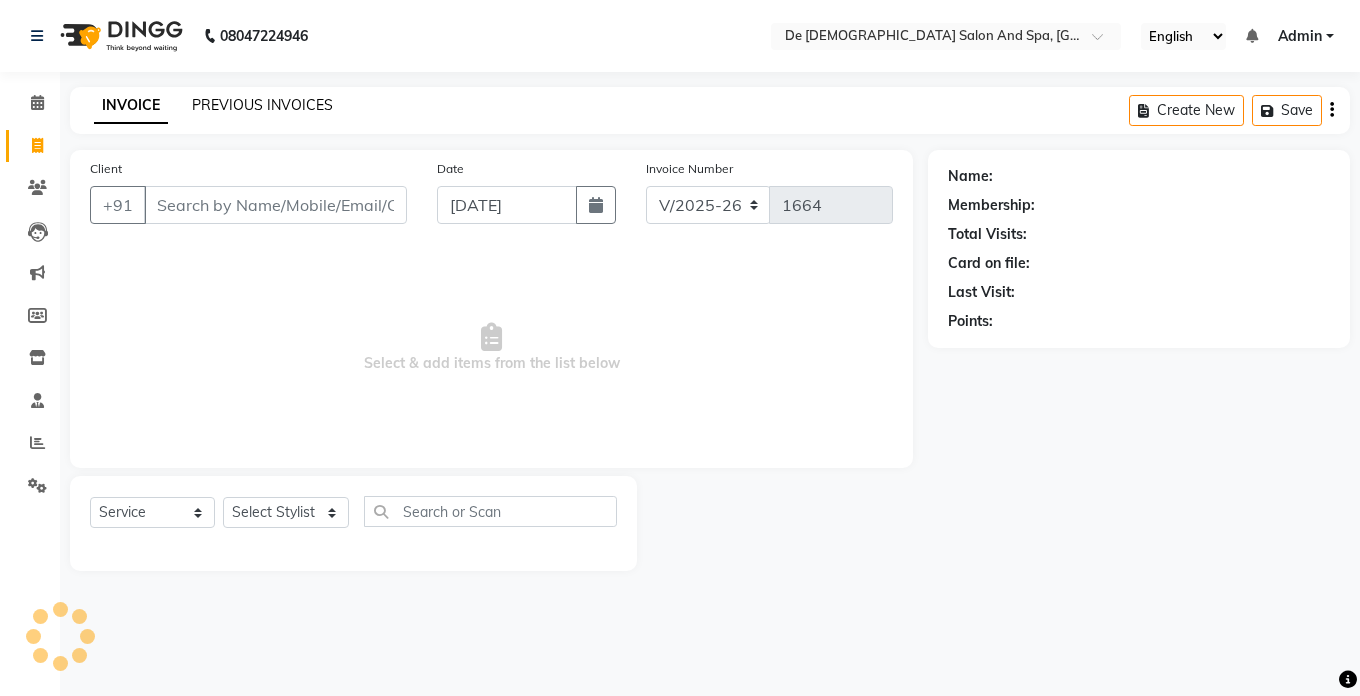 click on "PREVIOUS INVOICES" 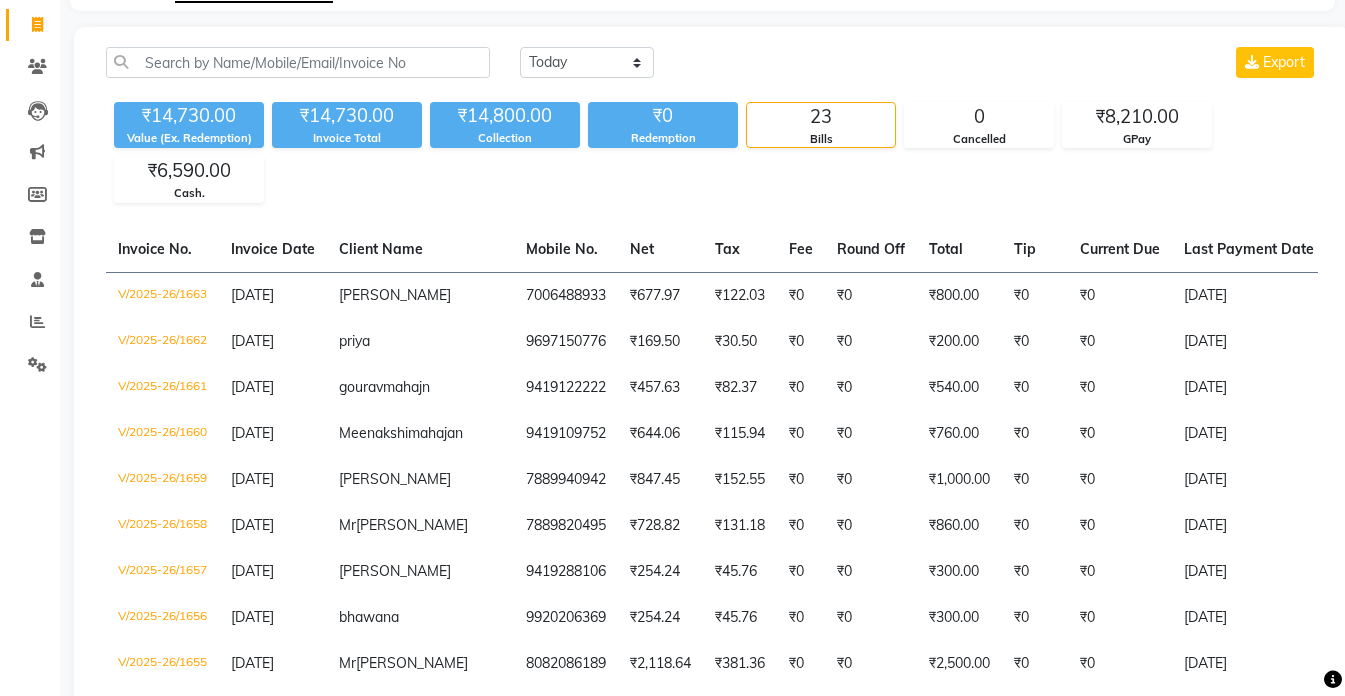 scroll, scrollTop: 0, scrollLeft: 0, axis: both 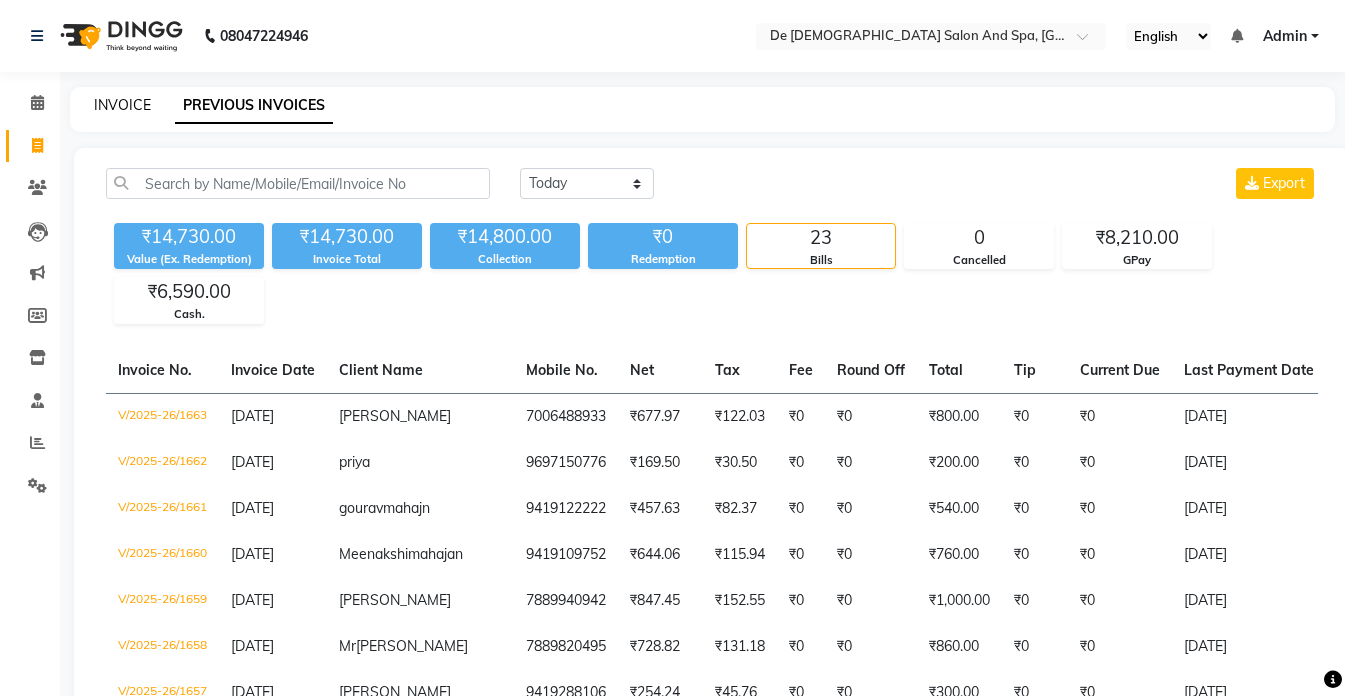 click on "INVOICE" 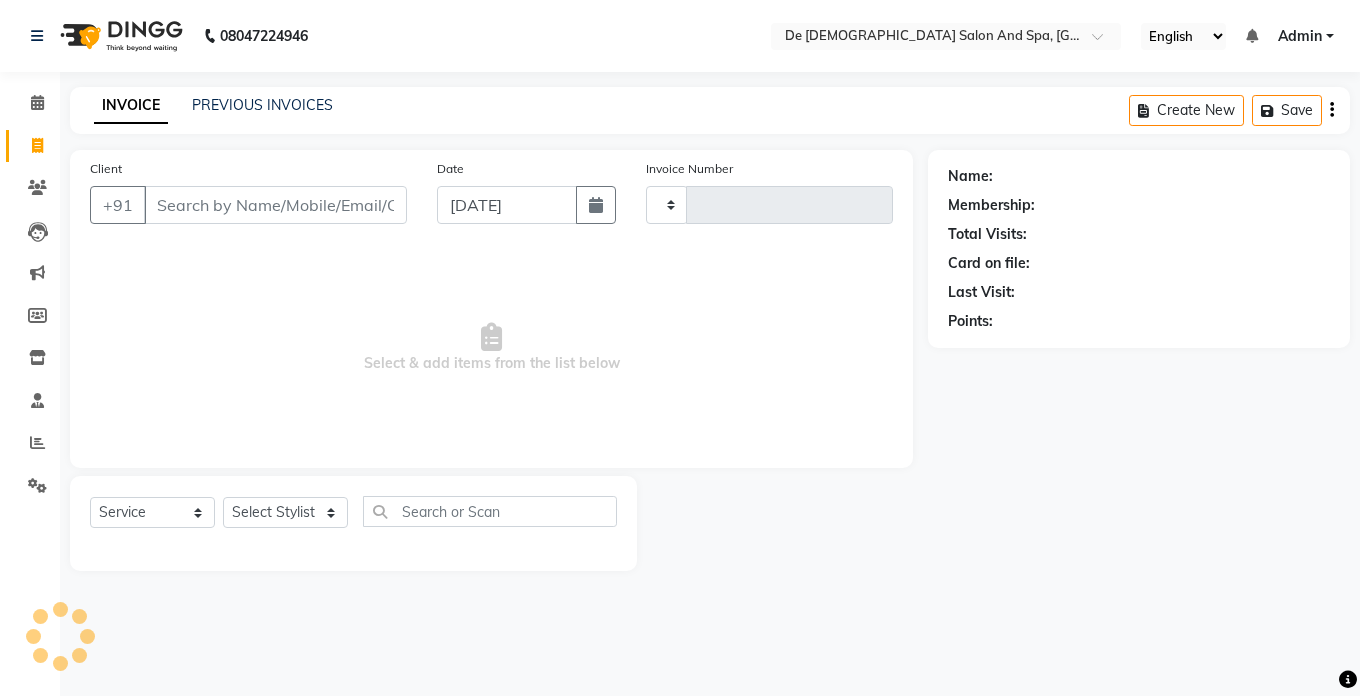 type on "1664" 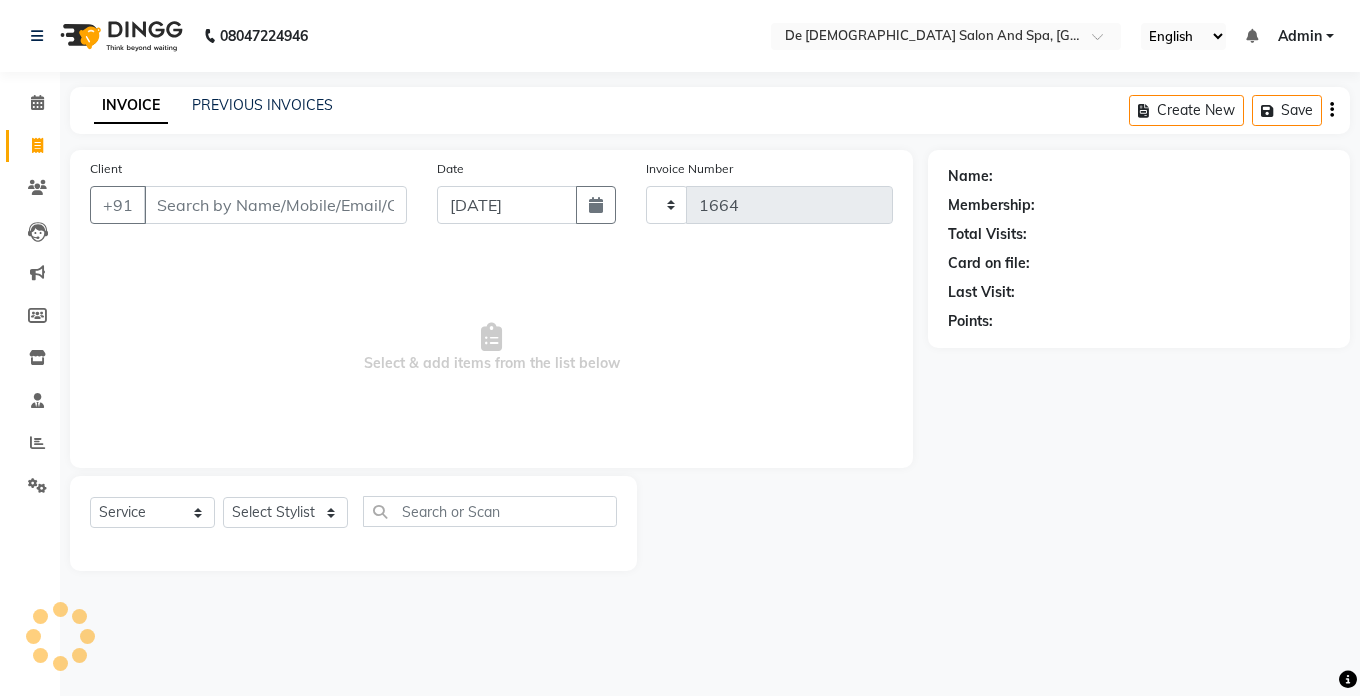 select on "6431" 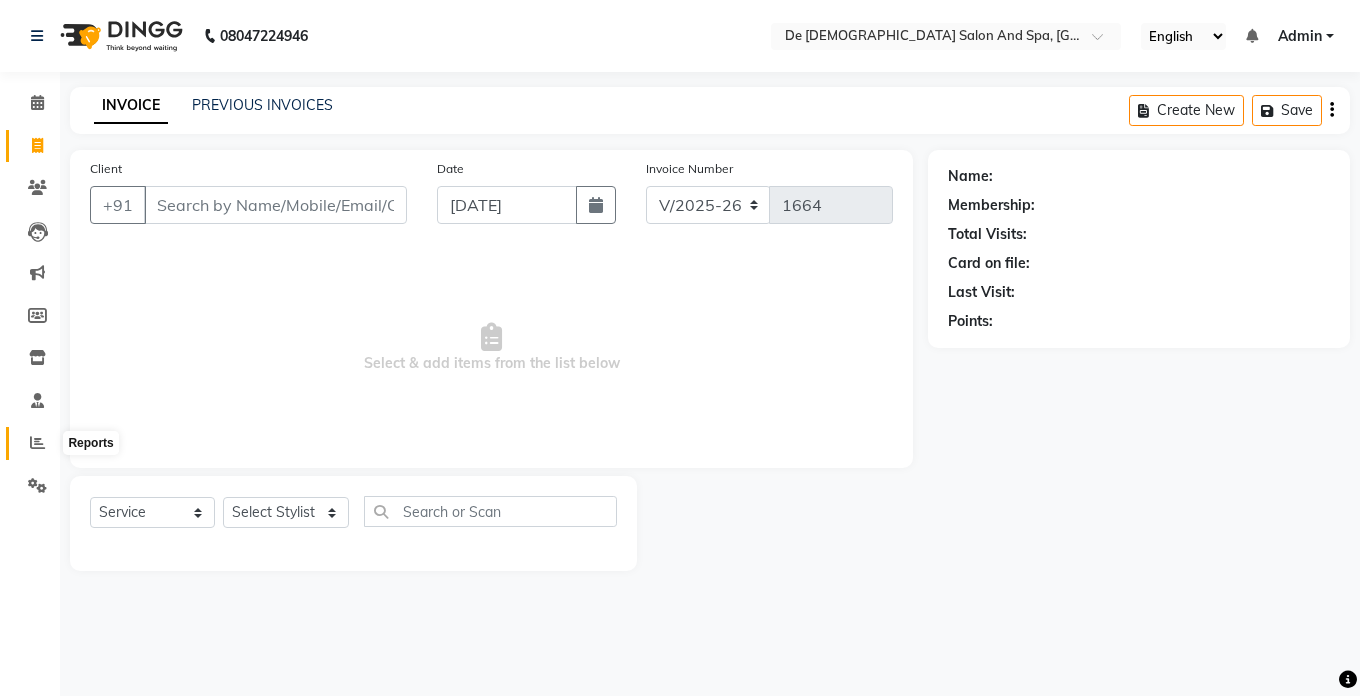 click 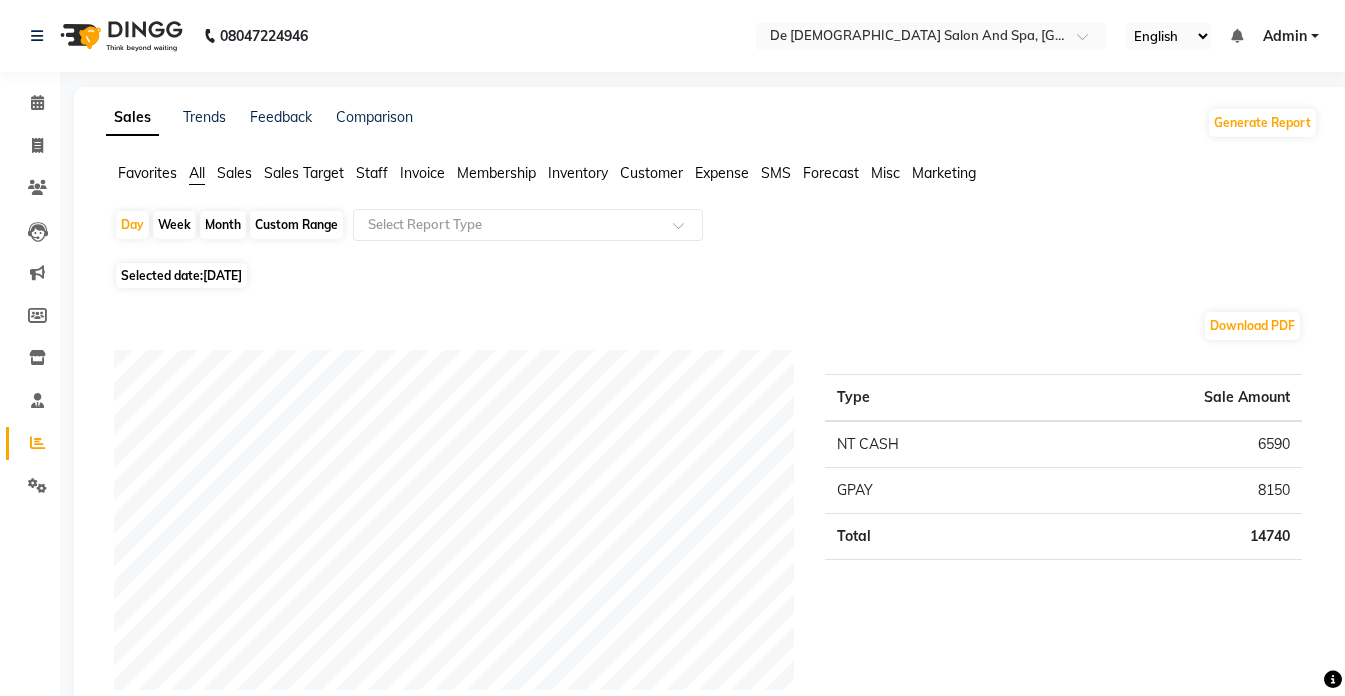 click on "Month" 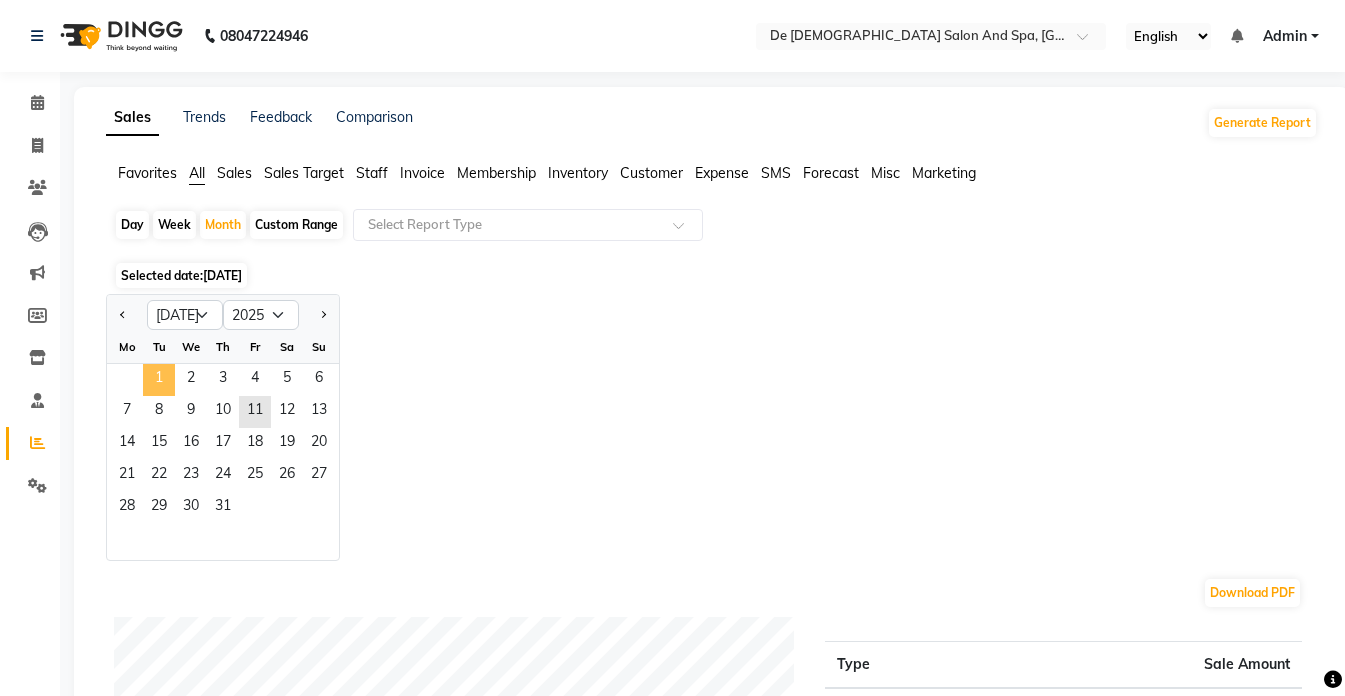 click on "1" 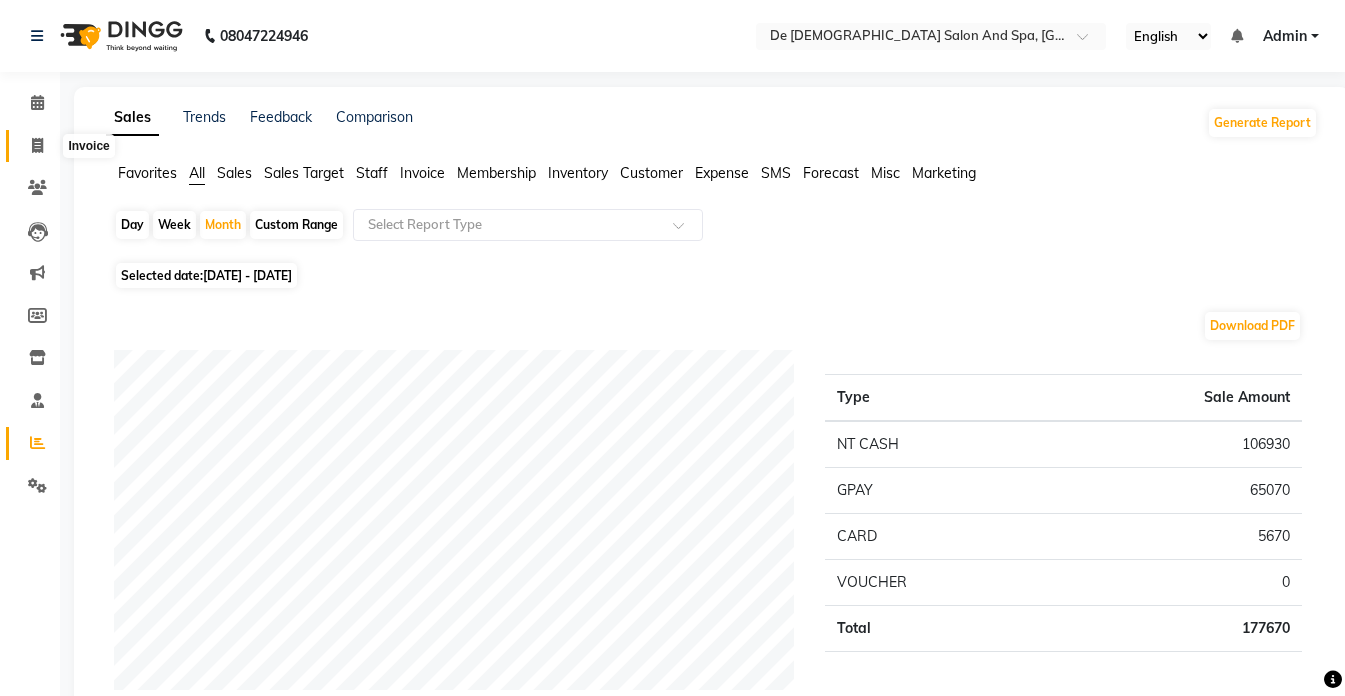 click 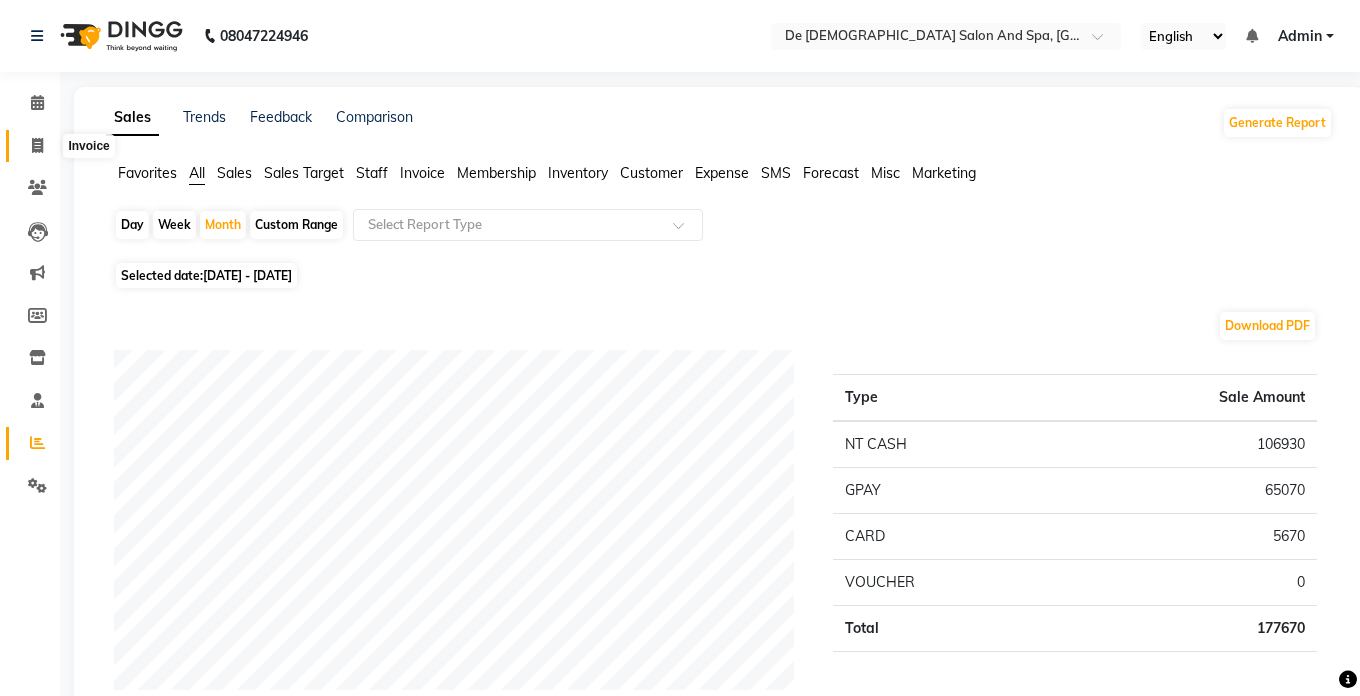 click 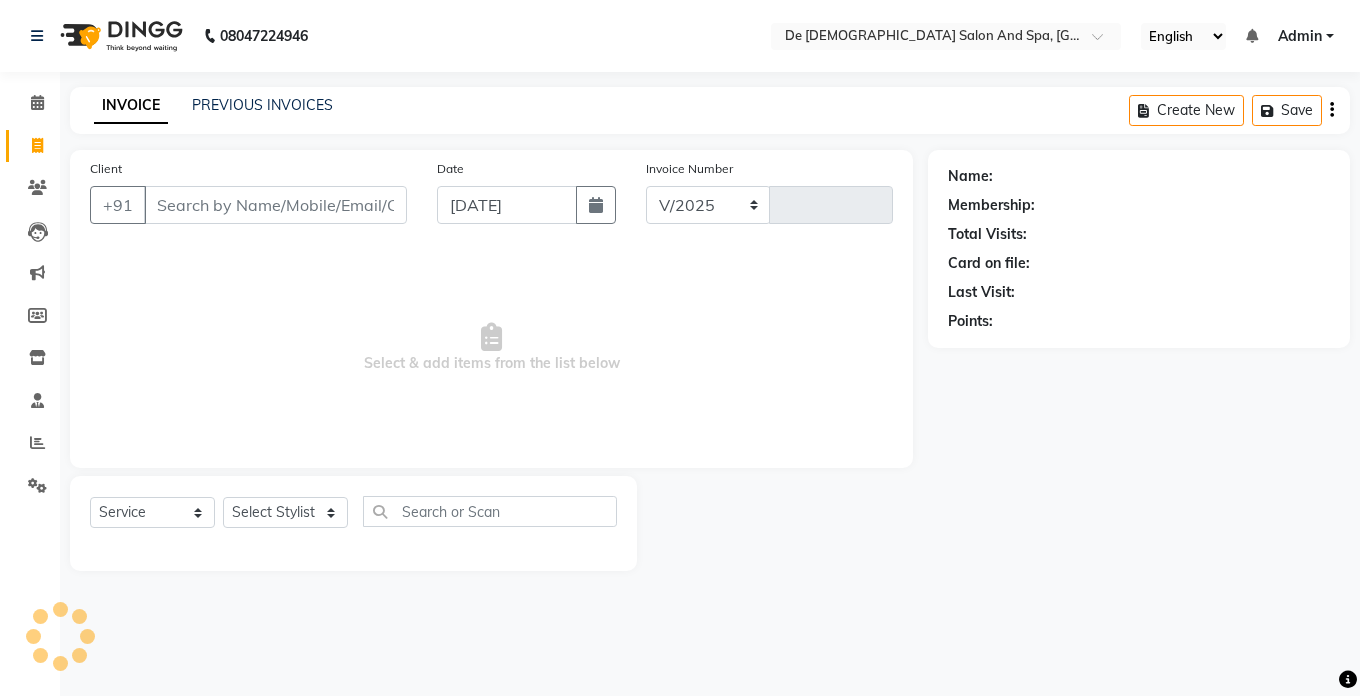 select on "6431" 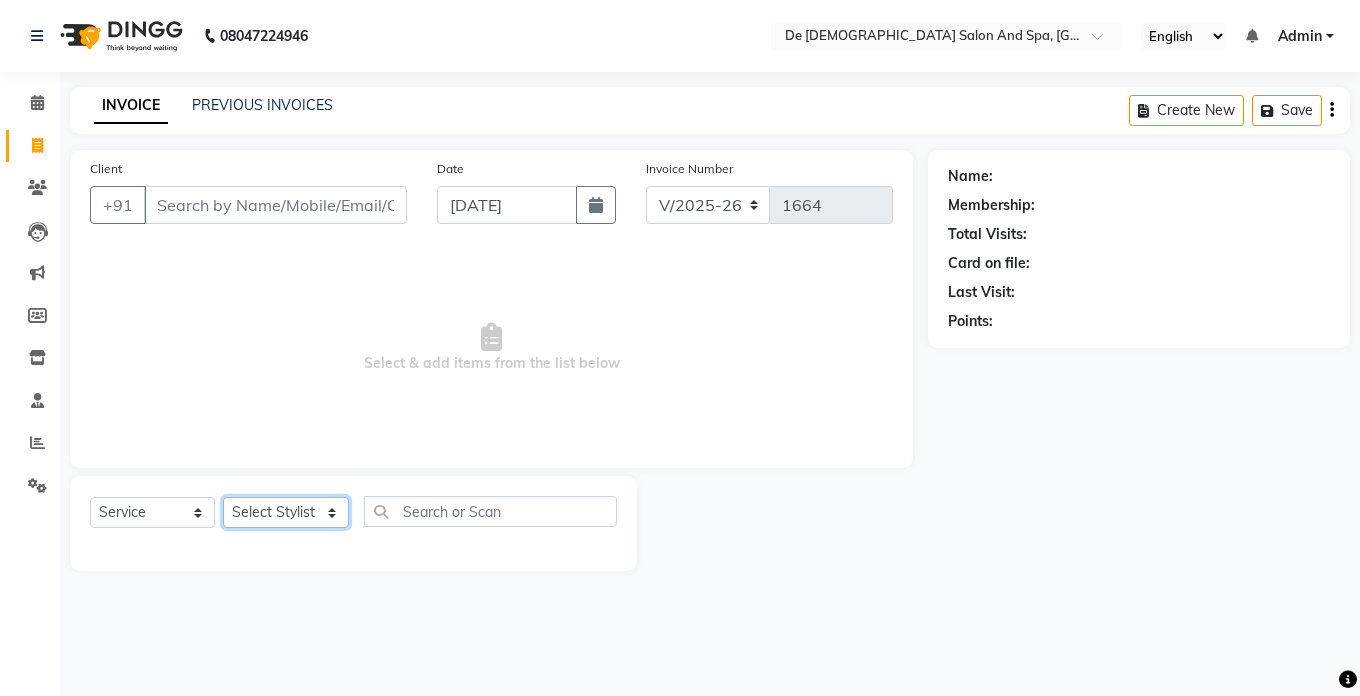 click on "Select Stylist akshay aman [PERSON_NAME] [PERSON_NAME]  [MEDICAL_DATA][PERSON_NAME] [PERSON_NAME] [DATE][PERSON_NAME]" 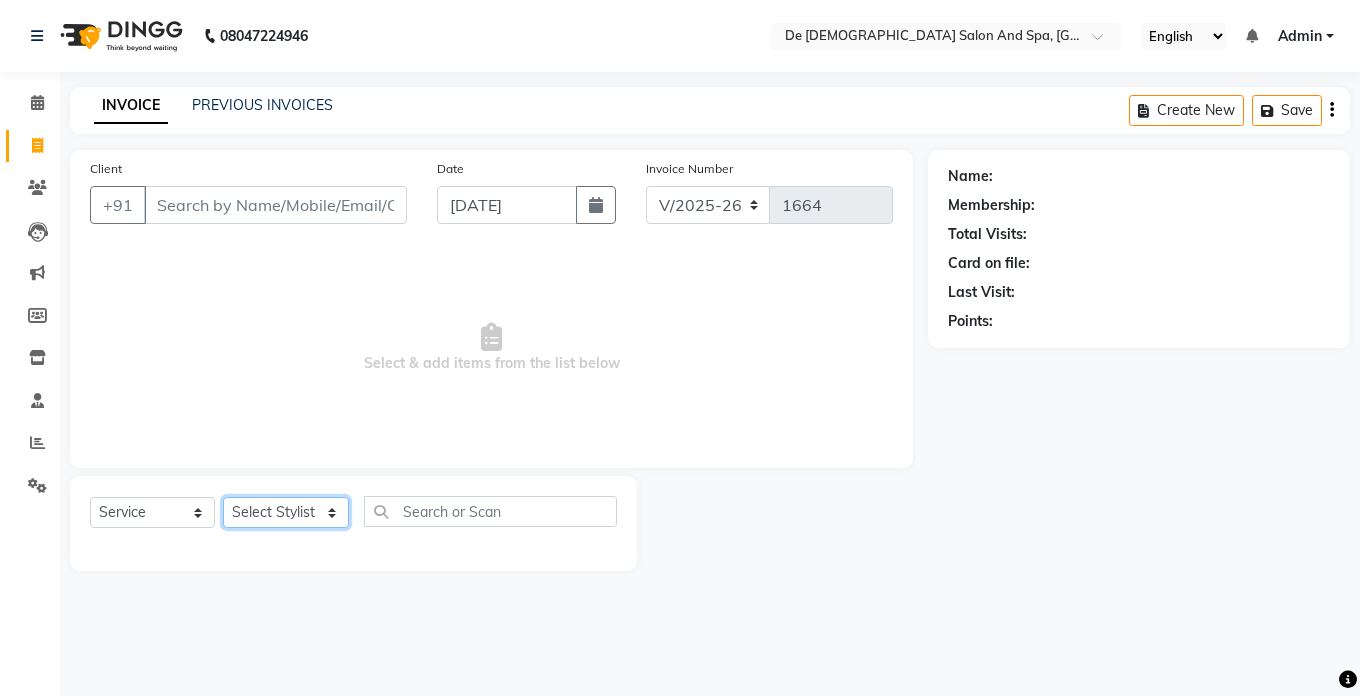 select on "61511" 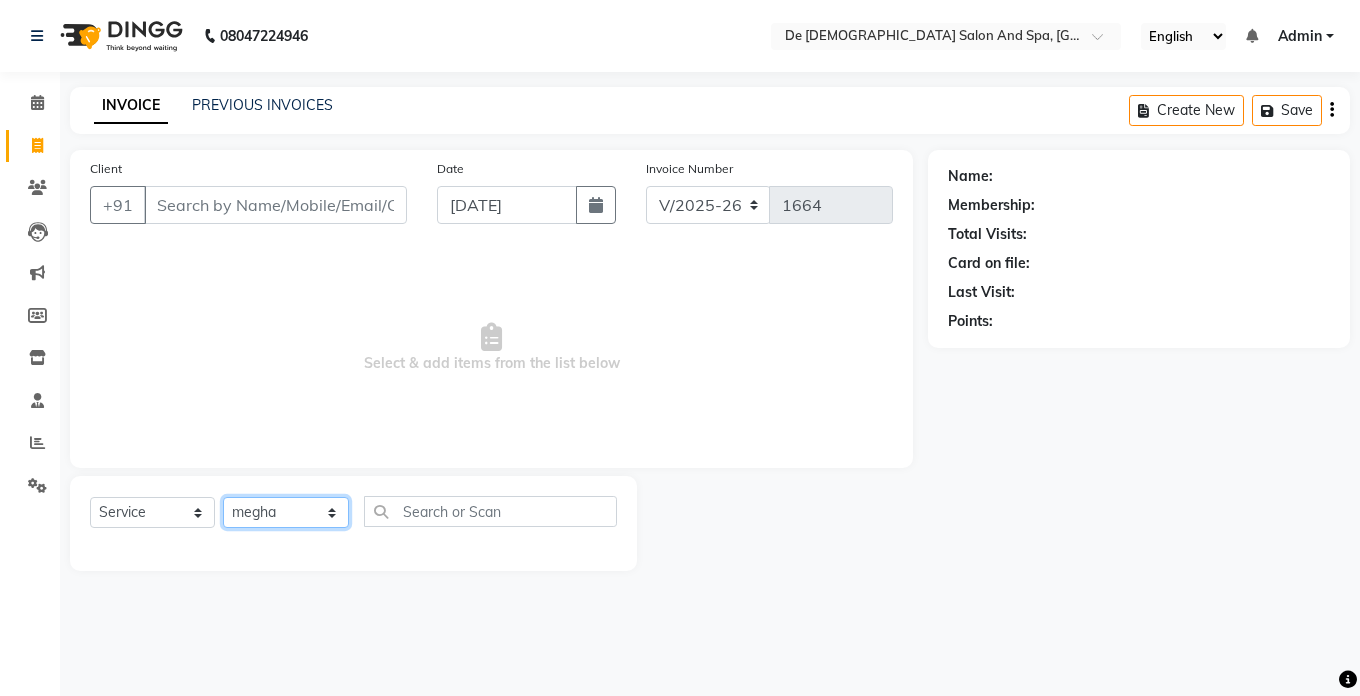 click on "Select Stylist akshay aman [PERSON_NAME] [PERSON_NAME]  [MEDICAL_DATA][PERSON_NAME] [PERSON_NAME] [DATE][PERSON_NAME]" 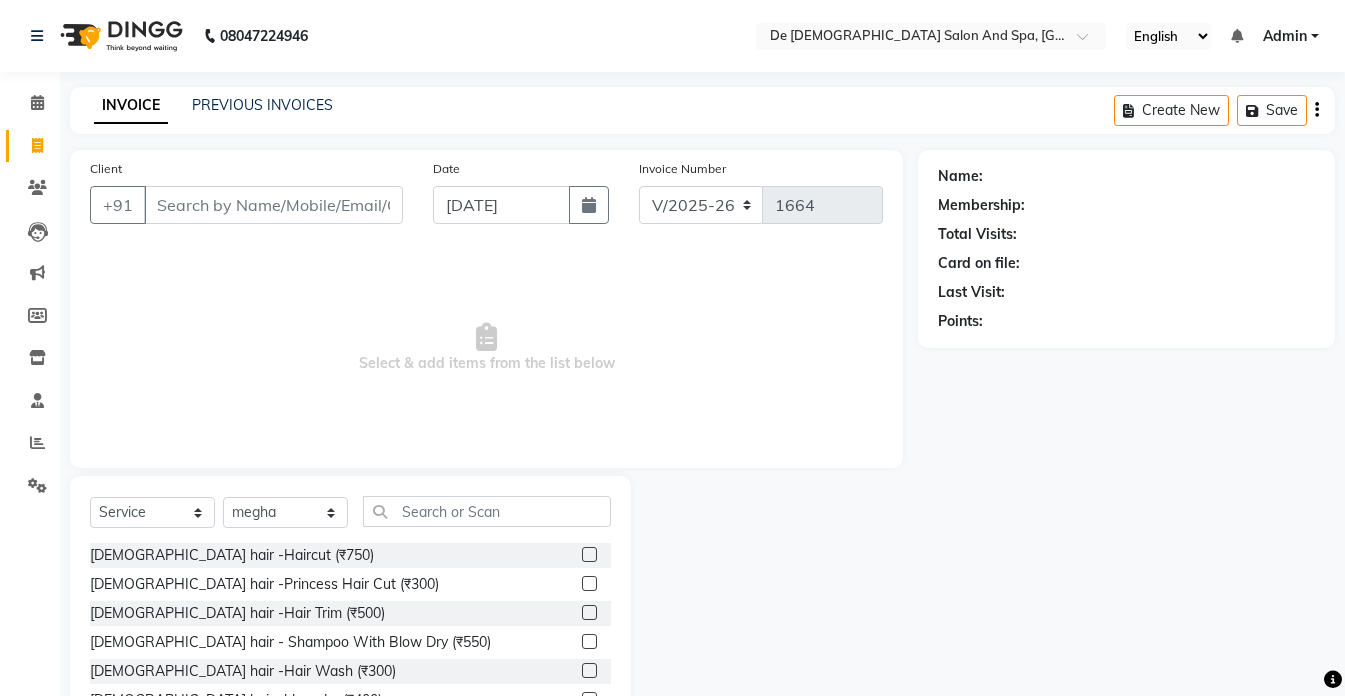 click on "Select  Service  Product  Membership  Package Voucher Prepaid Gift Card  Select Stylist akshay aman [PERSON_NAME] [PERSON_NAME]  [MEDICAL_DATA][PERSON_NAME] nisha [PERSON_NAME] [DATE][PERSON_NAME] [DEMOGRAPHIC_DATA] hair -Haircut (₹750)  [DEMOGRAPHIC_DATA] hair -Princess Hair Cut (₹300)  [DEMOGRAPHIC_DATA] hair -Hair Trim (₹500)  [DEMOGRAPHIC_DATA] hair - Shampoo With Blow Dry (₹550)  [DEMOGRAPHIC_DATA] hair -Hair Wash (₹300)  [DEMOGRAPHIC_DATA] hair -blow dry (₹400)  [DEMOGRAPHIC_DATA] hair -[PERSON_NAME] cut (₹500)  [DEMOGRAPHIC_DATA] hair -Curtain bangs (₹500)  [DEMOGRAPHIC_DATA] hair -splitends (₹499)  [DEMOGRAPHIC_DATA] Hair - Straighting (₹800)  [DEMOGRAPHIC_DATA] Hair -Straighting With Wash (₹1000)  [DEMOGRAPHIC_DATA] Hair -Curls  (₹800)  [DEMOGRAPHIC_DATA] Hair - Curls With Wash (₹1200)  [DEMOGRAPHIC_DATA] Hair - Crimping (₹600)  Hair Chemical-Rebounding. (₹7000)  Hair Chemical-Keratin. (₹6000)  Hair Chemical-Smoothning (₹6500)  Hair Chemical-Kerasmooth (₹11000)  Hair Chemical-nano plastica (₹8000)  Hair Chemical-[MEDICAL_DATA] (₹5000)  Hair Chemical - Relaxing threapy (₹7000)  Hair Spa-loreal Spa (₹1600)  Hair Spa-RAPID RESTORE (₹2500)   Men-Haircut (₹450)" 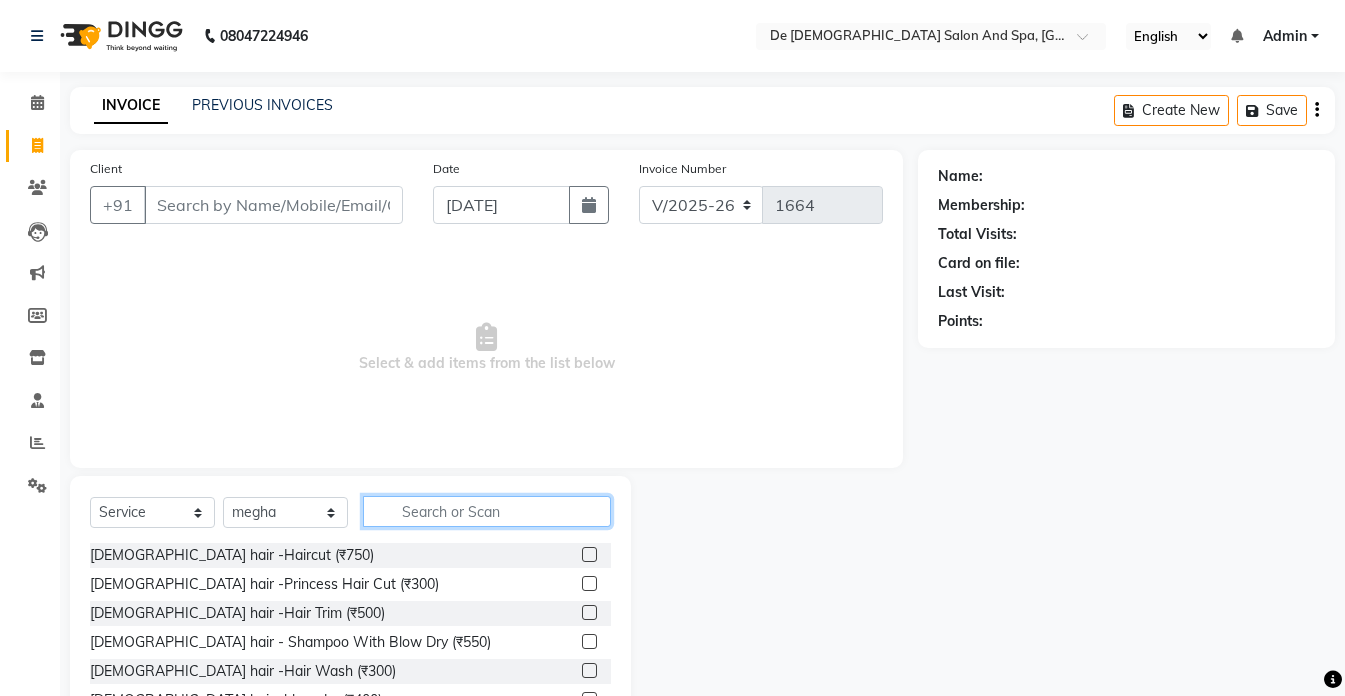 drag, startPoint x: 469, startPoint y: 495, endPoint x: 444, endPoint y: 510, distance: 29.15476 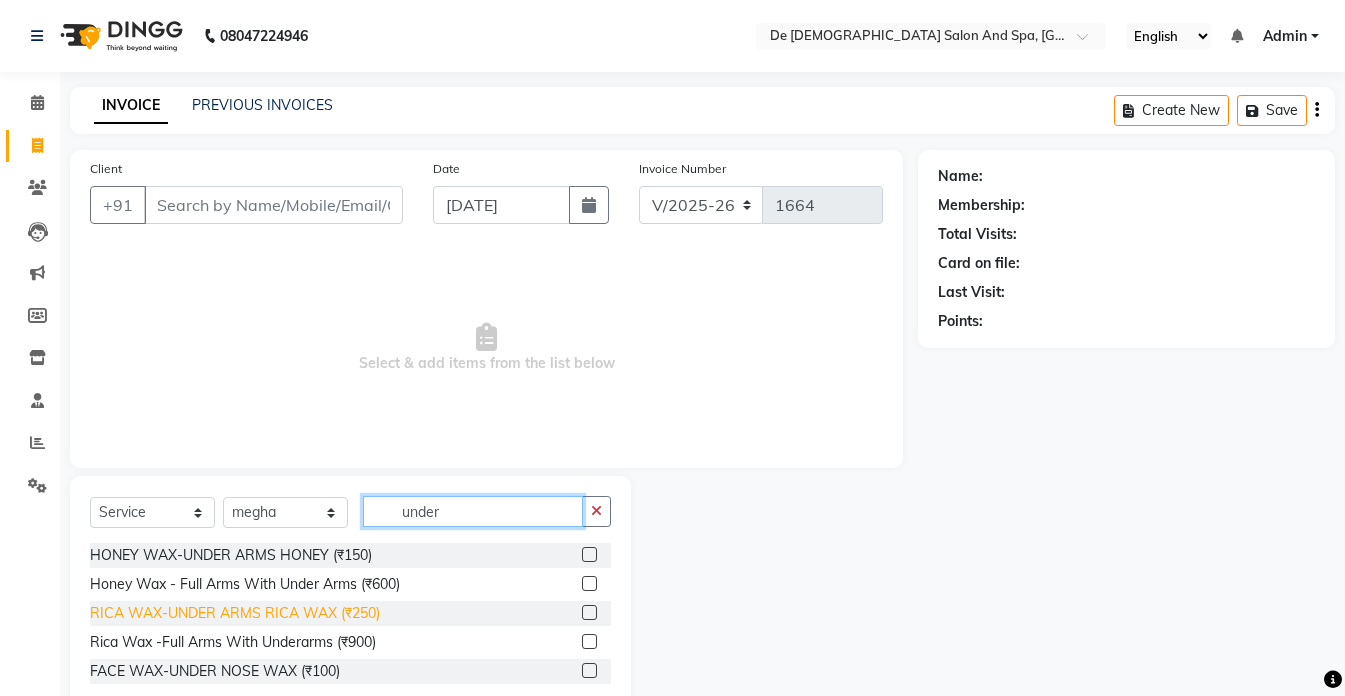 type on "under" 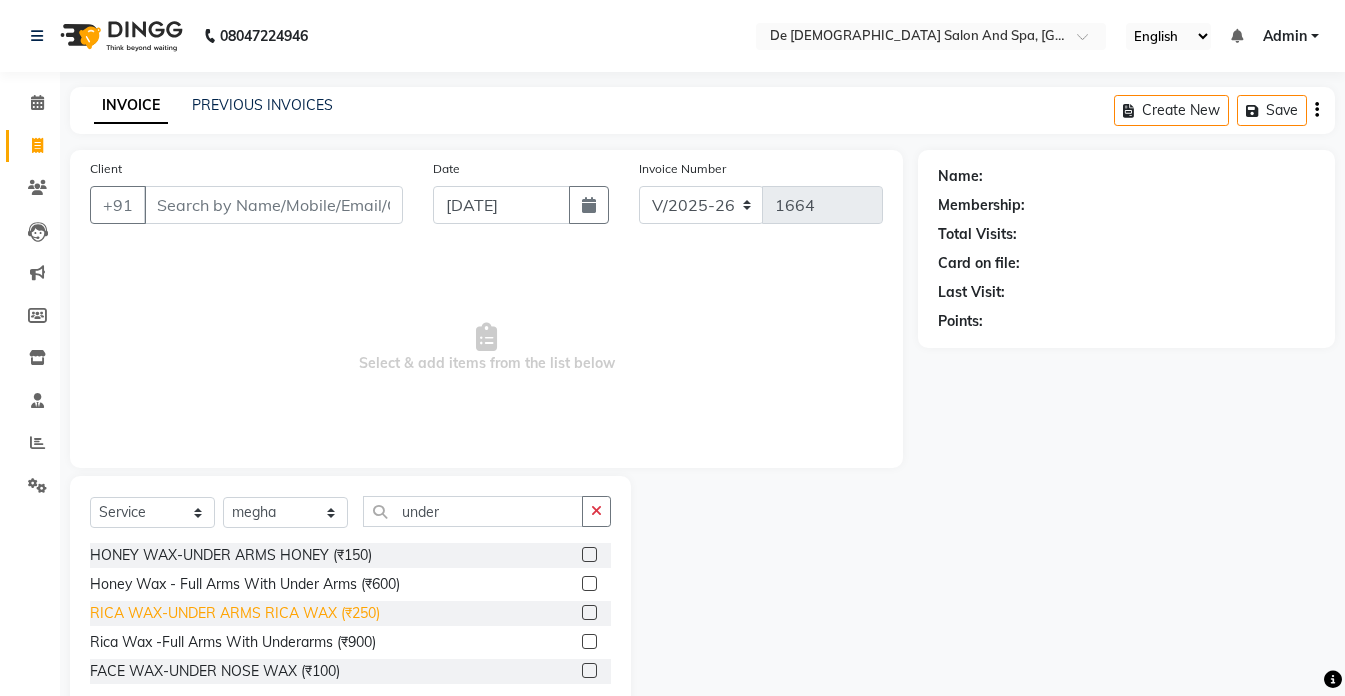 click on "RICA WAX-UNDER ARMS RICA WAX (₹250)" 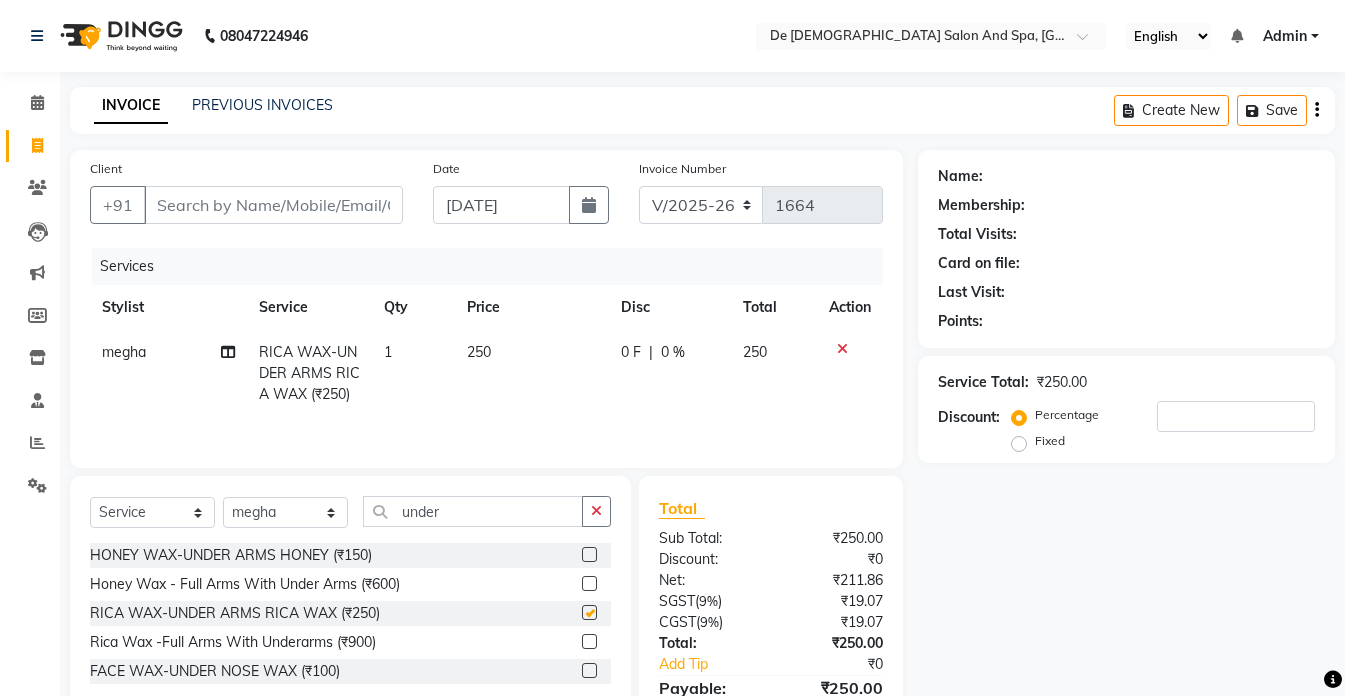 checkbox on "false" 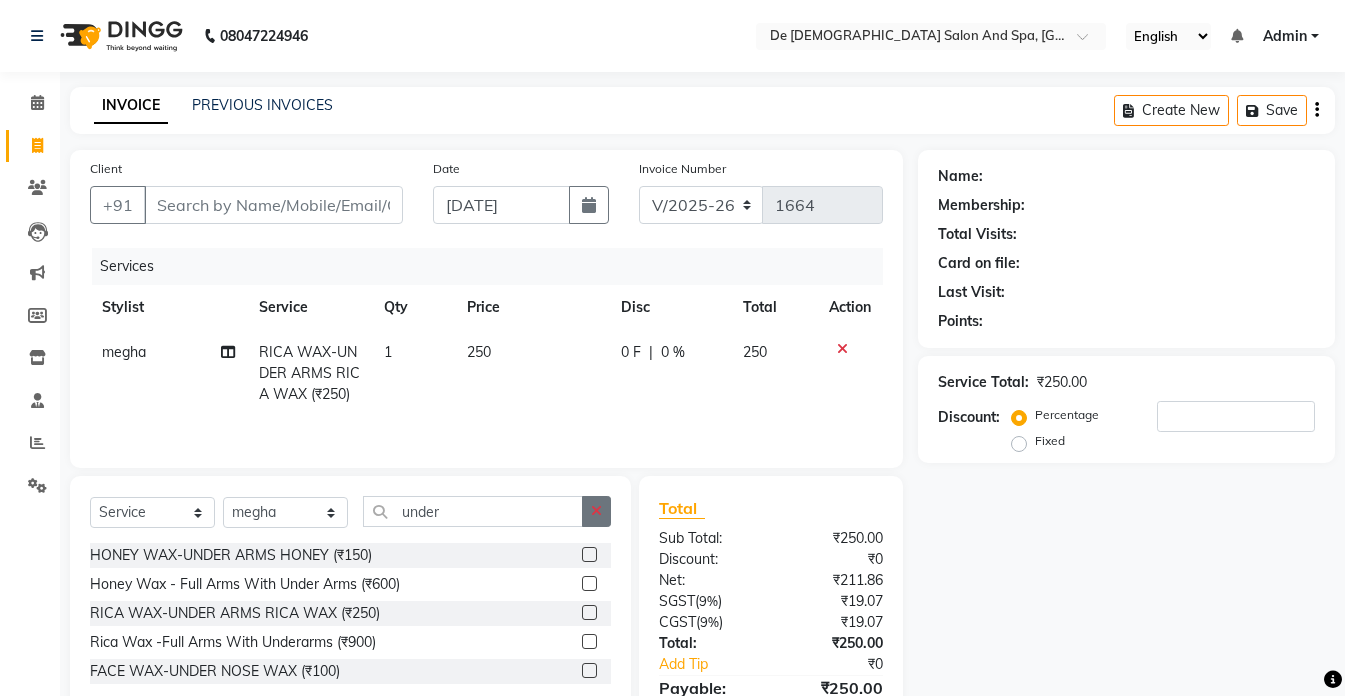 click 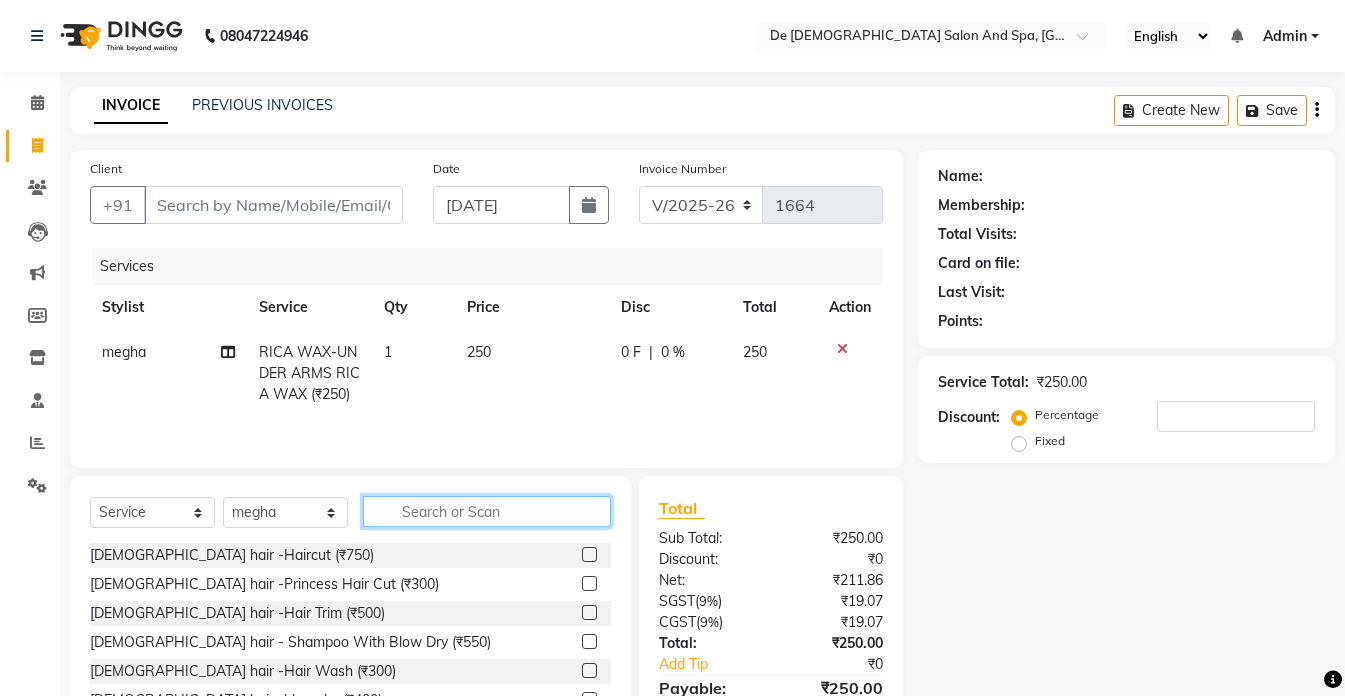click 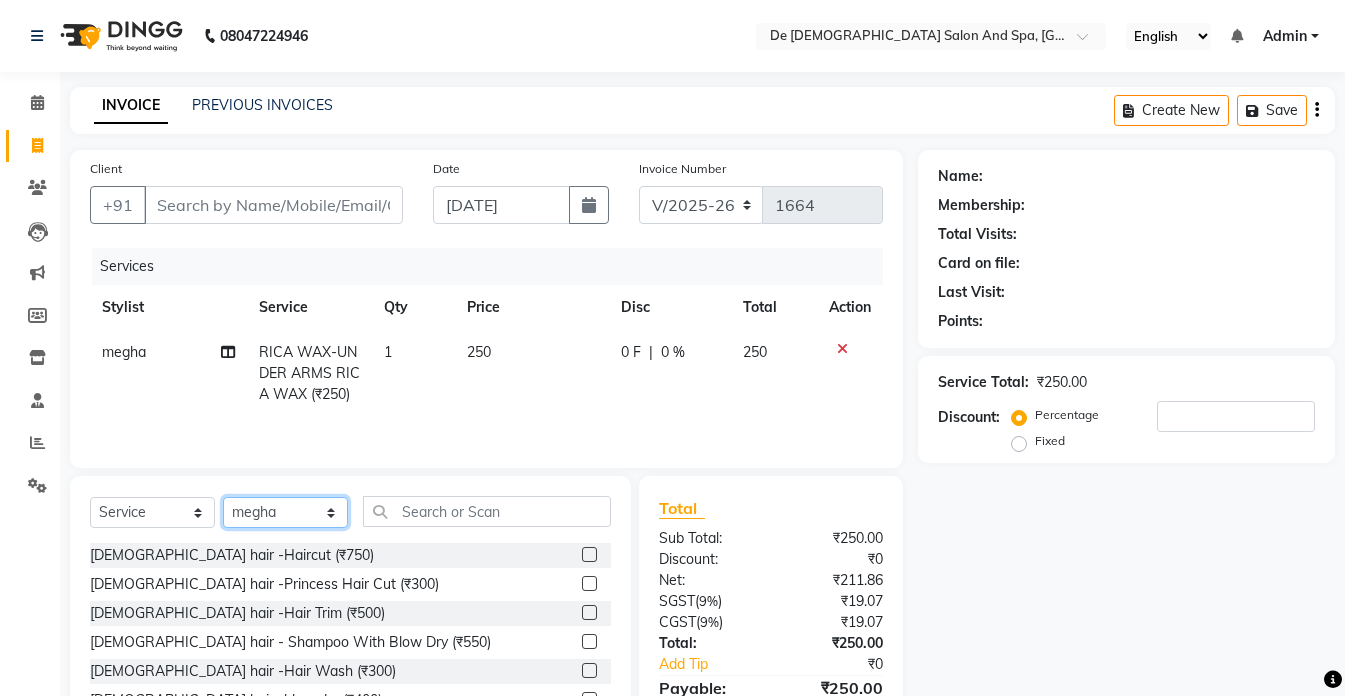 click on "Select Stylist akshay aman [PERSON_NAME] [PERSON_NAME]  [MEDICAL_DATA][PERSON_NAME] [PERSON_NAME] [DATE][PERSON_NAME]" 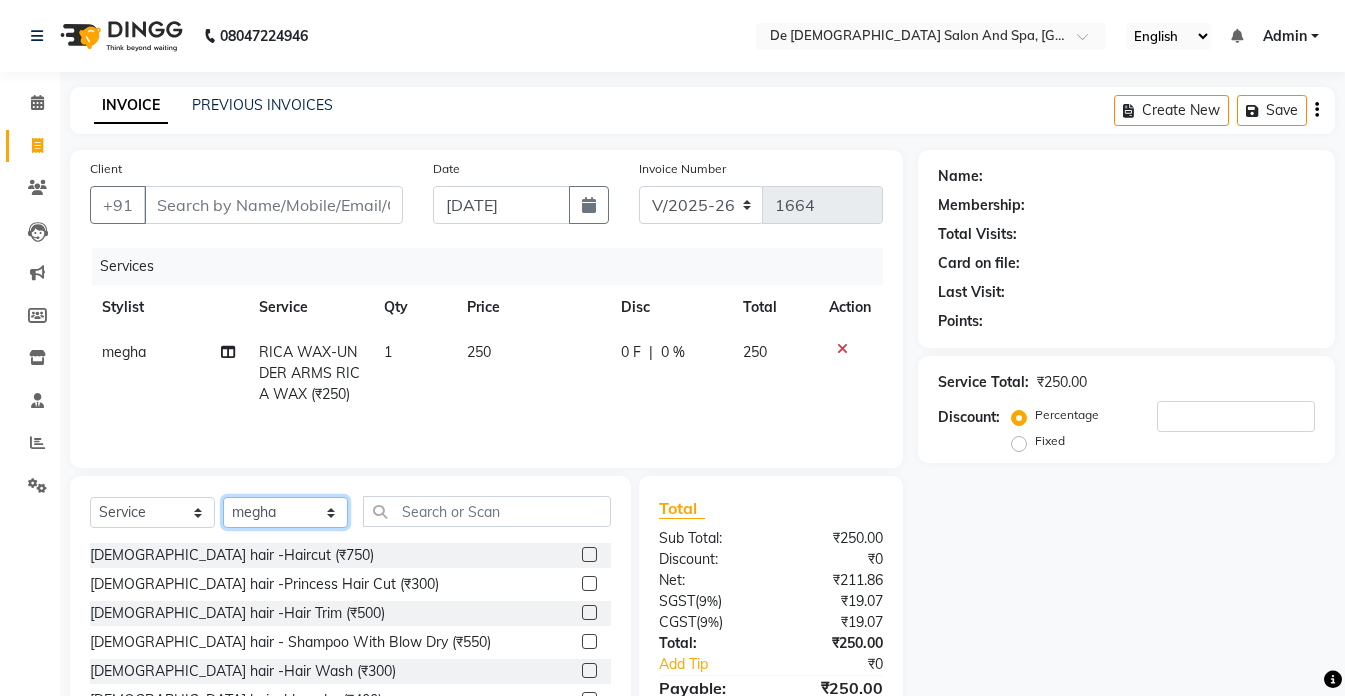 click on "Select Stylist akshay aman [PERSON_NAME] [PERSON_NAME]  [MEDICAL_DATA][PERSON_NAME] [PERSON_NAME] [DATE][PERSON_NAME]" 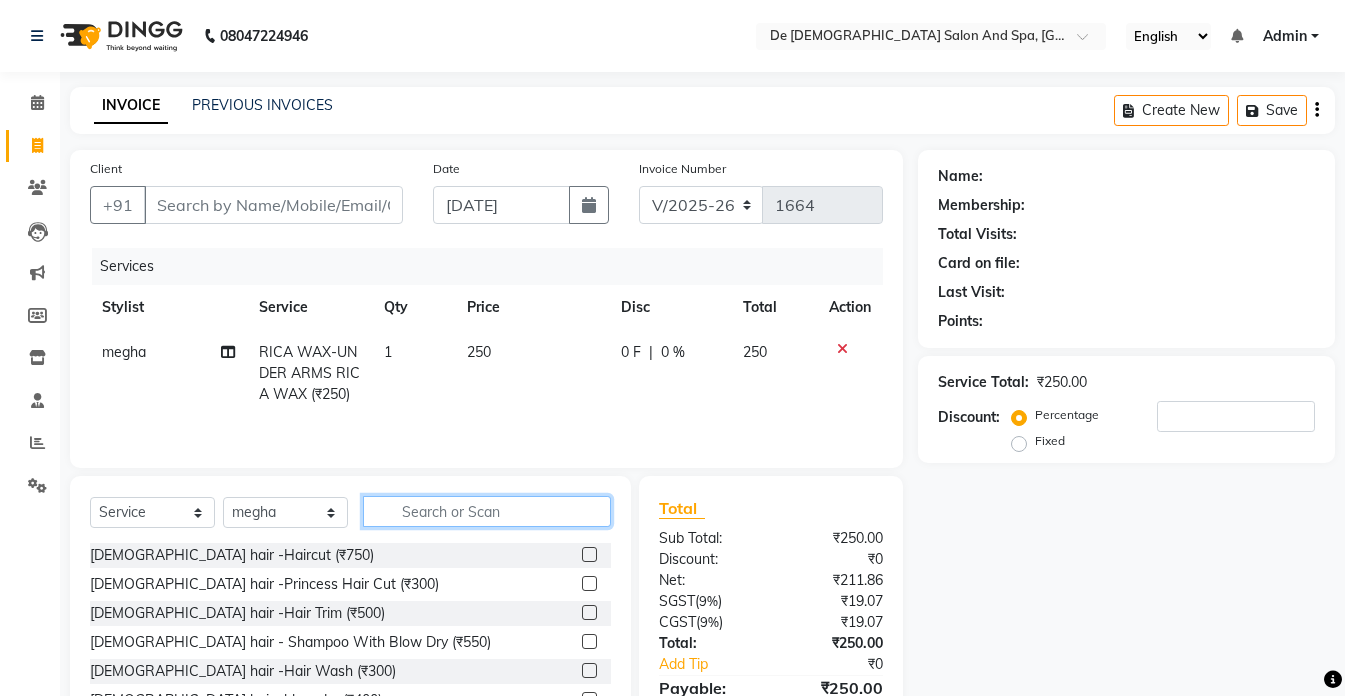 click 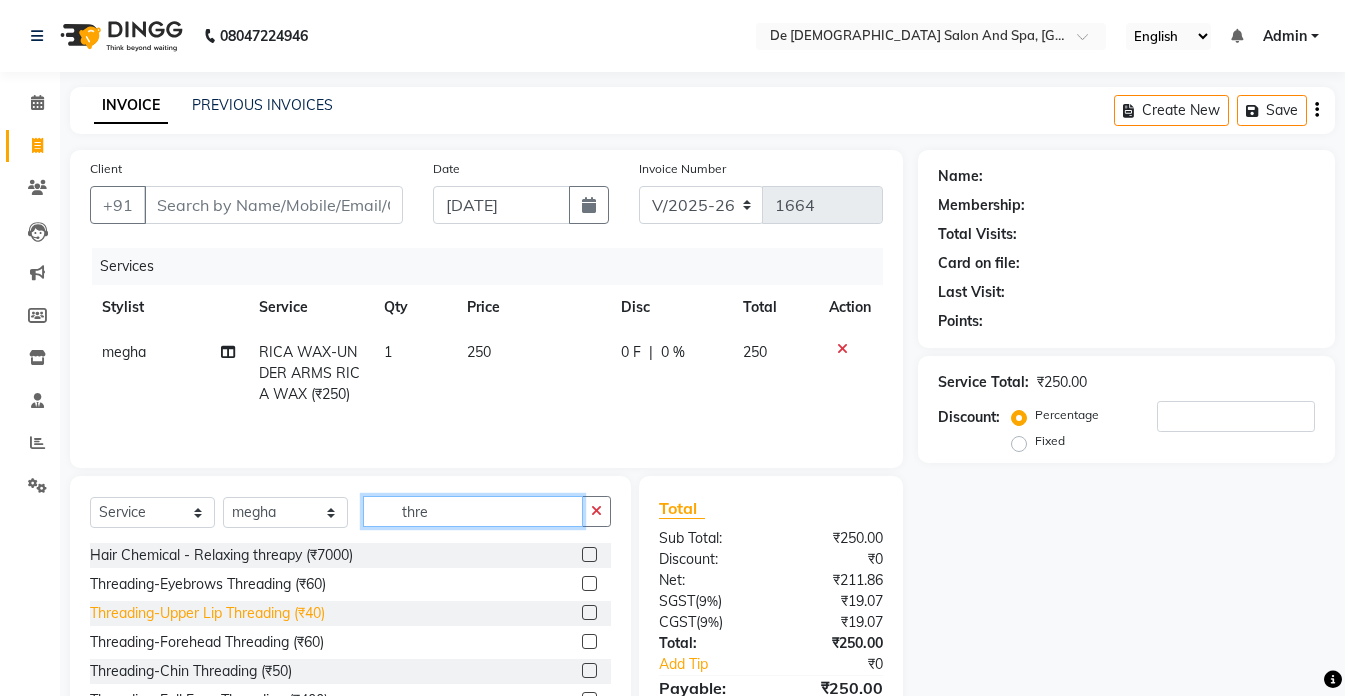 type on "thre" 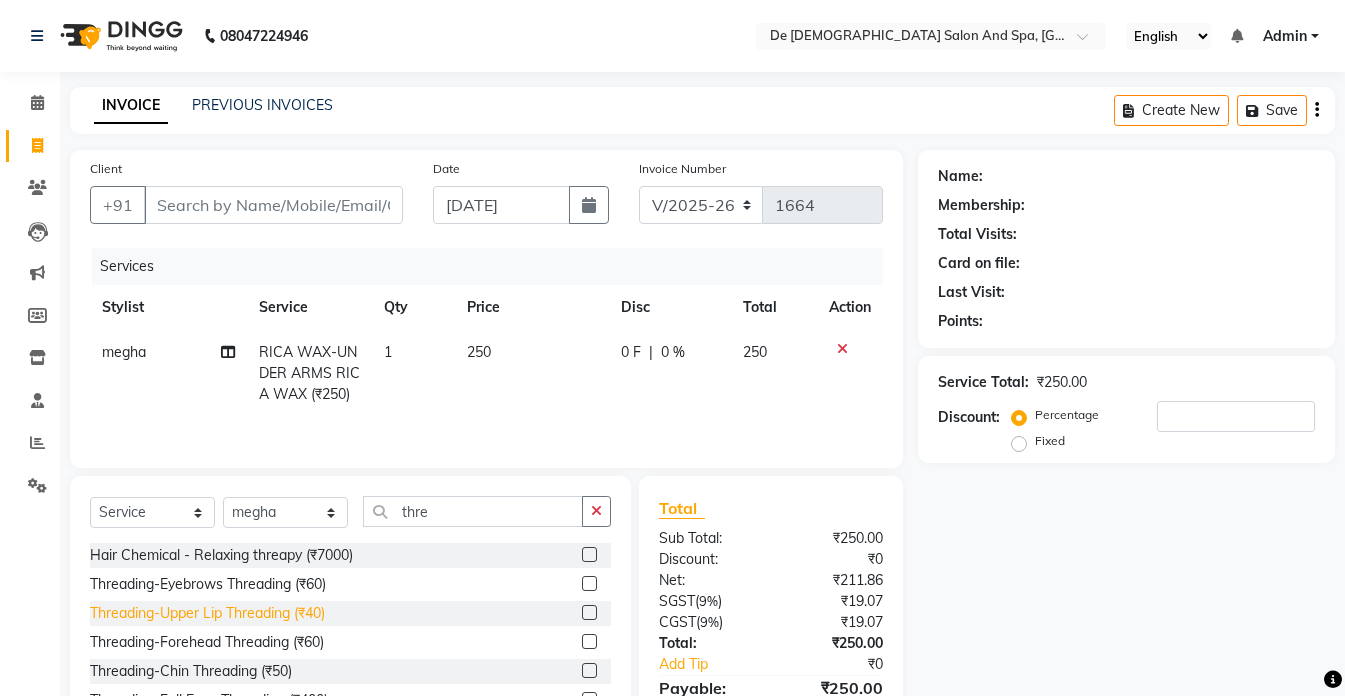 click on "Threading-Upper Lip Threading (₹40)" 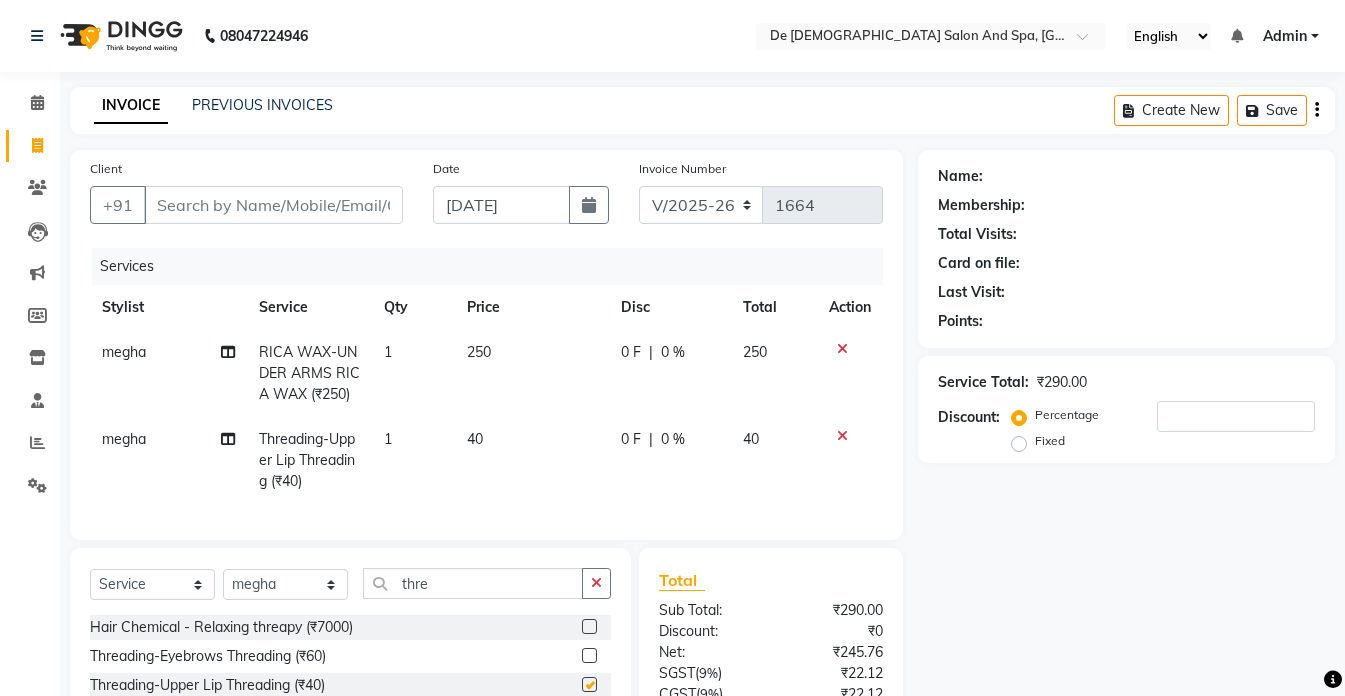 checkbox on "false" 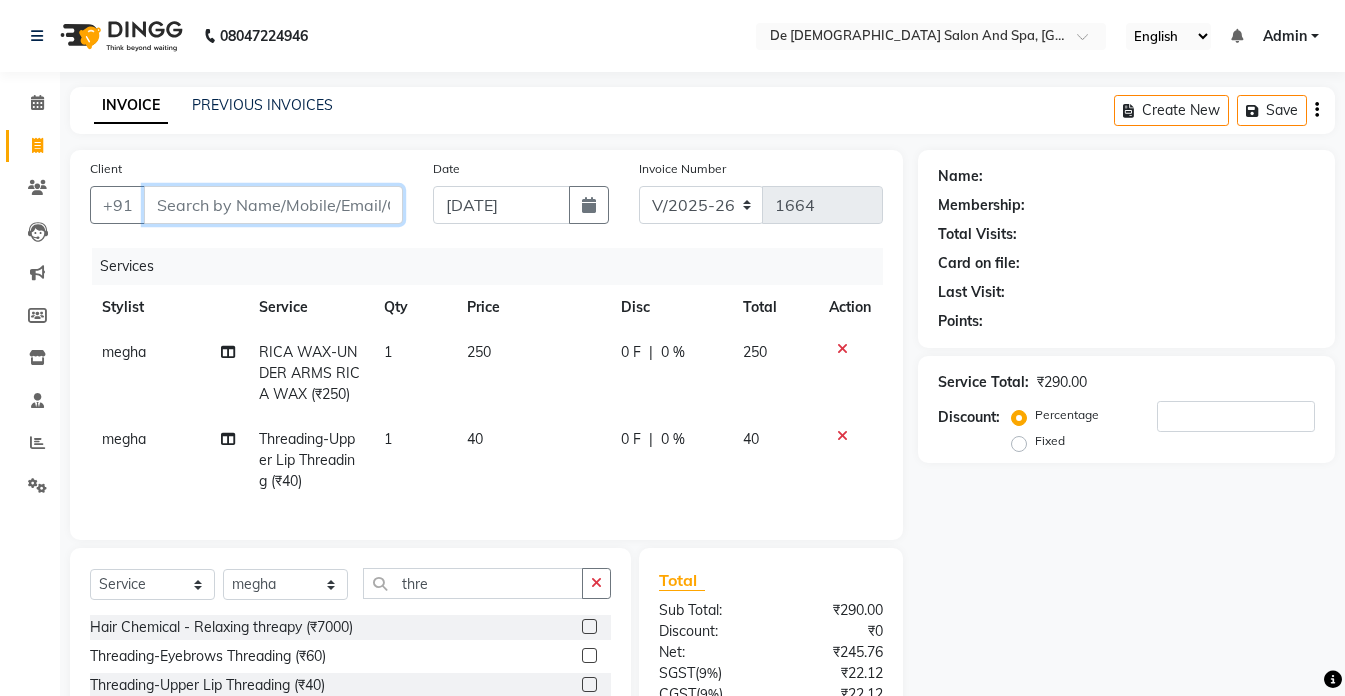 click on "Client" at bounding box center [273, 205] 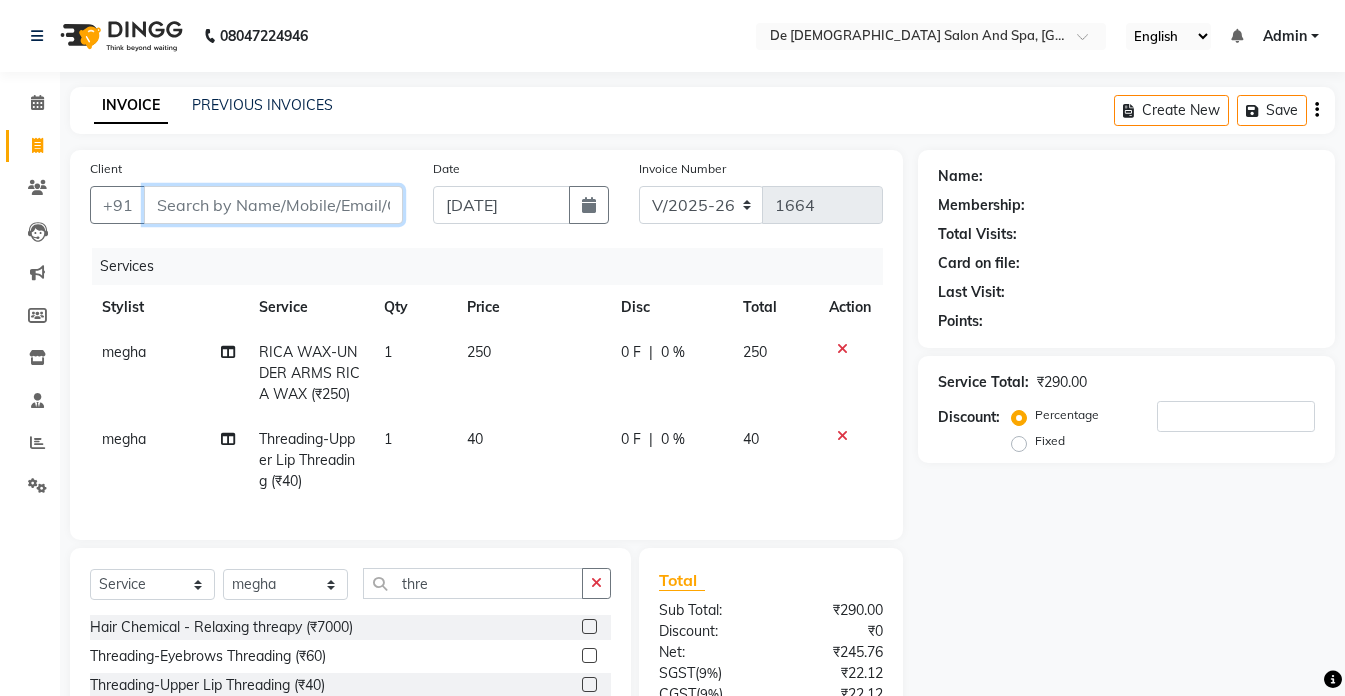 type on "6" 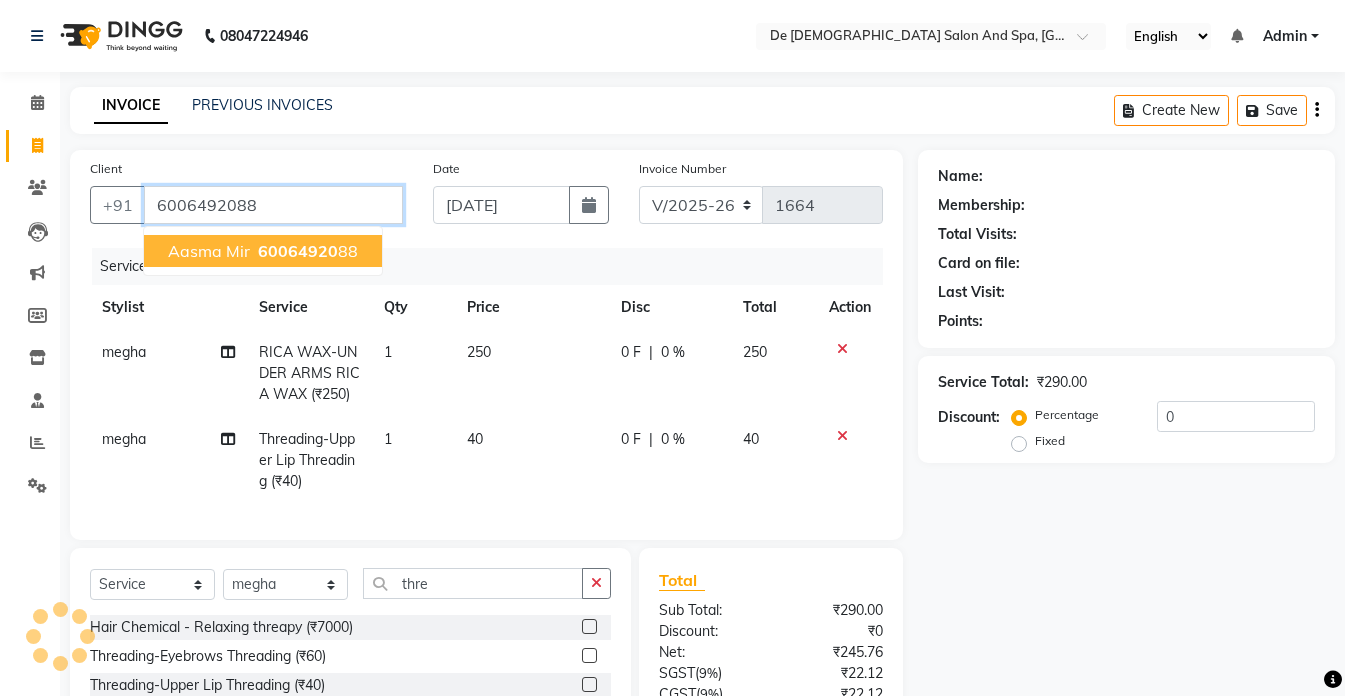 type on "6006492088" 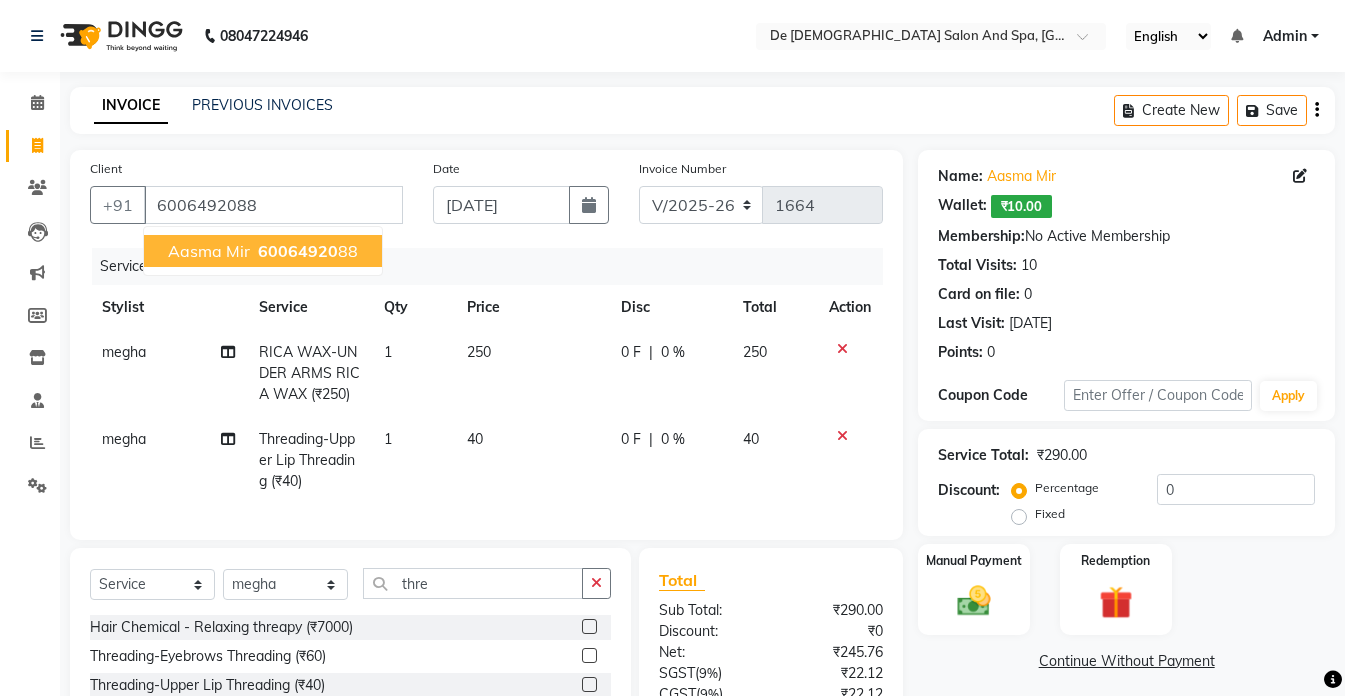 click on "aasma mir" at bounding box center (209, 251) 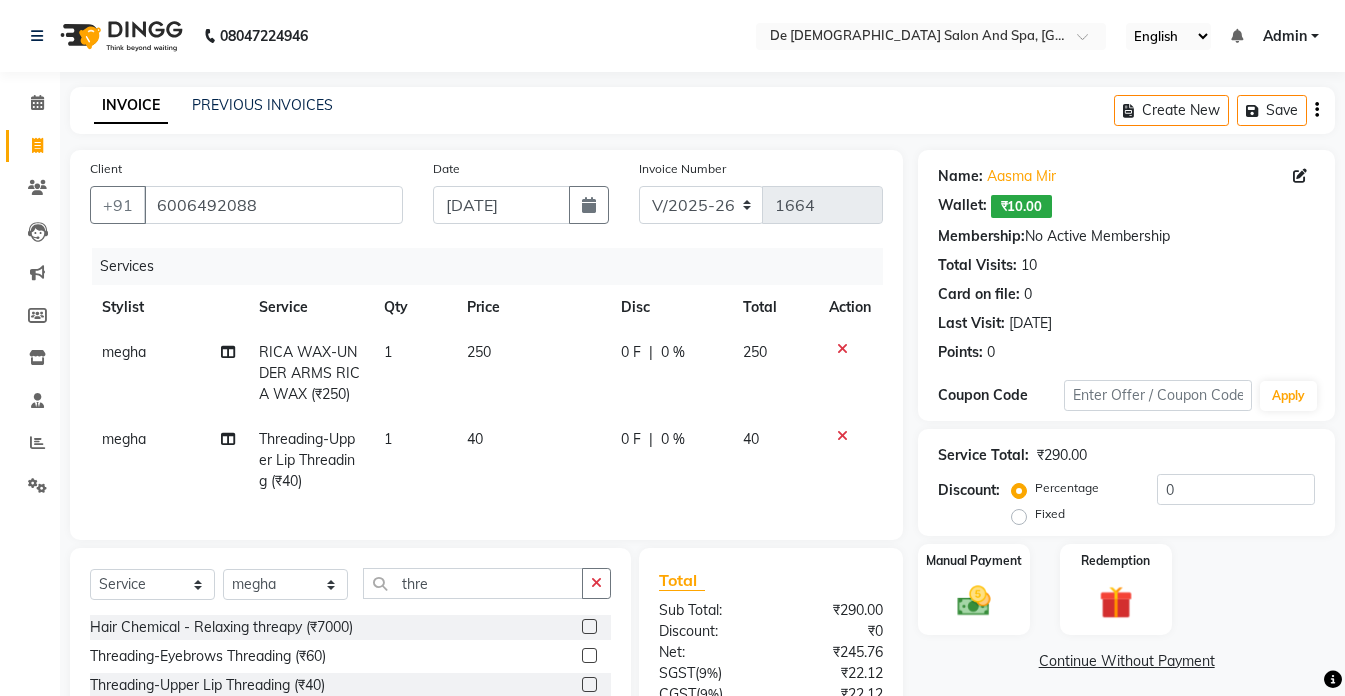 scroll, scrollTop: 192, scrollLeft: 0, axis: vertical 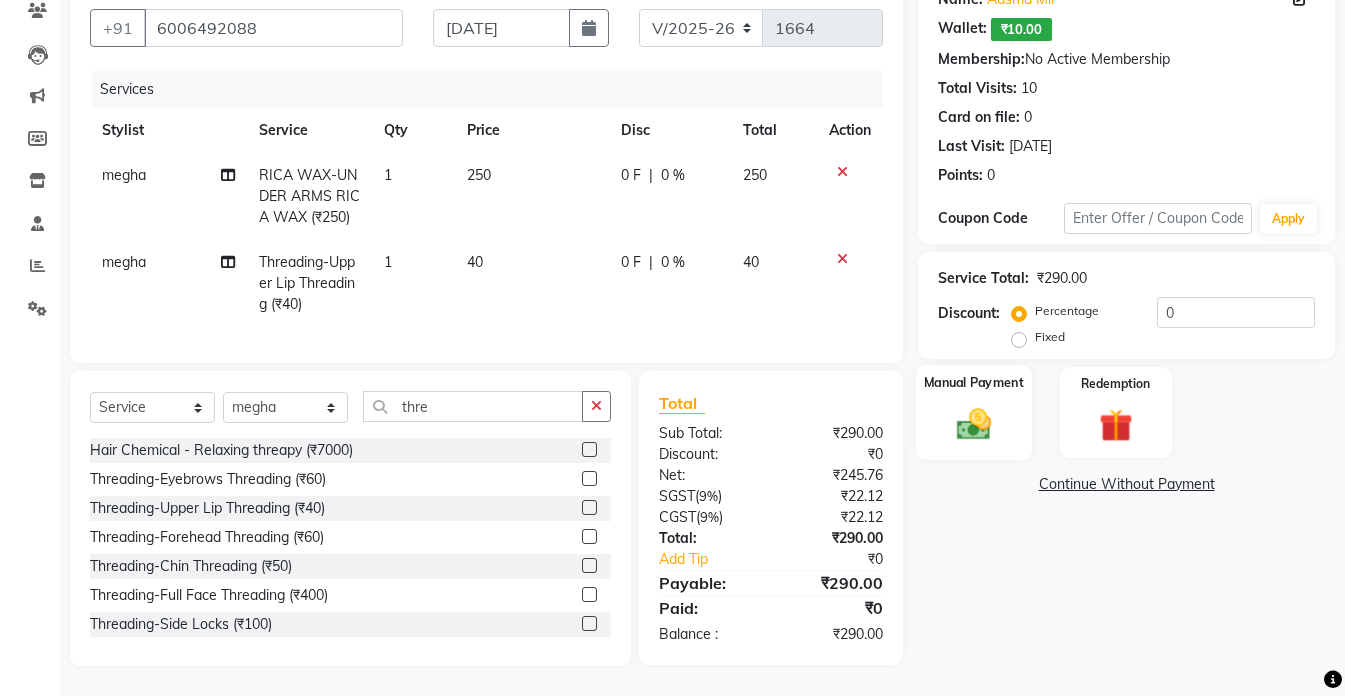 click on "Manual Payment" 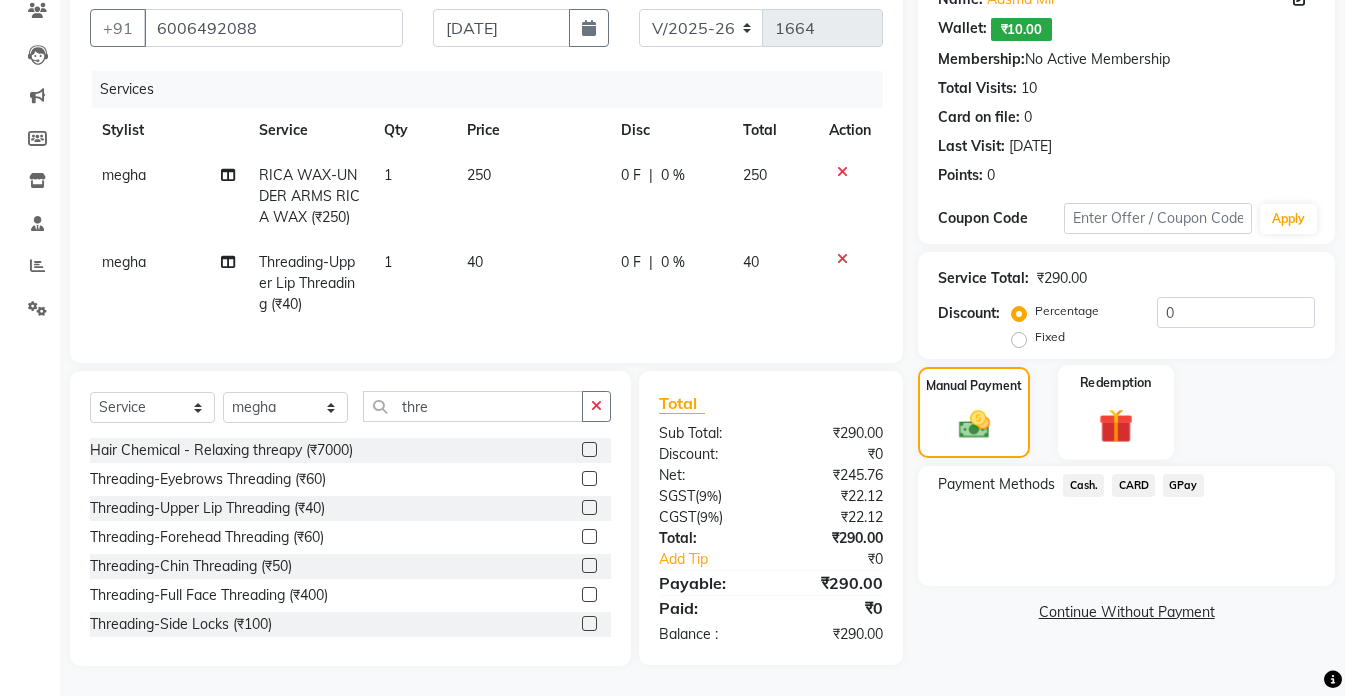 click 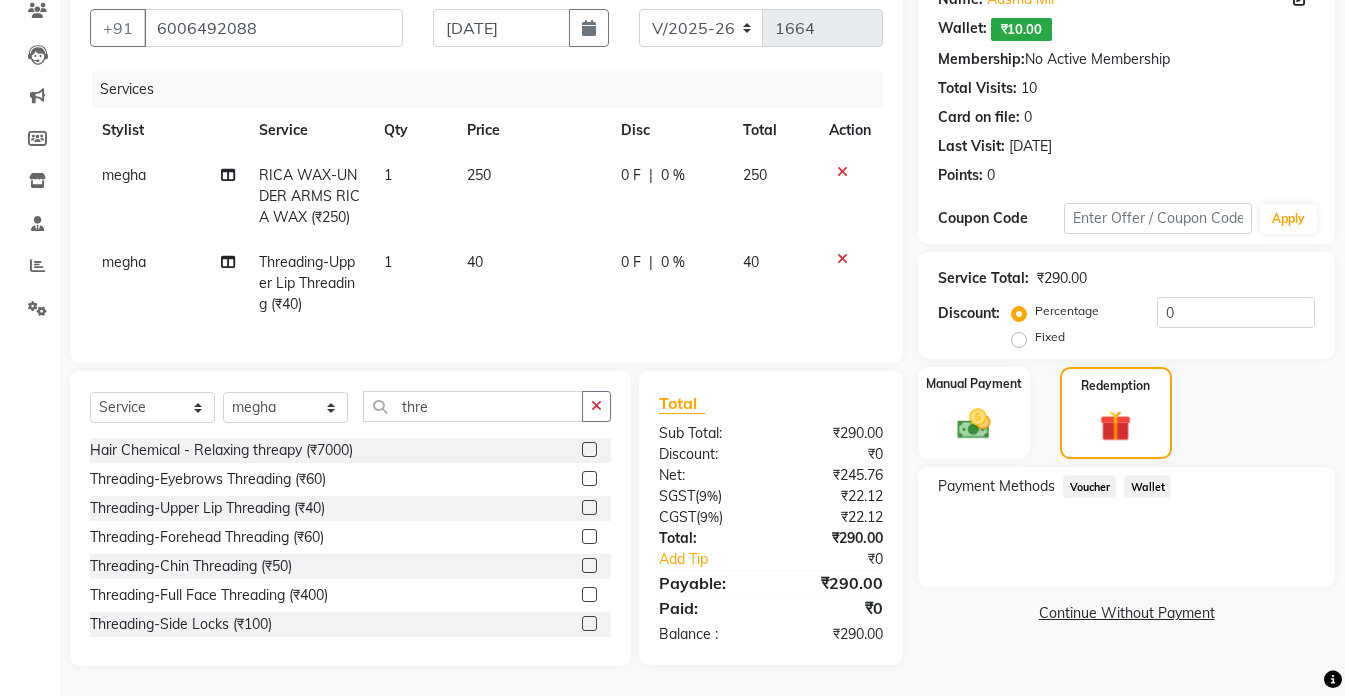 click on "Wallet" 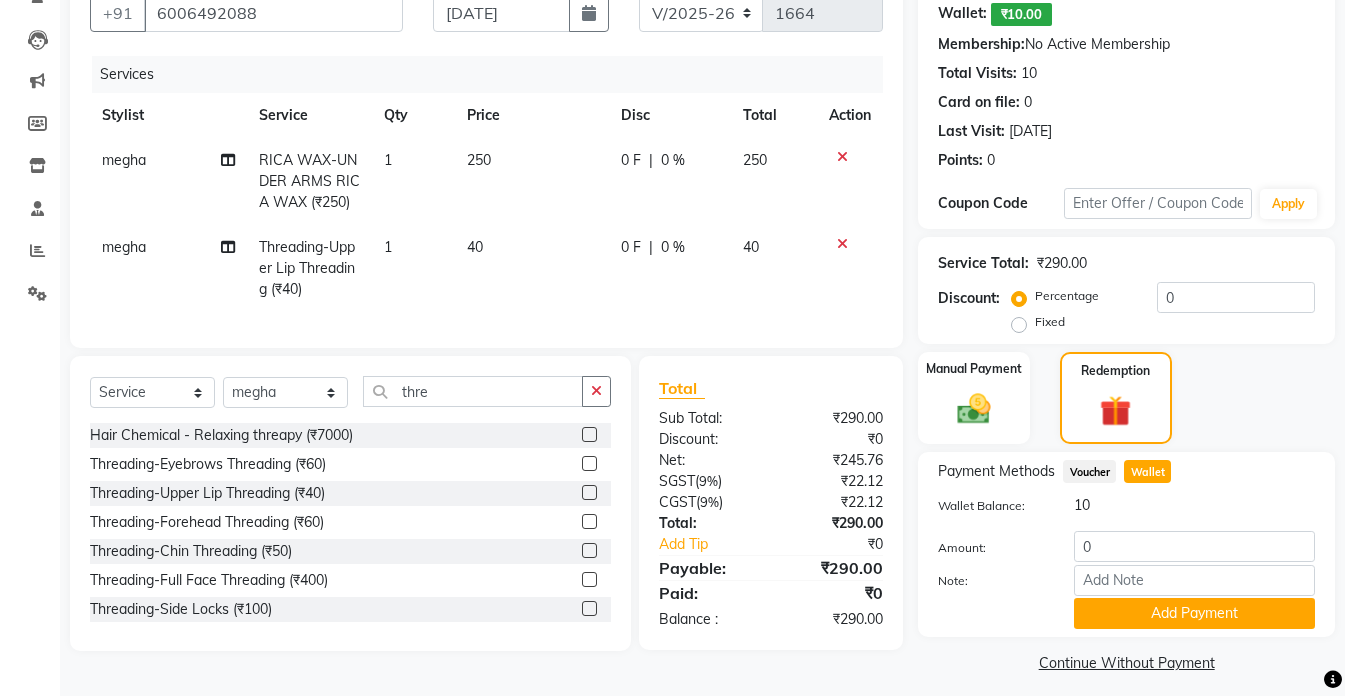 drag, startPoint x: 1147, startPoint y: 468, endPoint x: 1127, endPoint y: 606, distance: 139.44174 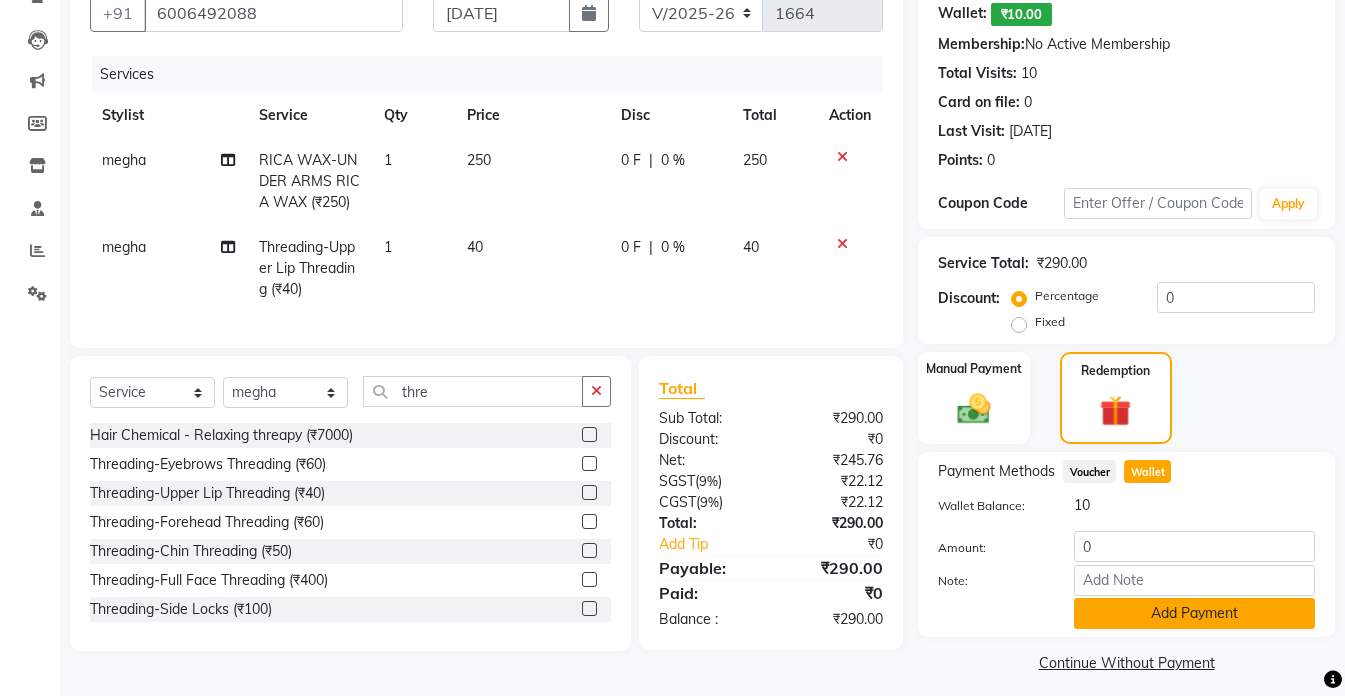 click on "Add Payment" 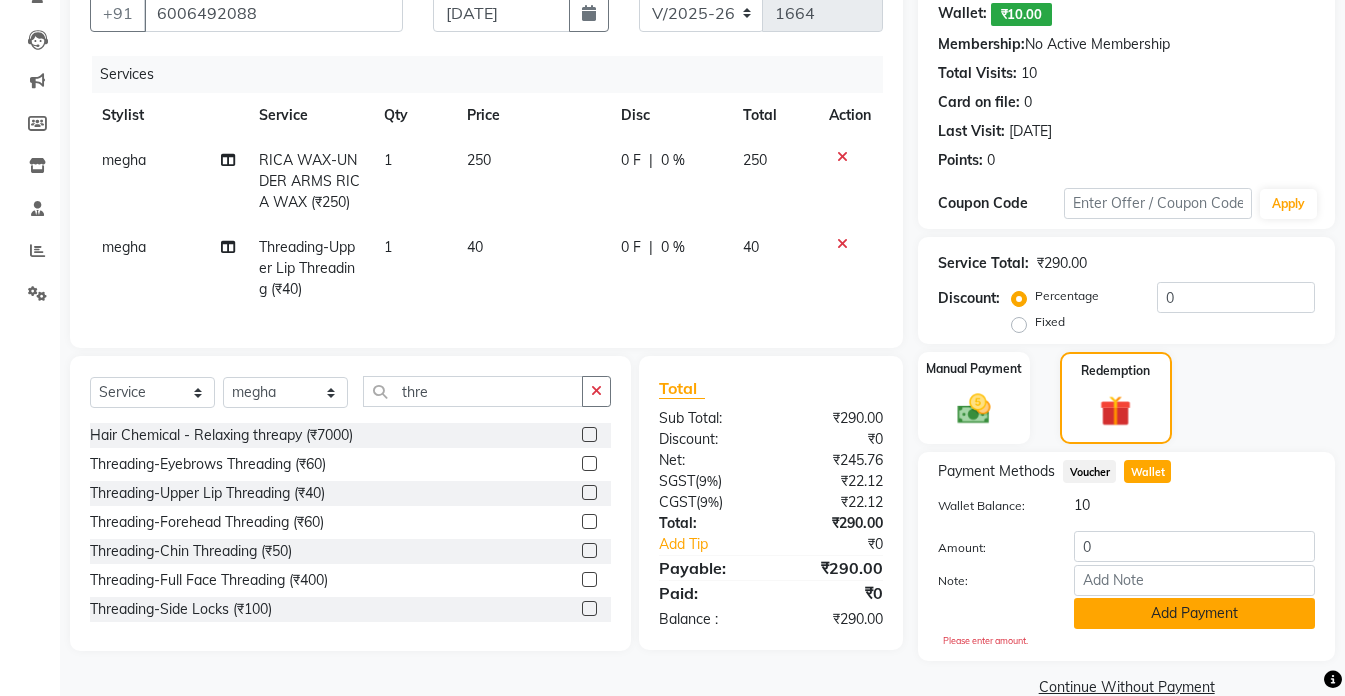 click on "Add Payment" 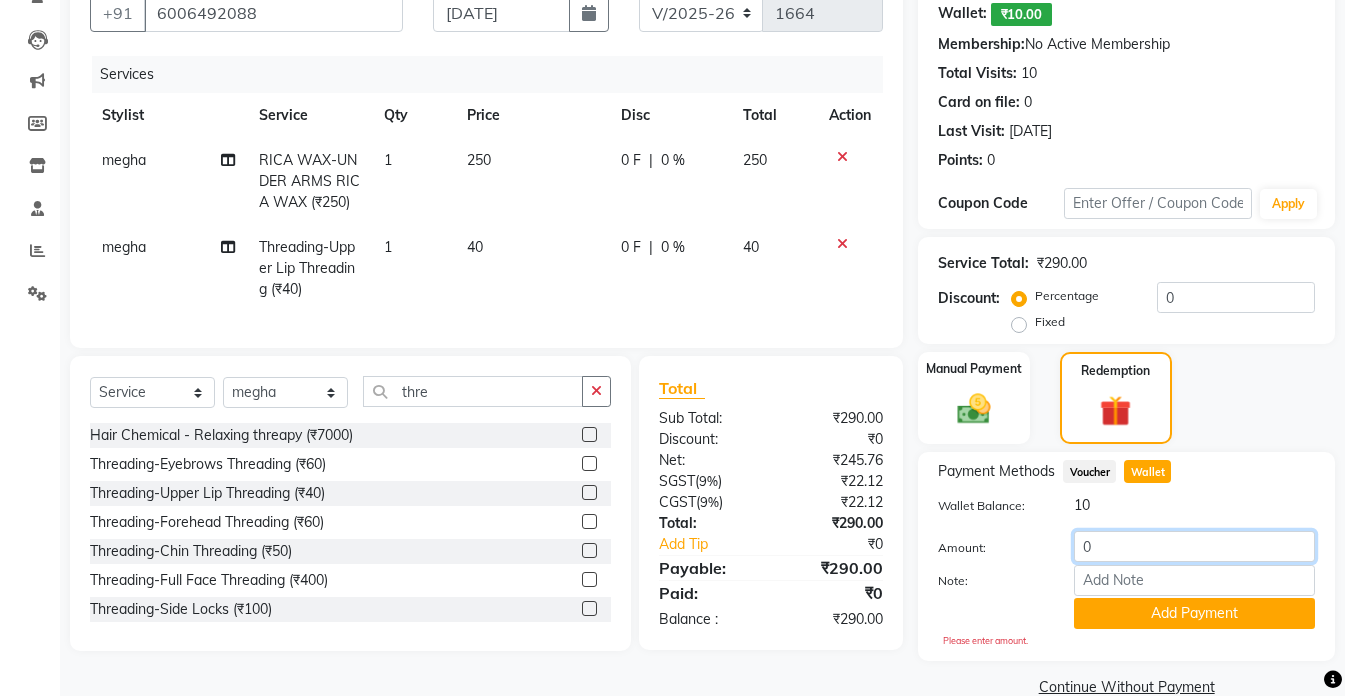 click on "0" 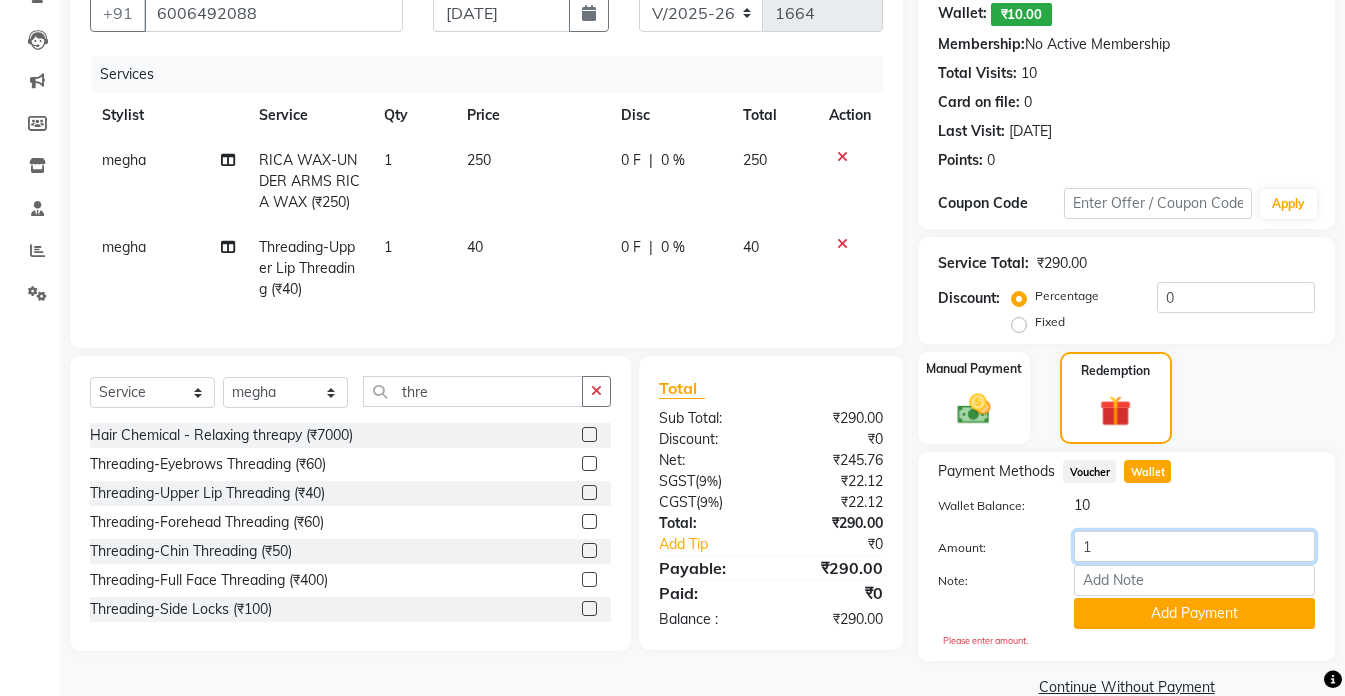 type on "10" 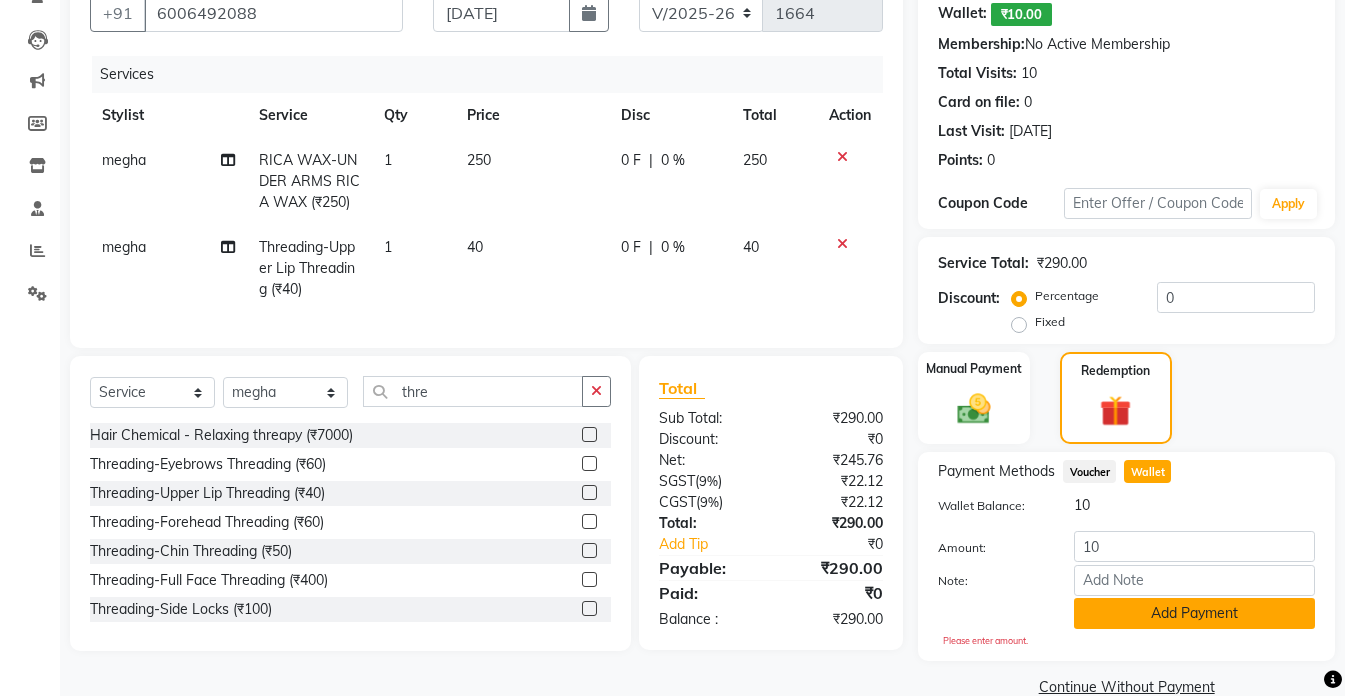 click on "Add Payment" 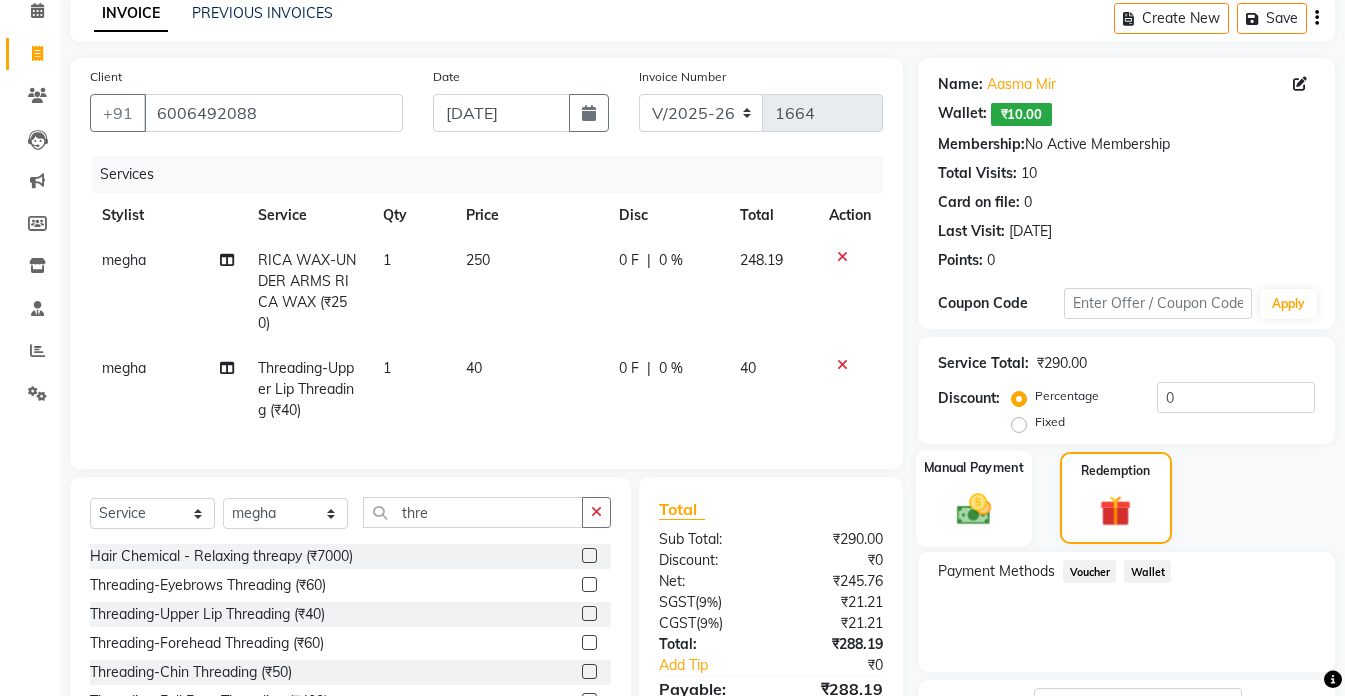 click on "Manual Payment" 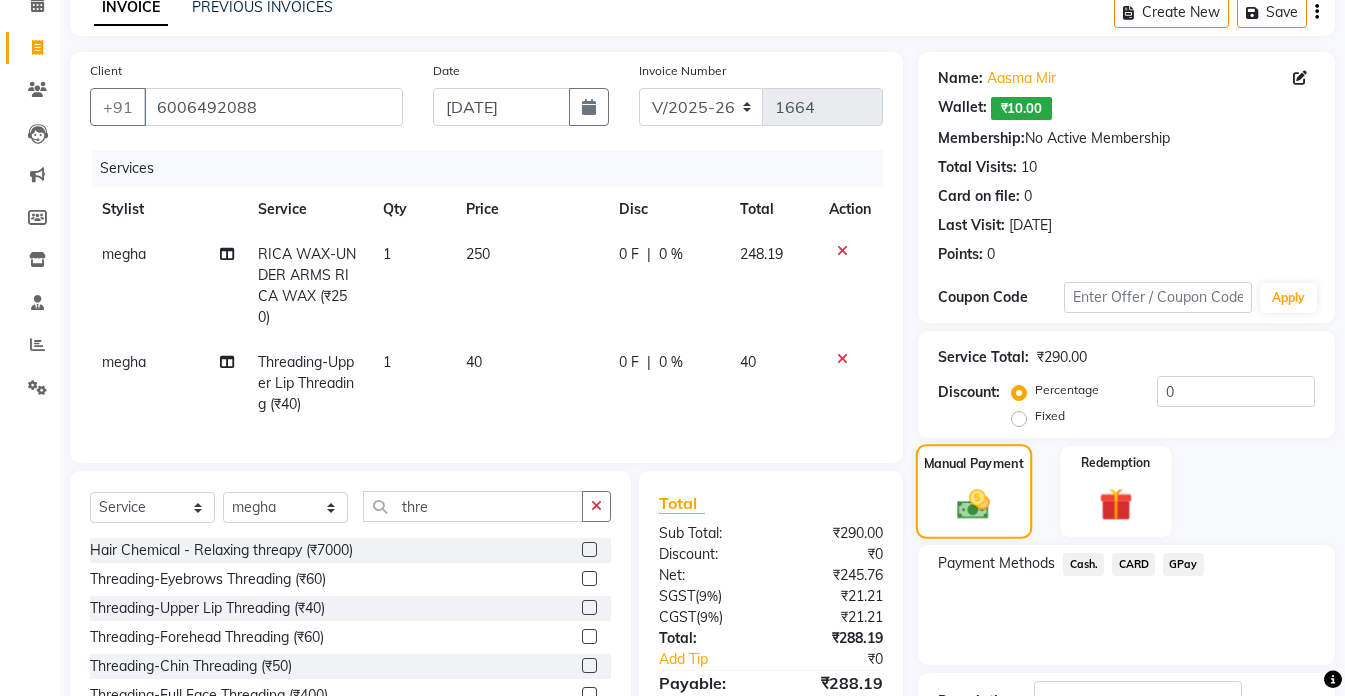 scroll, scrollTop: 251, scrollLeft: 0, axis: vertical 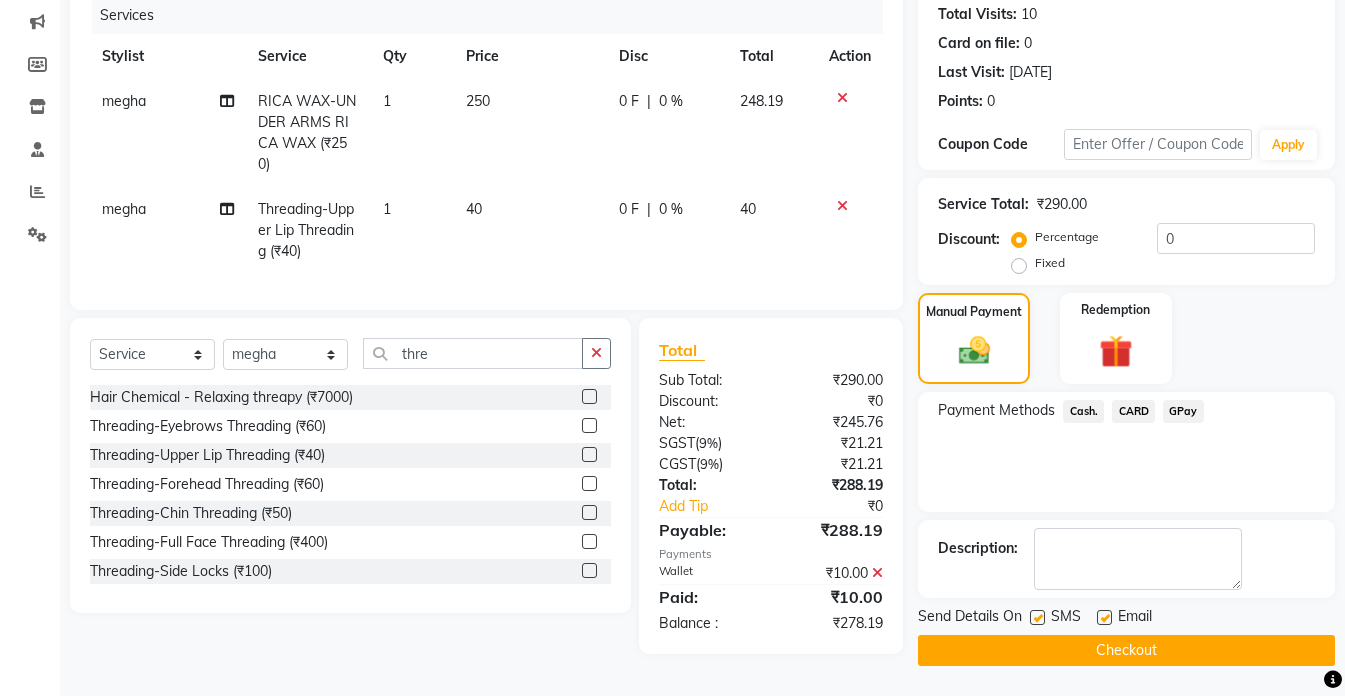click on "248.19" 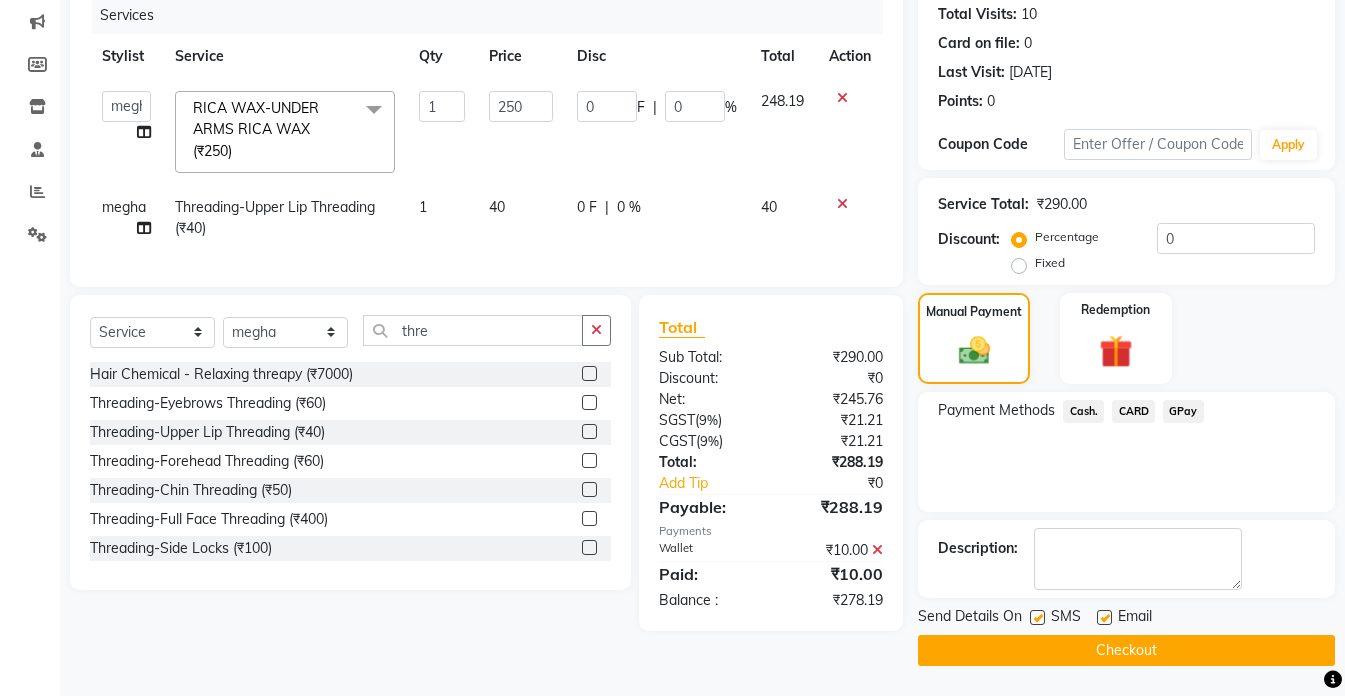 click 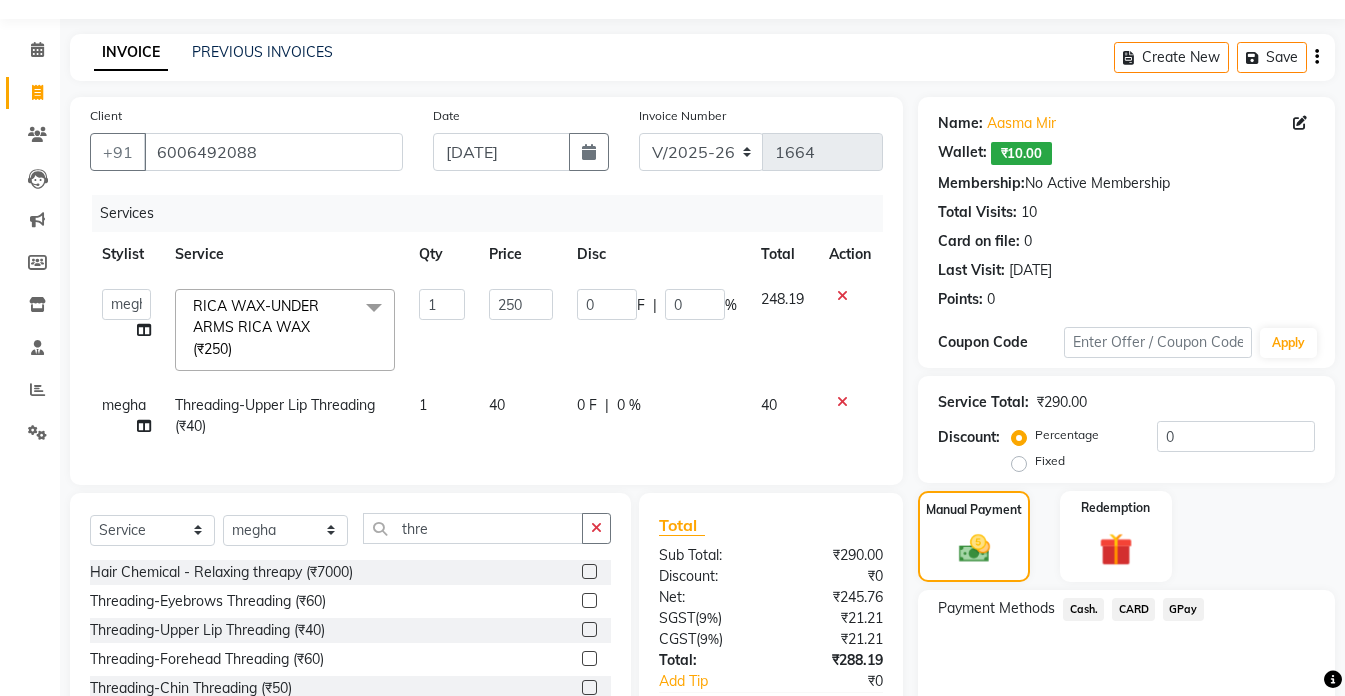 scroll, scrollTop: 51, scrollLeft: 0, axis: vertical 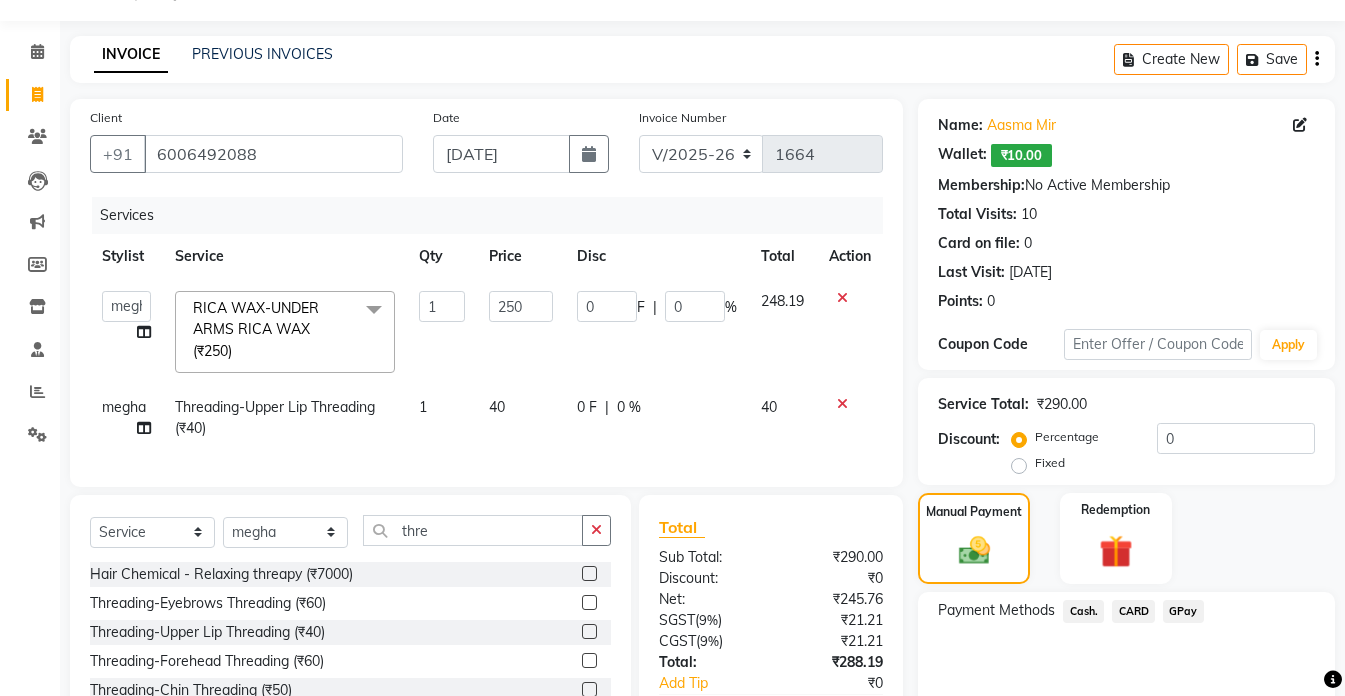 click on "248.19" 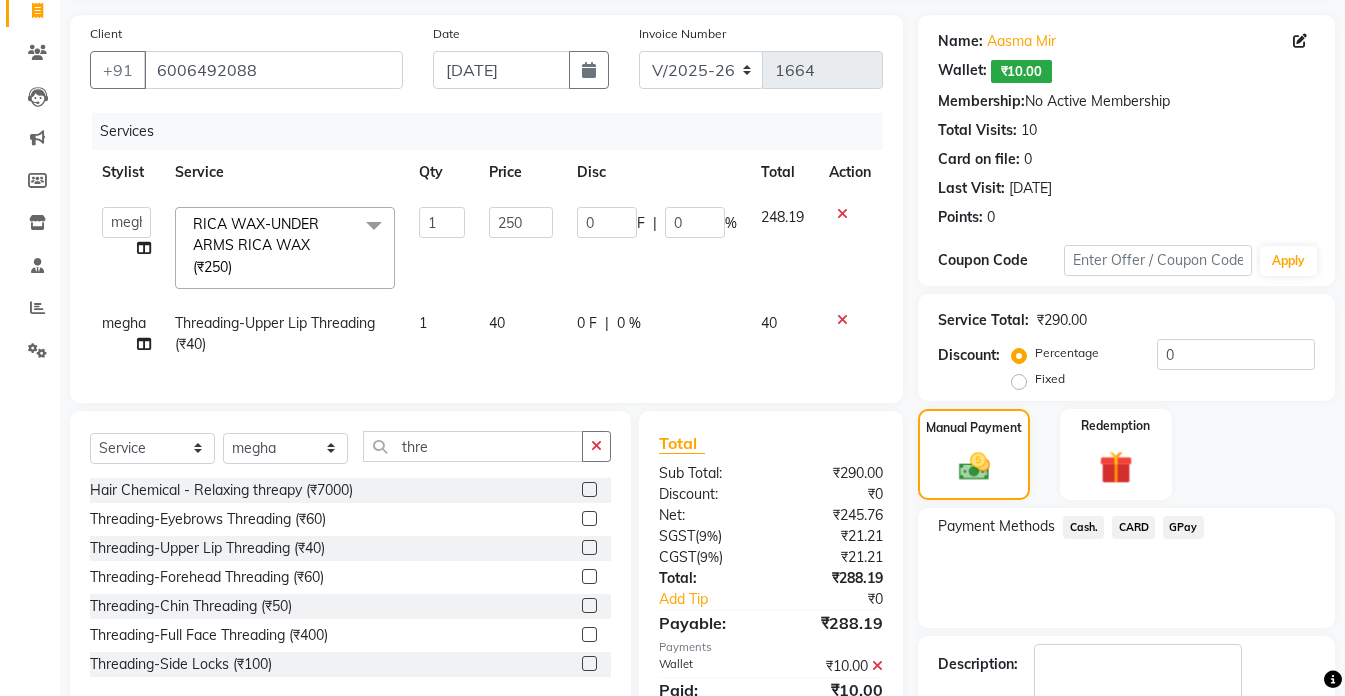 scroll, scrollTop: 251, scrollLeft: 0, axis: vertical 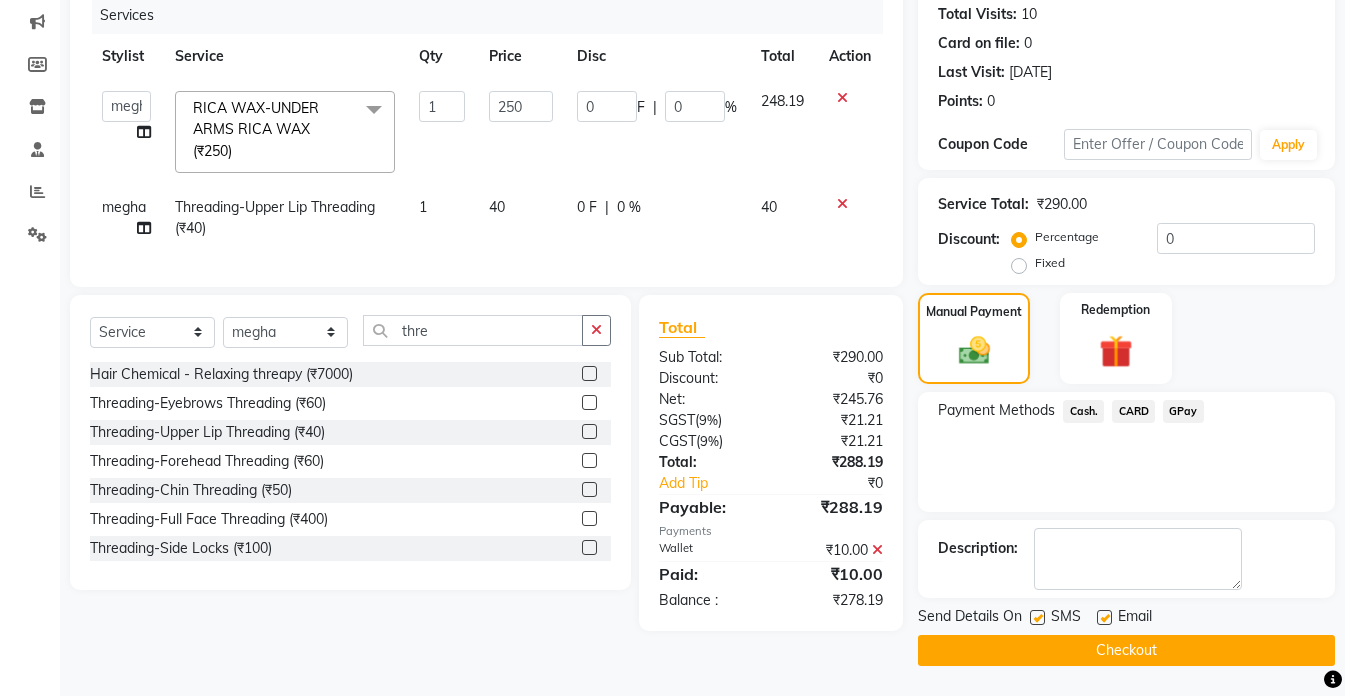 click 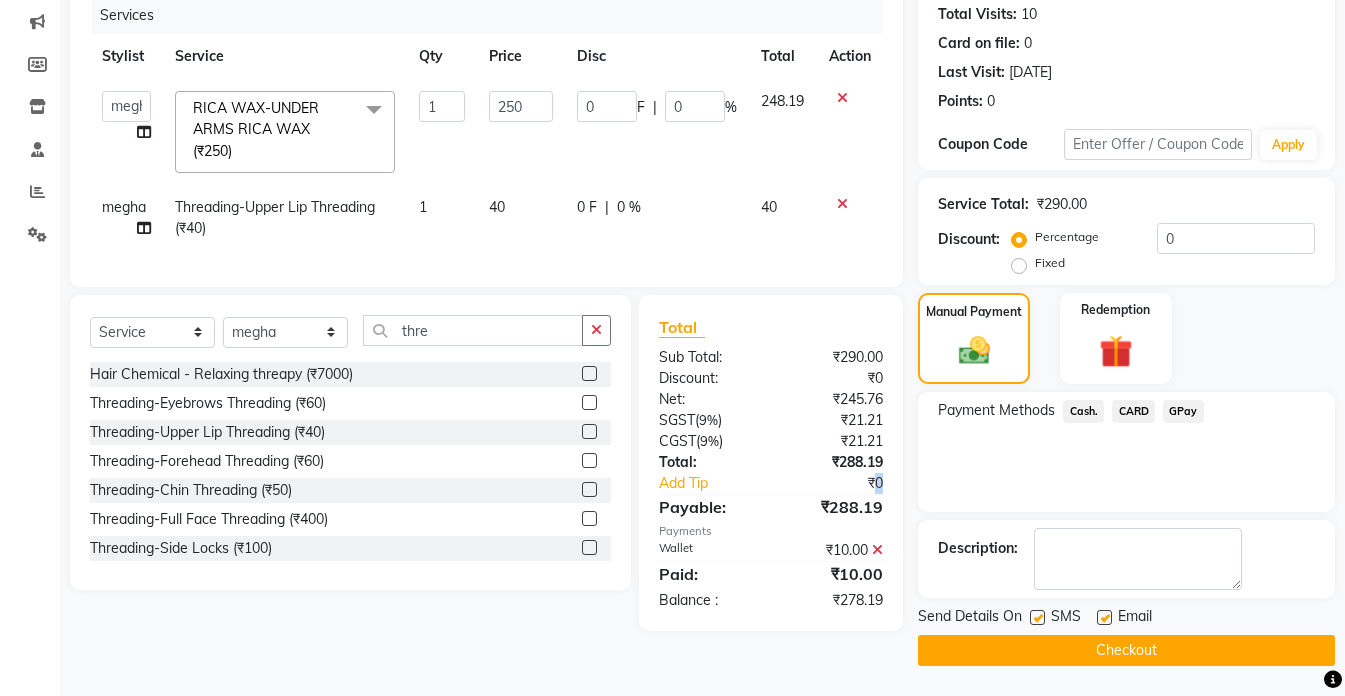 scroll, scrollTop: 190, scrollLeft: 0, axis: vertical 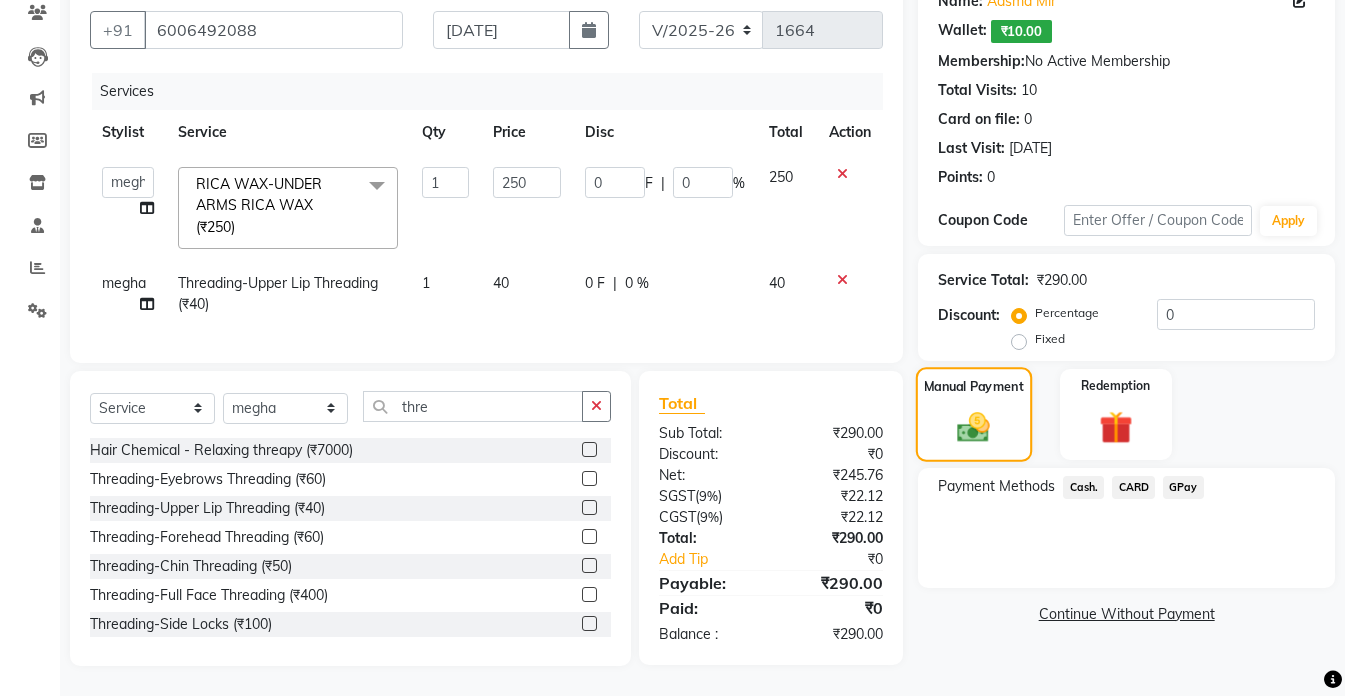 drag, startPoint x: 879, startPoint y: 564, endPoint x: 996, endPoint y: 390, distance: 209.67833 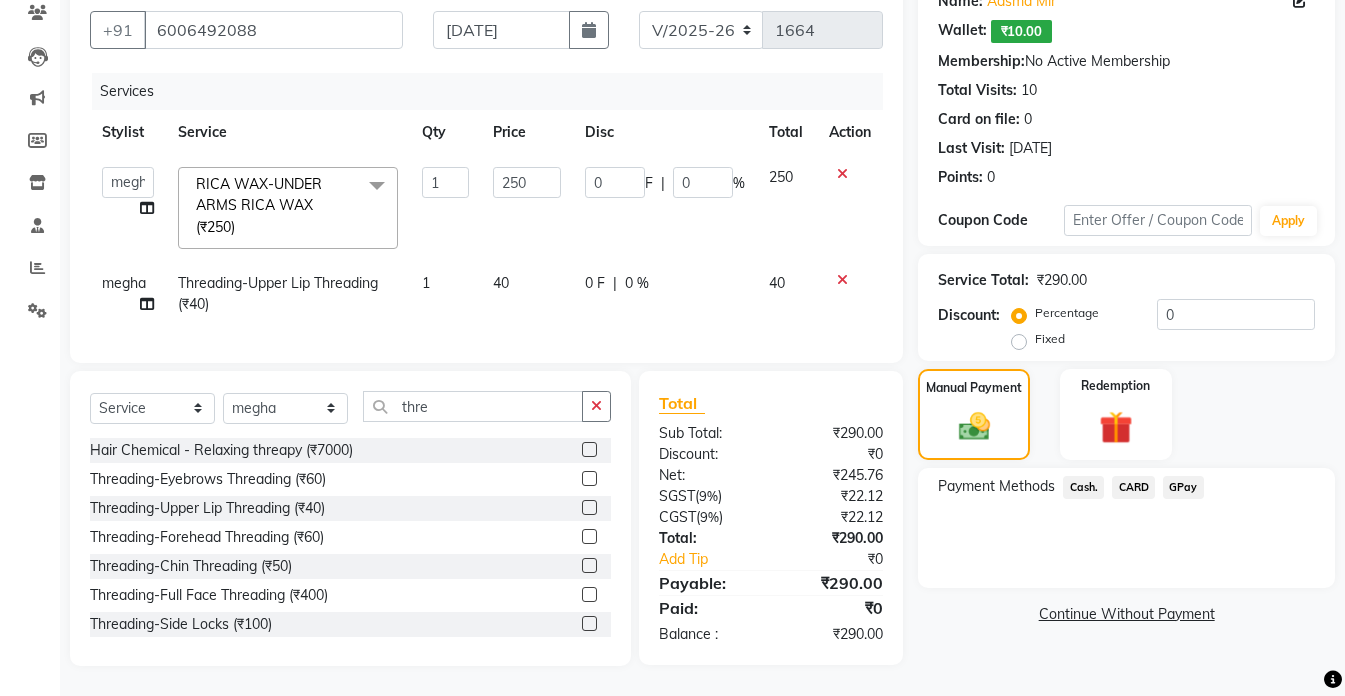 click on "Cash." 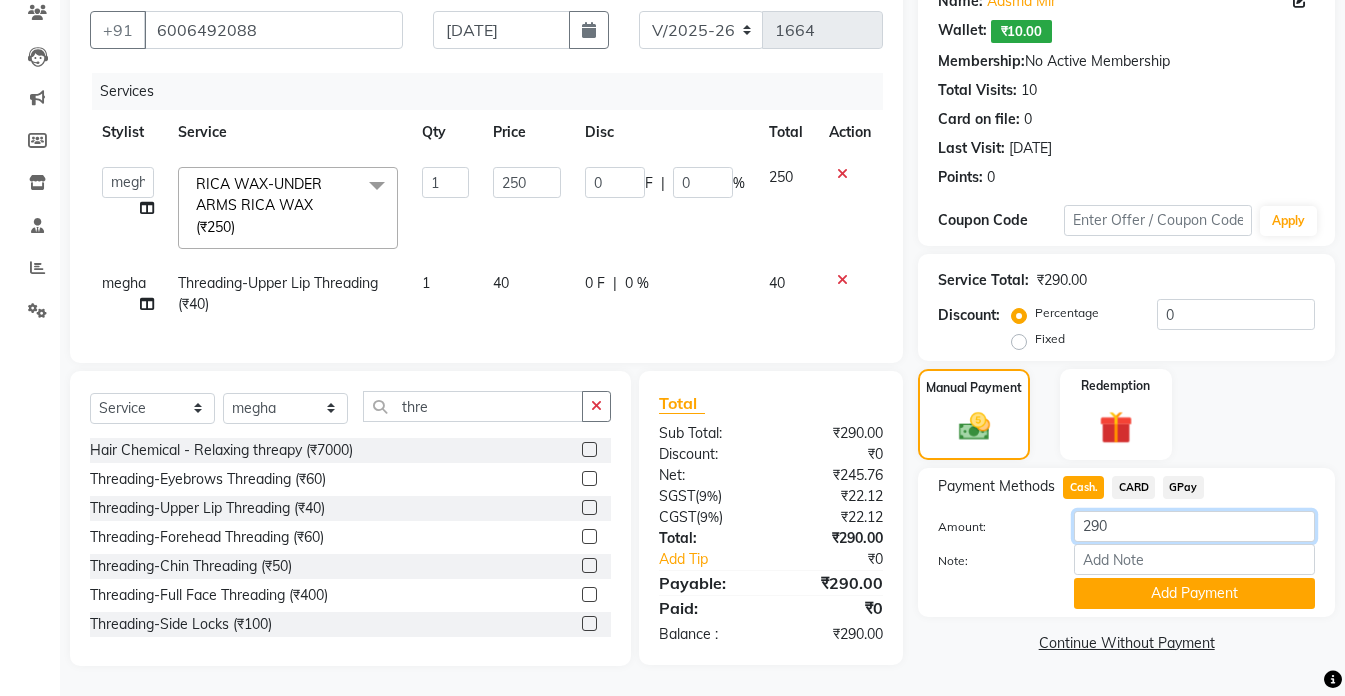 click on "290" 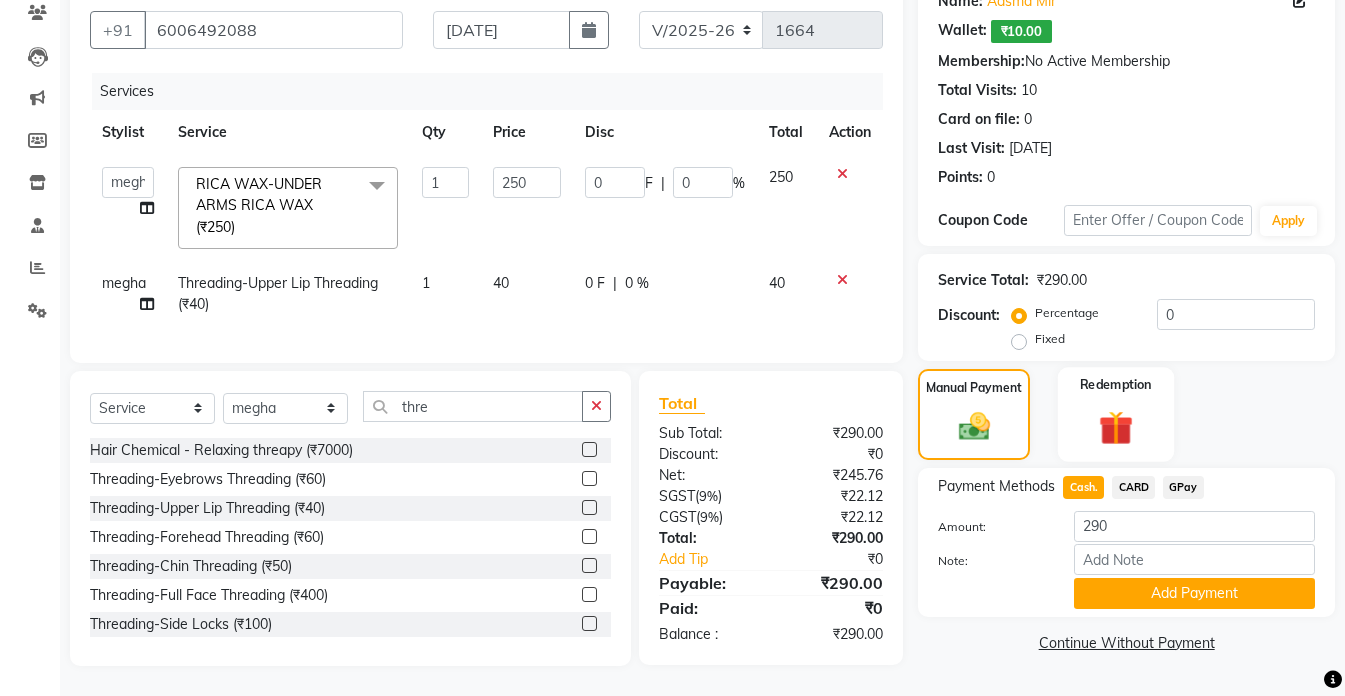 click 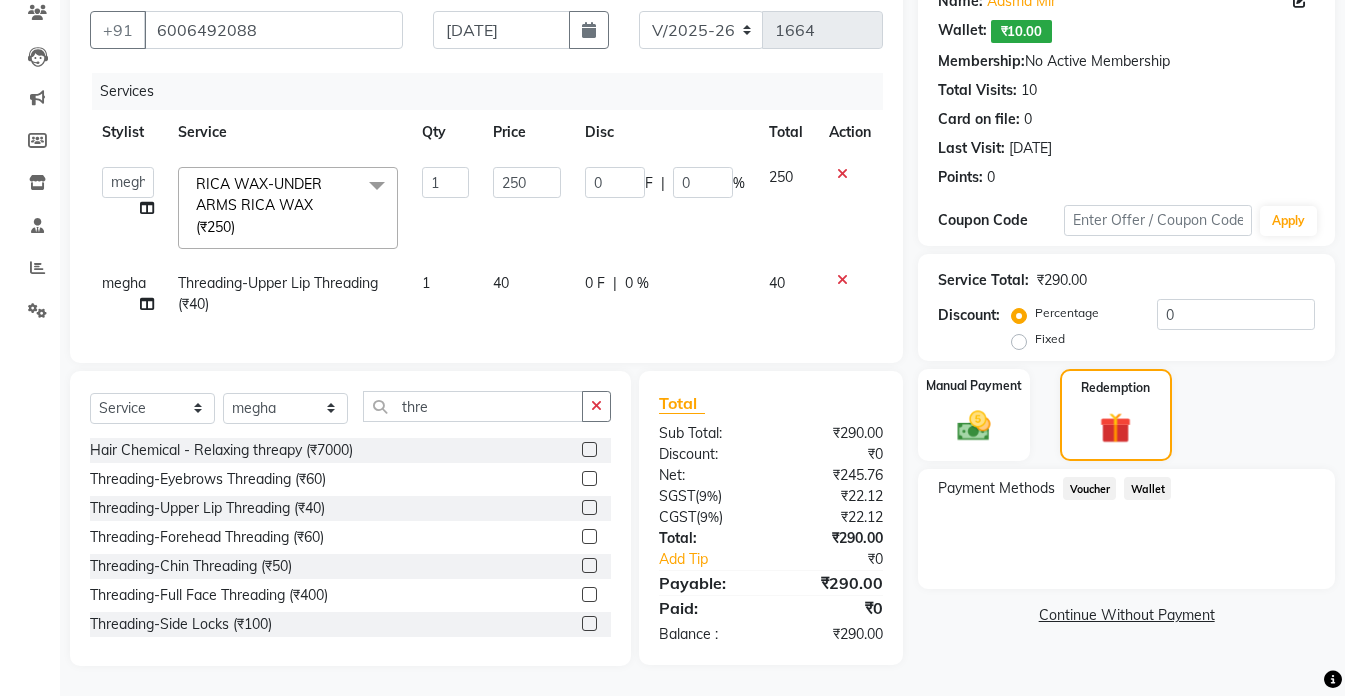 click on "Wallet" 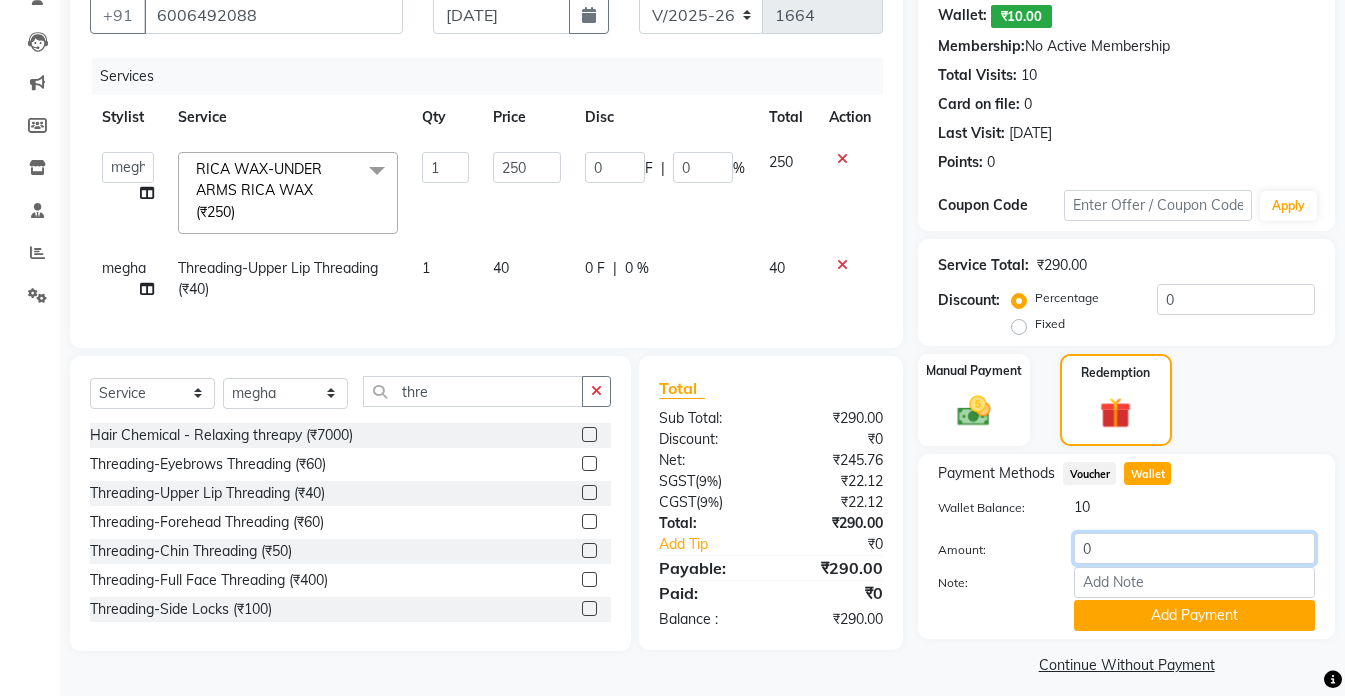 click on "0" 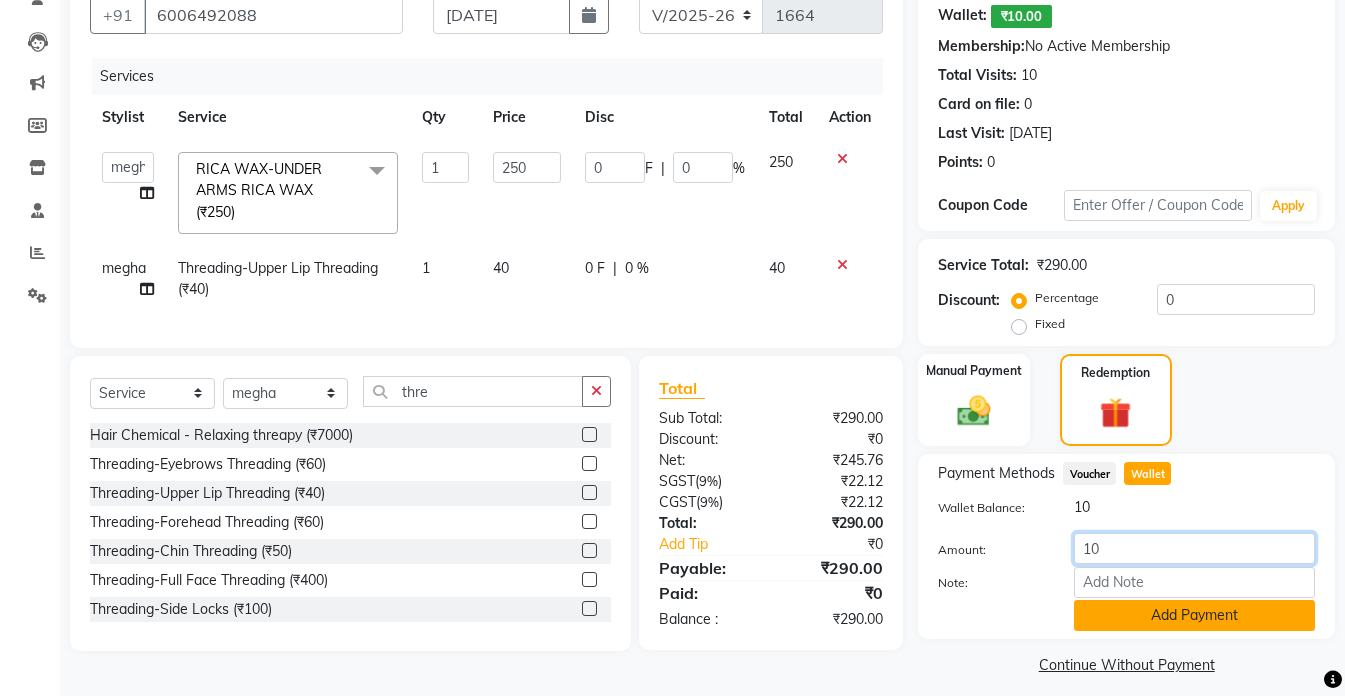 type on "10" 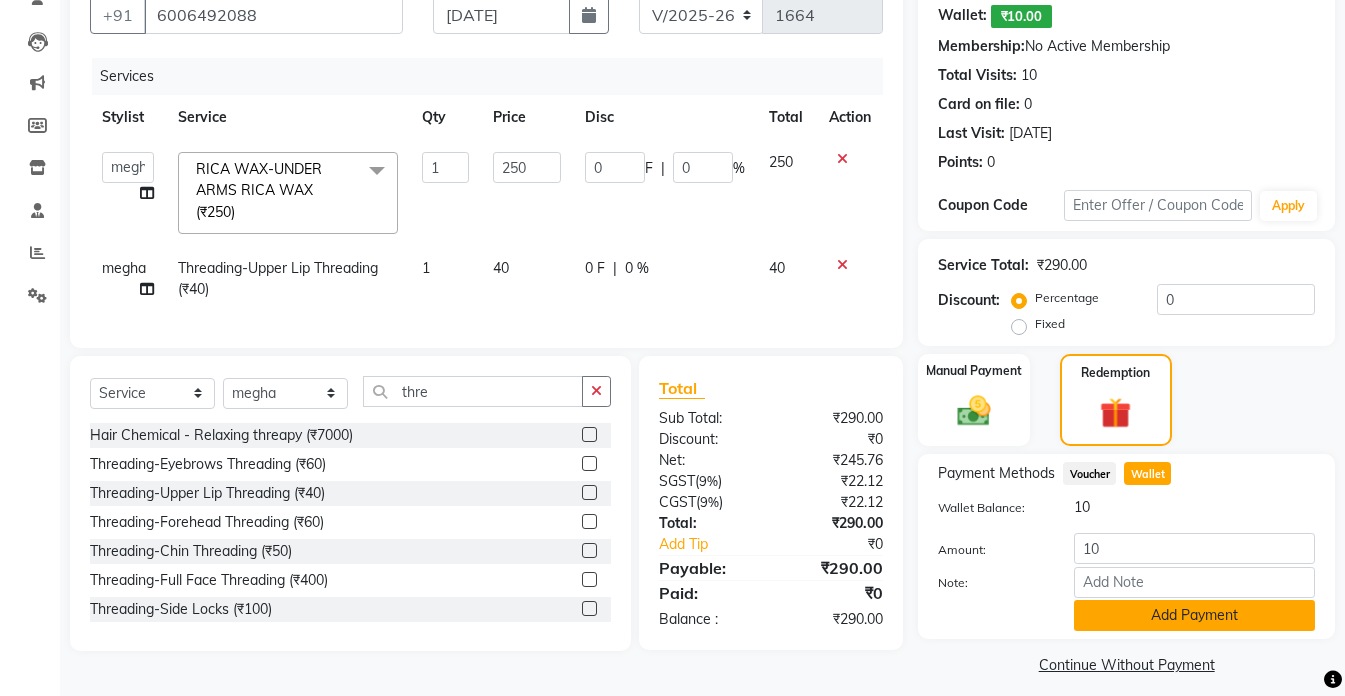 click on "Add Payment" 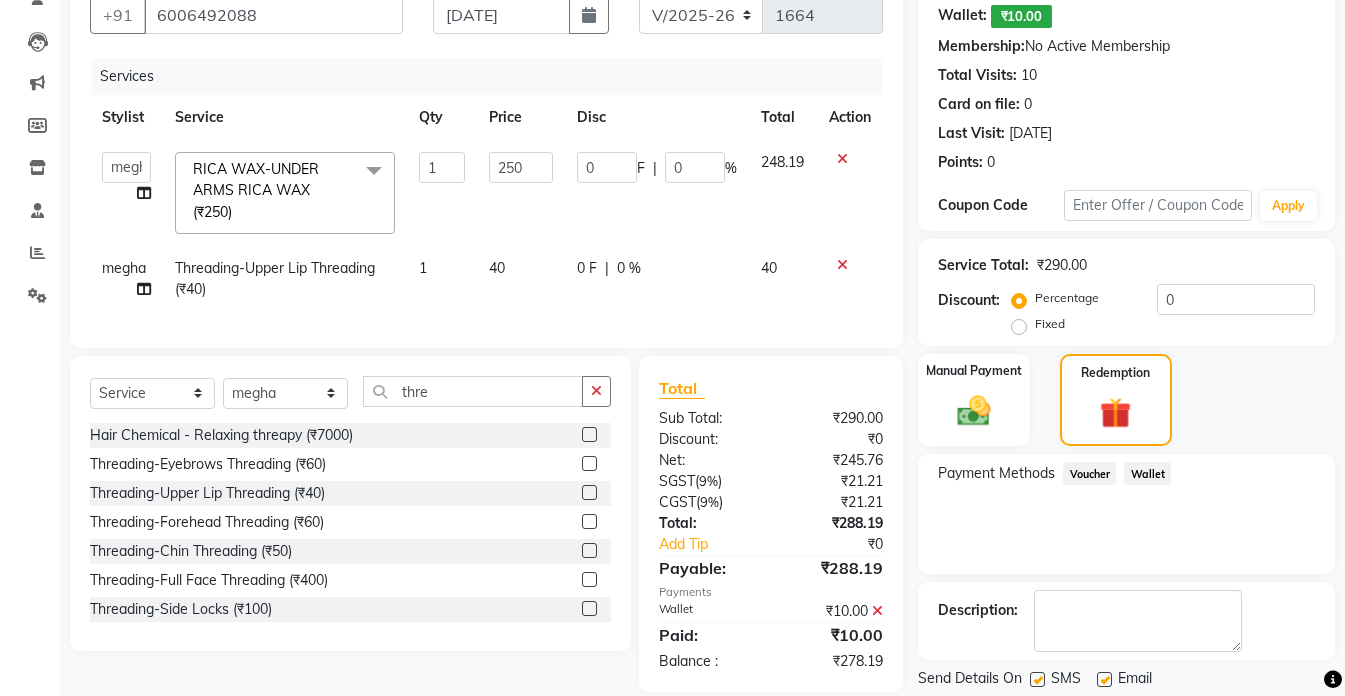 scroll, scrollTop: 252, scrollLeft: 0, axis: vertical 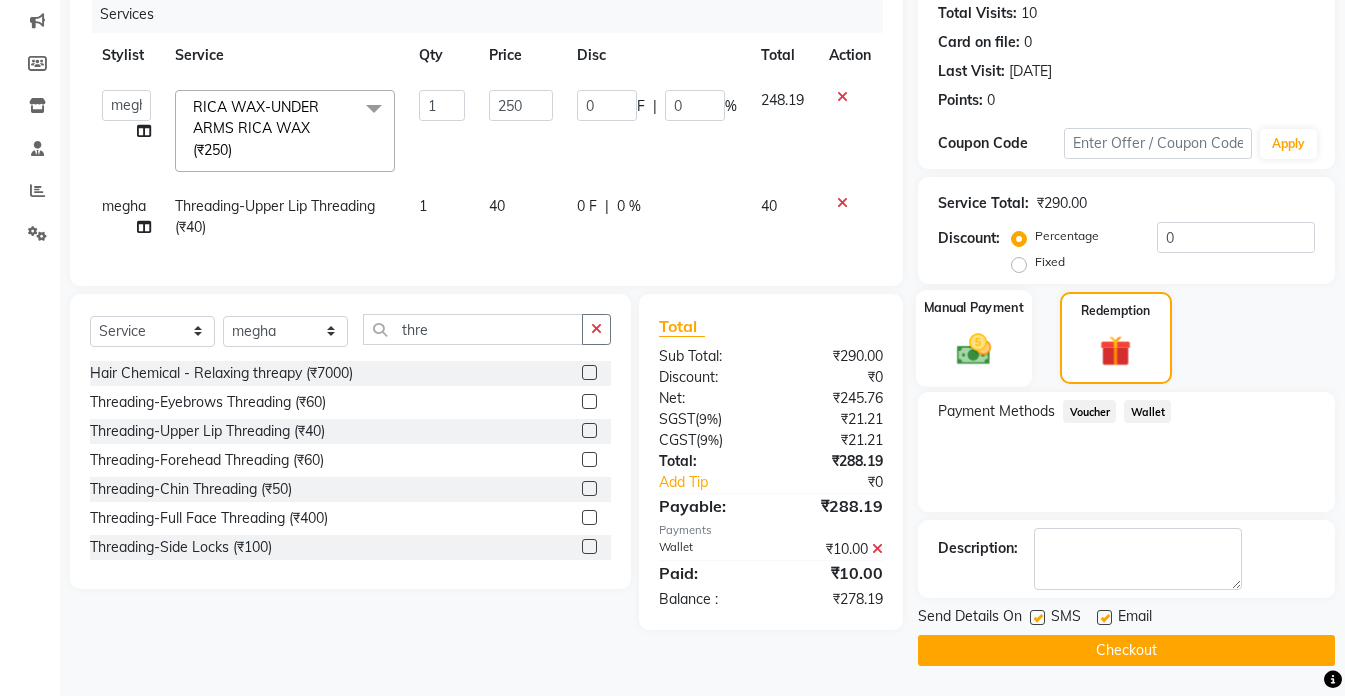 click 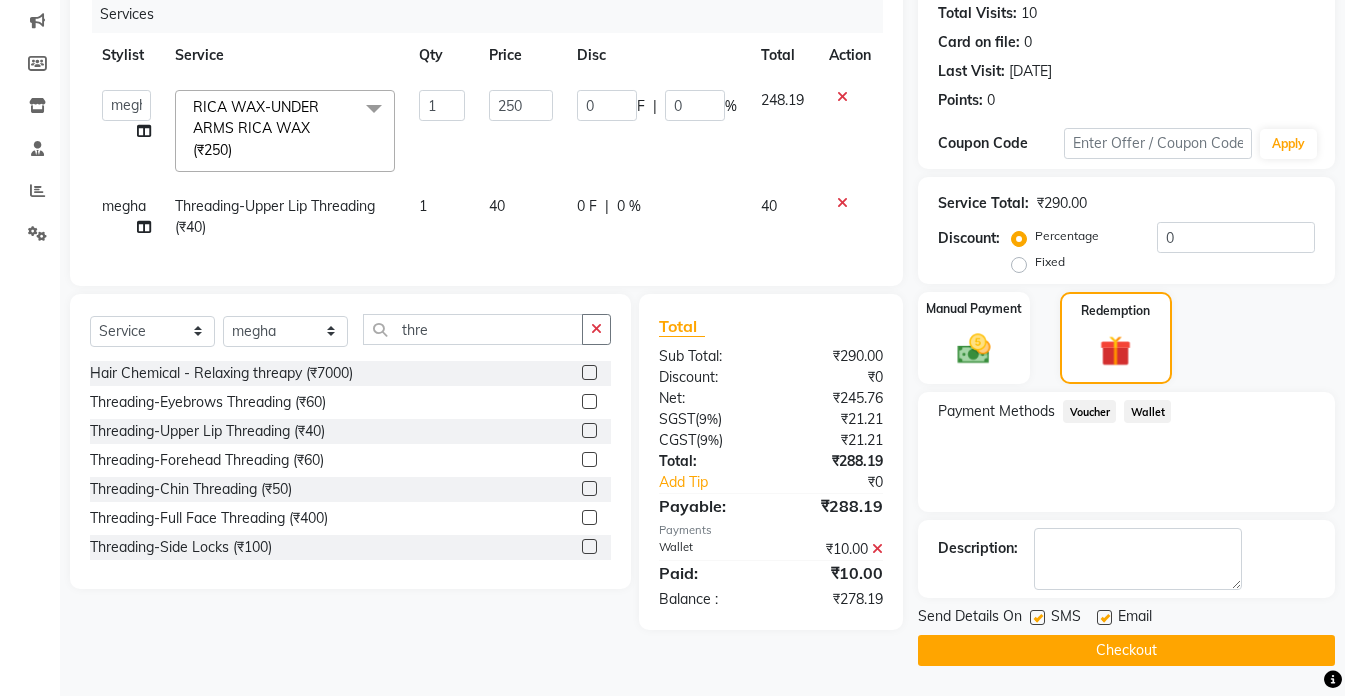 scroll, scrollTop: 251, scrollLeft: 0, axis: vertical 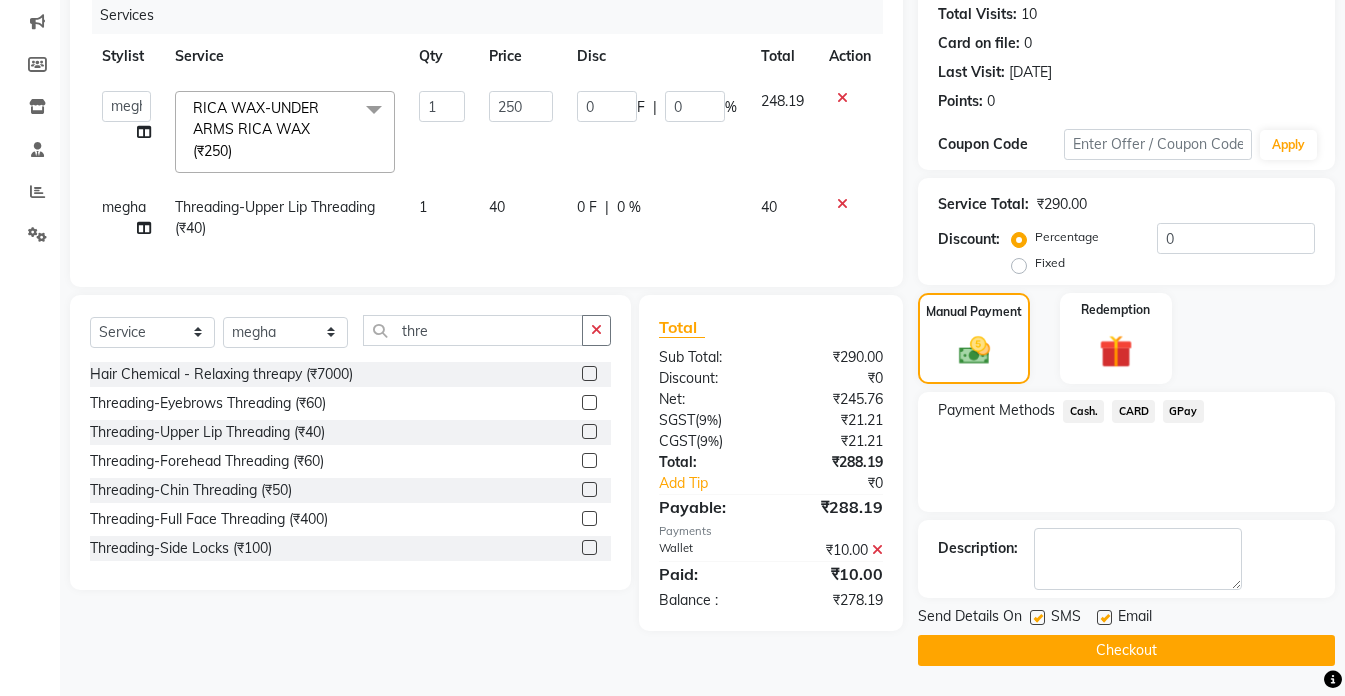 click on "Cash." 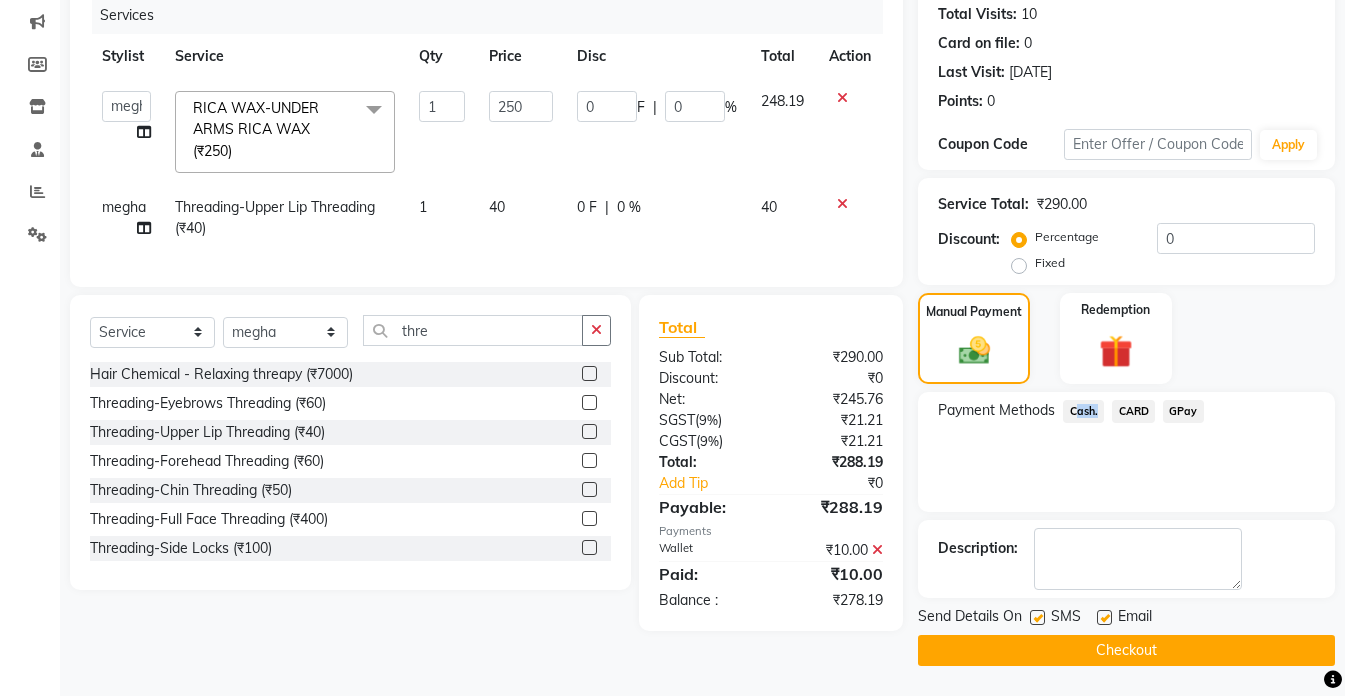 click on "Cash." 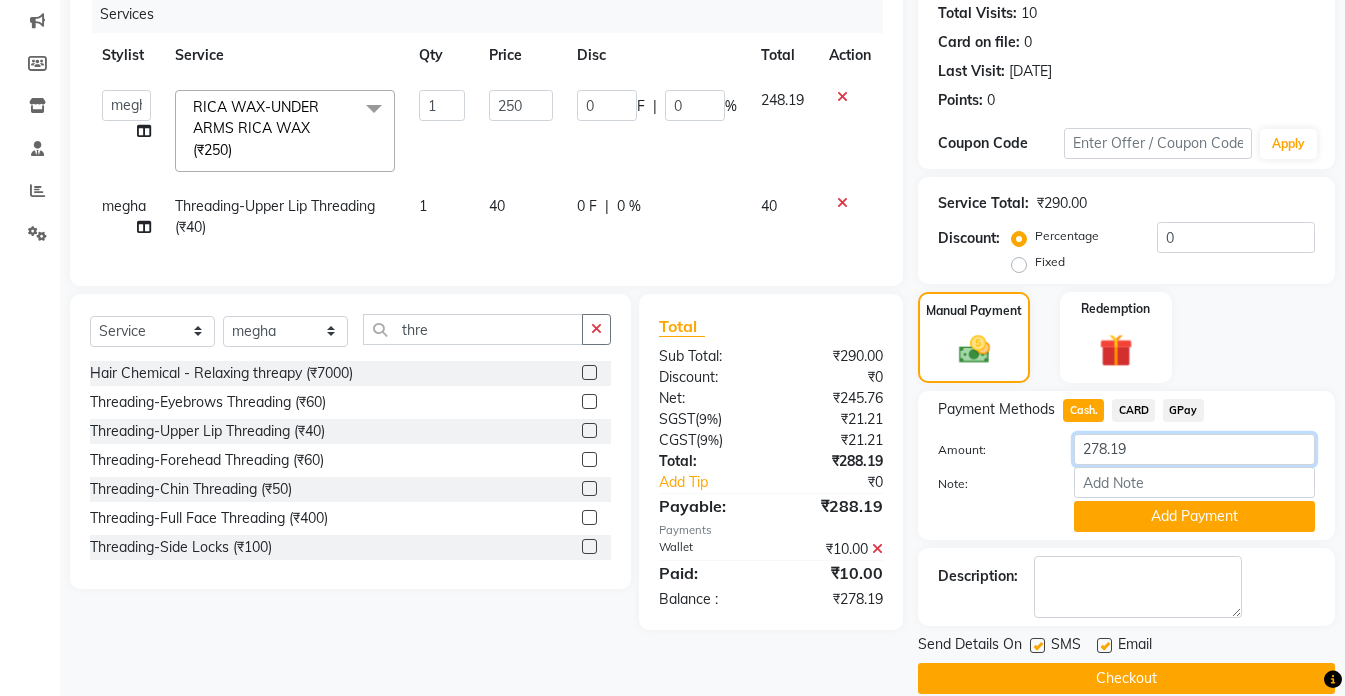 drag, startPoint x: 1091, startPoint y: 407, endPoint x: 1152, endPoint y: 451, distance: 75.21303 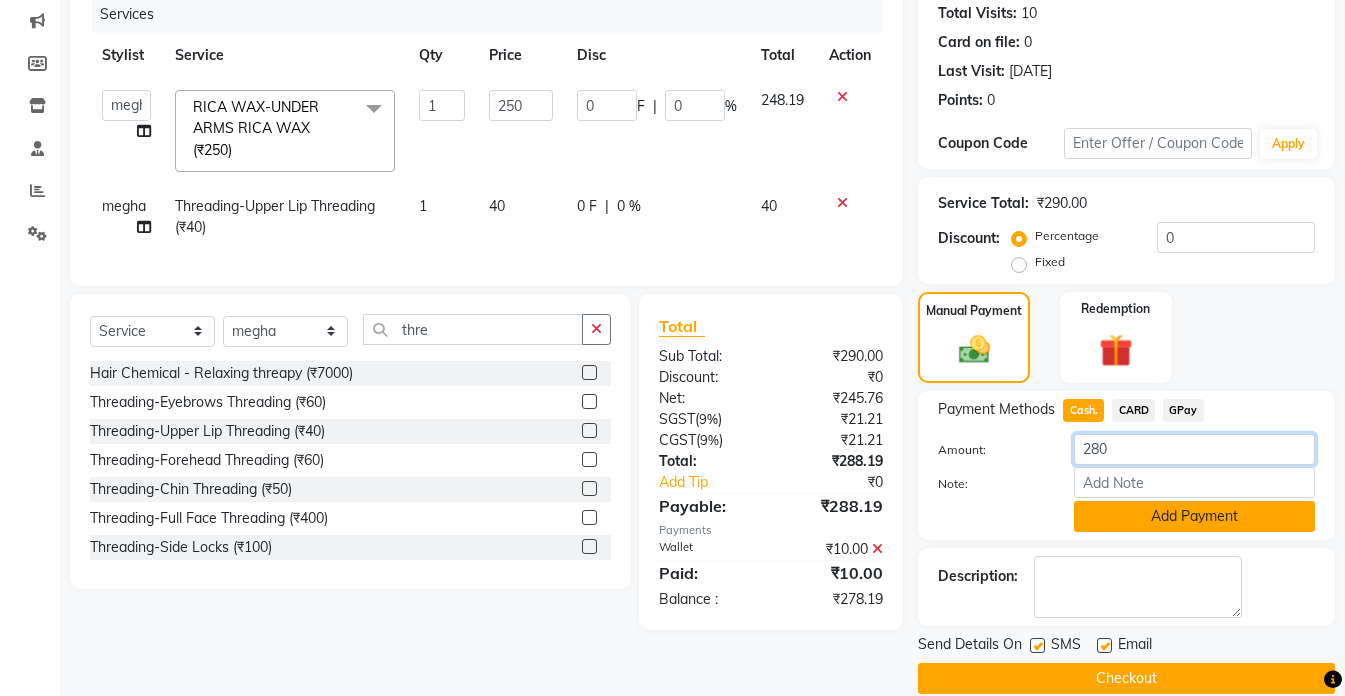 type on "280" 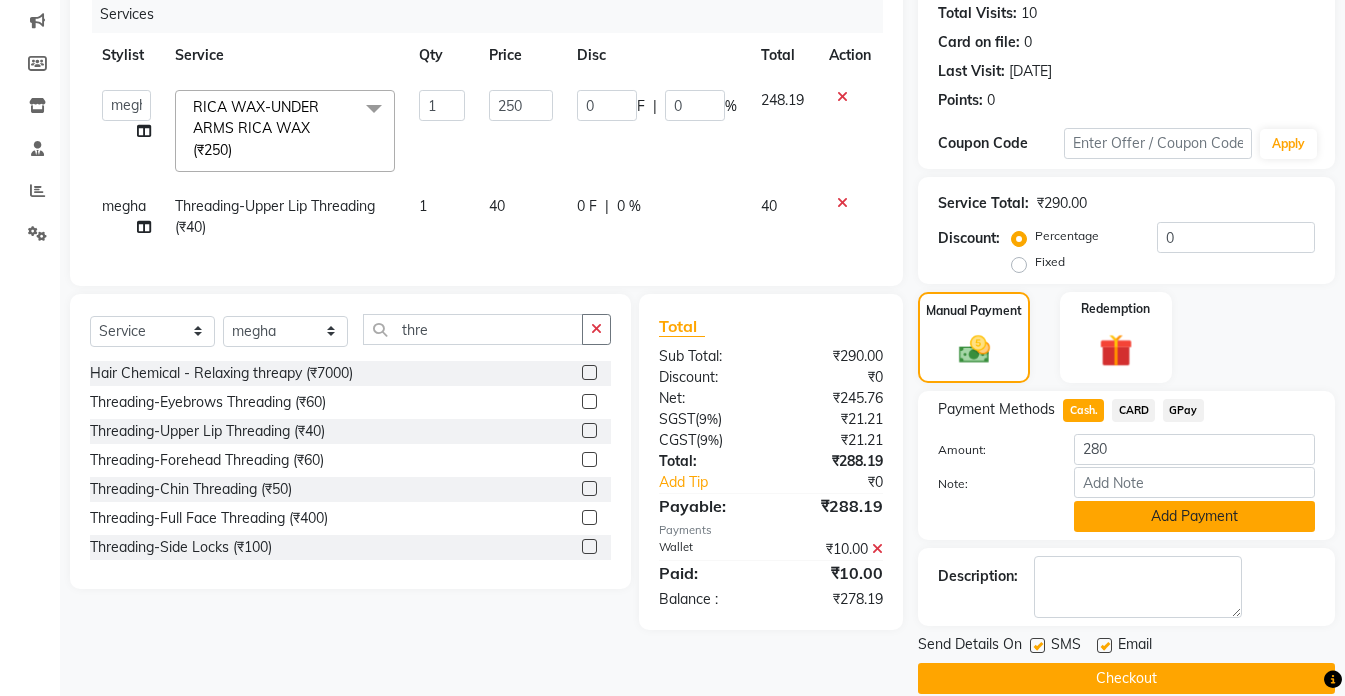 click on "Add Payment" 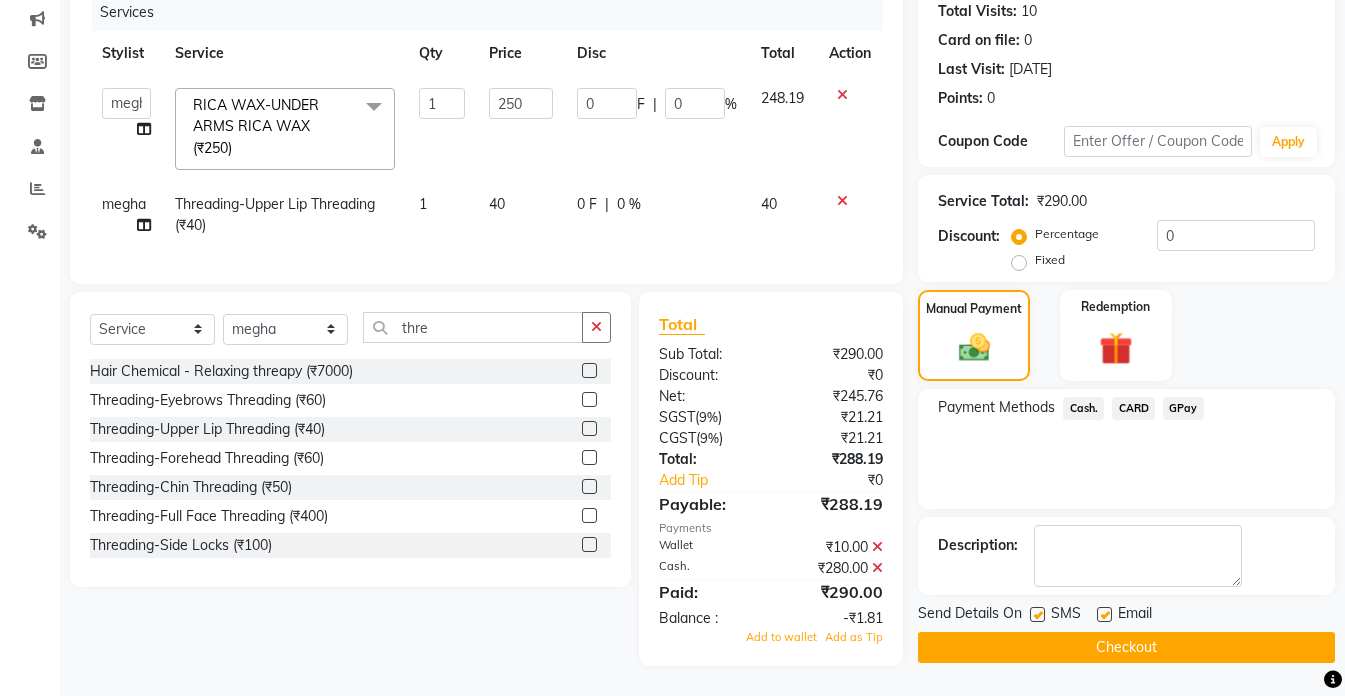 scroll, scrollTop: 269, scrollLeft: 0, axis: vertical 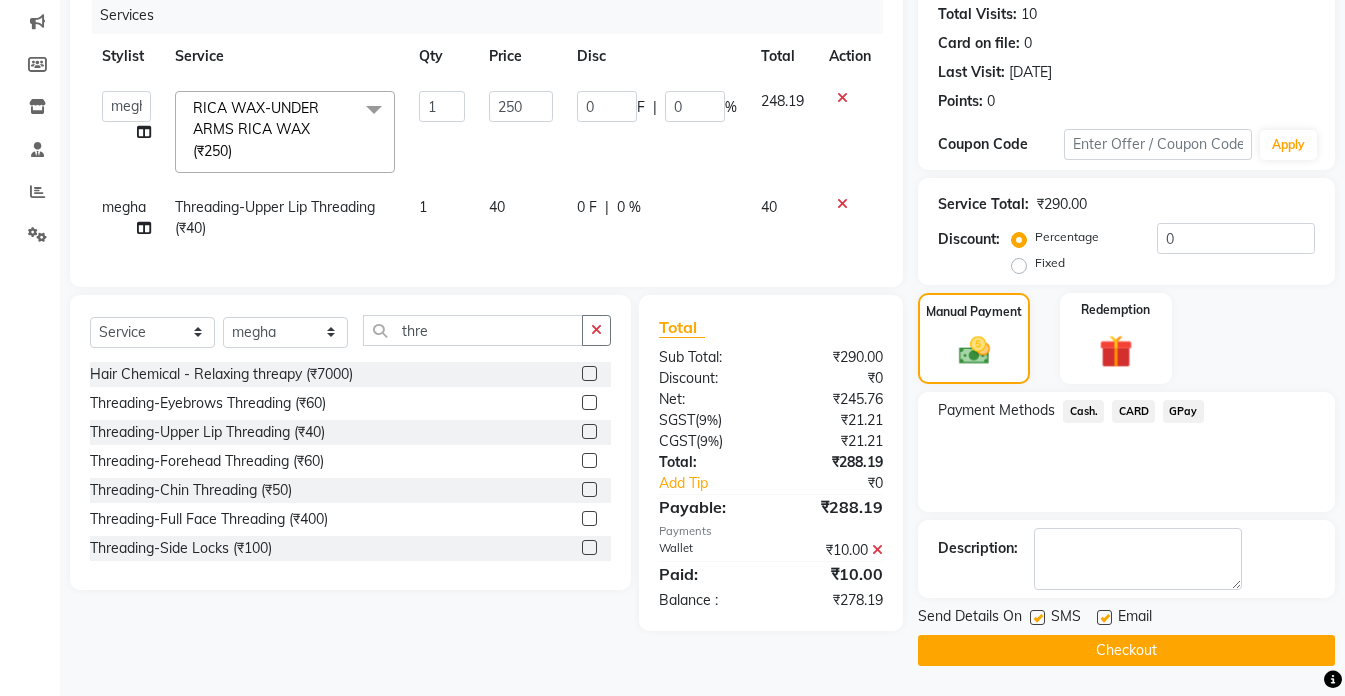 click on "Cash." 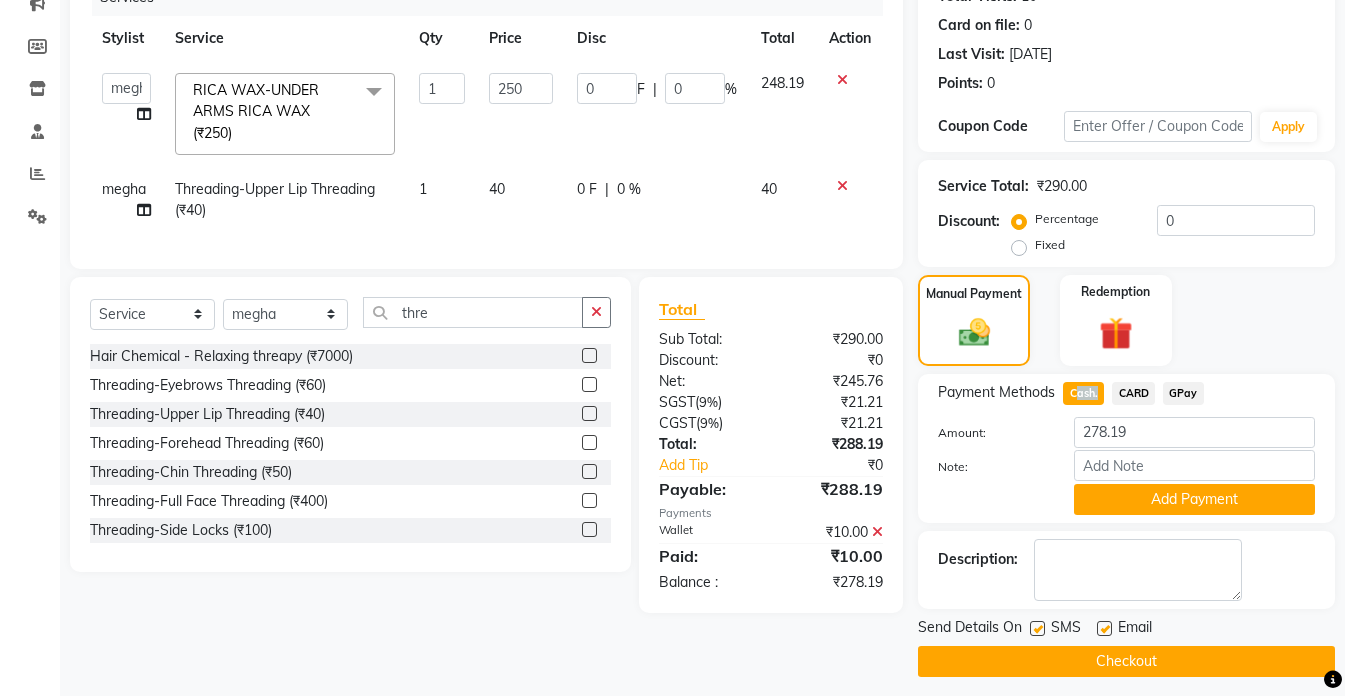 drag, startPoint x: 1074, startPoint y: 404, endPoint x: 1098, endPoint y: 498, distance: 97.015465 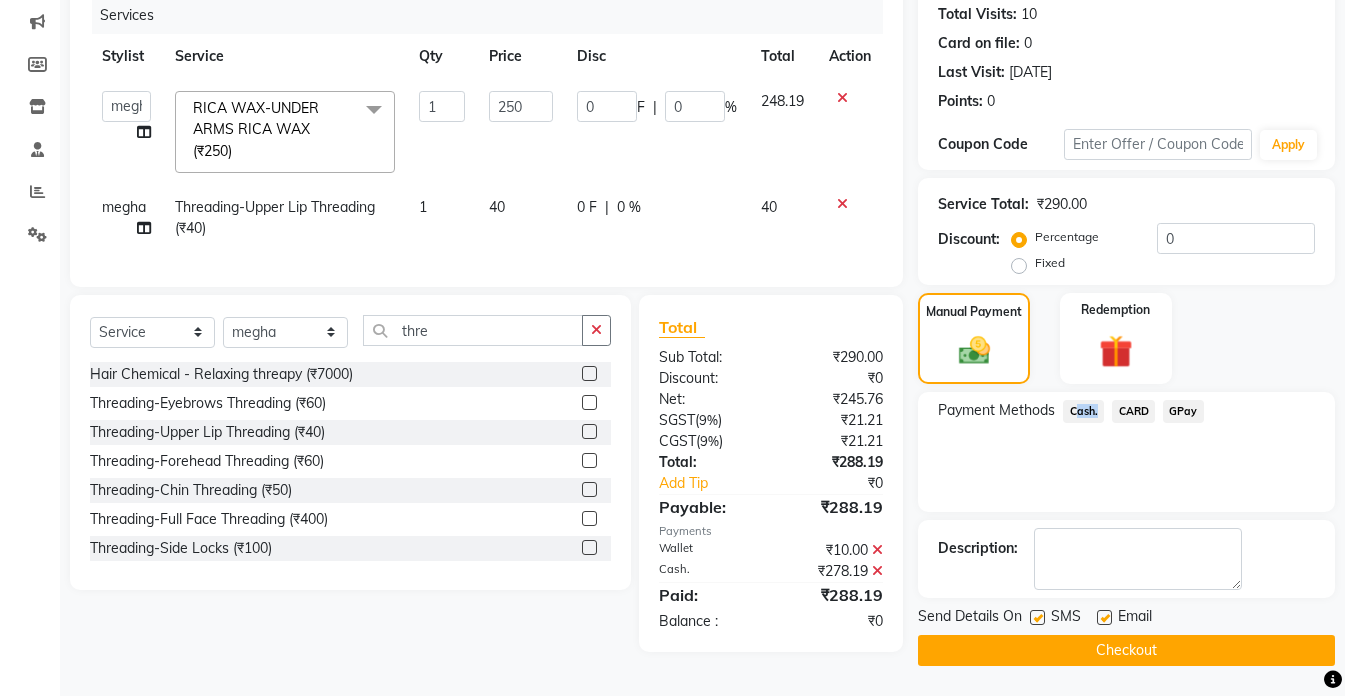 click on "Checkout" 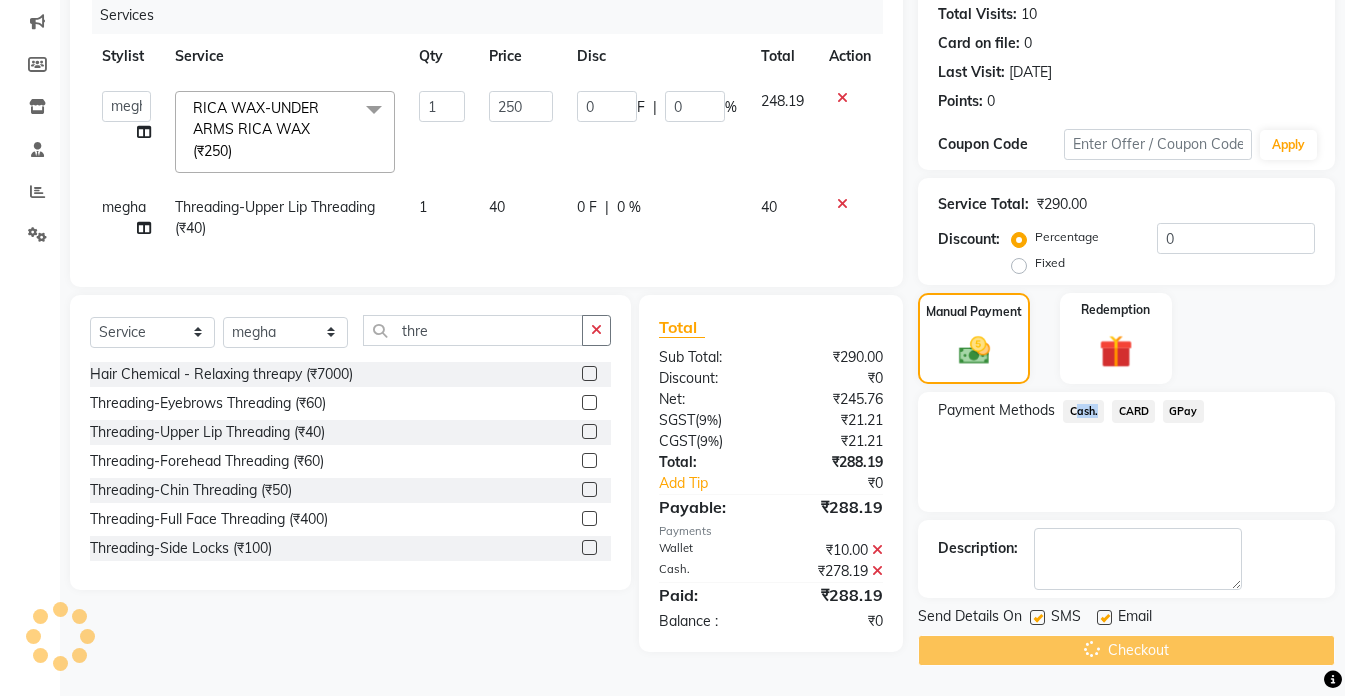 click on "Checkout" 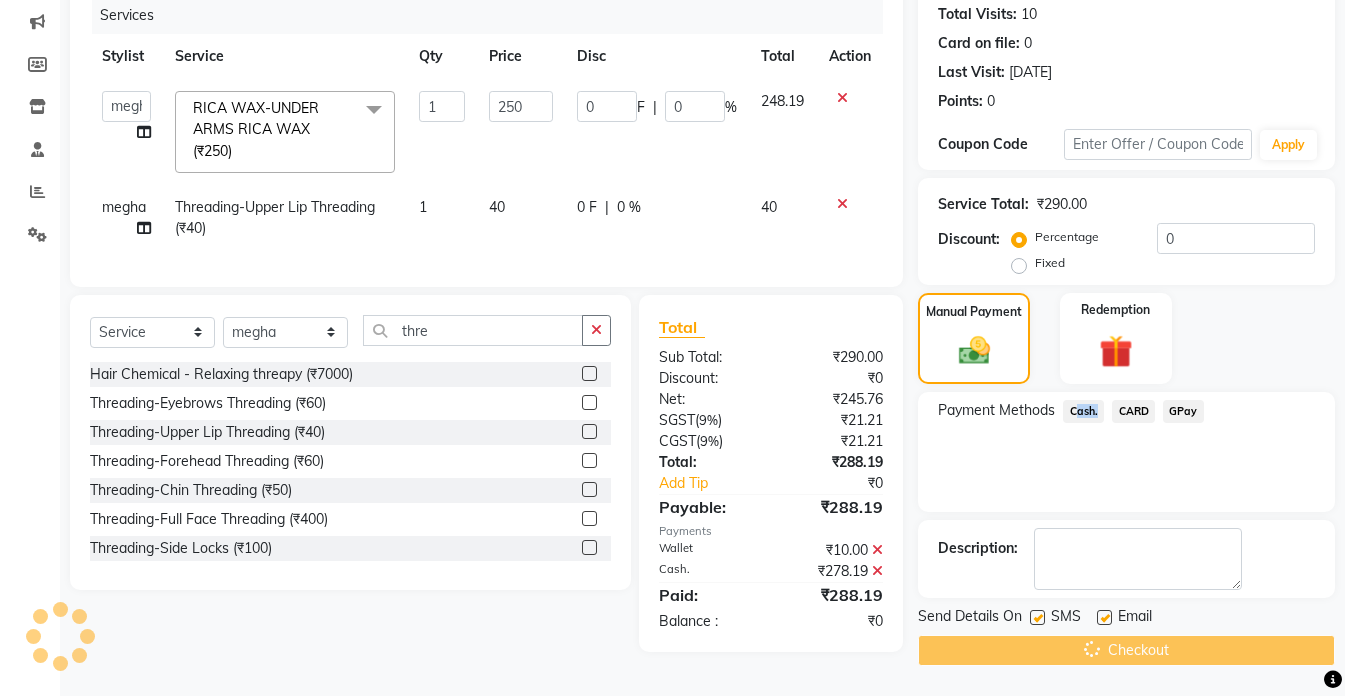 click on "Checkout" 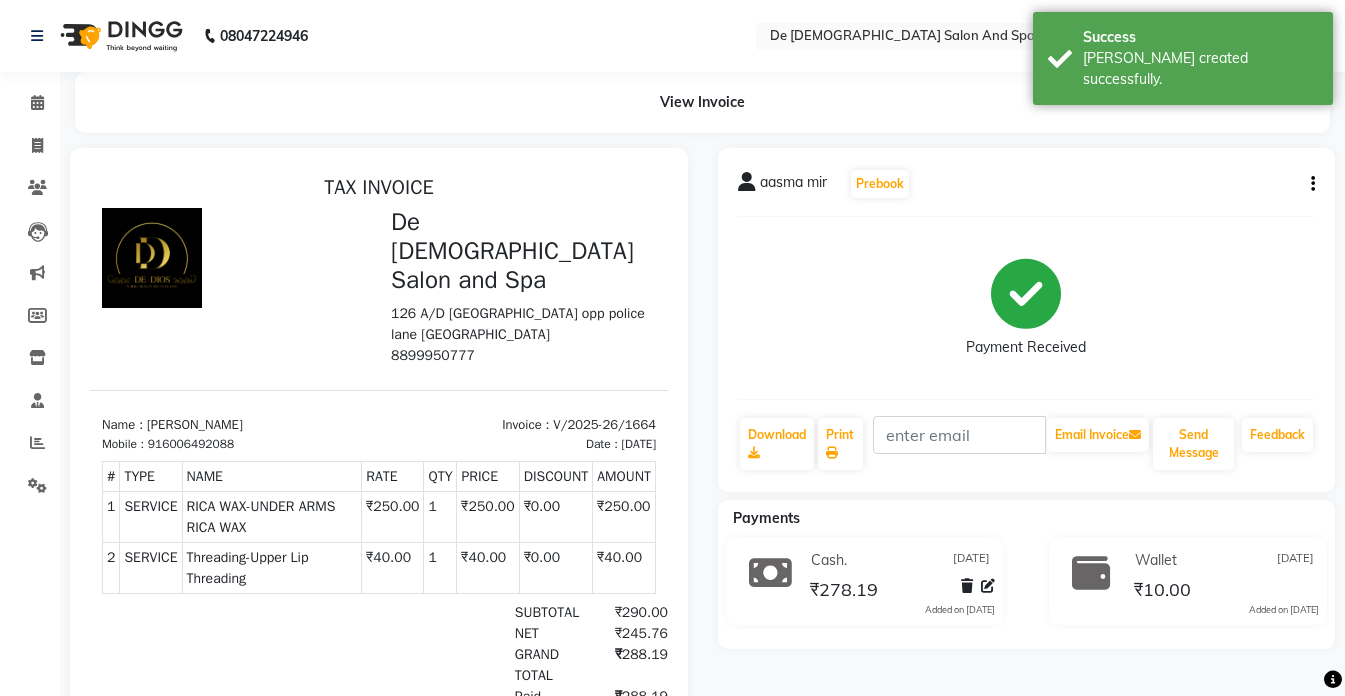 scroll, scrollTop: 0, scrollLeft: 0, axis: both 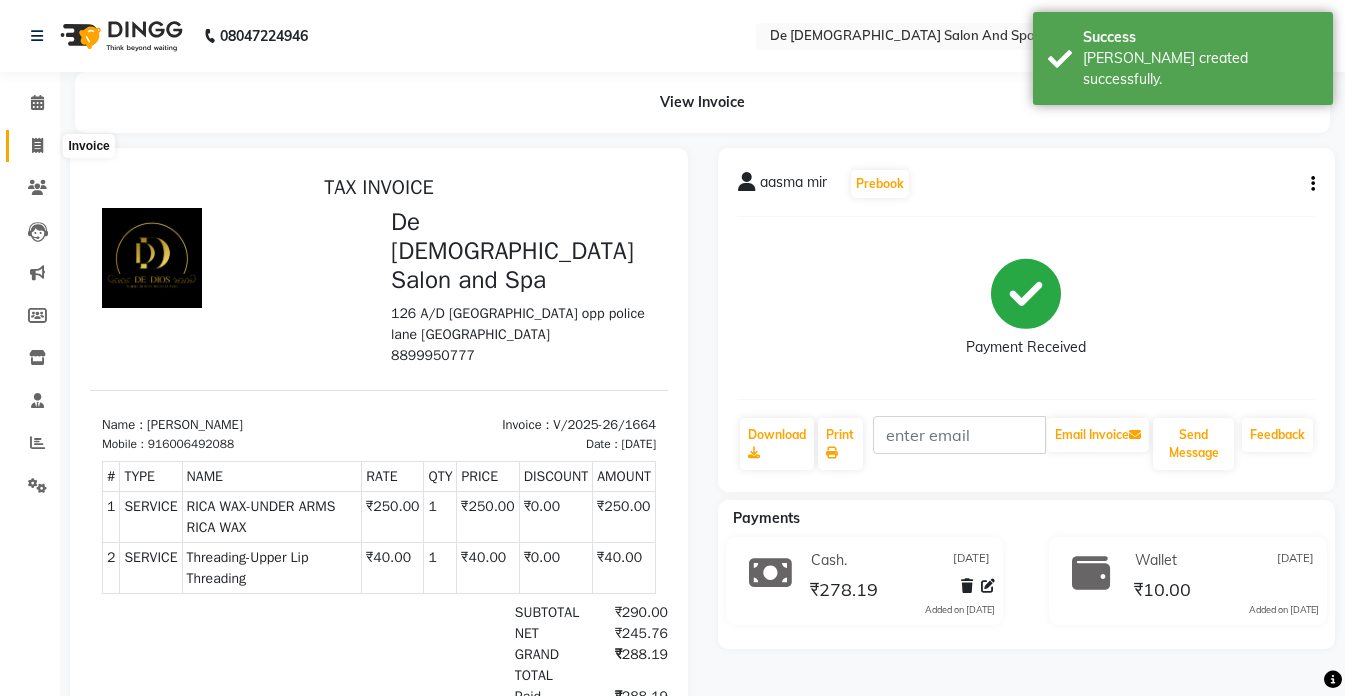 click 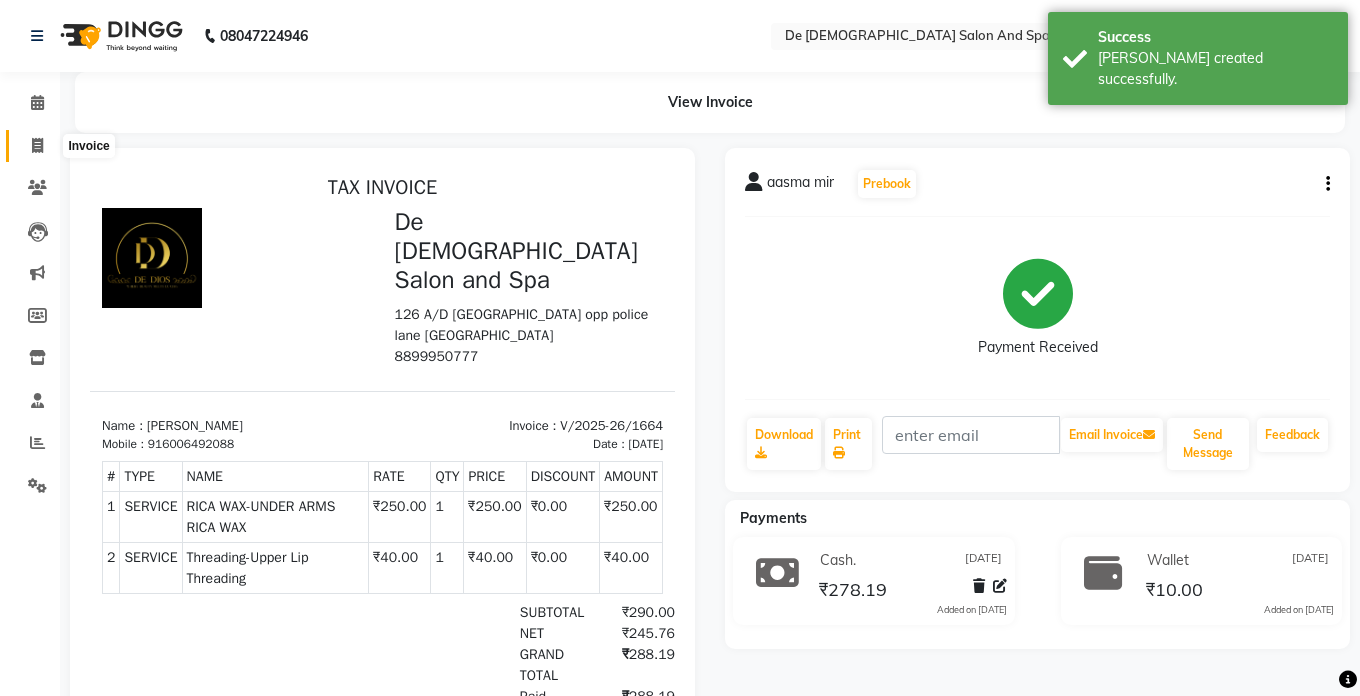 select on "6431" 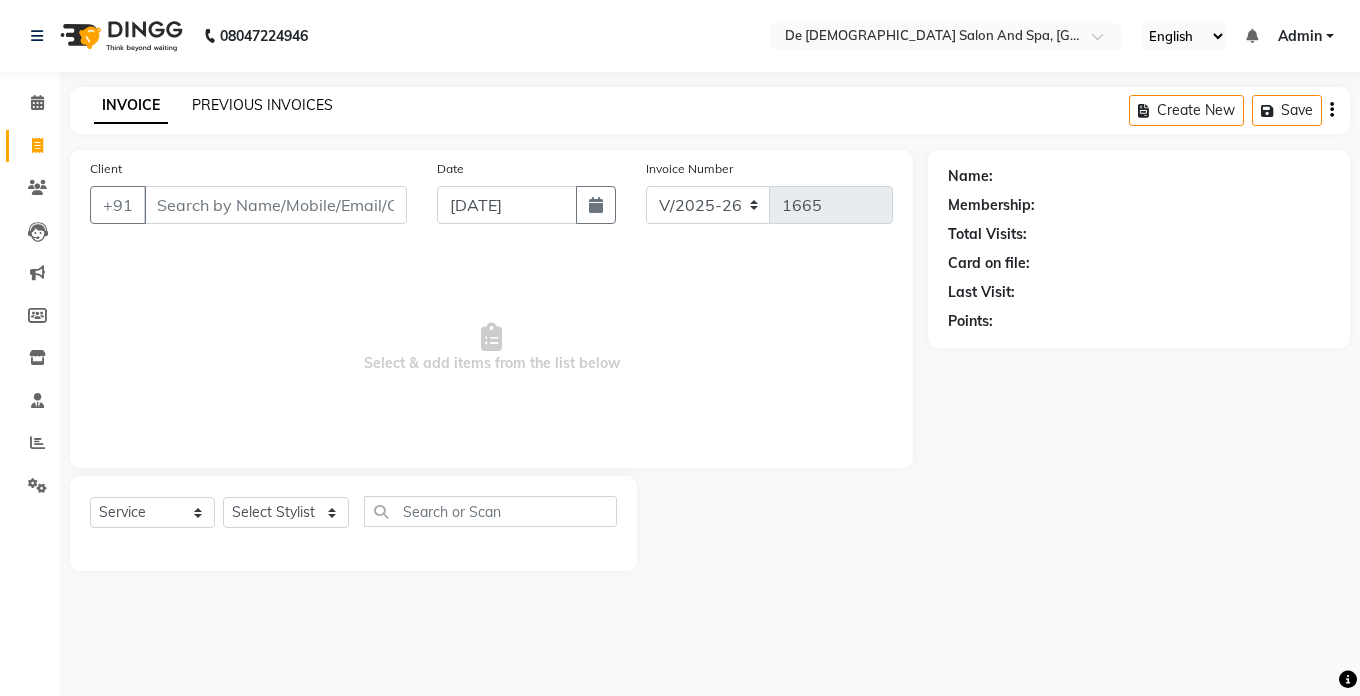 click on "PREVIOUS INVOICES" 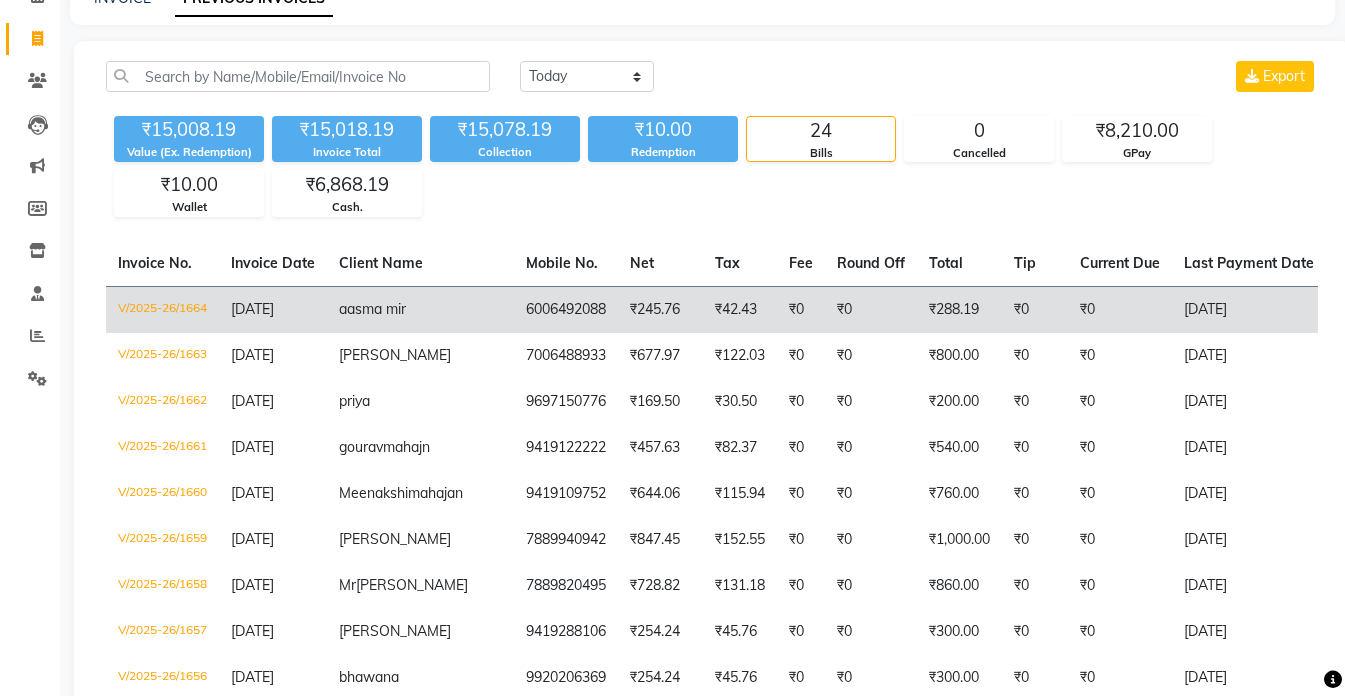 scroll, scrollTop: 0, scrollLeft: 0, axis: both 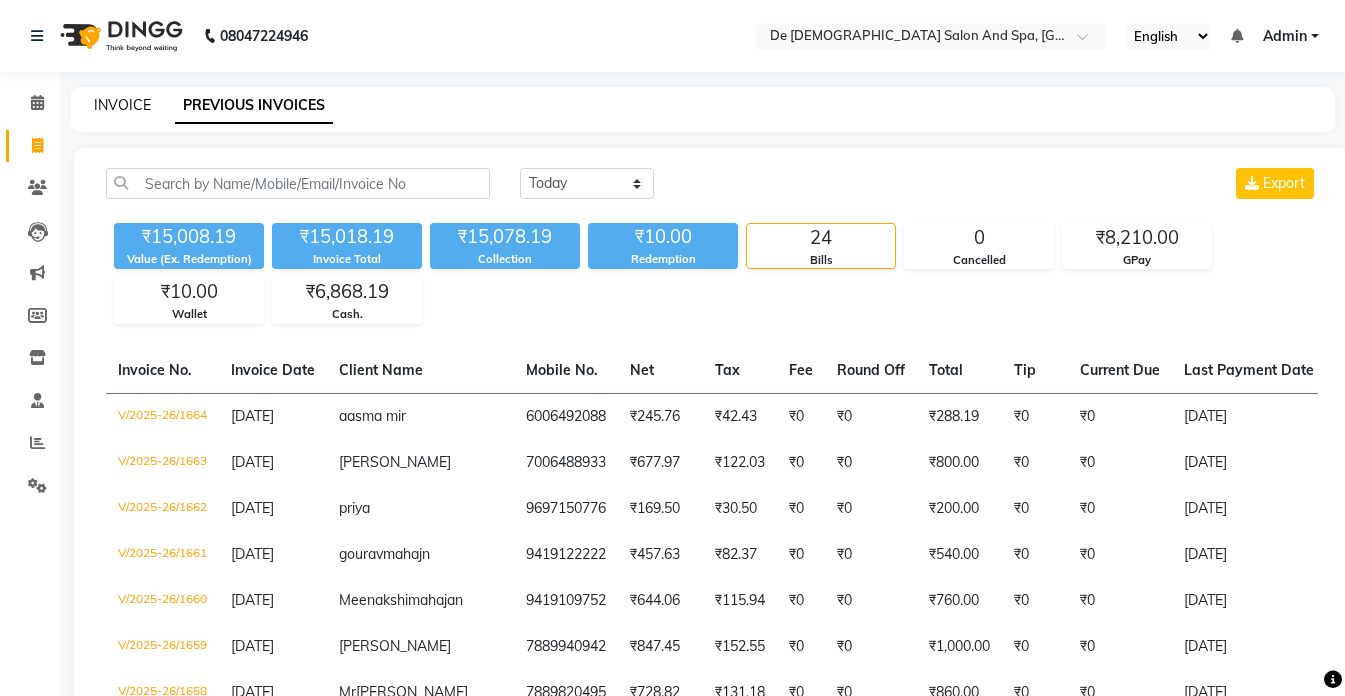 click on "INVOICE" 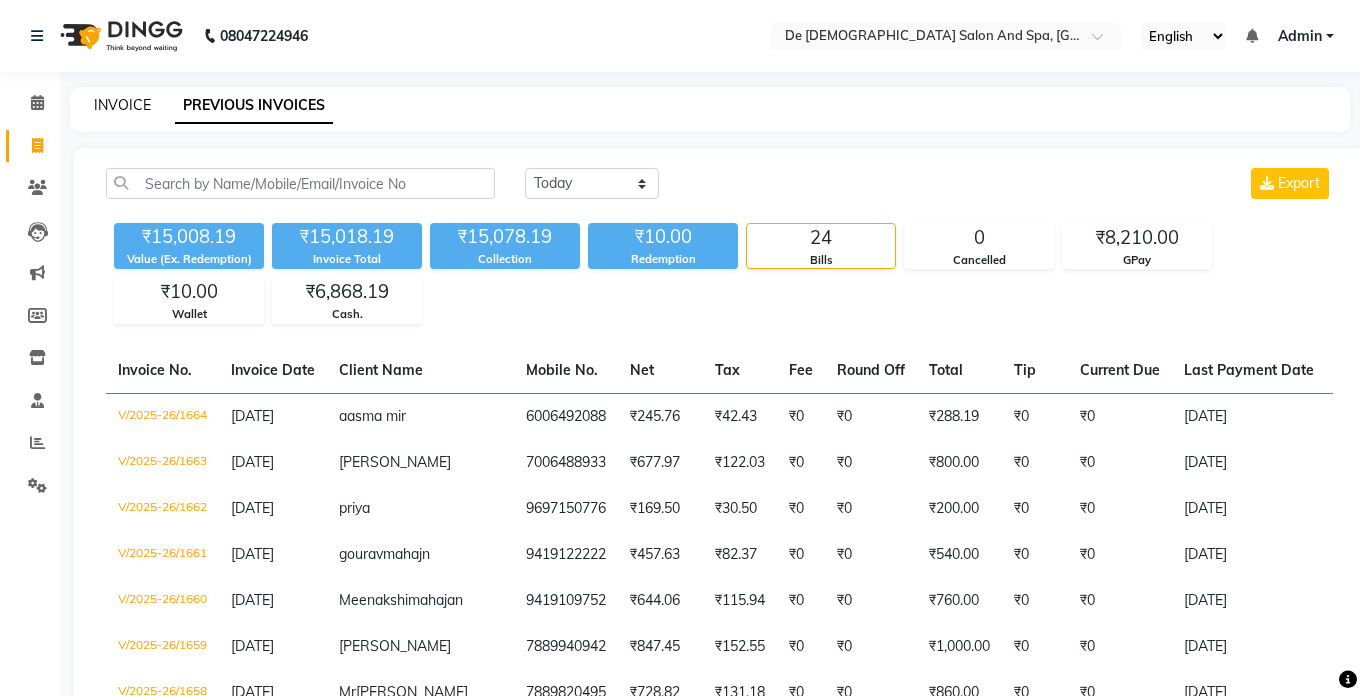 select on "6431" 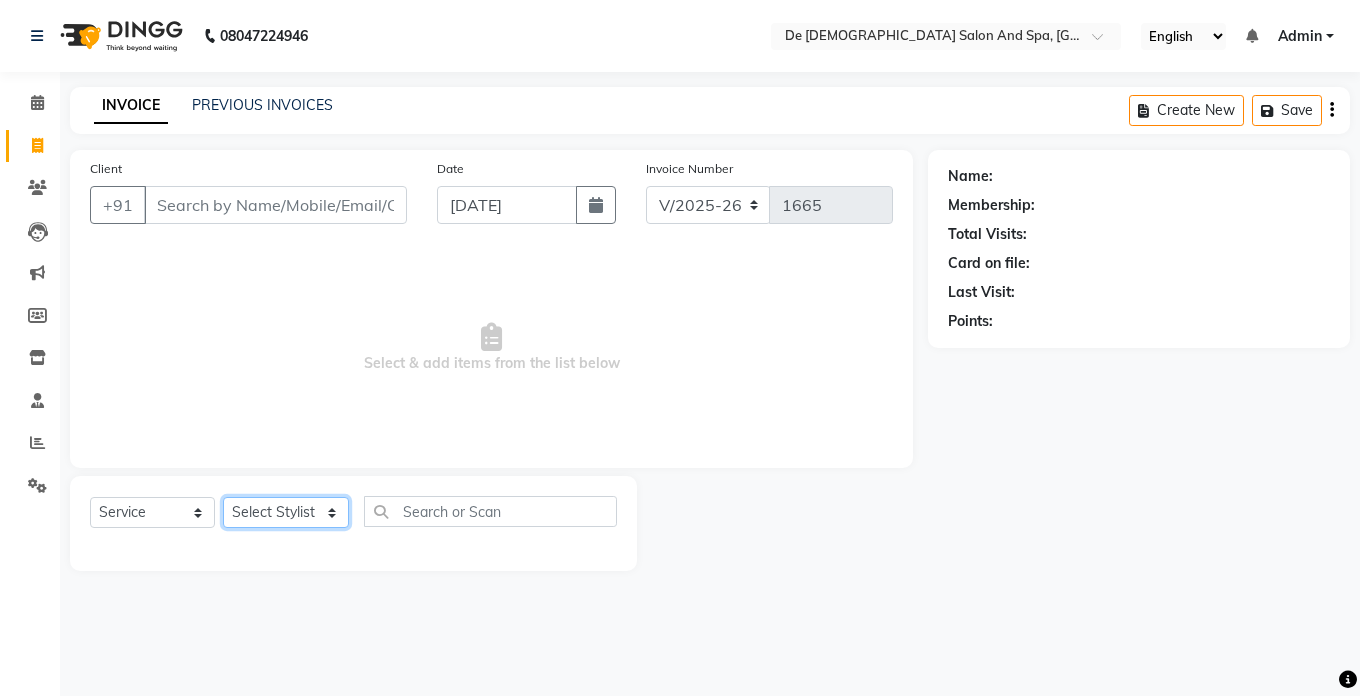 click on "Select Stylist akshay aman [PERSON_NAME] [PERSON_NAME]  [MEDICAL_DATA][PERSON_NAME] [PERSON_NAME] [DATE][PERSON_NAME]" 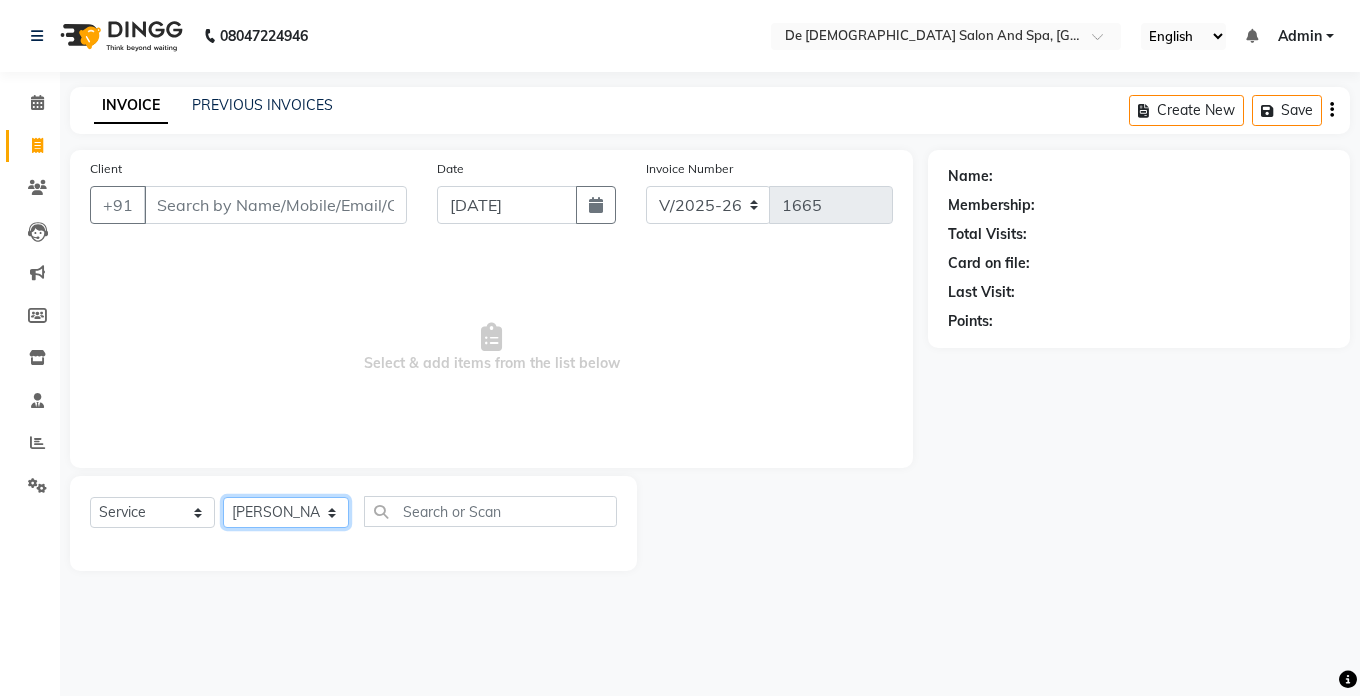 click on "Select Stylist akshay aman [PERSON_NAME] [PERSON_NAME]  [MEDICAL_DATA][PERSON_NAME] [PERSON_NAME] [DATE][PERSON_NAME]" 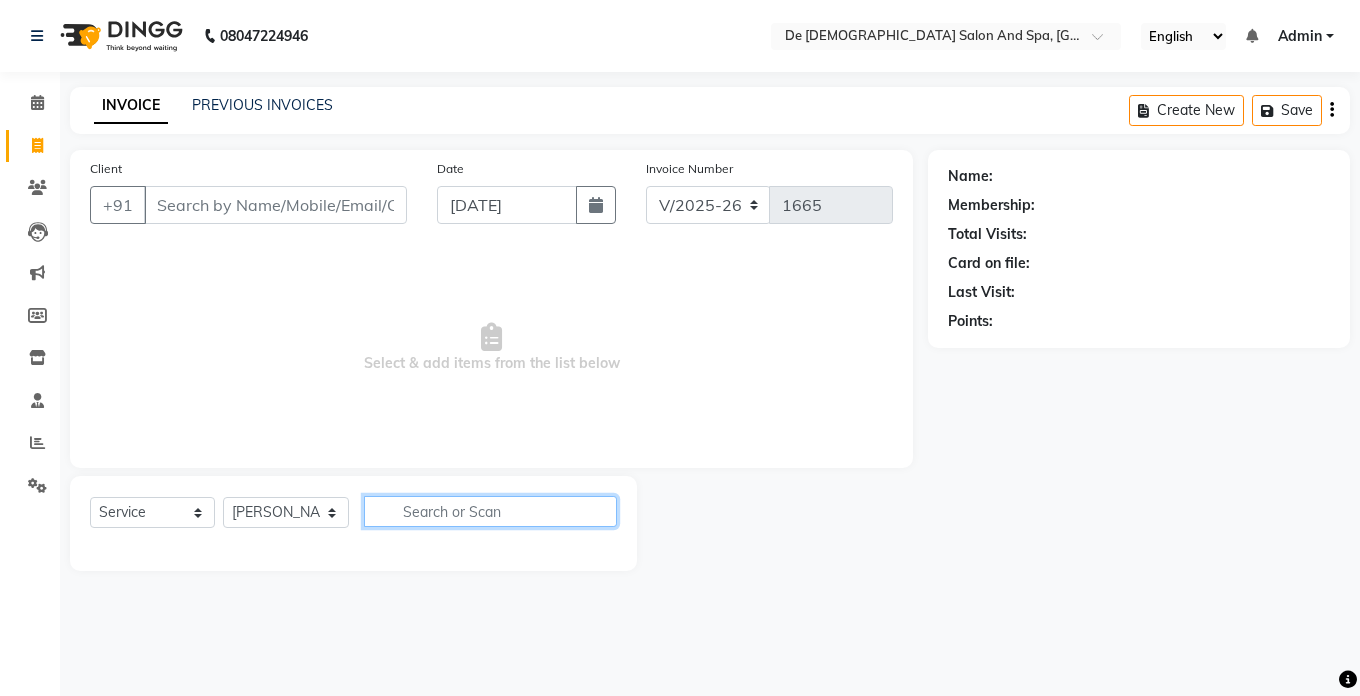 click 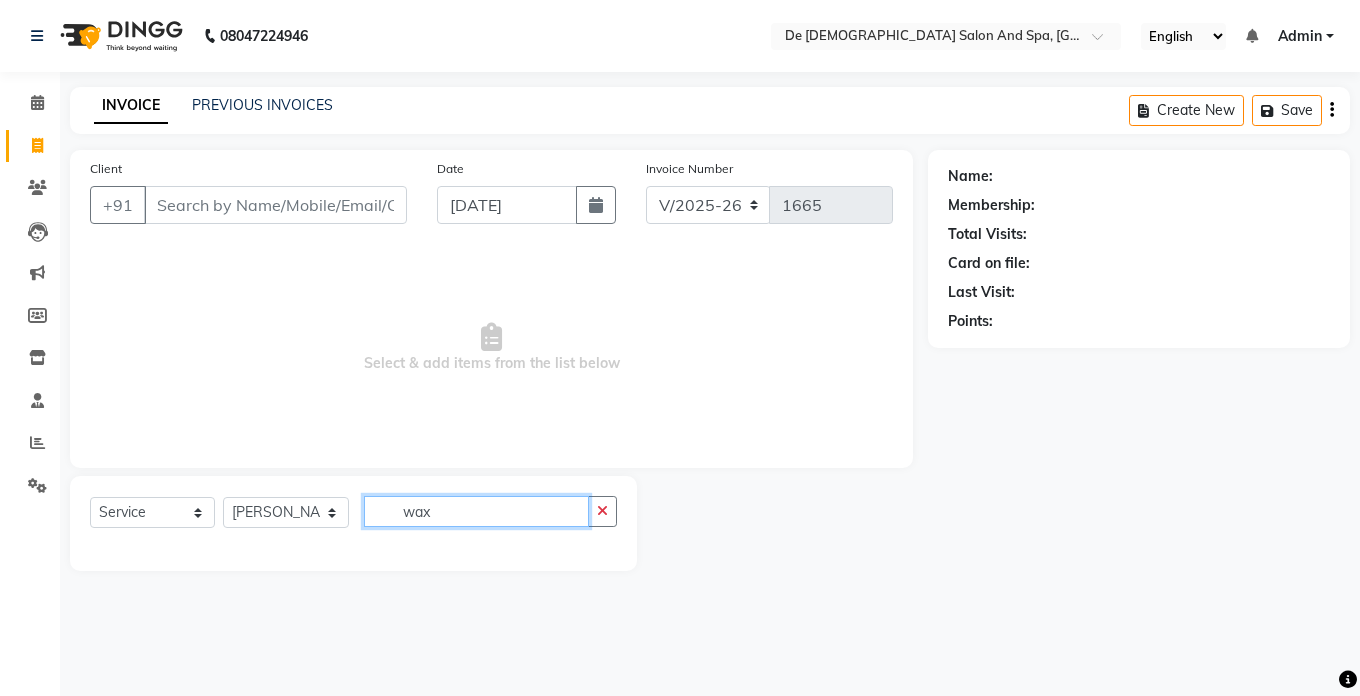 type on "wax" 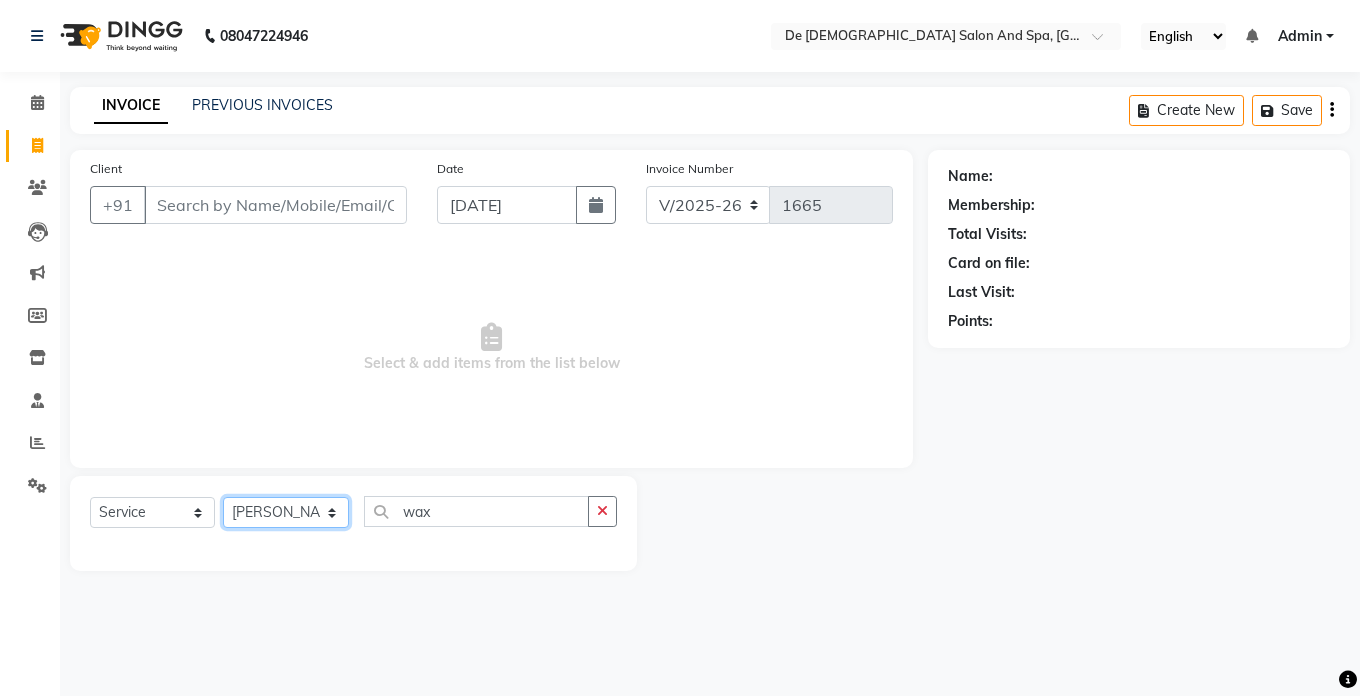 click on "Select Stylist akshay aman [PERSON_NAME] [PERSON_NAME]  [MEDICAL_DATA][PERSON_NAME] [PERSON_NAME] [DATE][PERSON_NAME]" 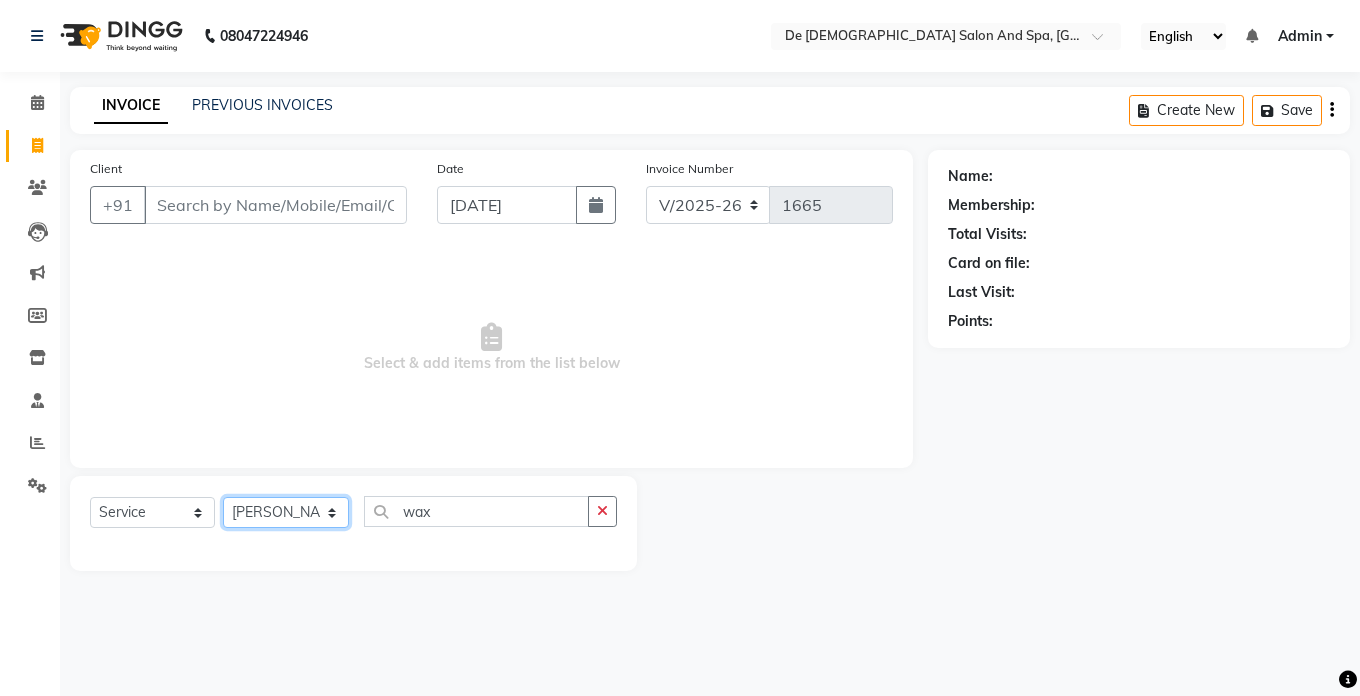 click on "Select Stylist akshay aman [PERSON_NAME] [PERSON_NAME]  [MEDICAL_DATA][PERSON_NAME] [PERSON_NAME] [DATE][PERSON_NAME]" 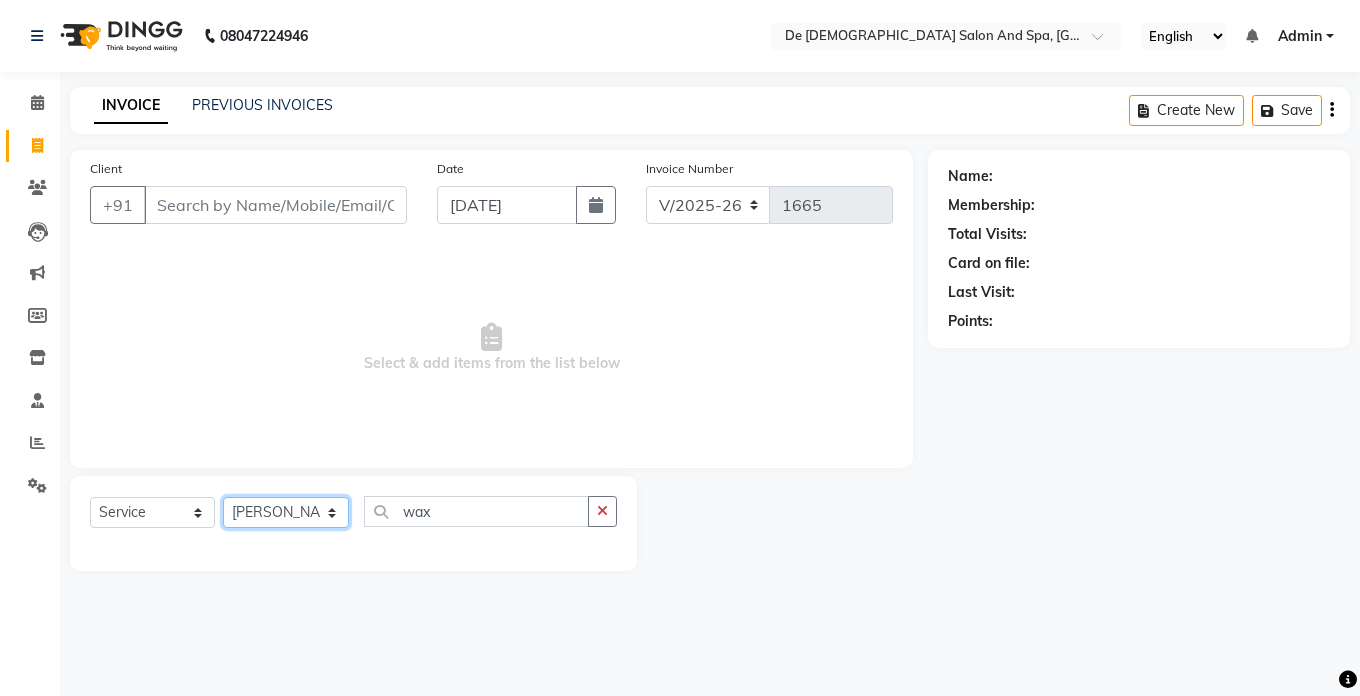 select on "61511" 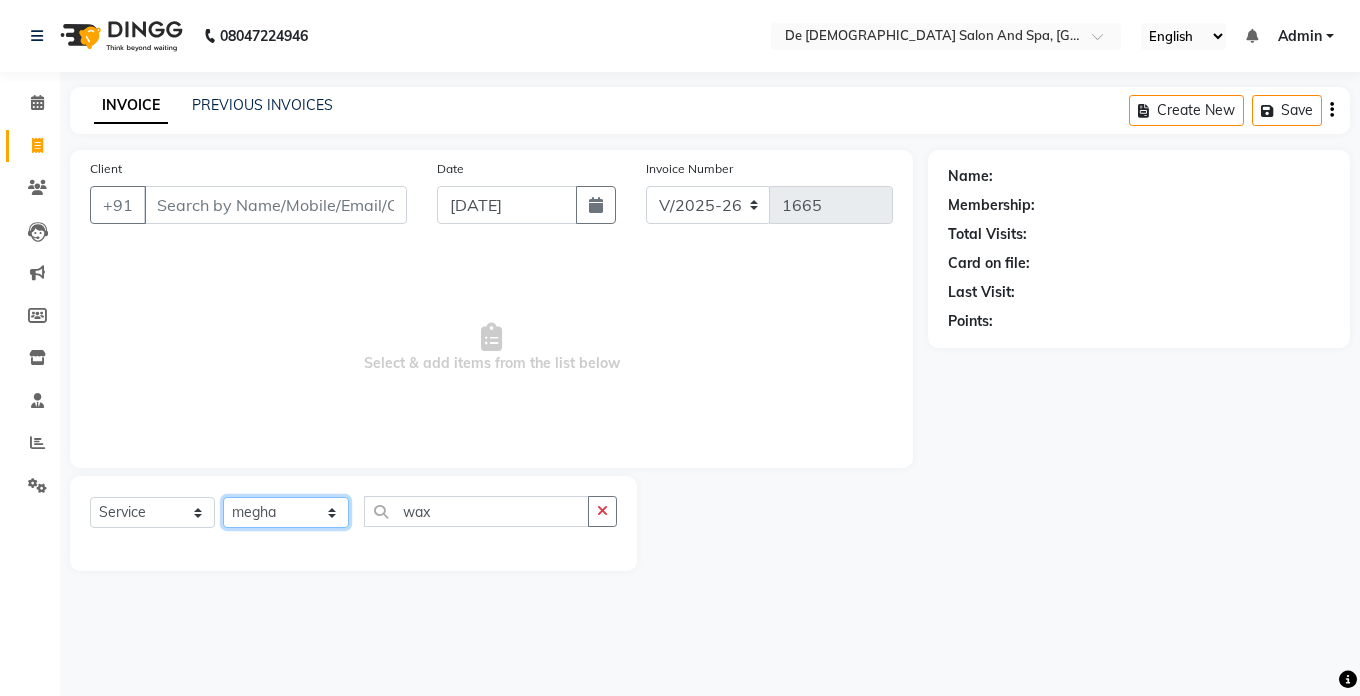 click on "Select Stylist akshay aman [PERSON_NAME] [PERSON_NAME]  [MEDICAL_DATA][PERSON_NAME] [PERSON_NAME] [DATE][PERSON_NAME]" 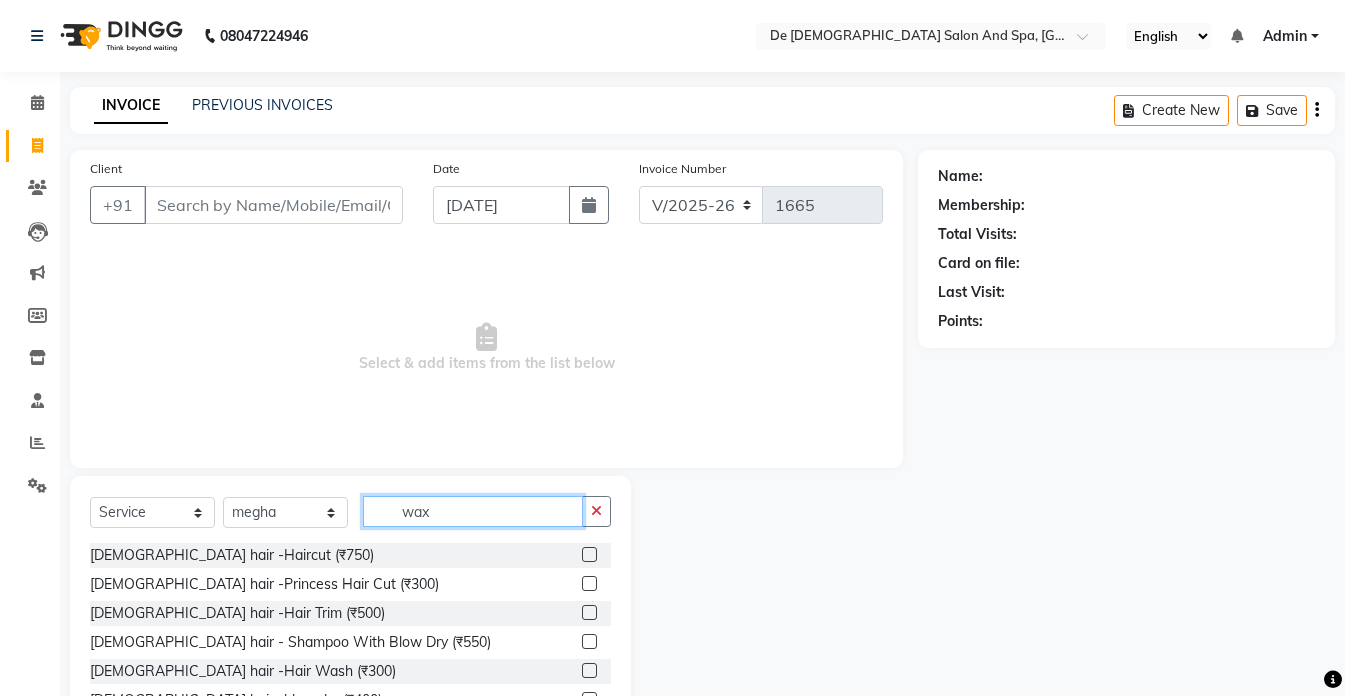 click on "wax" 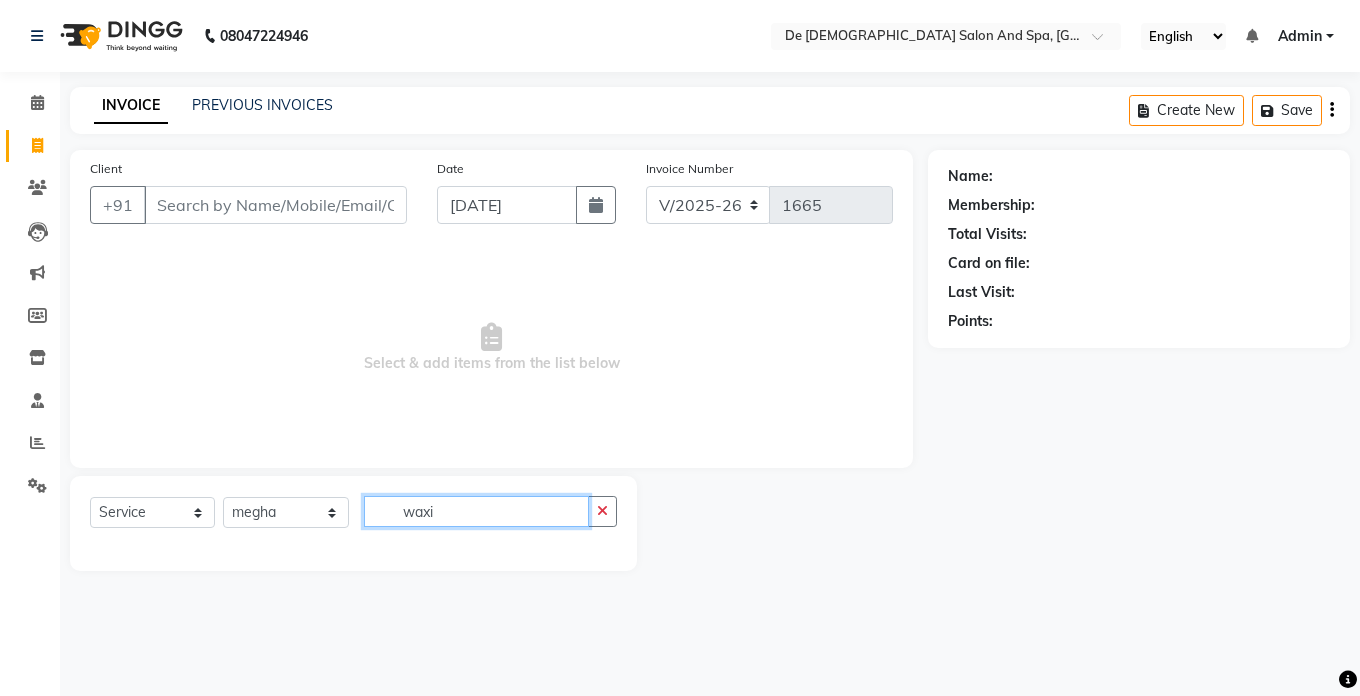 type on "wax" 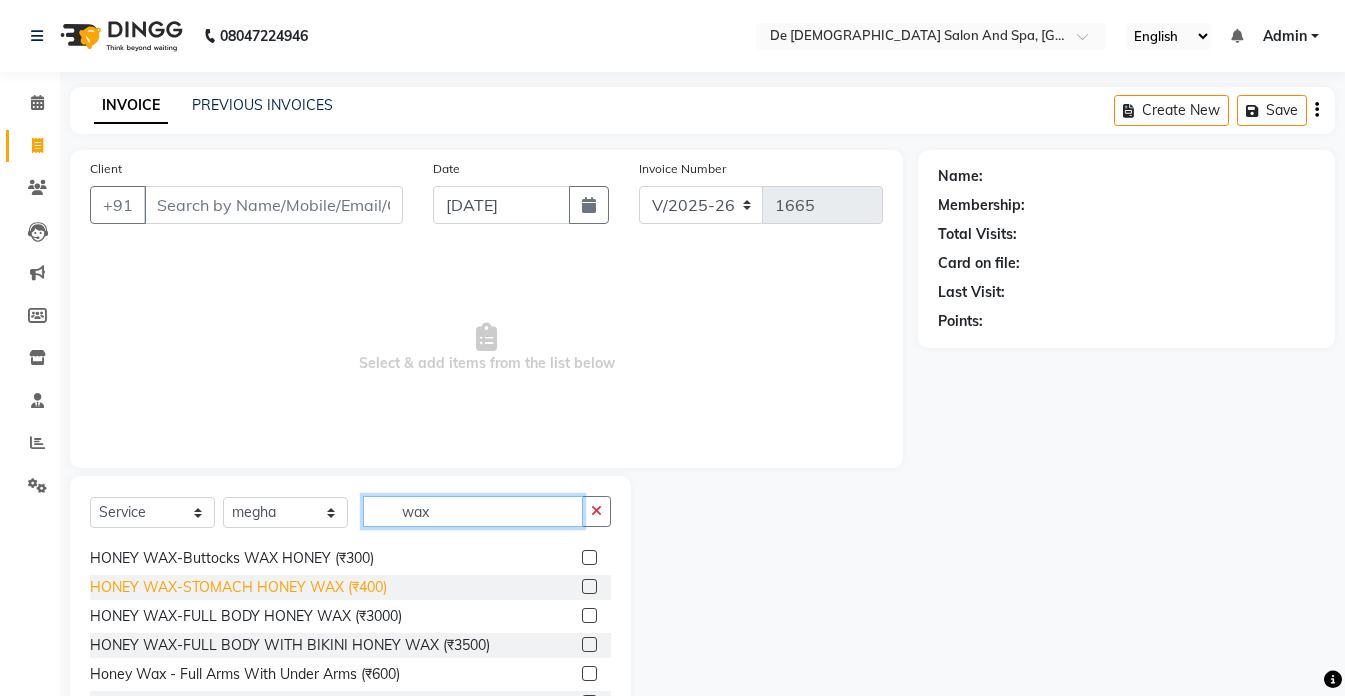 scroll, scrollTop: 300, scrollLeft: 0, axis: vertical 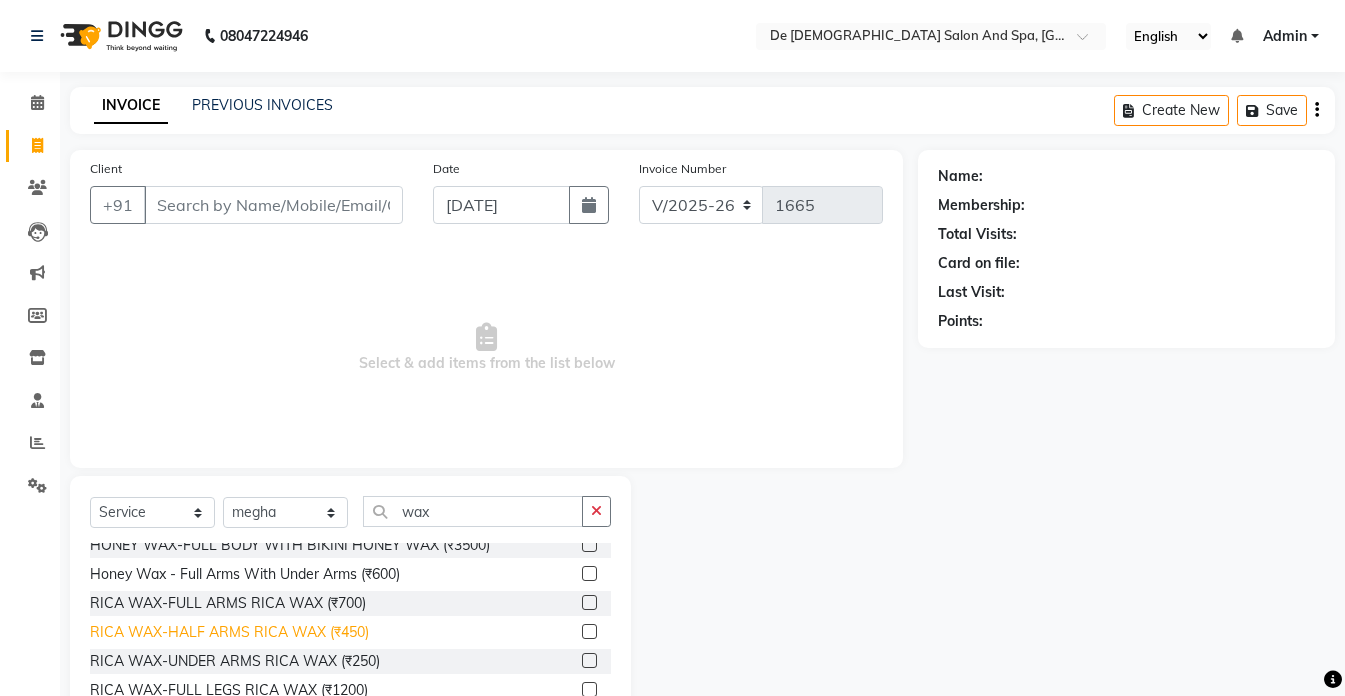 click on "RICA WAX-HALF ARMS RICA WAX (₹450)" 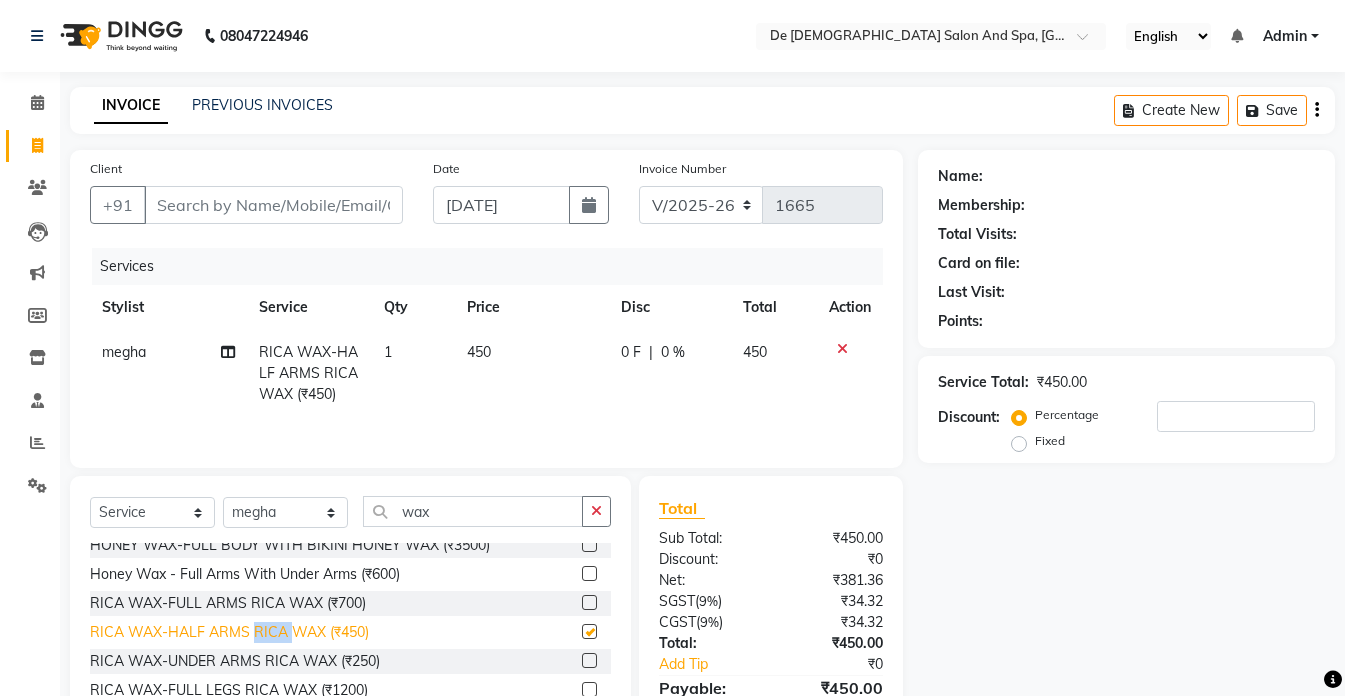 click on "RICA WAX-HALF ARMS RICA WAX (₹450)" 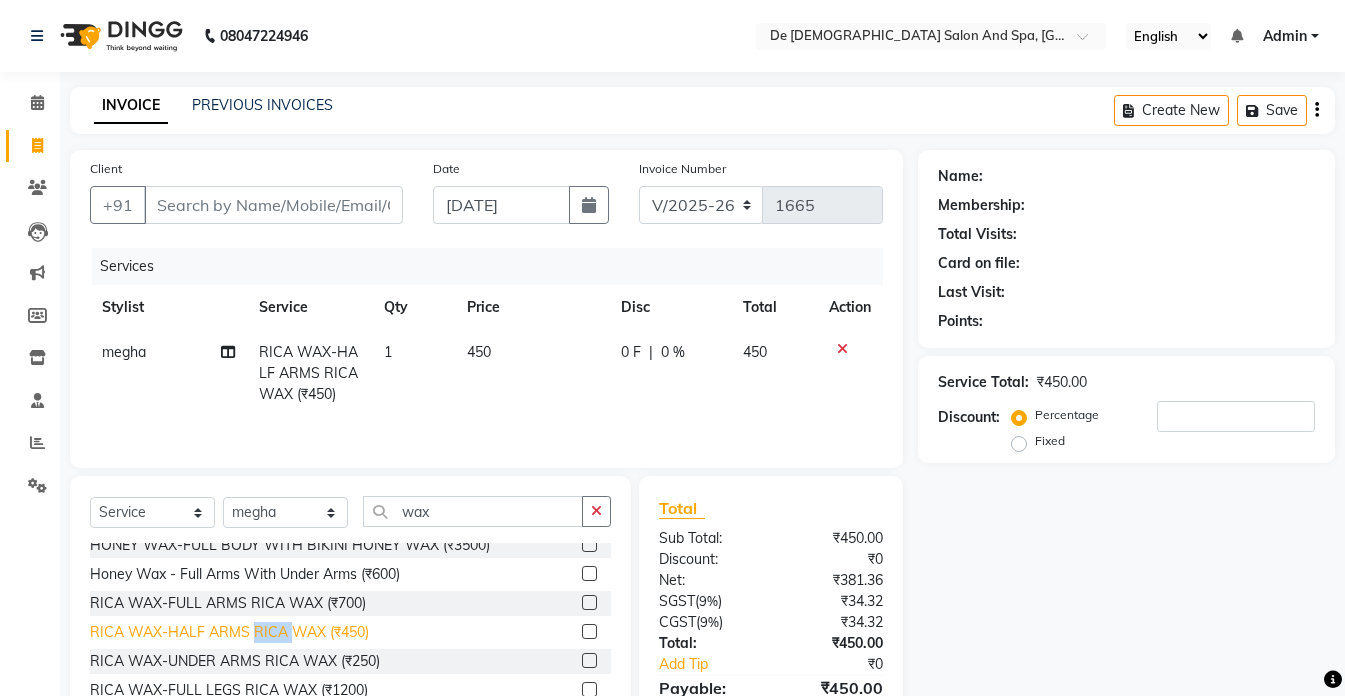 checkbox on "false" 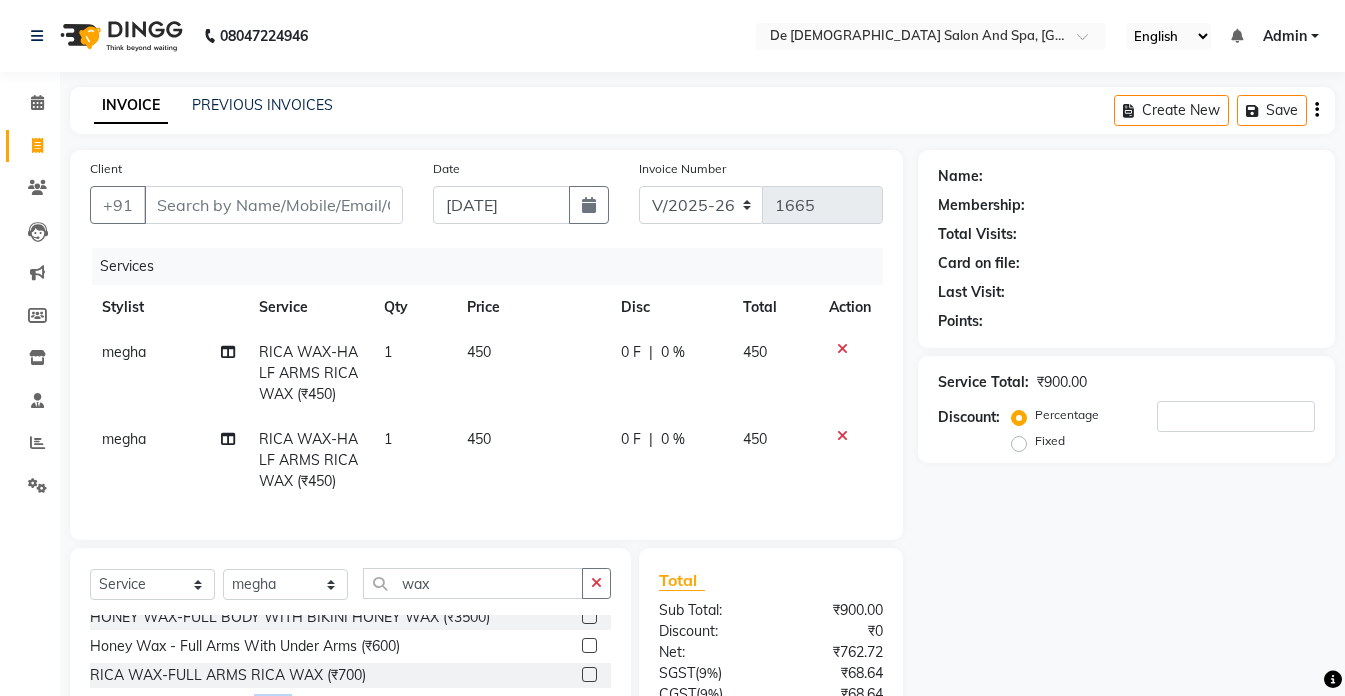 scroll, scrollTop: 192, scrollLeft: 0, axis: vertical 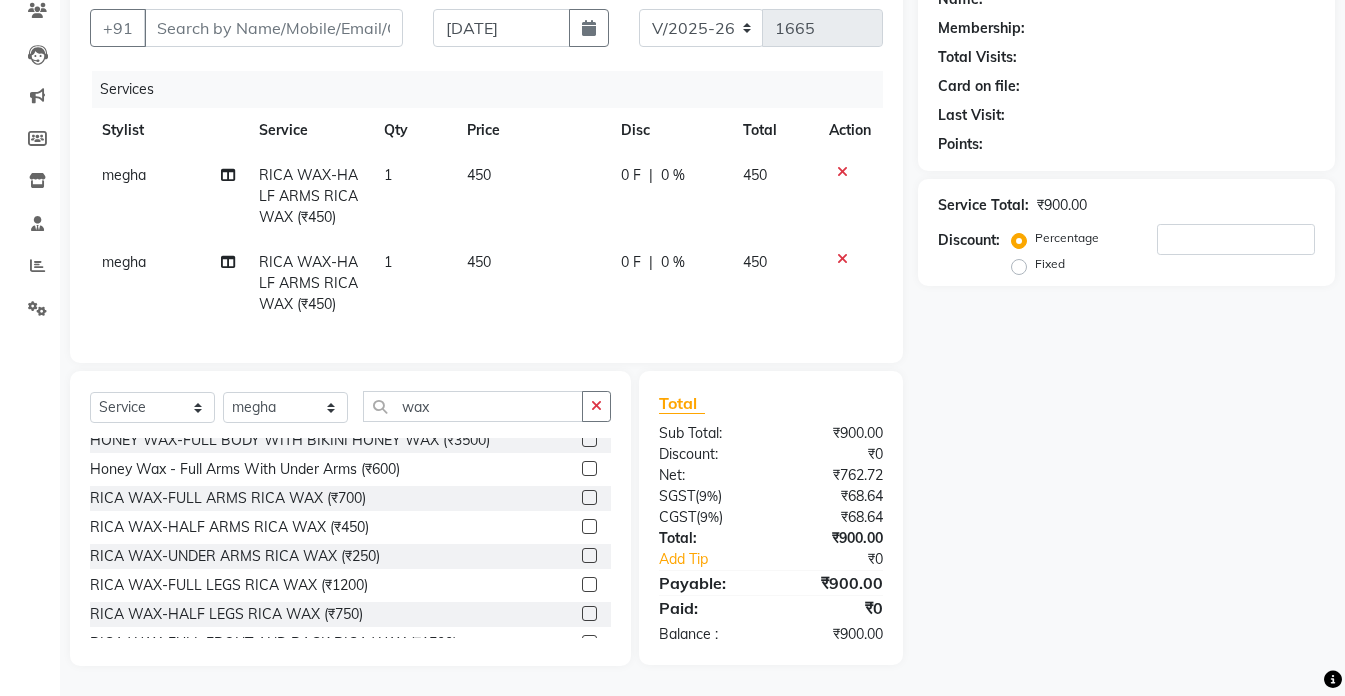 click 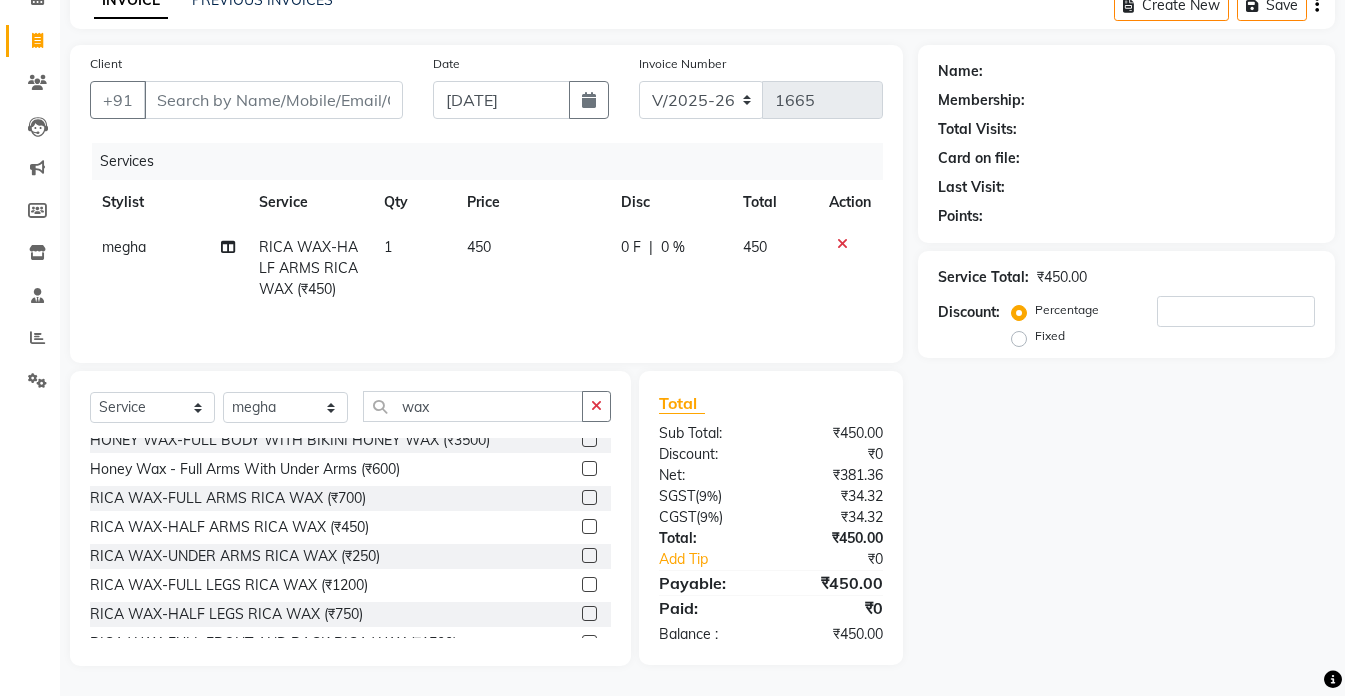 scroll, scrollTop: 105, scrollLeft: 0, axis: vertical 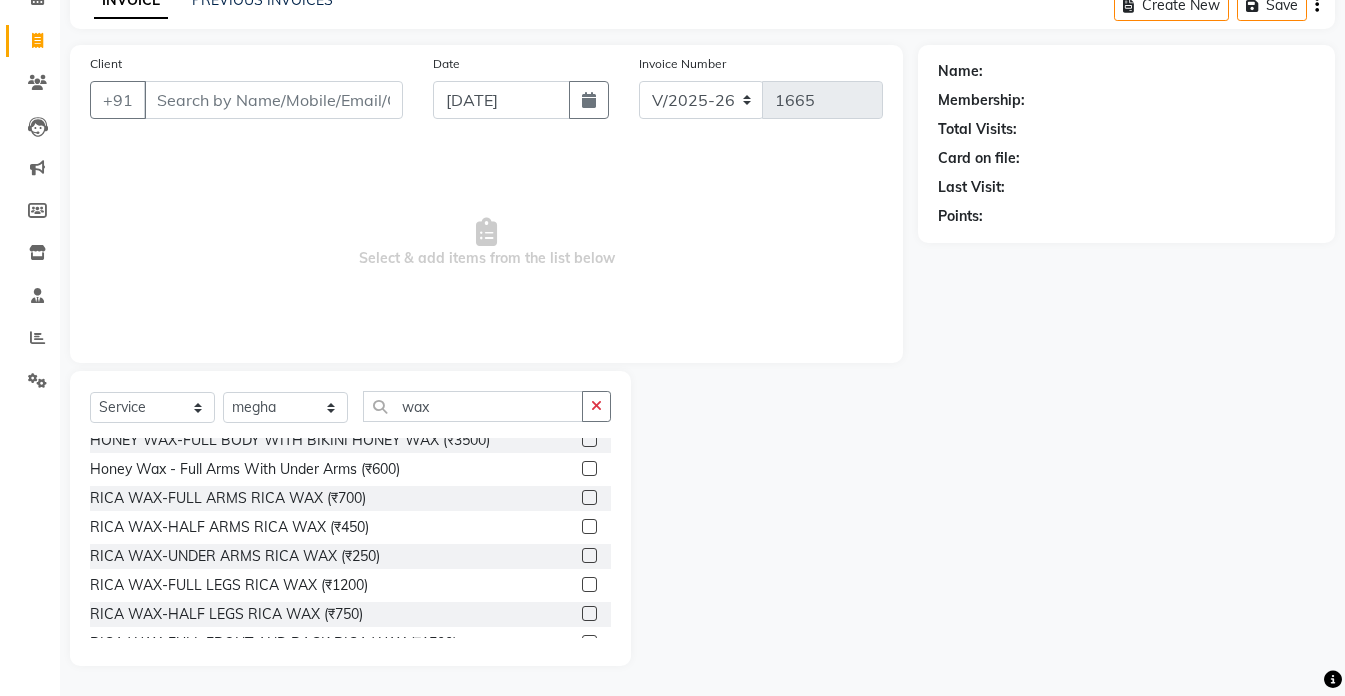 drag, startPoint x: 455, startPoint y: 67, endPoint x: 464, endPoint y: 151, distance: 84.48077 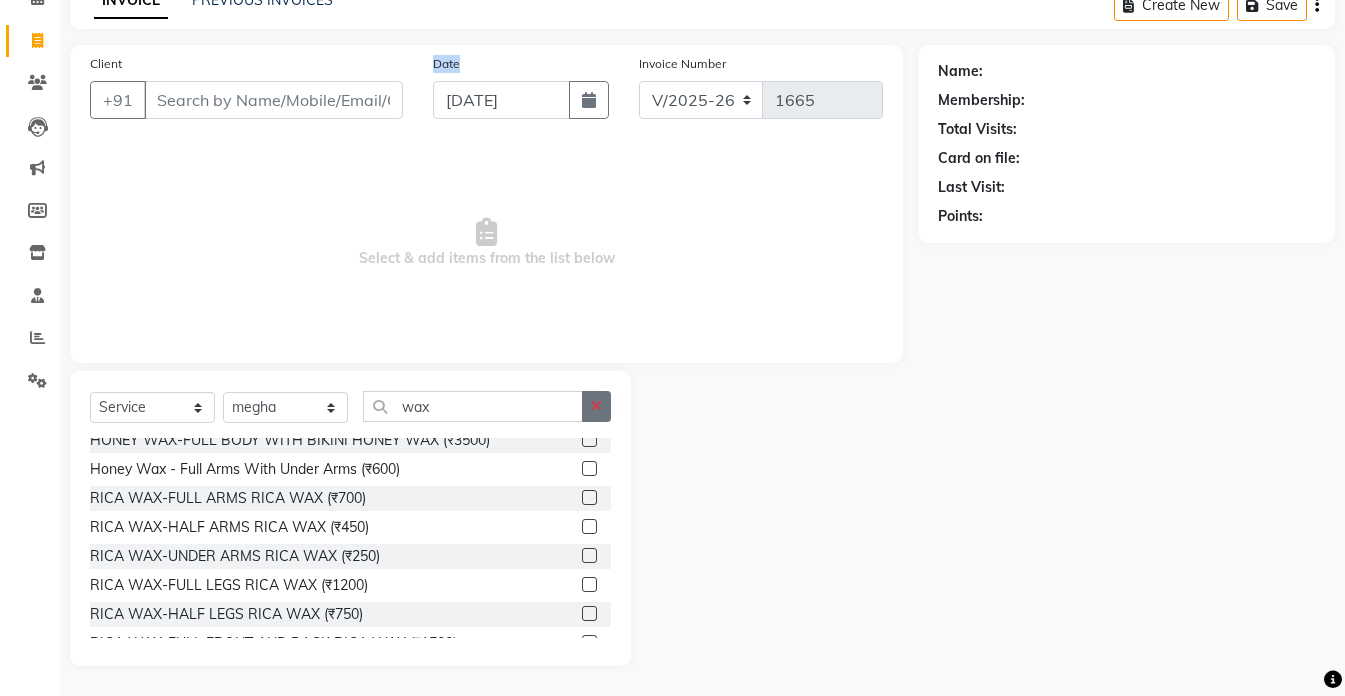 click 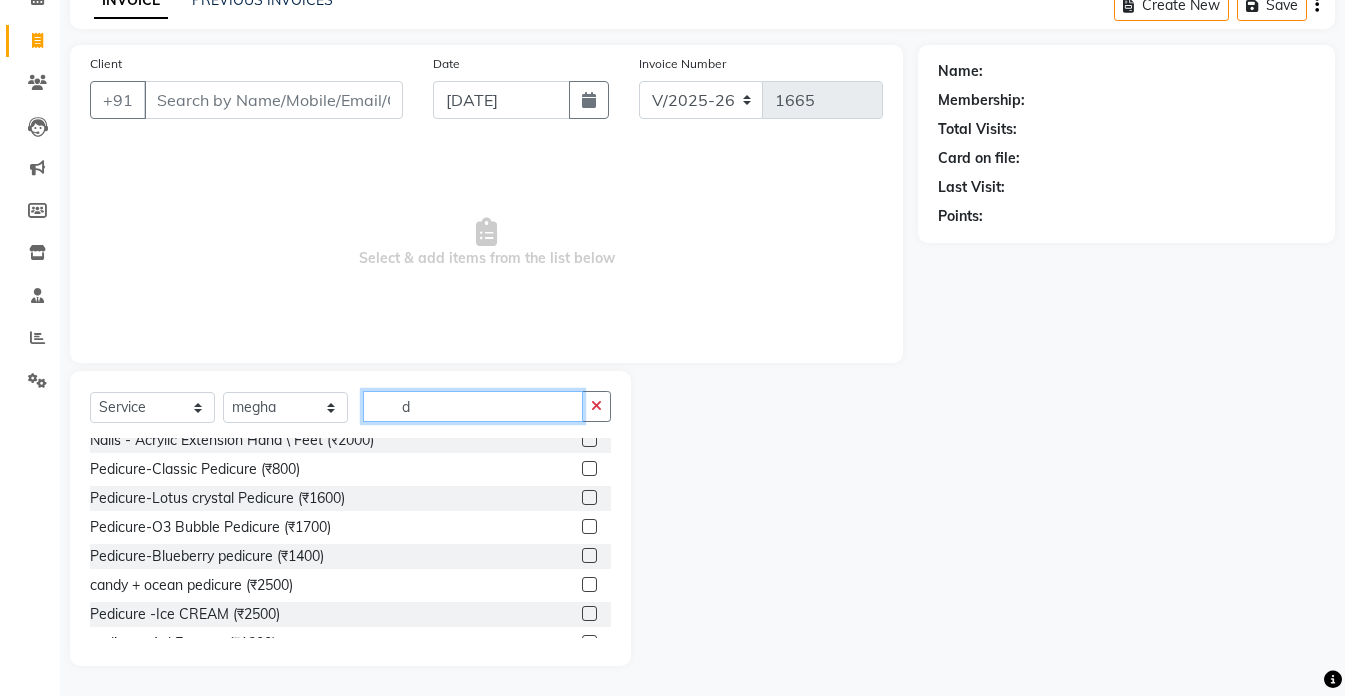 scroll, scrollTop: 0, scrollLeft: 0, axis: both 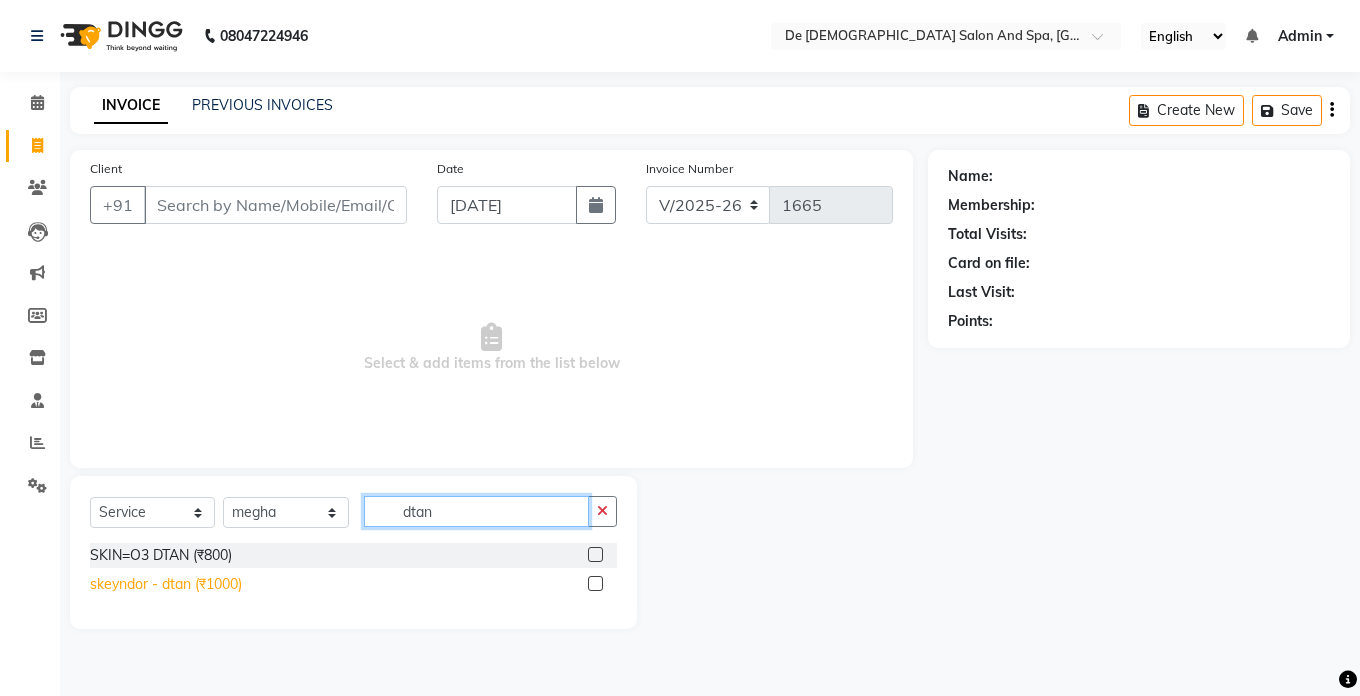 type on "dtan" 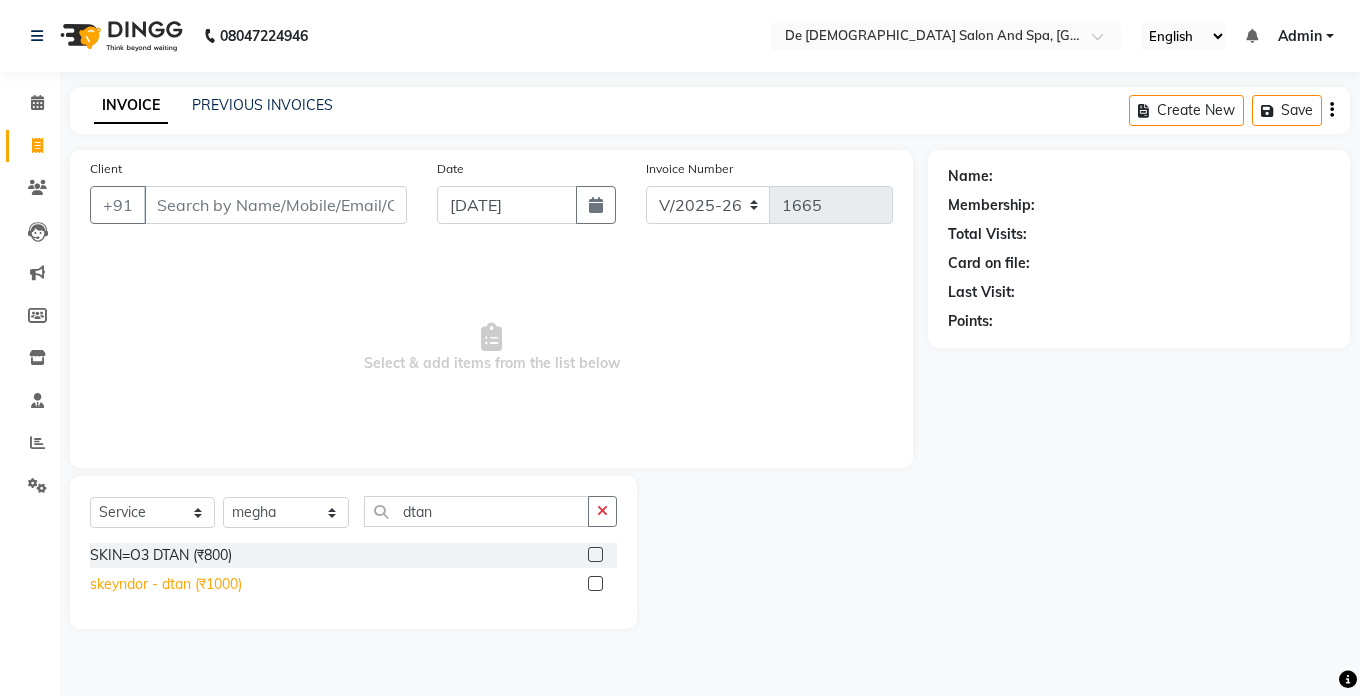 click on "skeyndor - dtan (₹1000)" 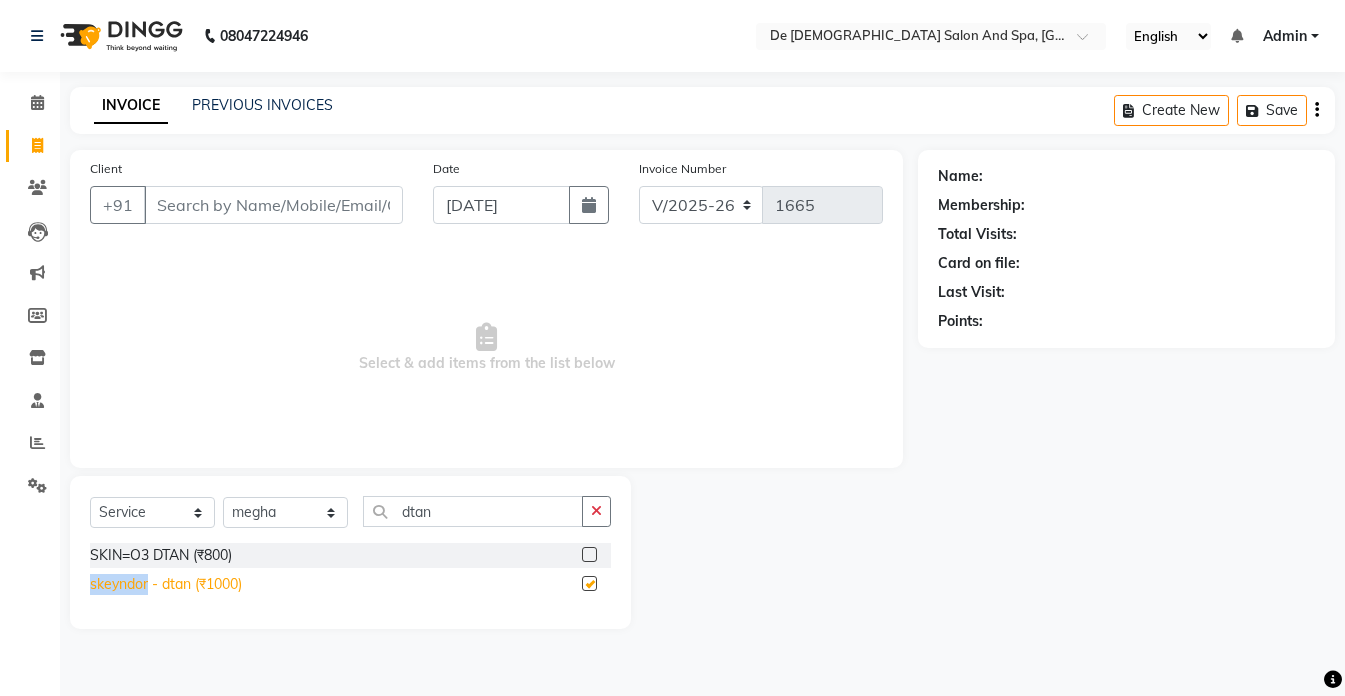 click on "skeyndor - dtan (₹1000)" 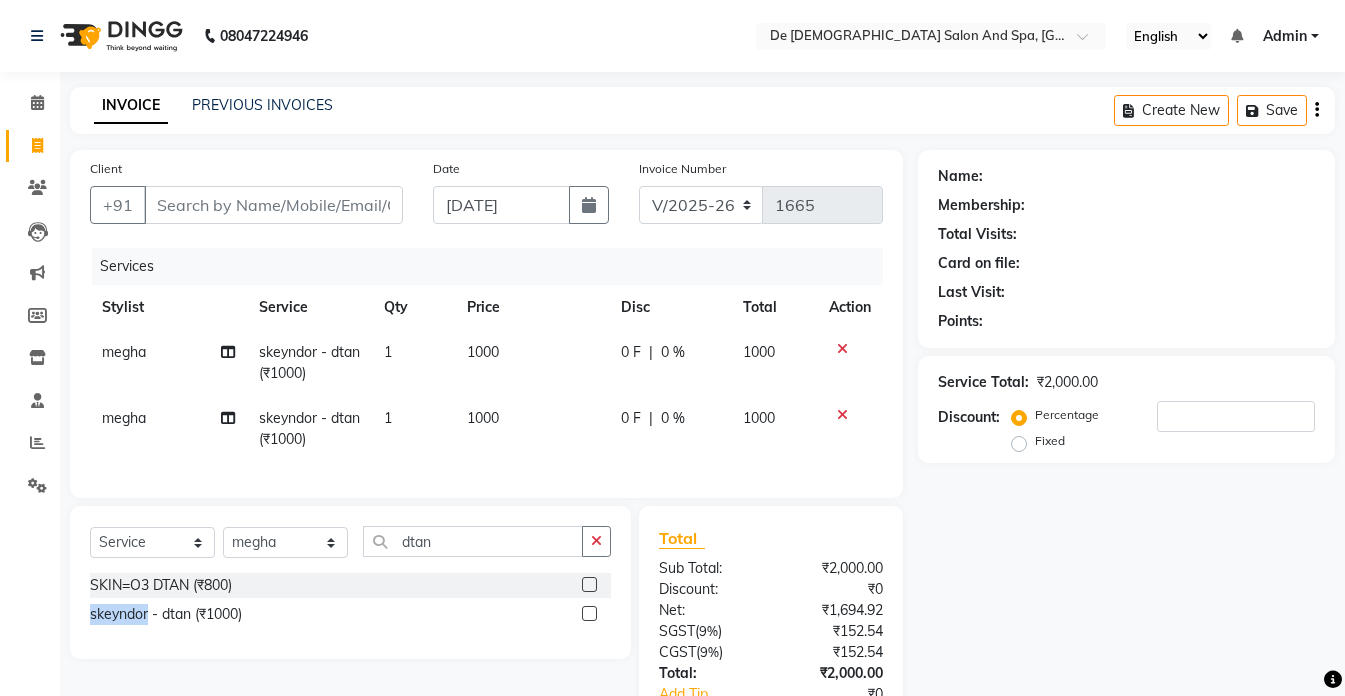 click 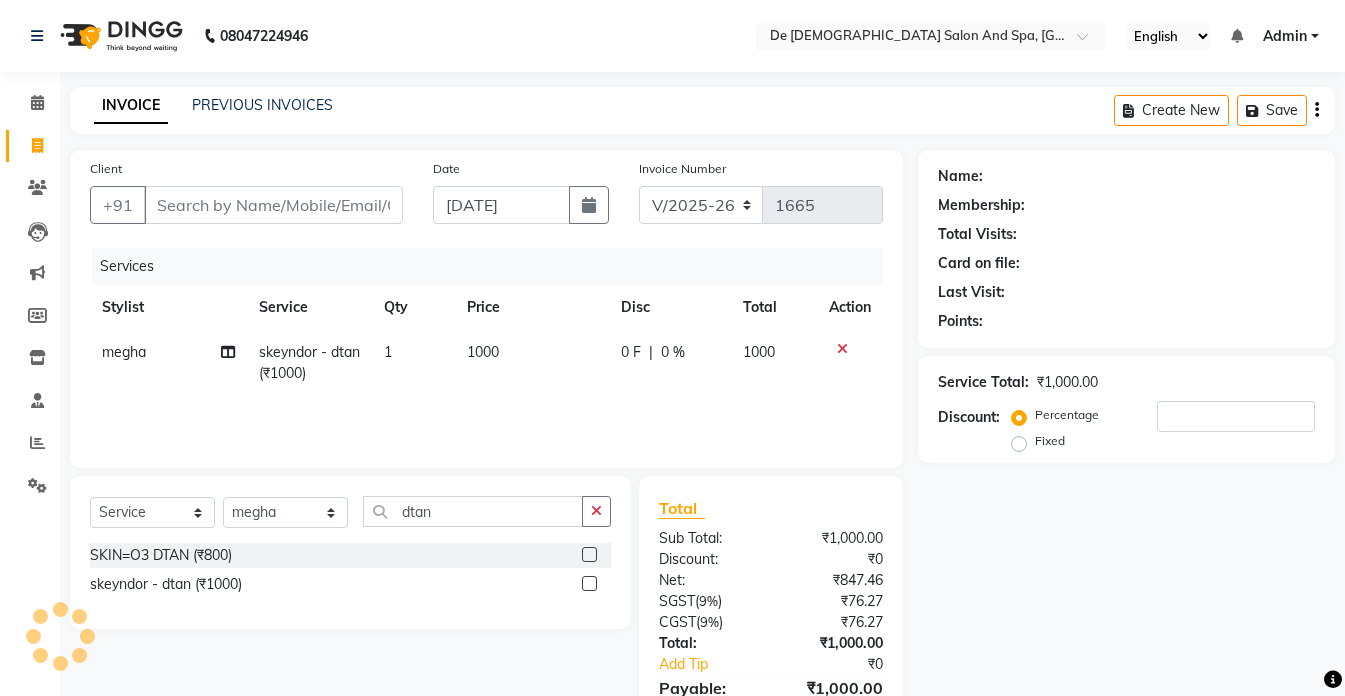 click 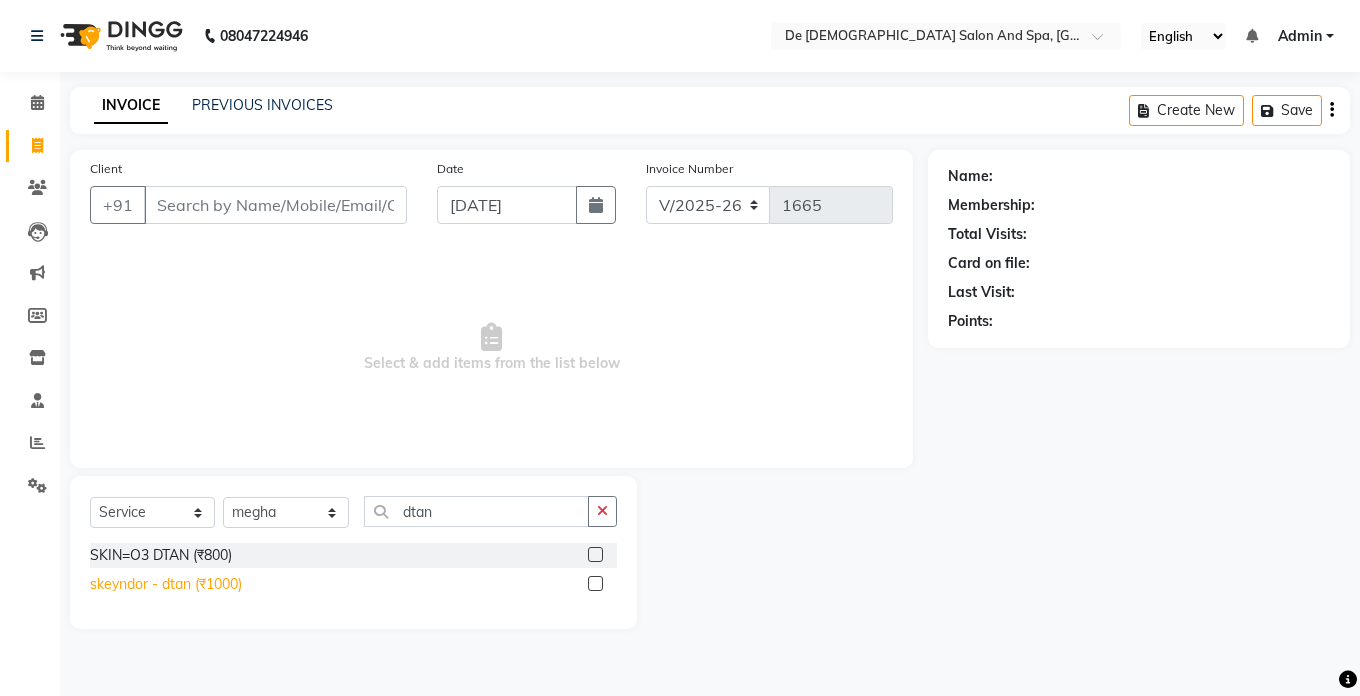 click on "skeyndor - dtan (₹1000)" 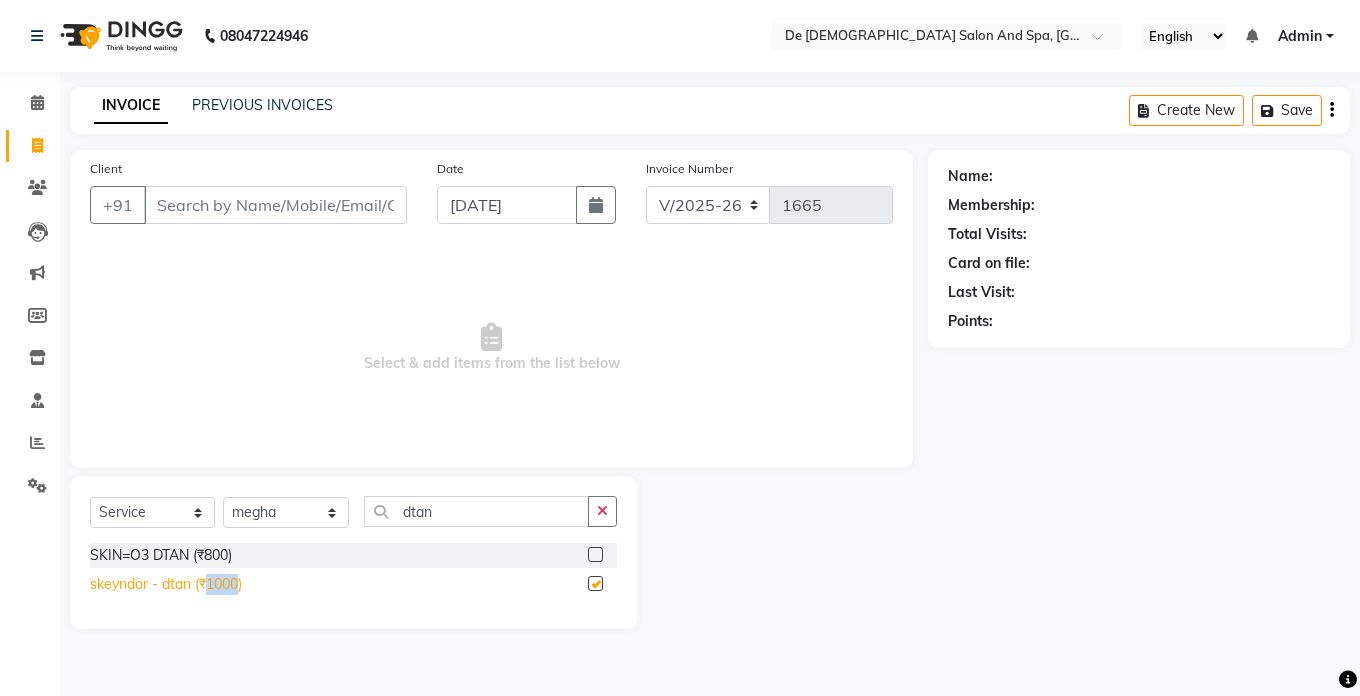 click on "skeyndor - dtan (₹1000)" 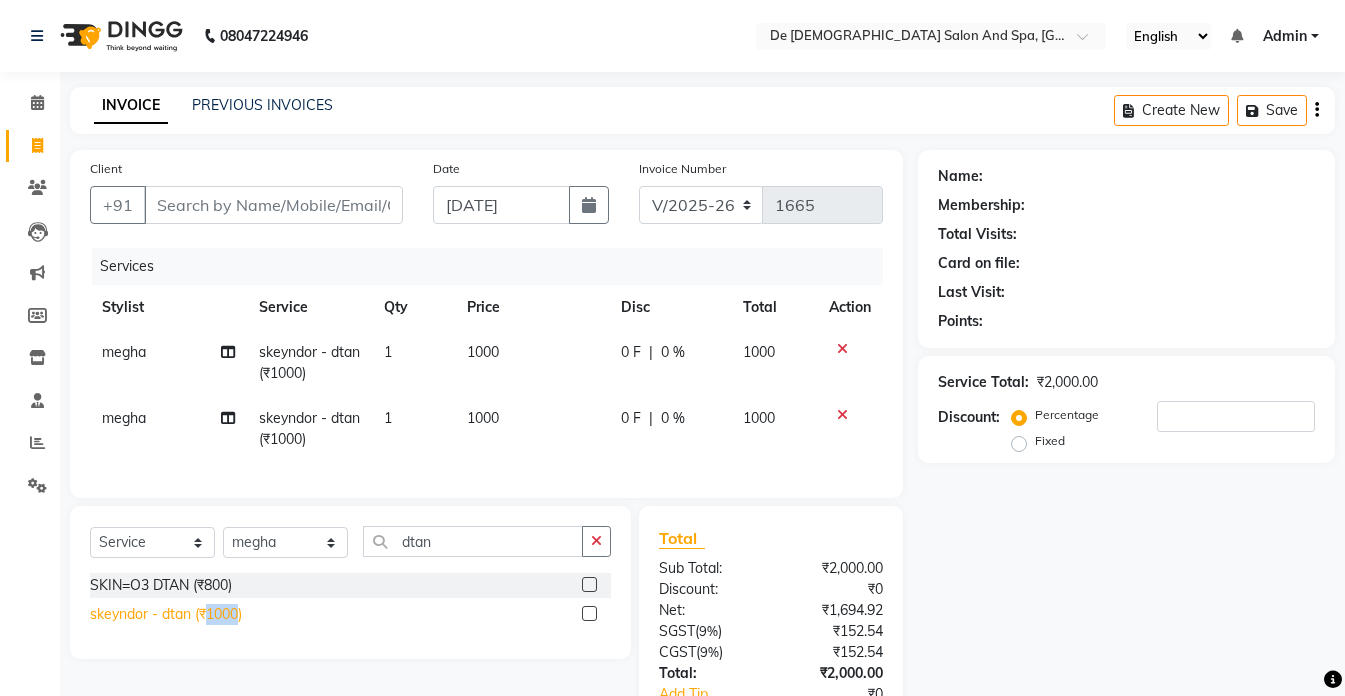 checkbox on "false" 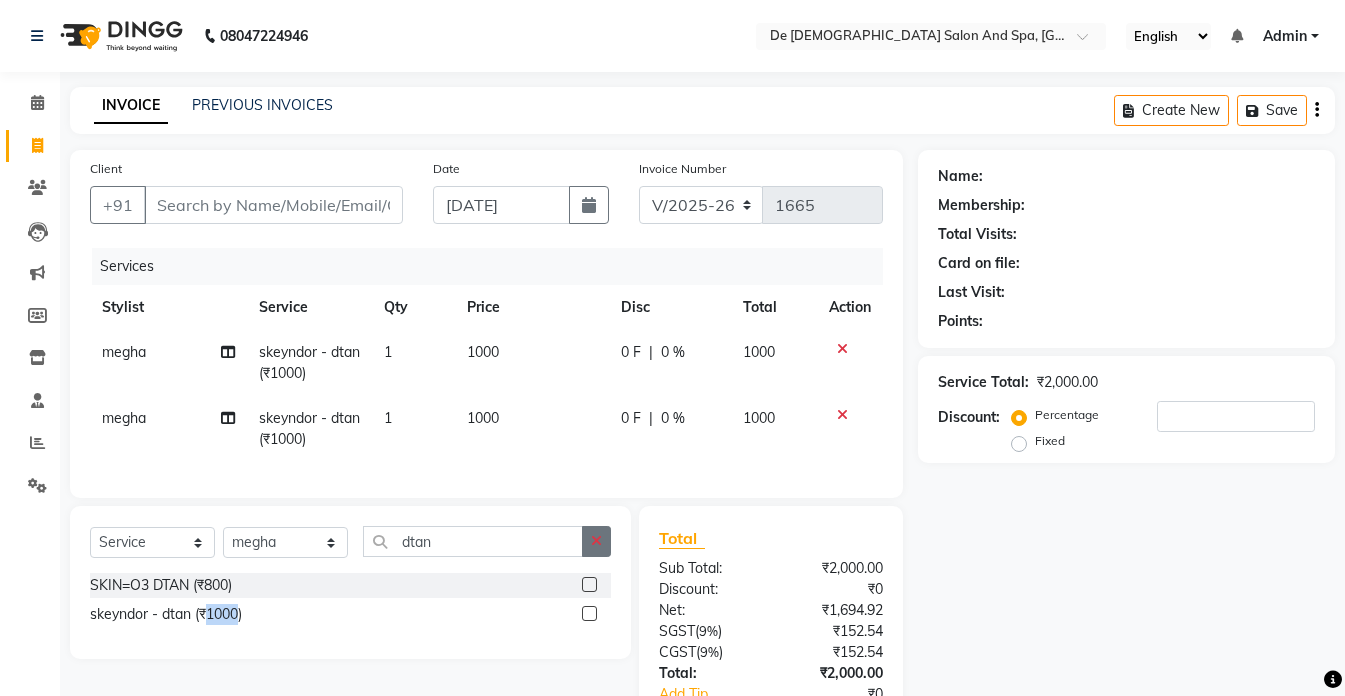 click 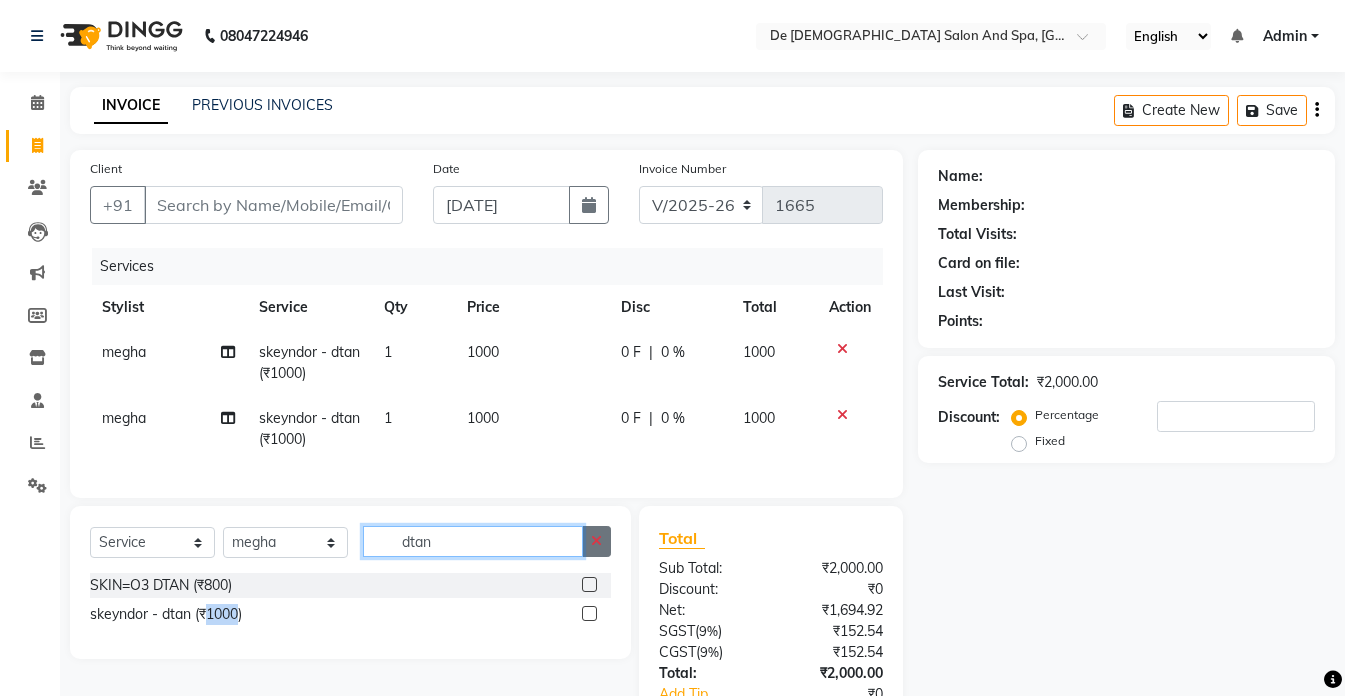 type 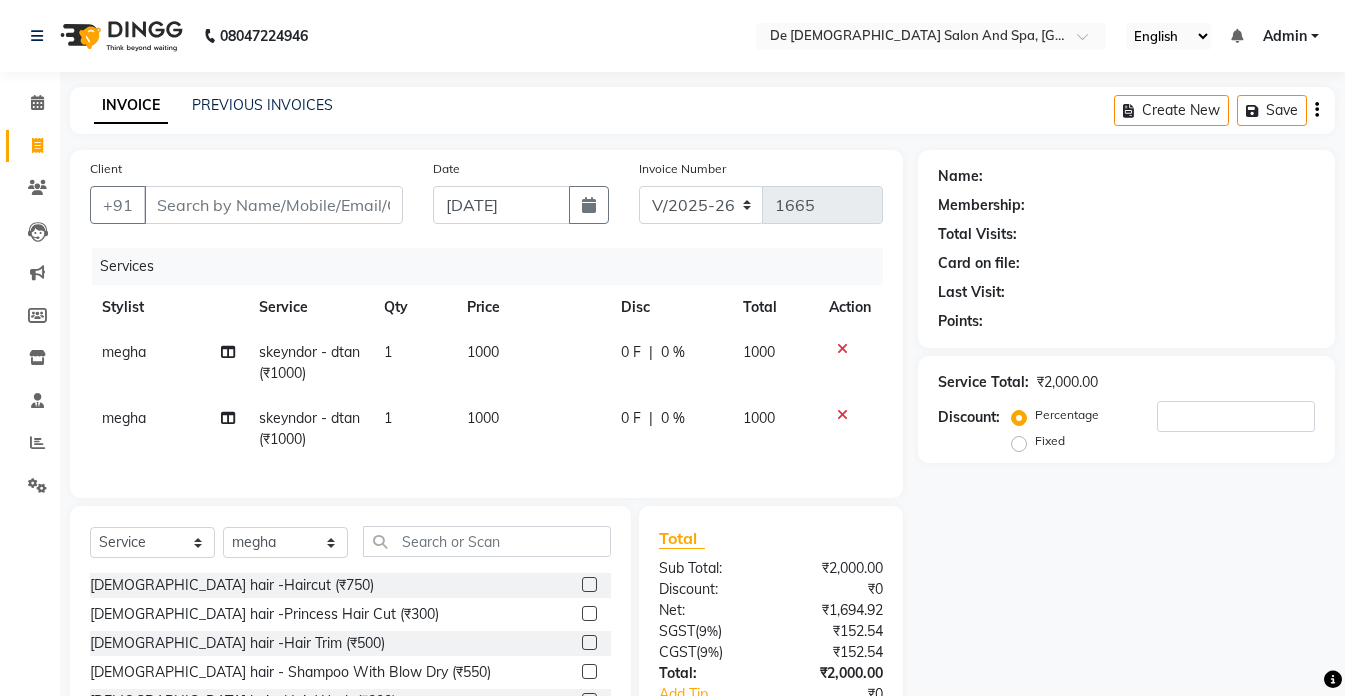 click 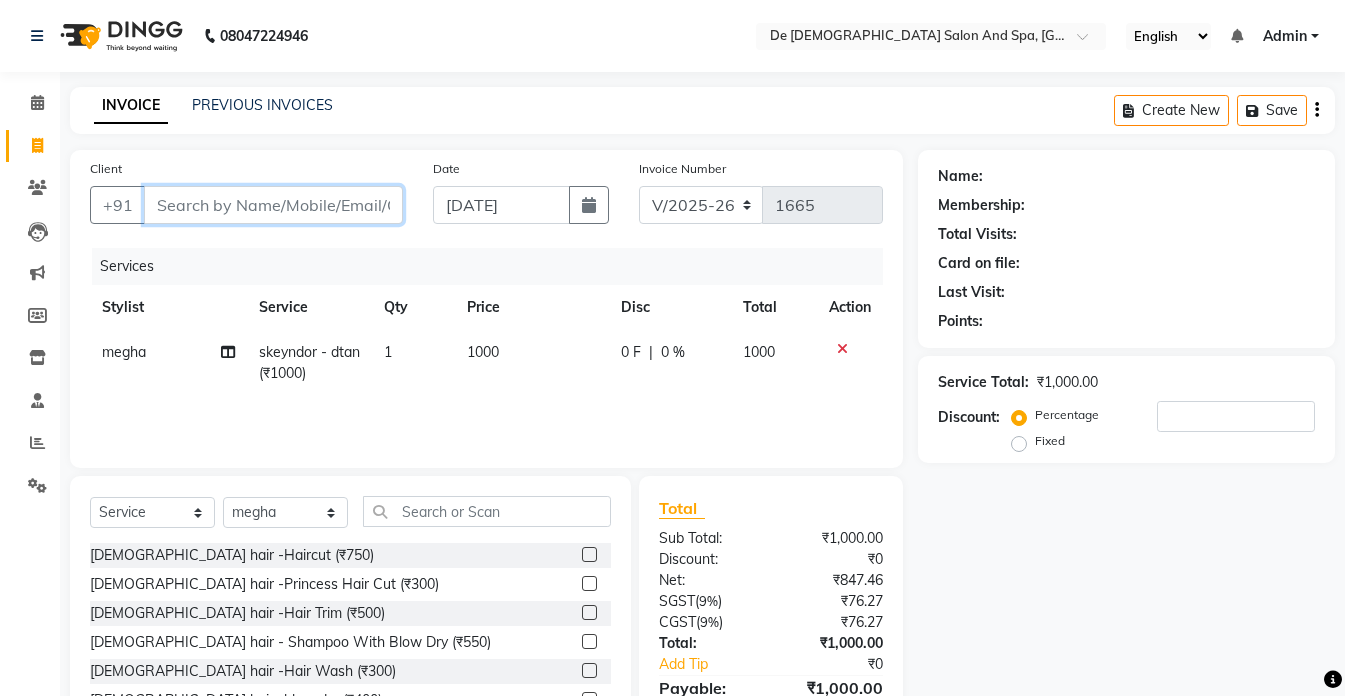 click on "Client" at bounding box center (273, 205) 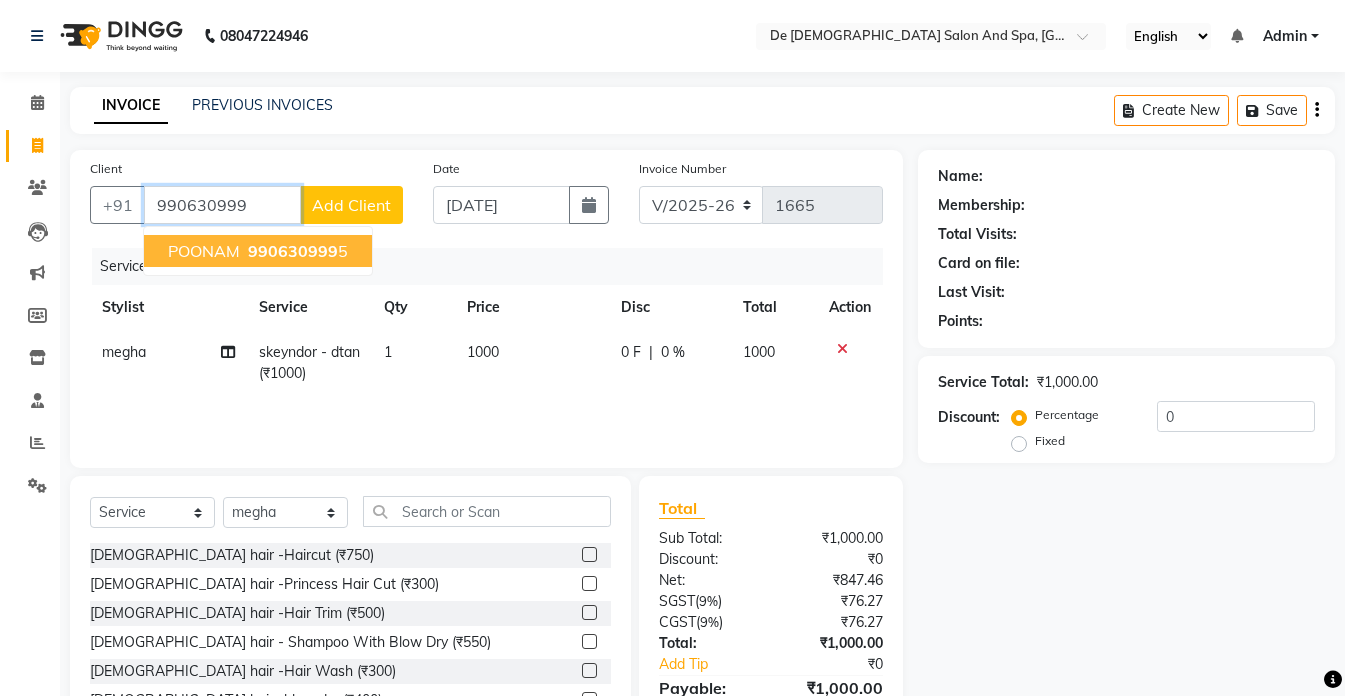 click on "990630999" at bounding box center [293, 251] 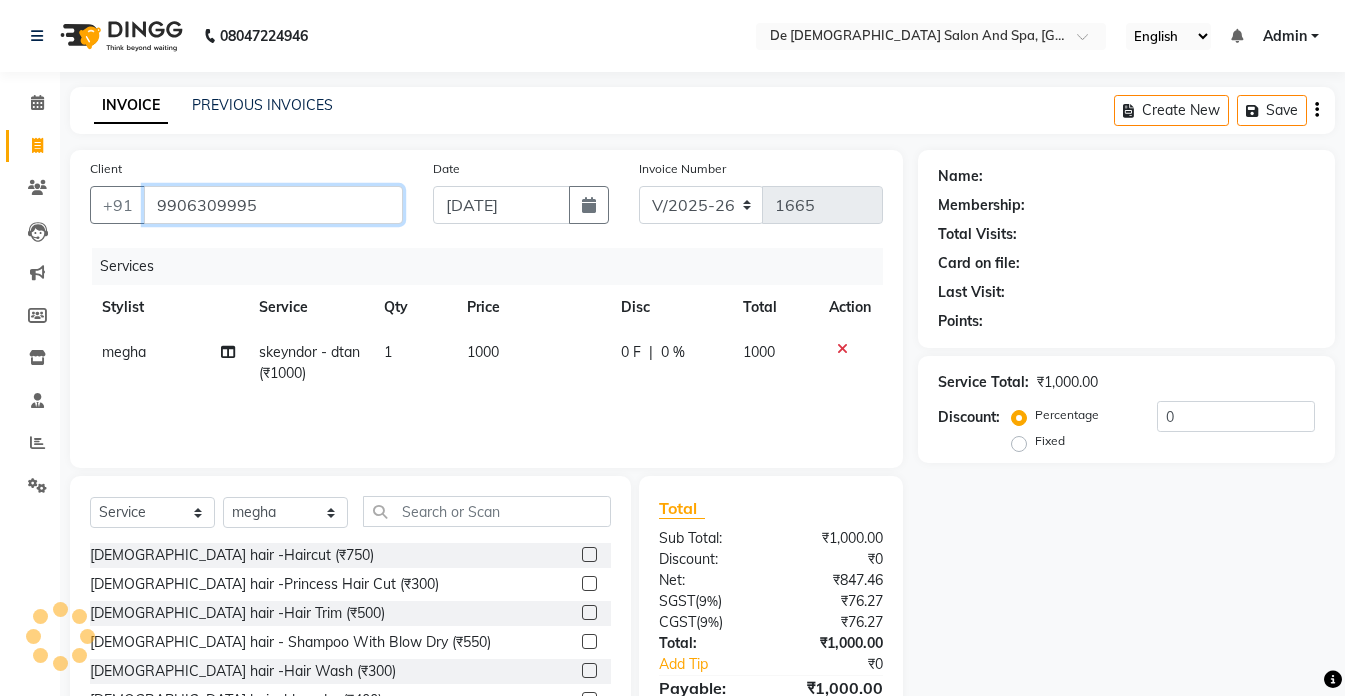 type on "9906309995" 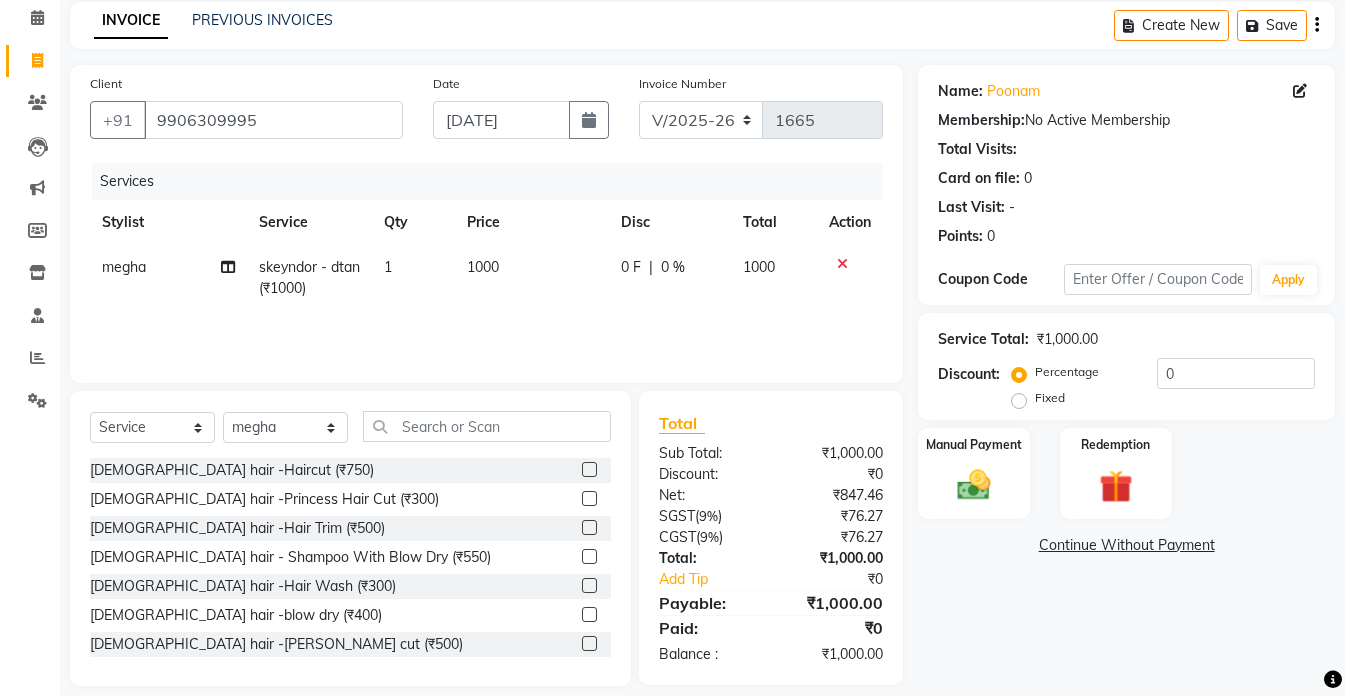 scroll, scrollTop: 105, scrollLeft: 0, axis: vertical 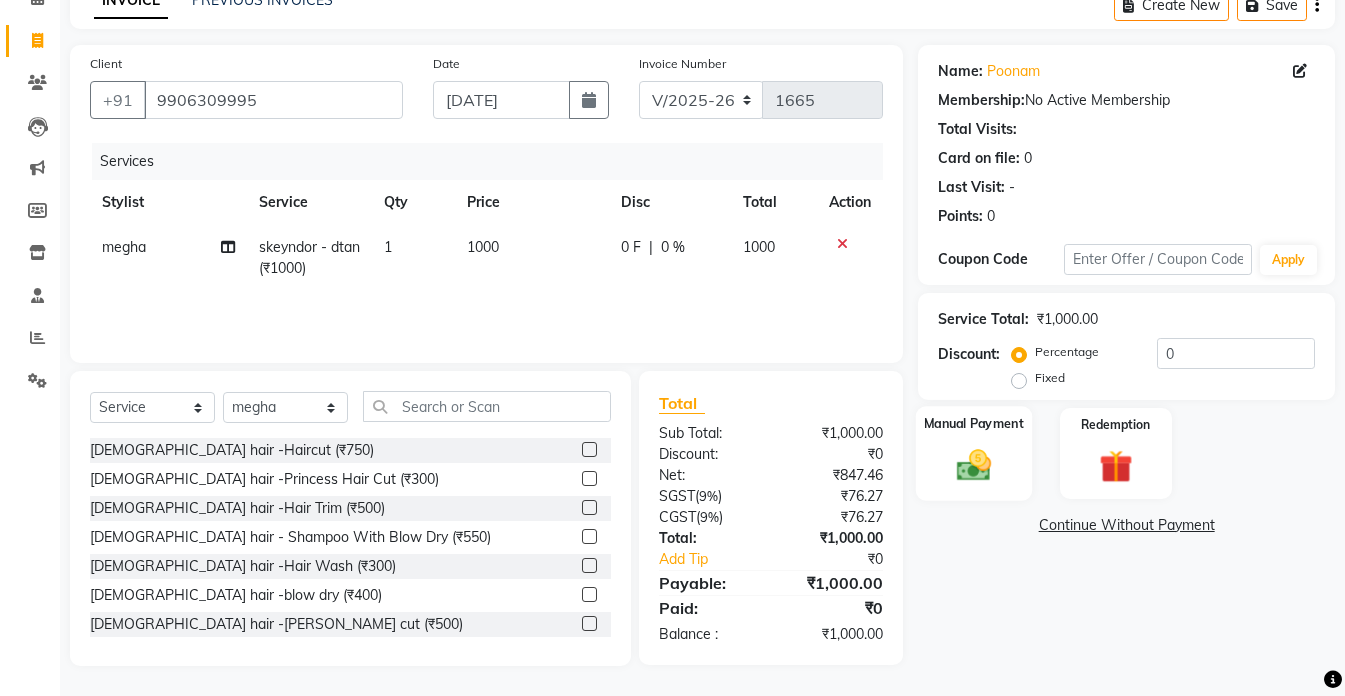 click 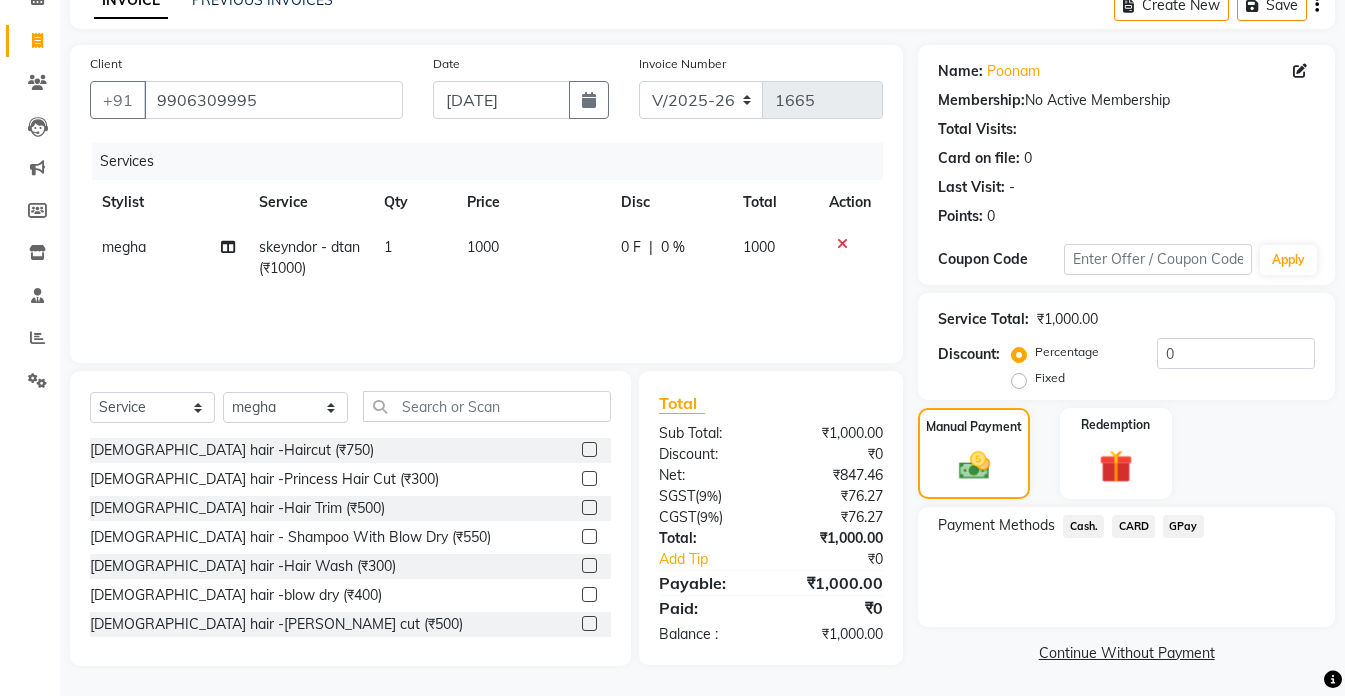 click on "Cash." 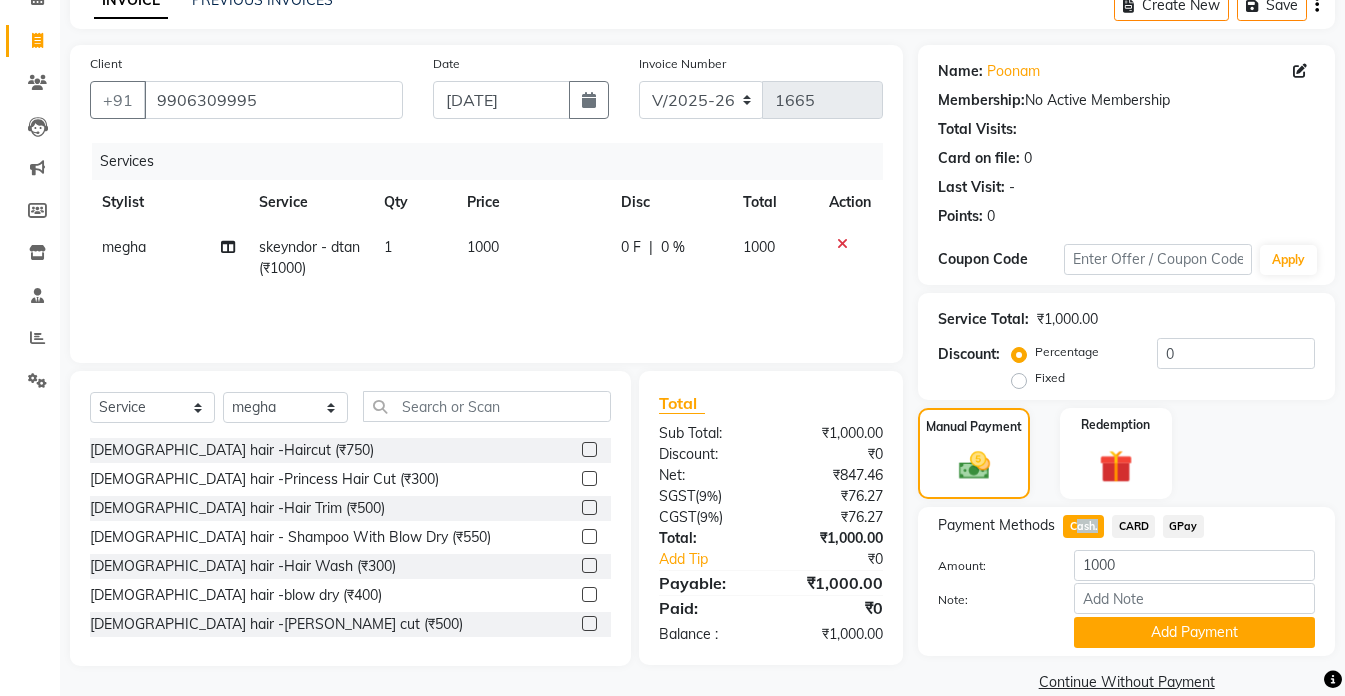 click on "Cash." 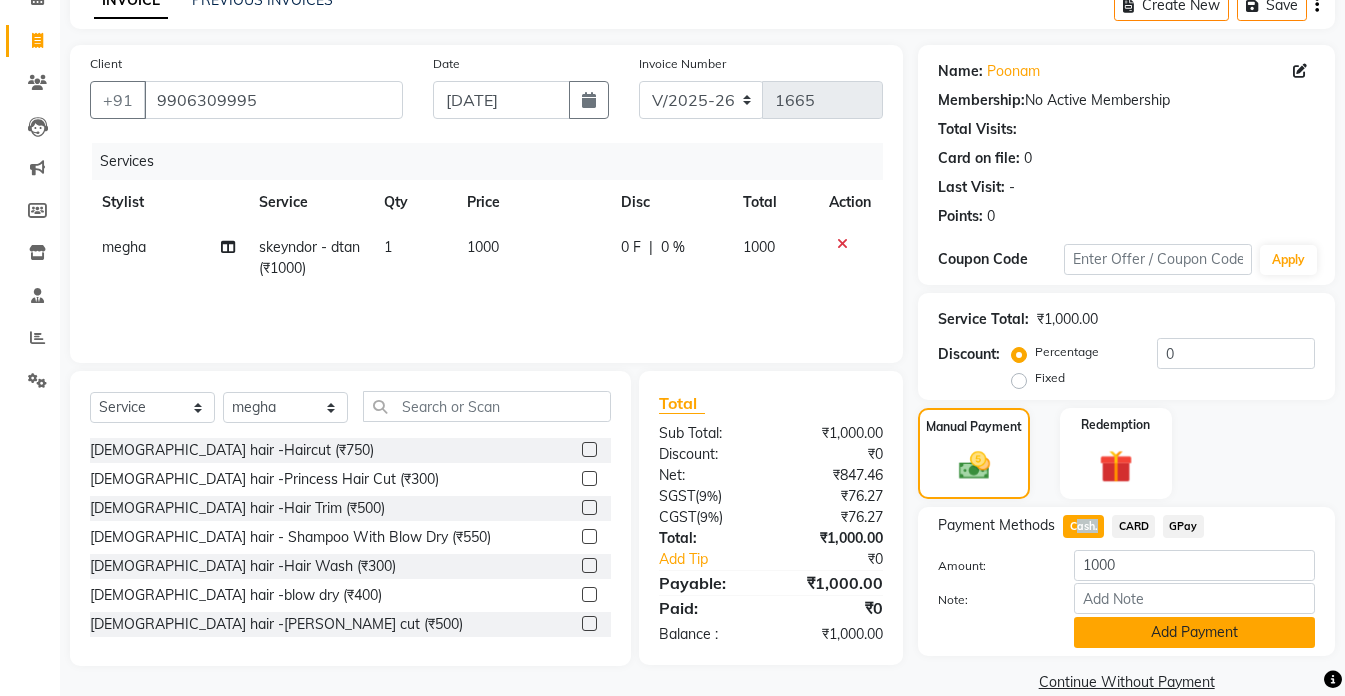 drag, startPoint x: 1071, startPoint y: 532, endPoint x: 1144, endPoint y: 634, distance: 125.43126 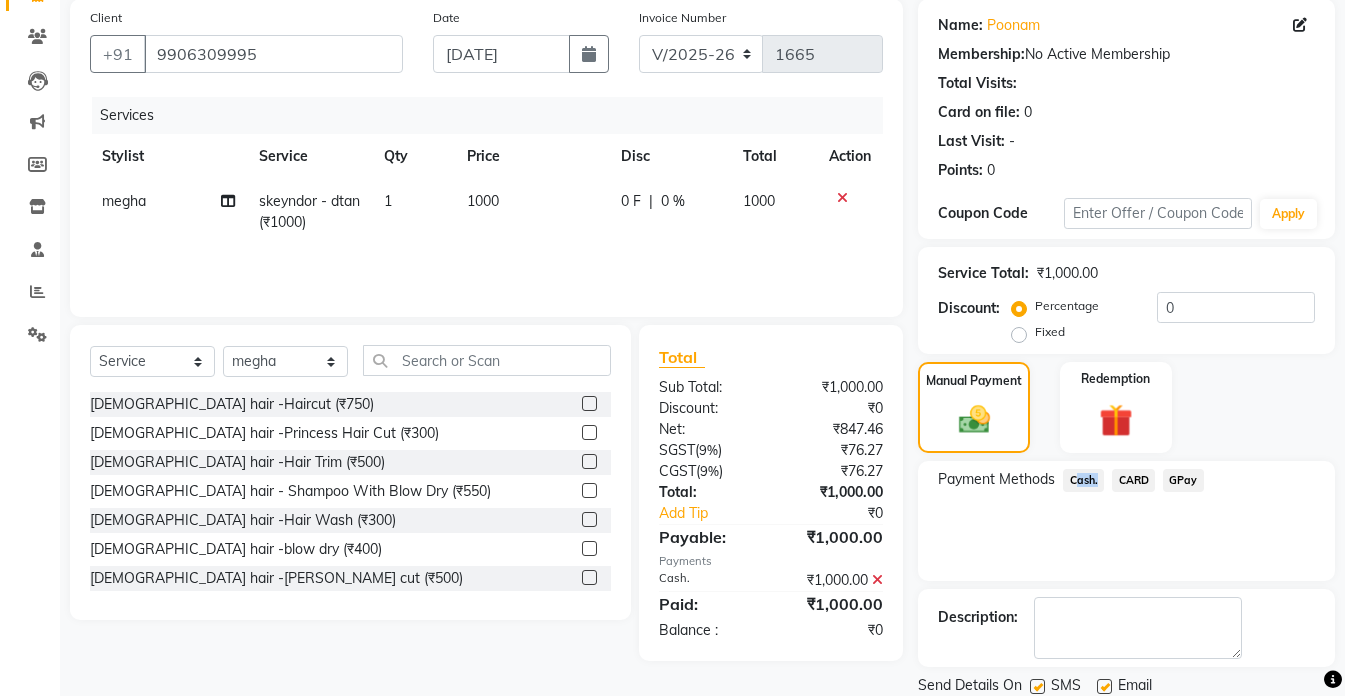 scroll, scrollTop: 220, scrollLeft: 0, axis: vertical 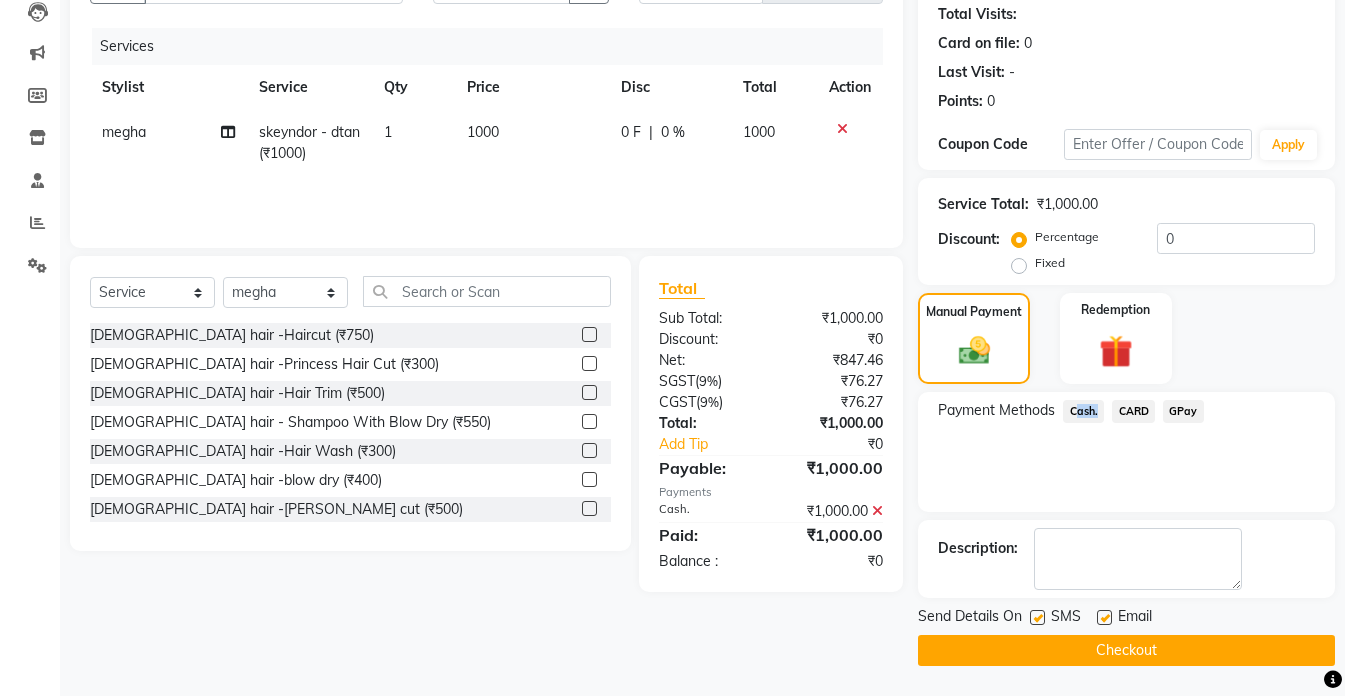 click on "Checkout" 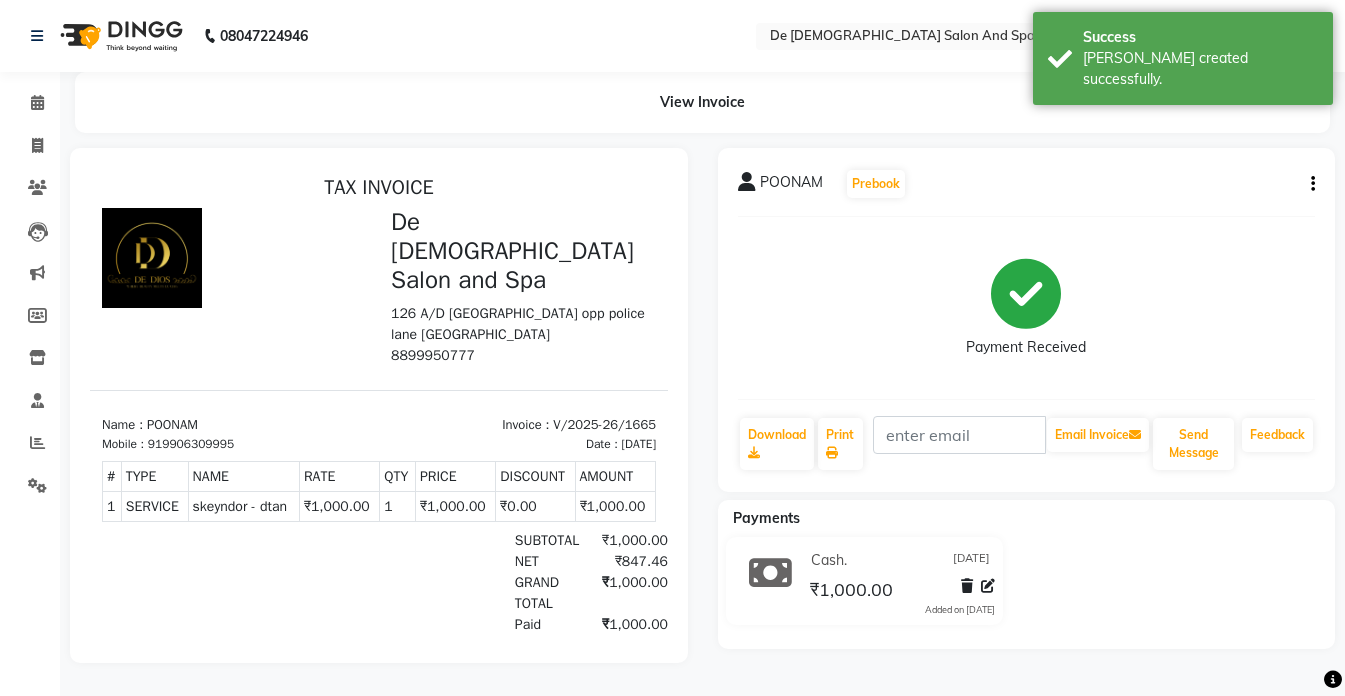 scroll, scrollTop: 0, scrollLeft: 0, axis: both 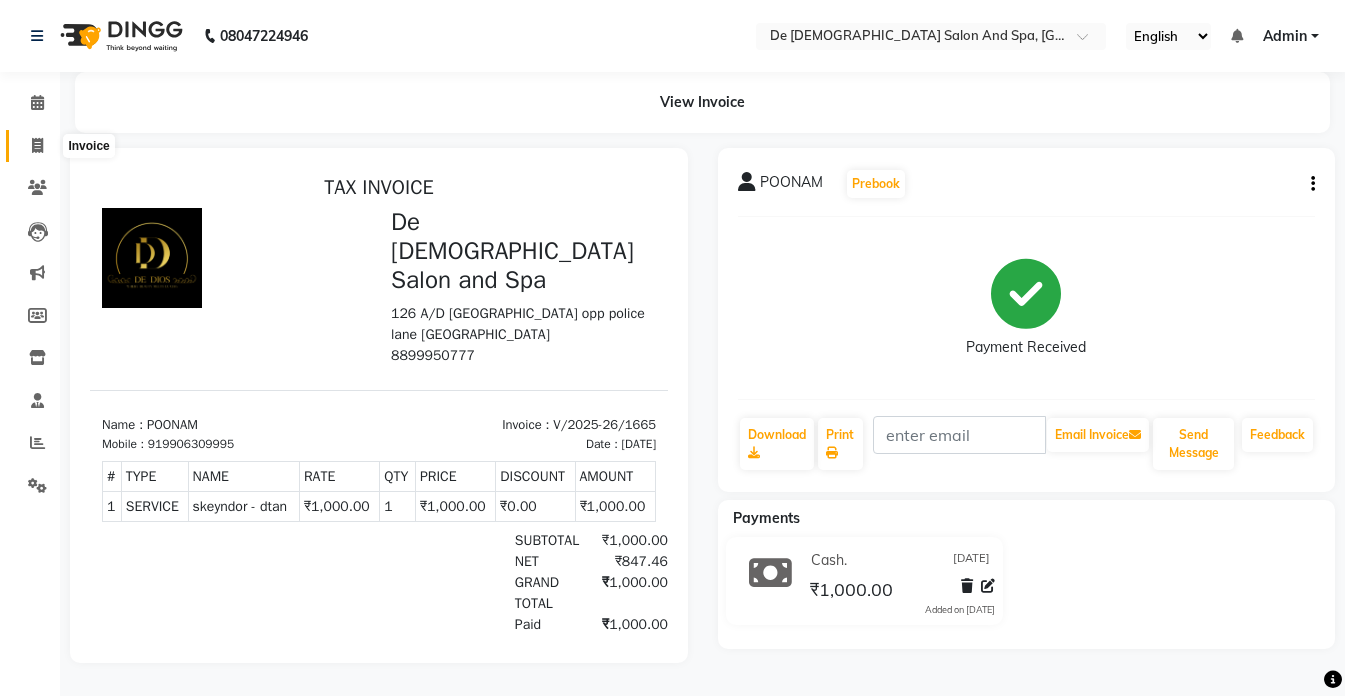 click 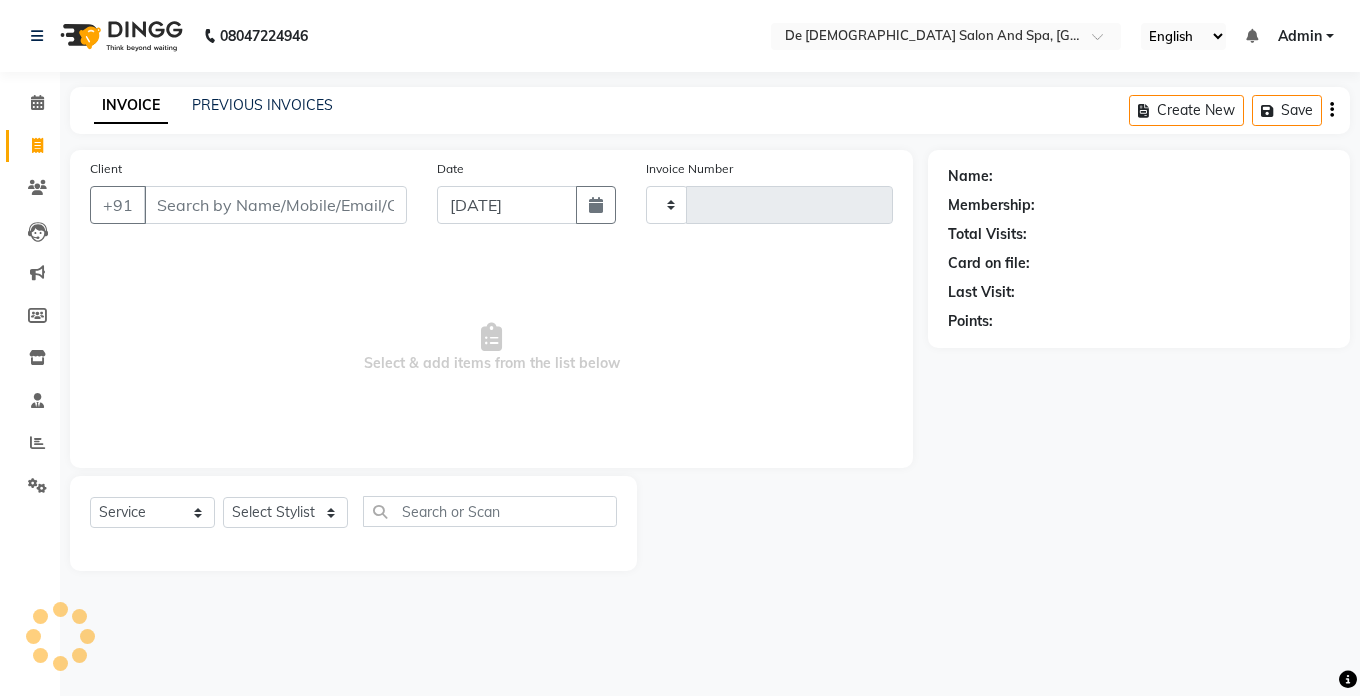 type on "1666" 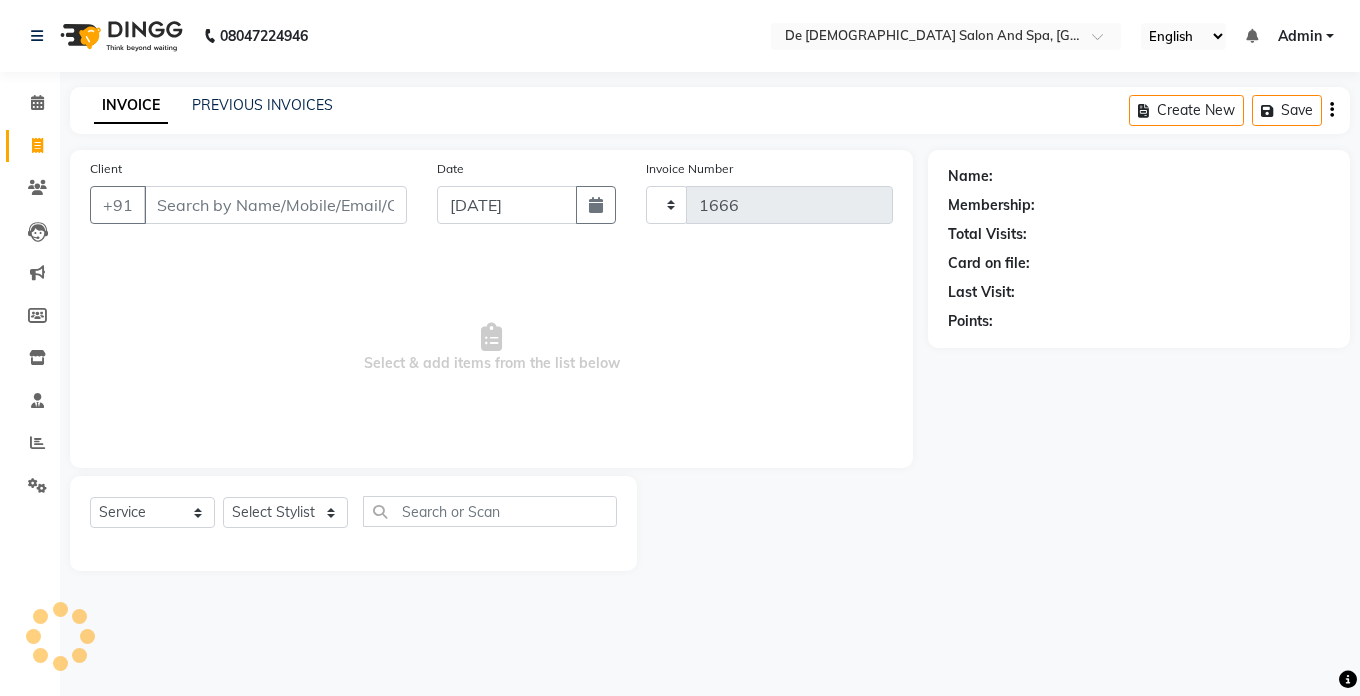 select on "6431" 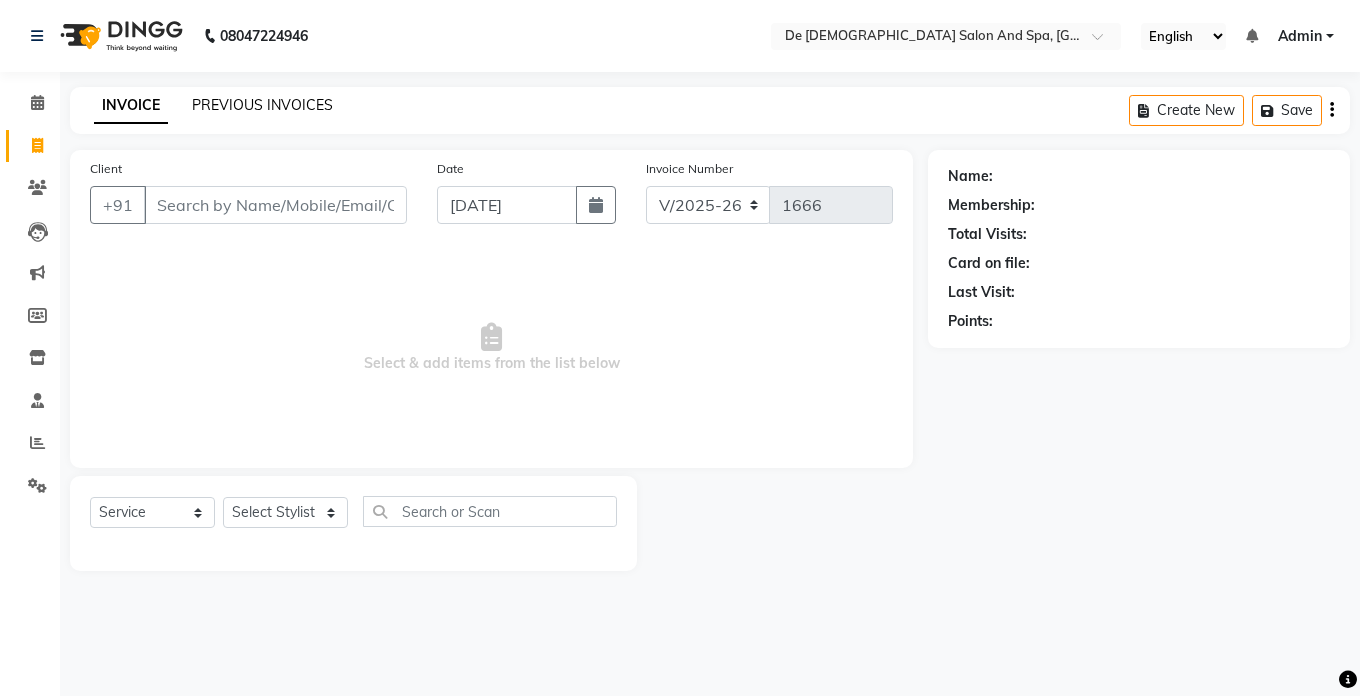 click on "PREVIOUS INVOICES" 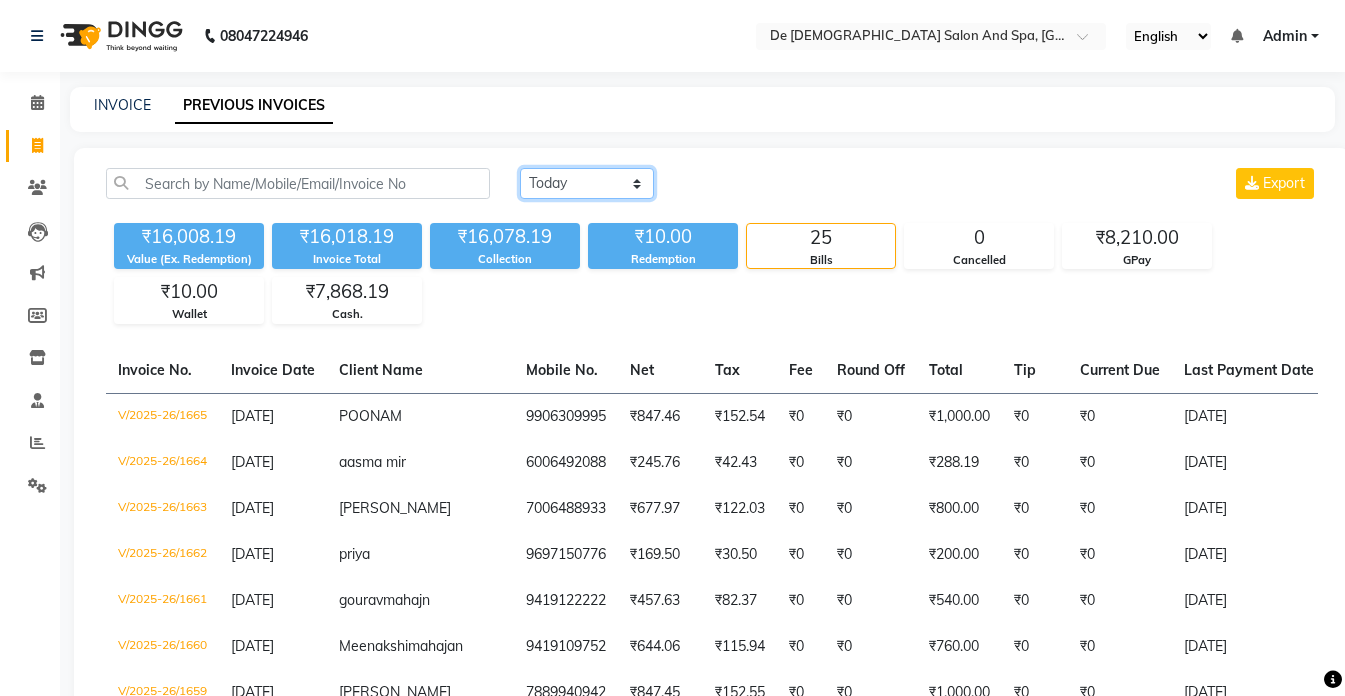 click on "[DATE] [DATE] Custom Range" 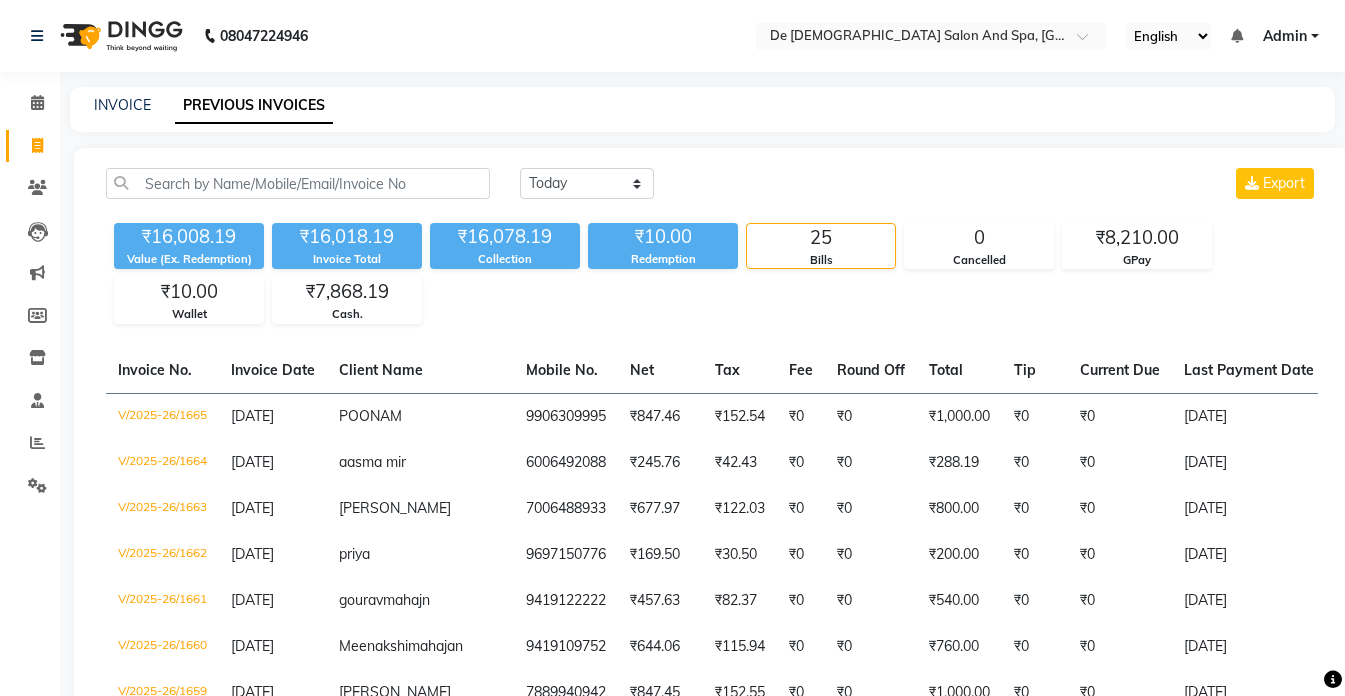 click on "₹10.00" 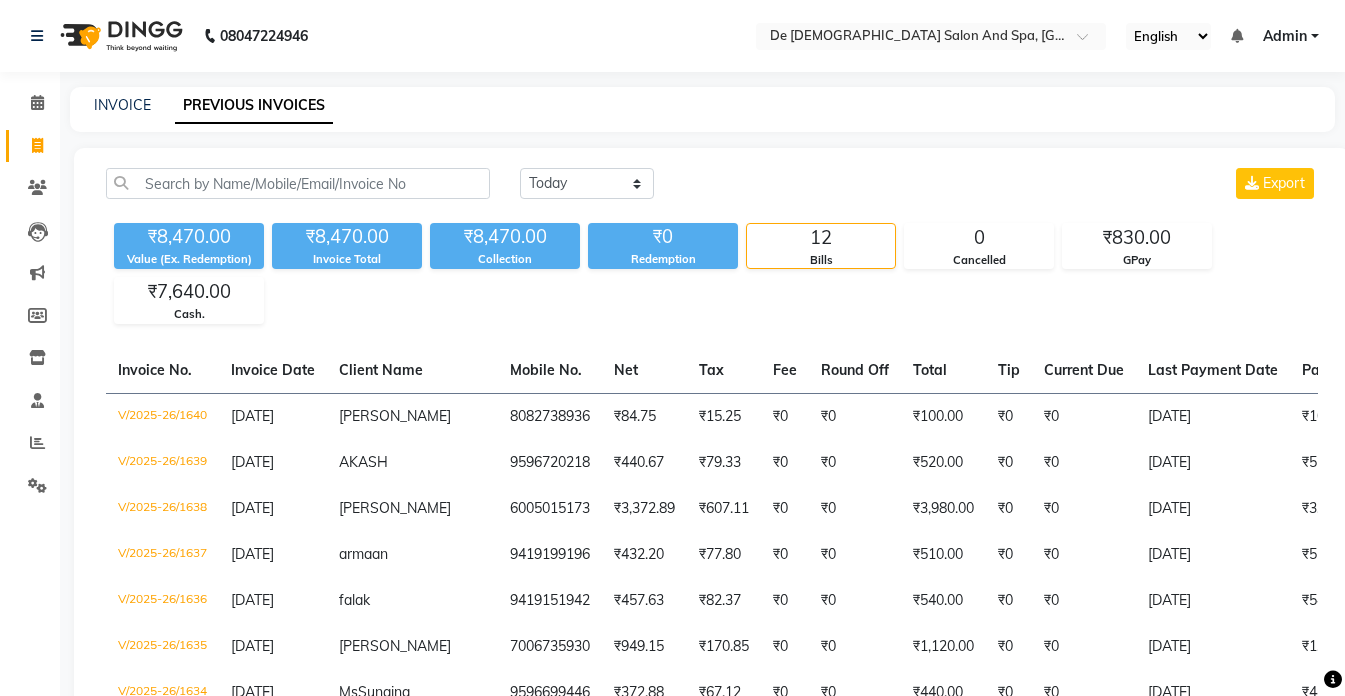 click on "INVOICE PREVIOUS INVOICES" 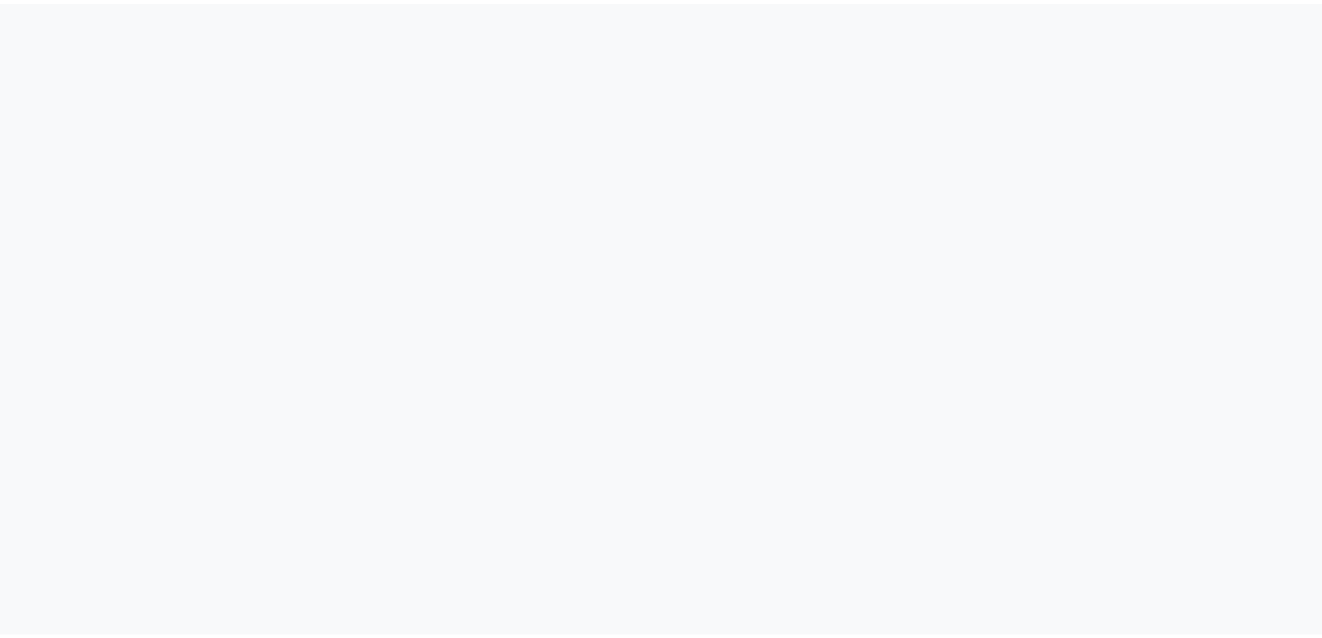 scroll, scrollTop: 0, scrollLeft: 0, axis: both 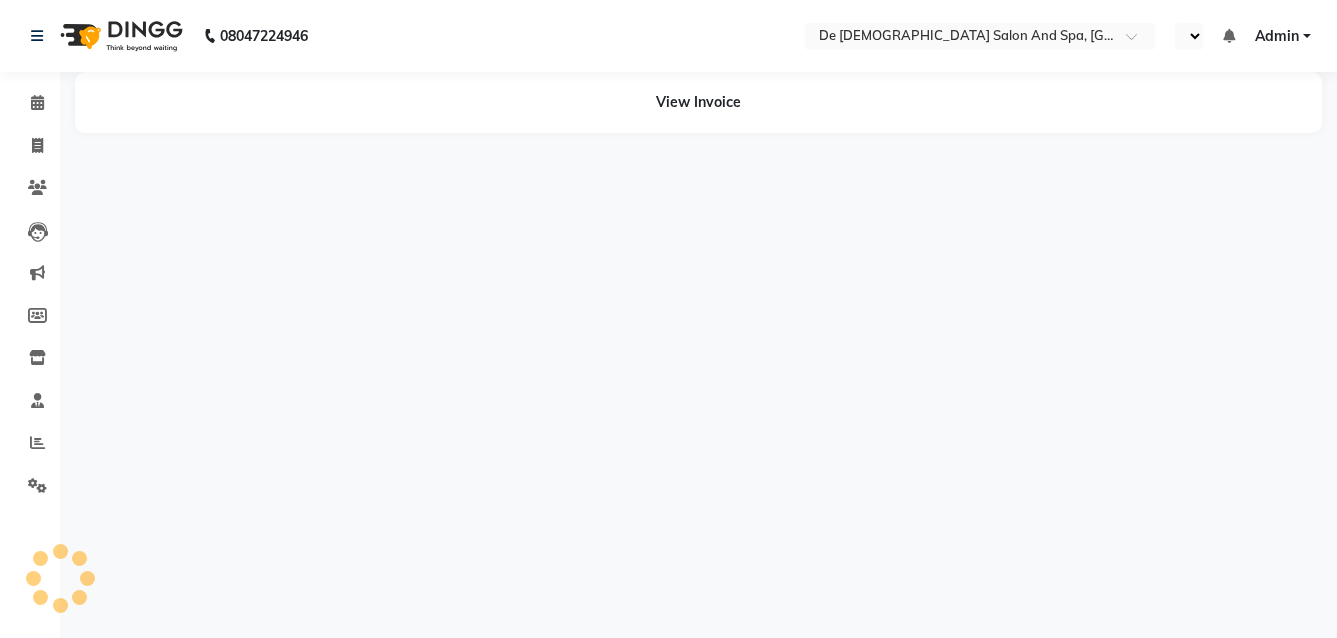 select on "en" 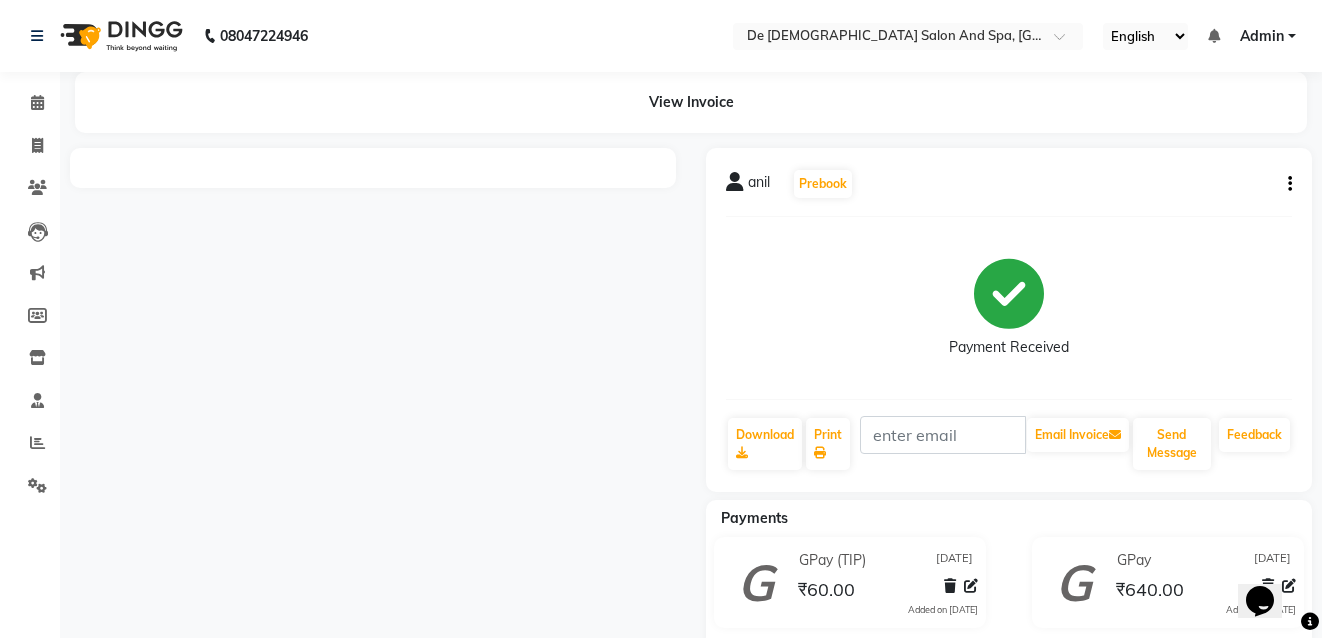 scroll, scrollTop: 0, scrollLeft: 0, axis: both 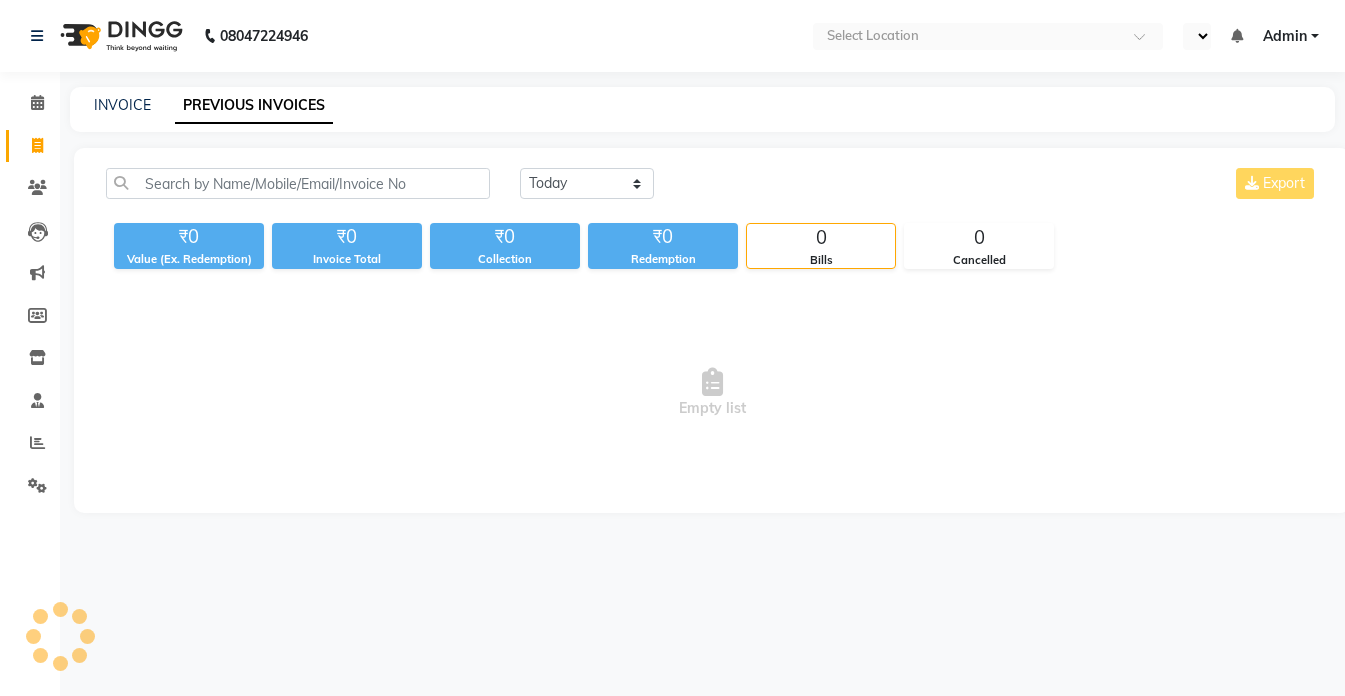 select on "en" 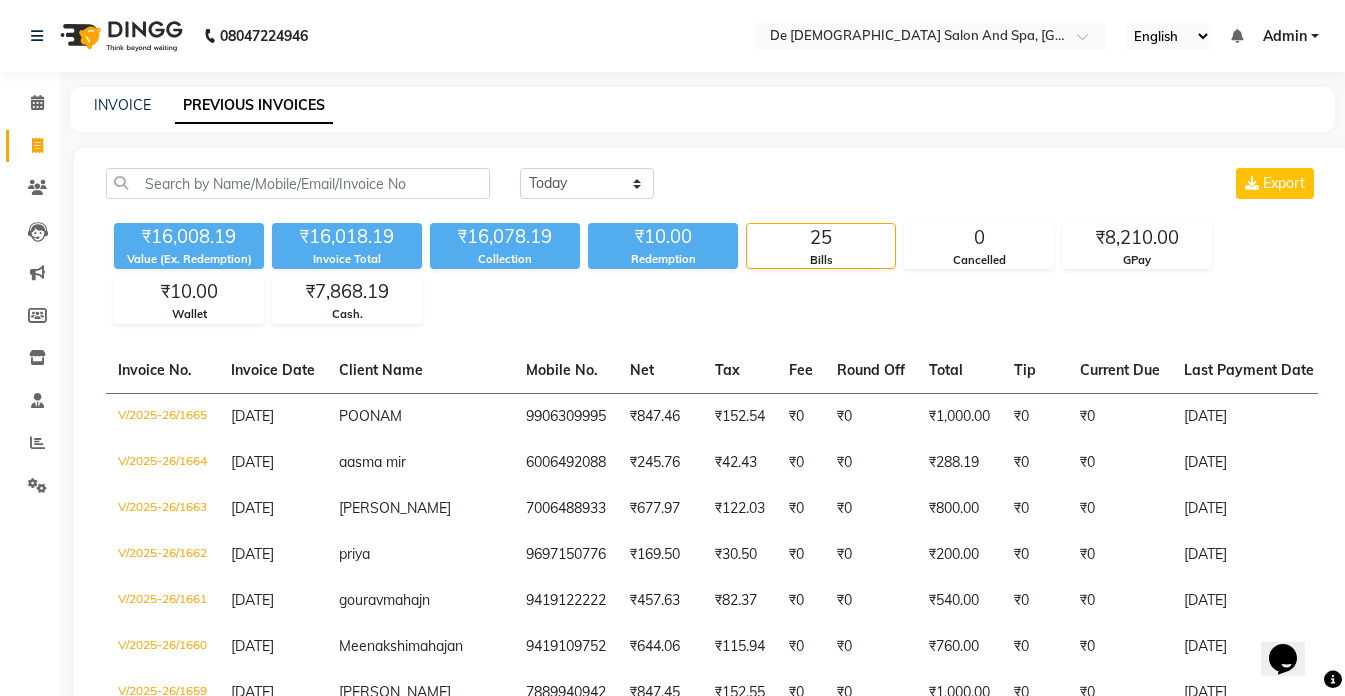 scroll, scrollTop: 0, scrollLeft: 0, axis: both 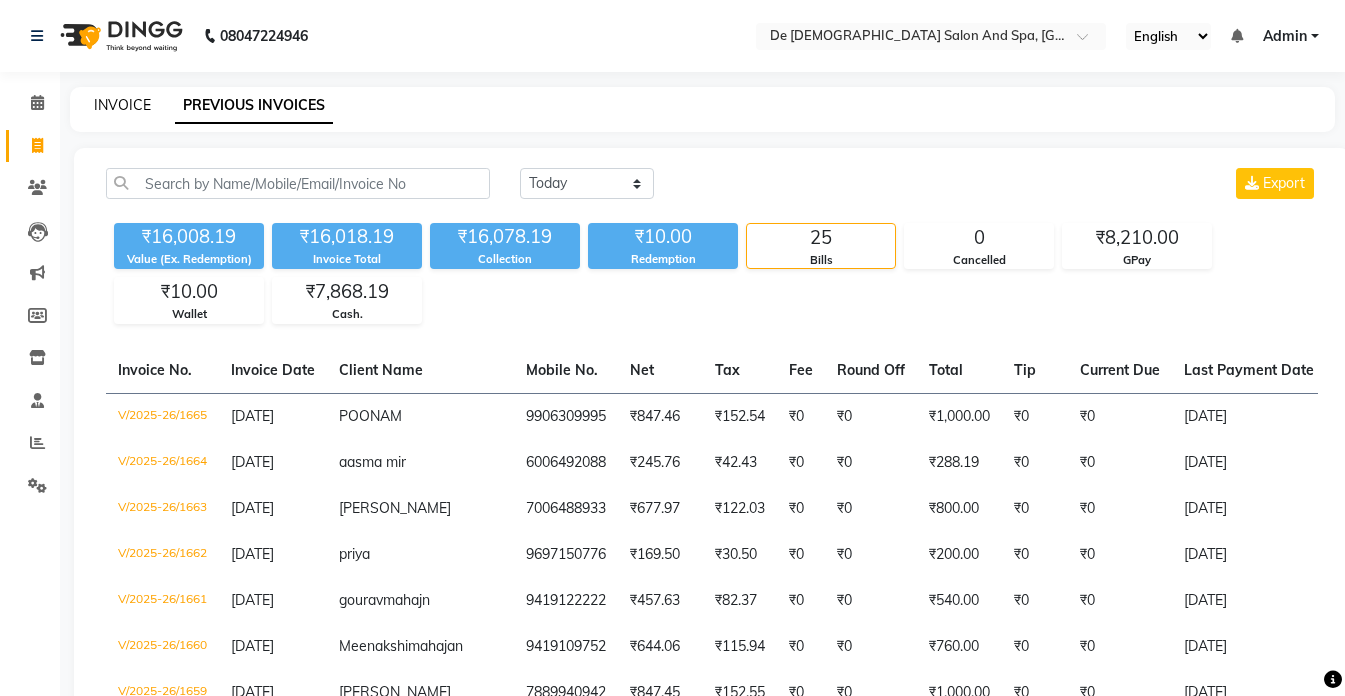 click on "INVOICE" 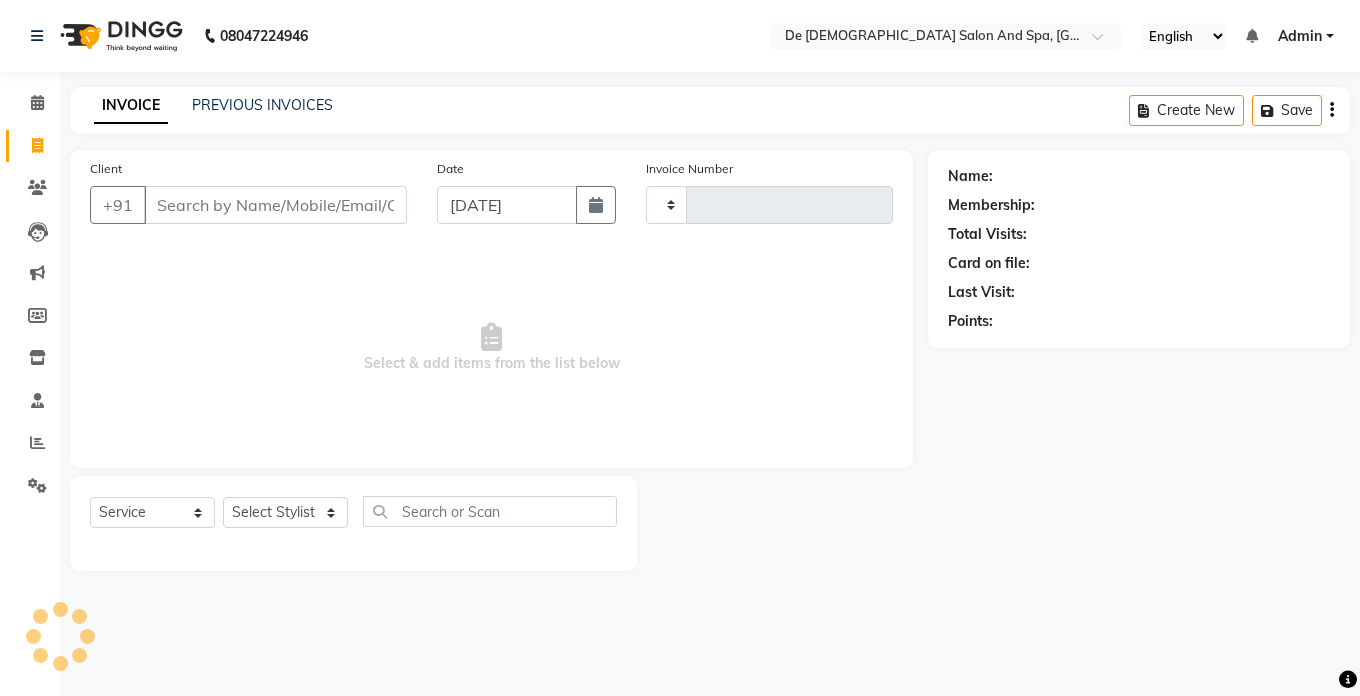 type on "1666" 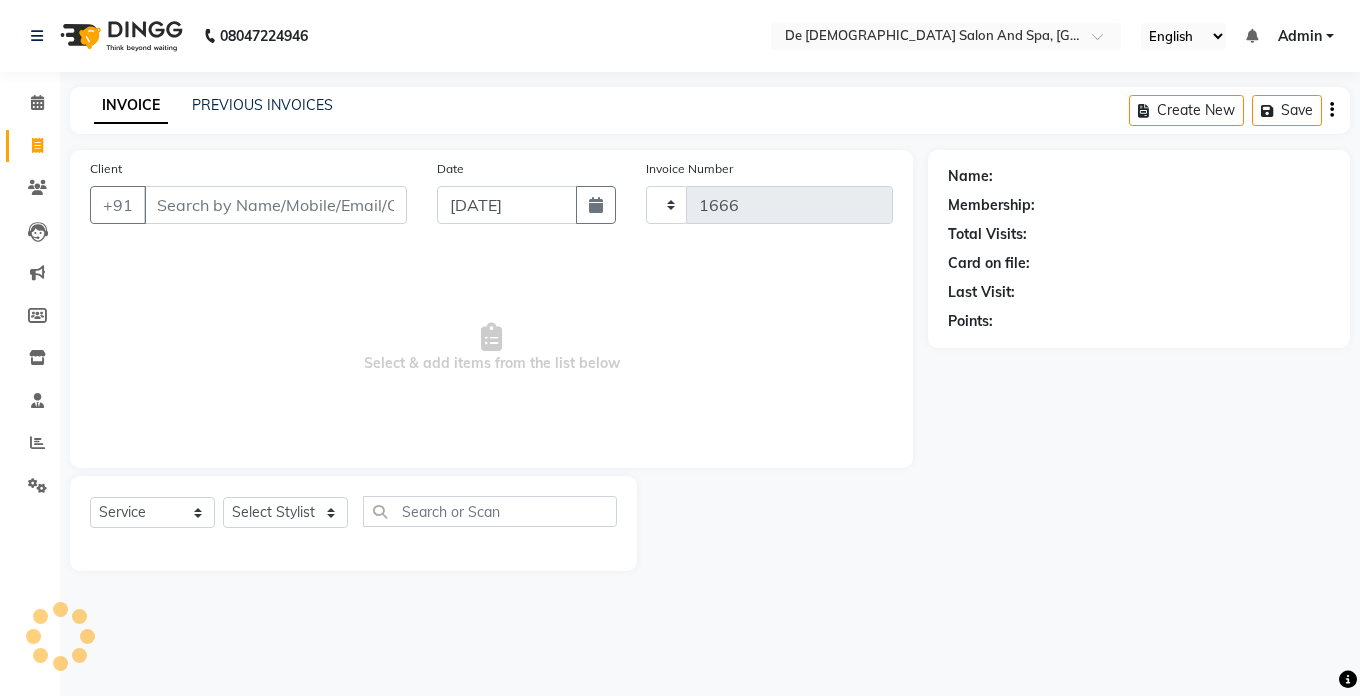 select on "6431" 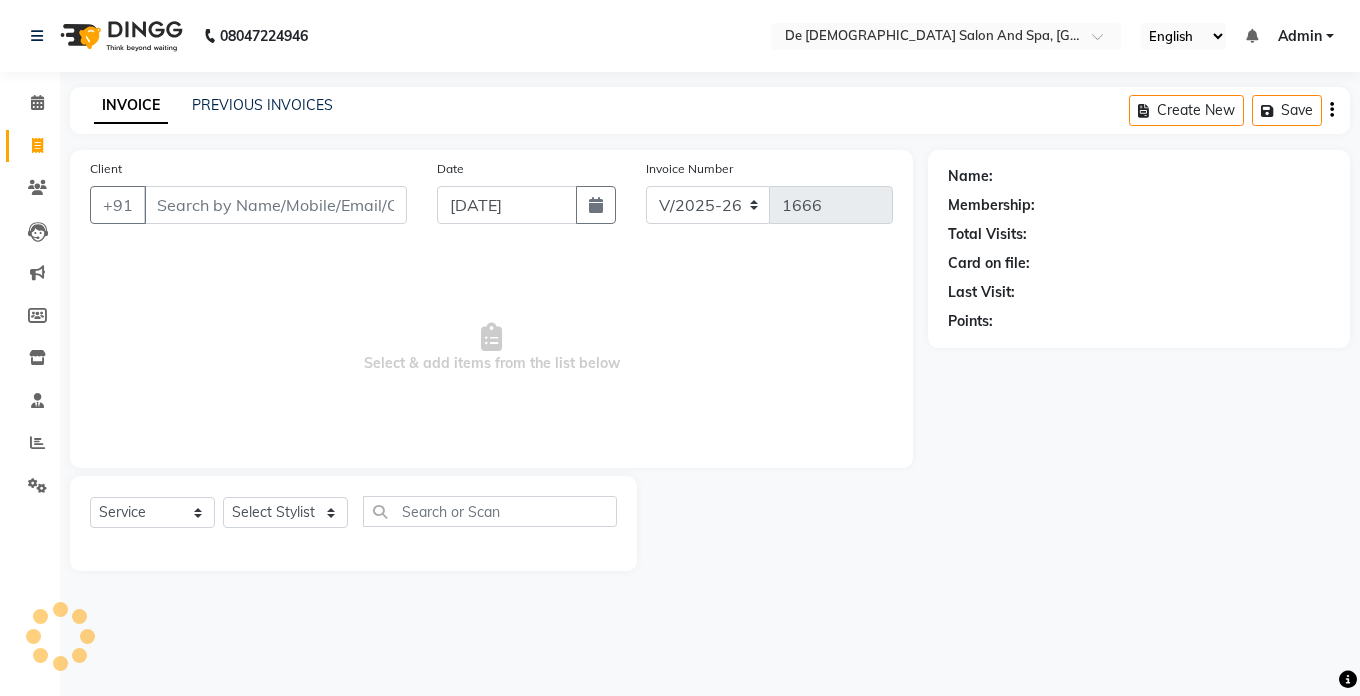 click on "Client" at bounding box center [275, 205] 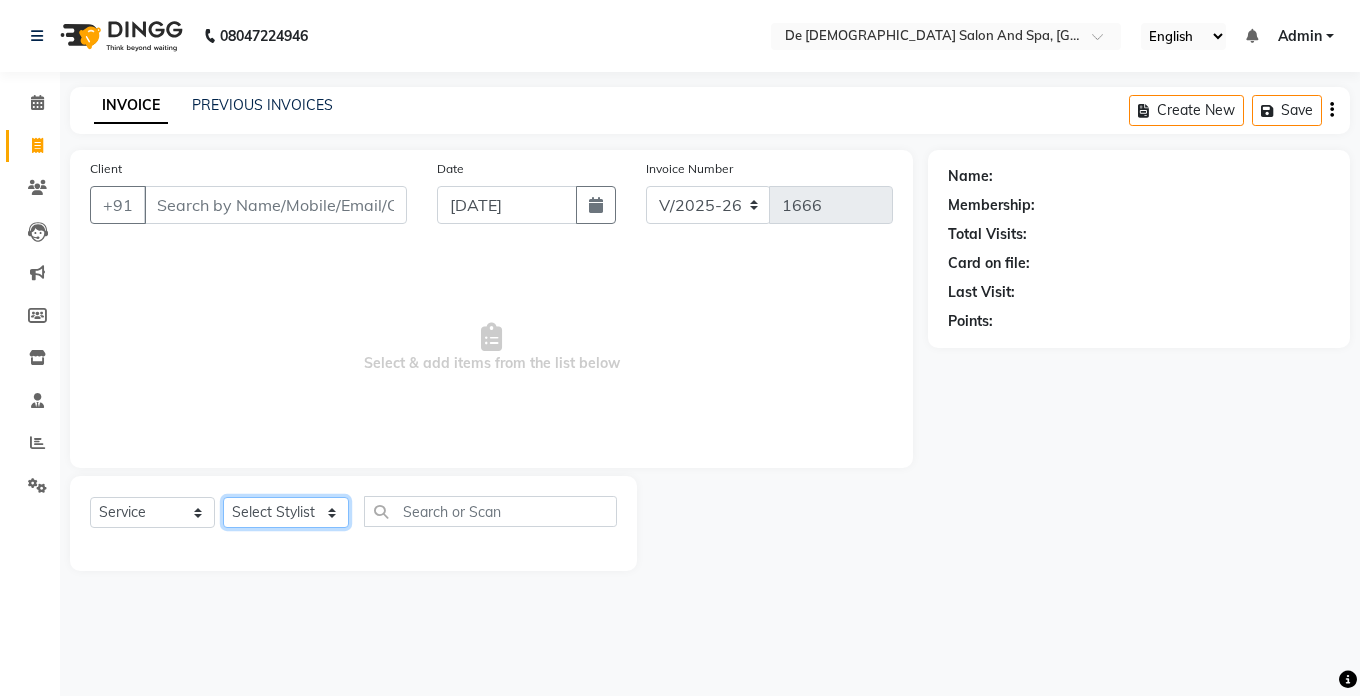 click on "Select Stylist akshay aman [PERSON_NAME] [PERSON_NAME]  [MEDICAL_DATA][PERSON_NAME] [PERSON_NAME] [DATE][PERSON_NAME]" 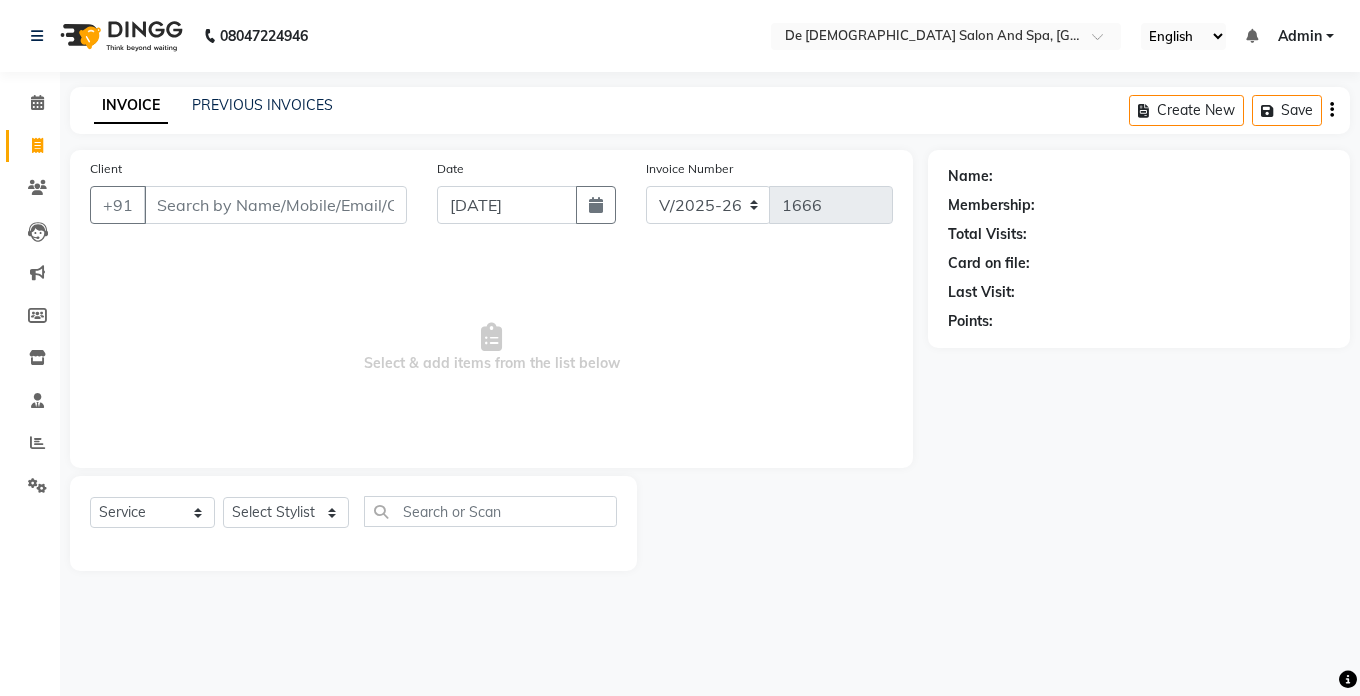 click on "INVOICE PREVIOUS INVOICES Create New   Save" 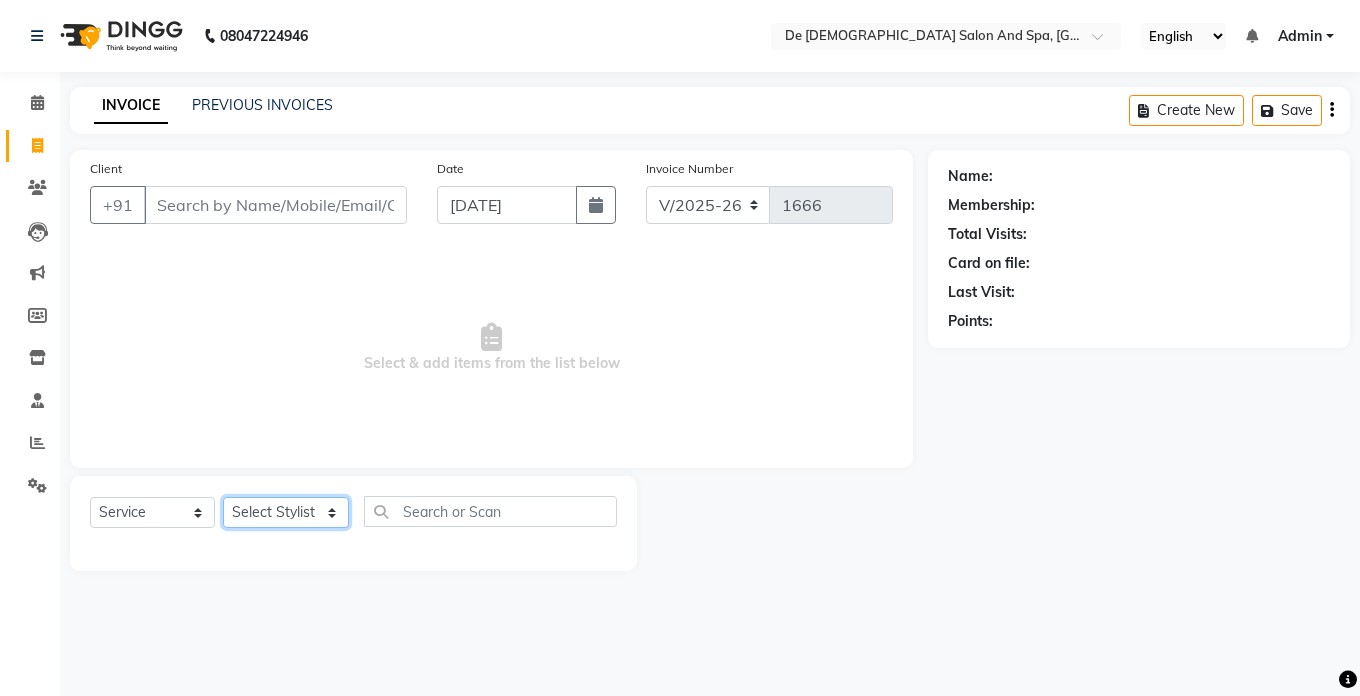 click on "Select Stylist akshay aman [PERSON_NAME] [PERSON_NAME]  [MEDICAL_DATA][PERSON_NAME] [PERSON_NAME] [DATE][PERSON_NAME]" 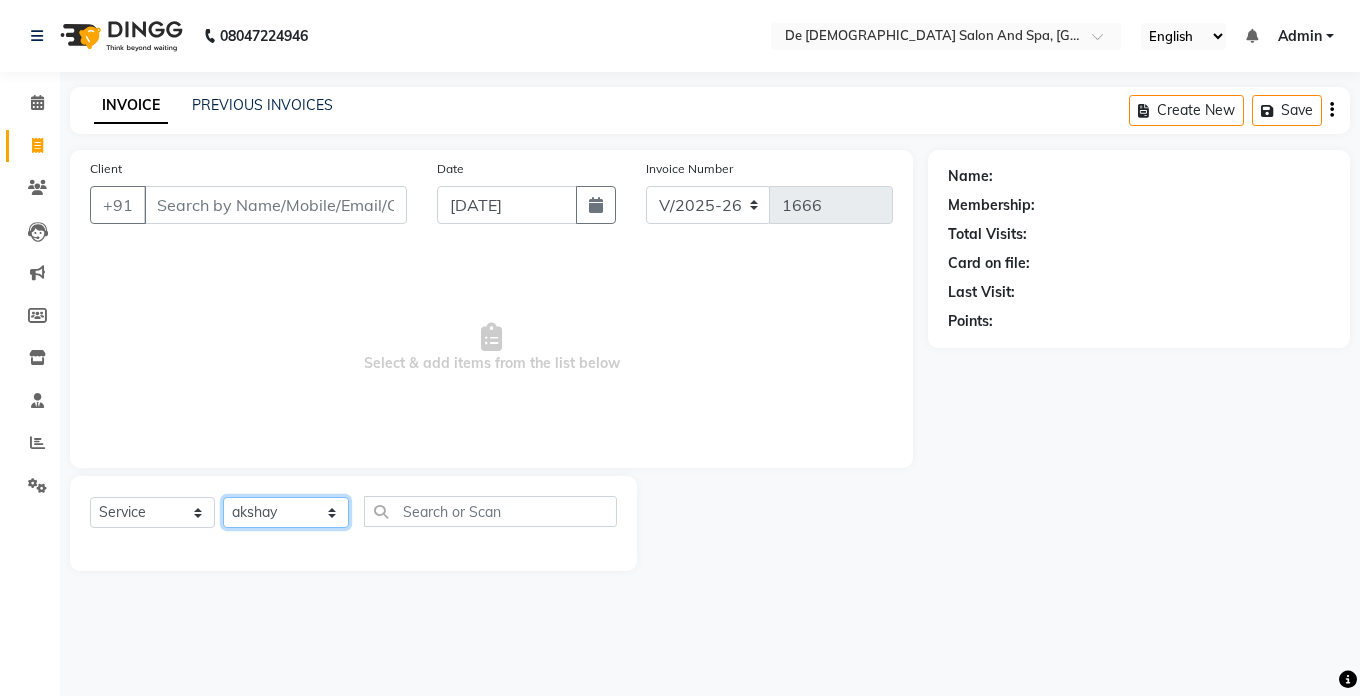 click on "Select Stylist akshay aman [PERSON_NAME] [PERSON_NAME]  [MEDICAL_DATA][PERSON_NAME] [PERSON_NAME] [DATE][PERSON_NAME]" 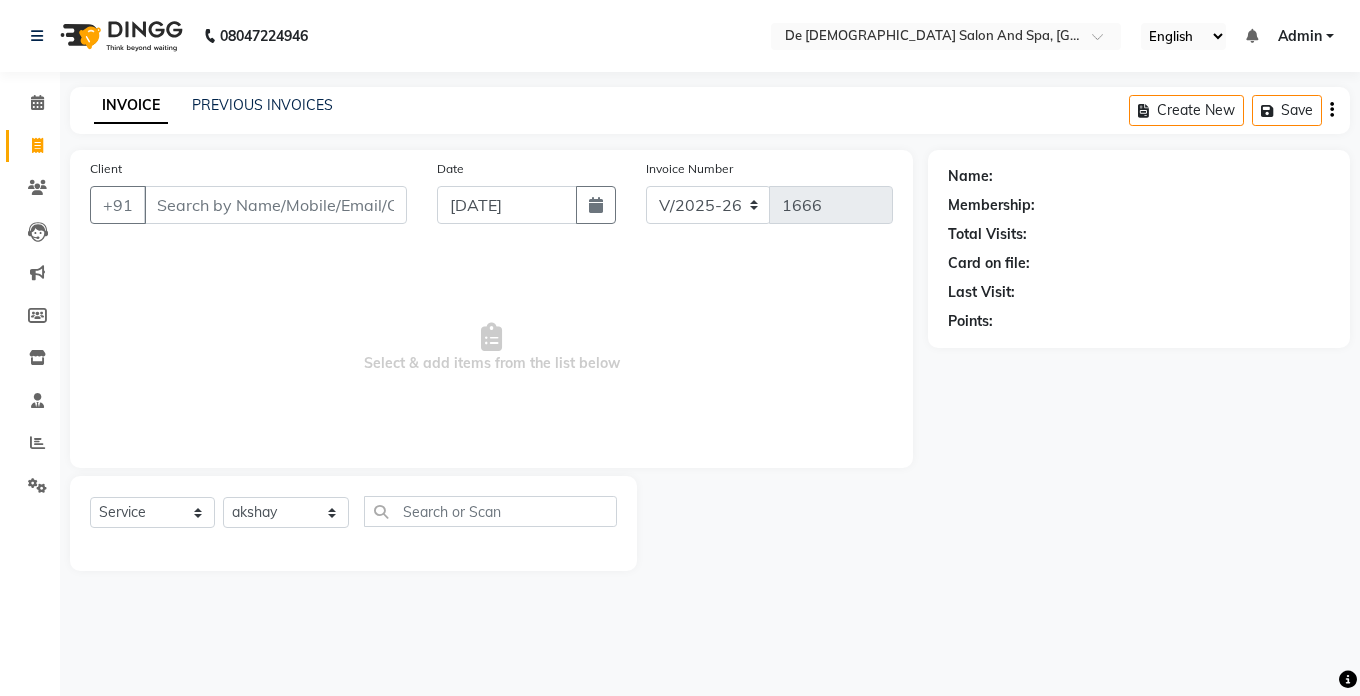 click on "Client +91" 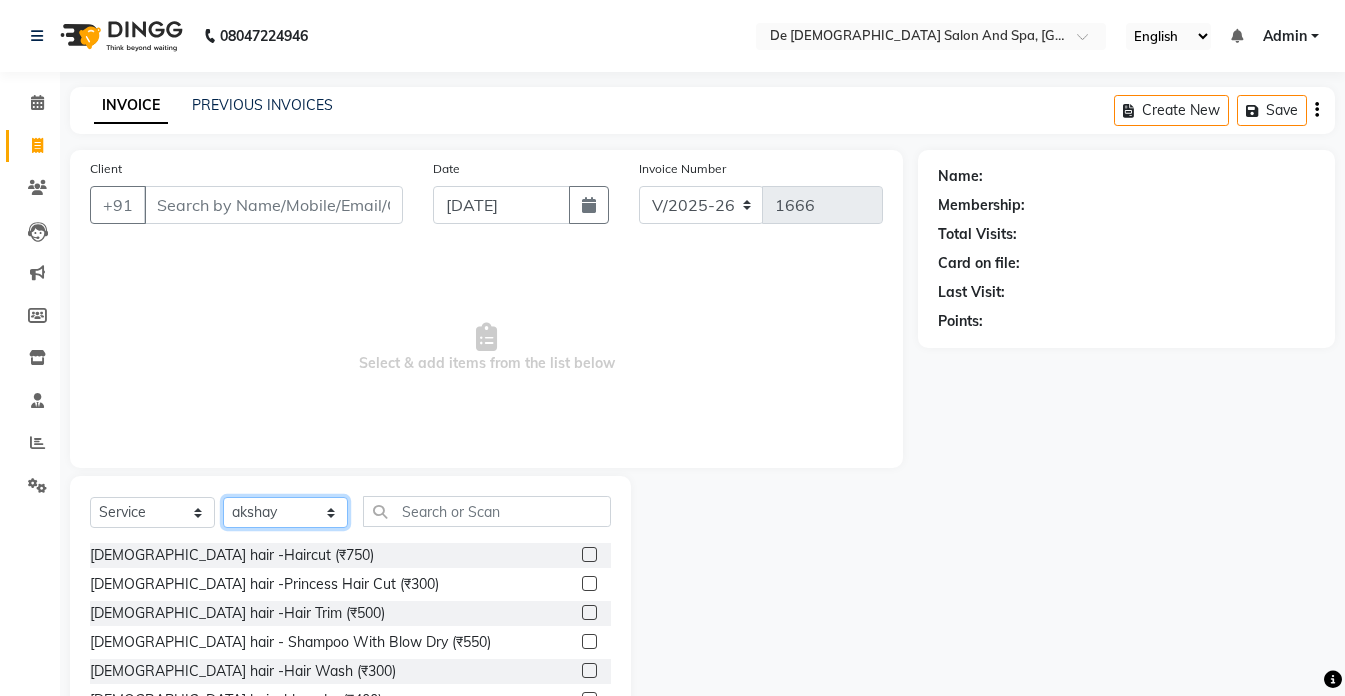 click on "Select Stylist akshay aman [PERSON_NAME] [PERSON_NAME]  [MEDICAL_DATA][PERSON_NAME] [PERSON_NAME] [DATE][PERSON_NAME]" 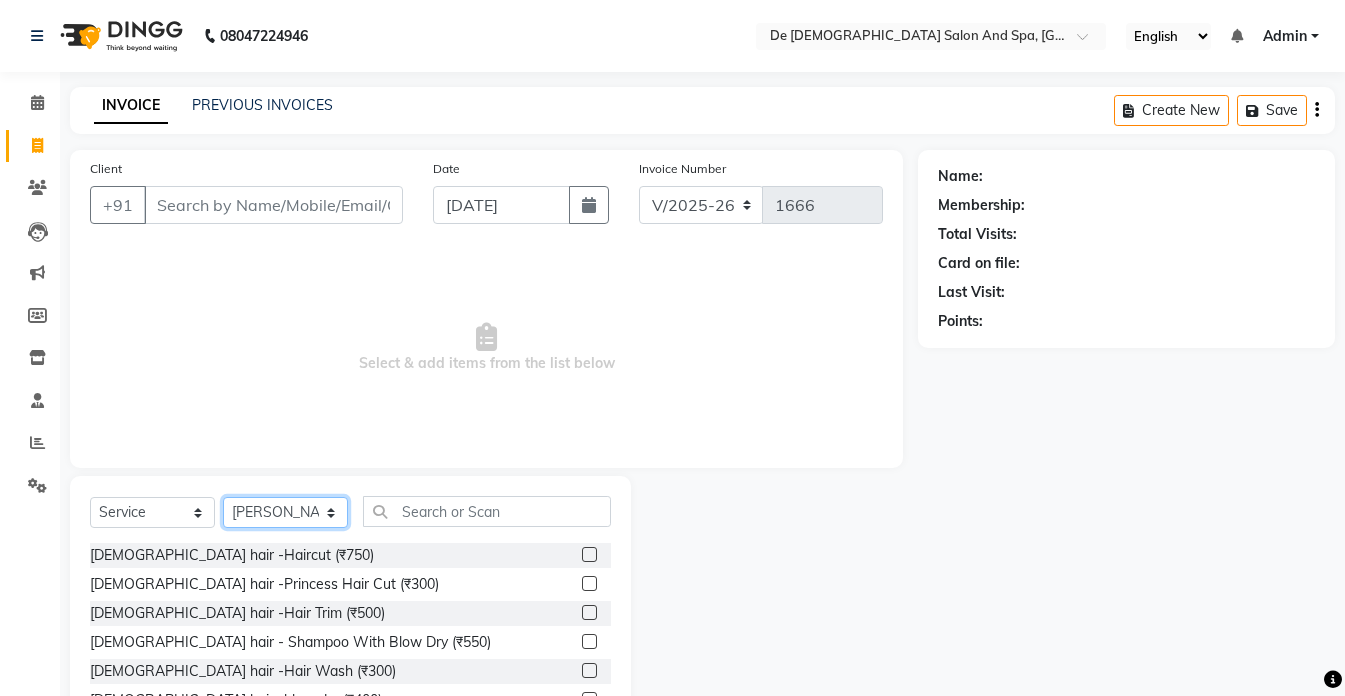 click on "Select Stylist akshay aman [PERSON_NAME] [PERSON_NAME]  [MEDICAL_DATA][PERSON_NAME] [PERSON_NAME] [DATE][PERSON_NAME]" 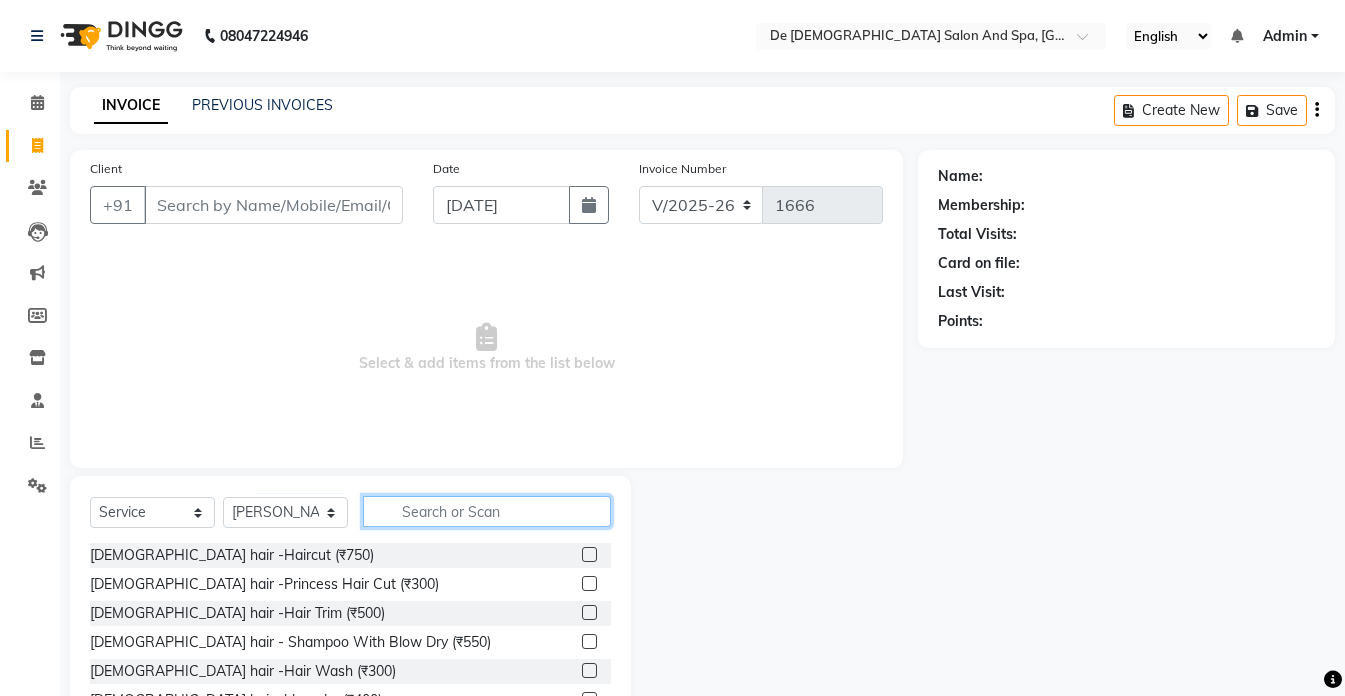 click 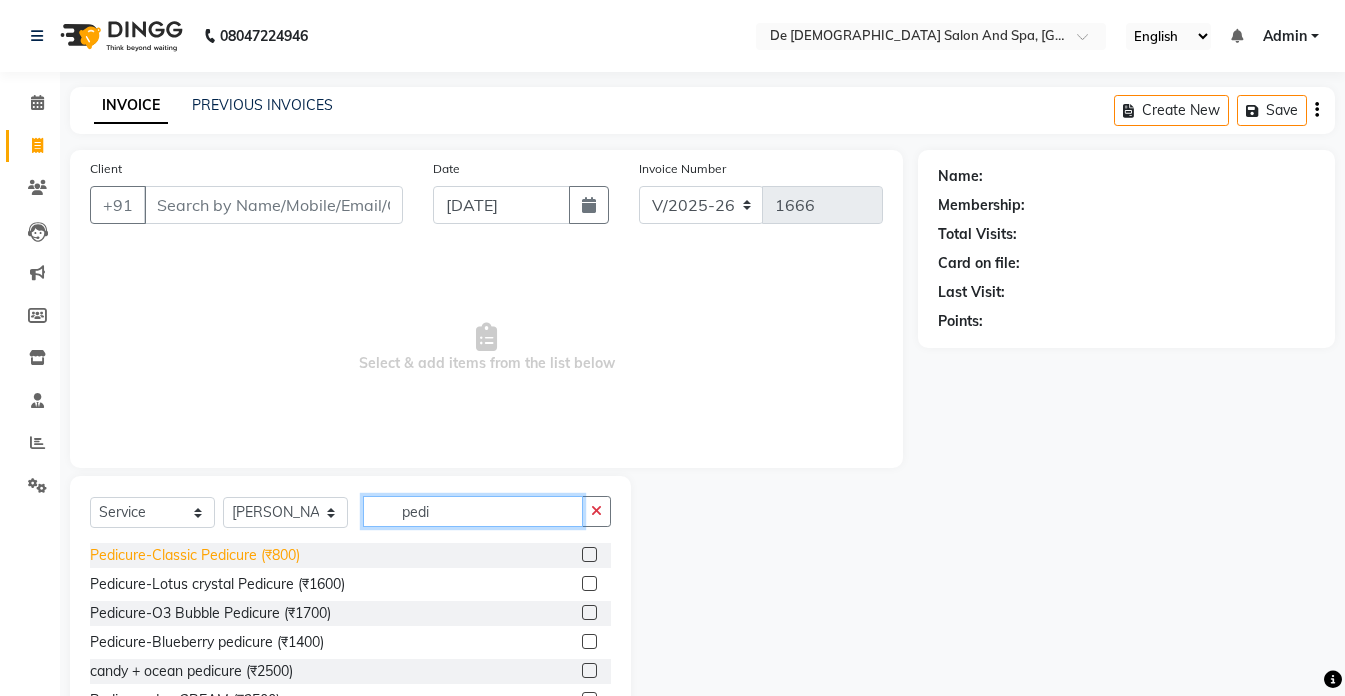 type on "pedi" 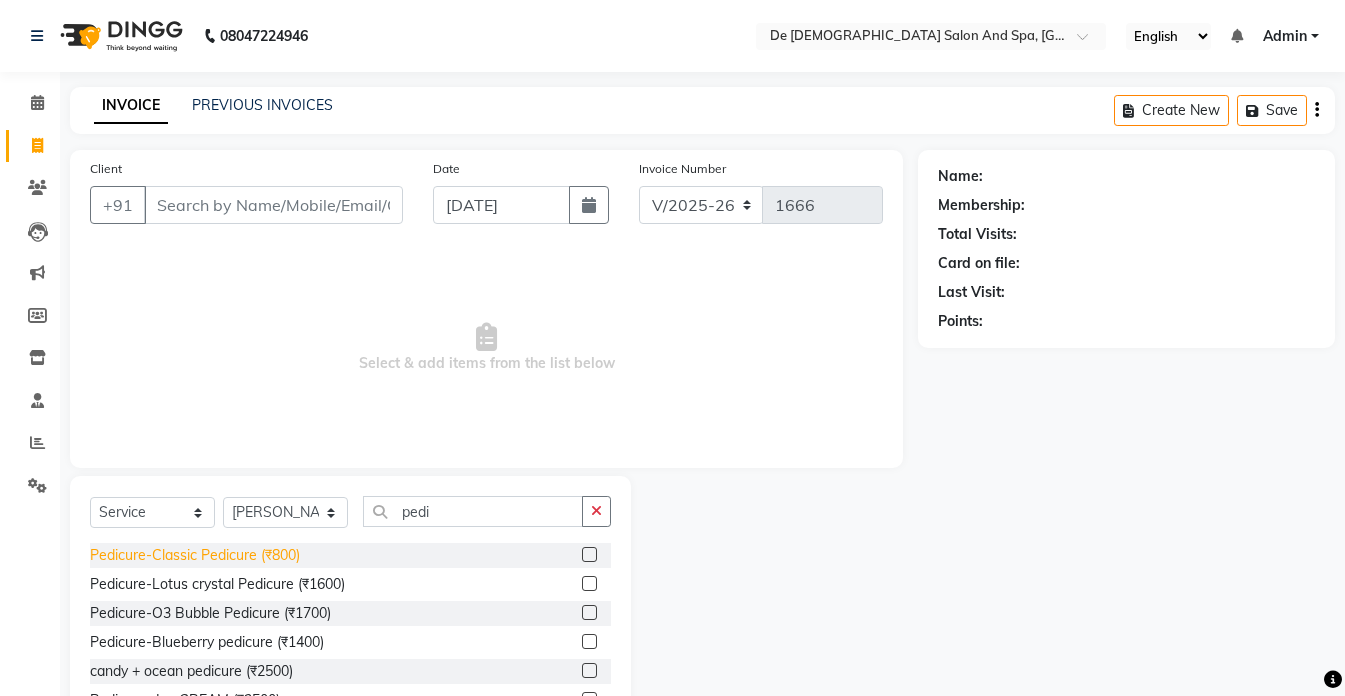click on "Pedicure-Classic Pedicure (₹800)" 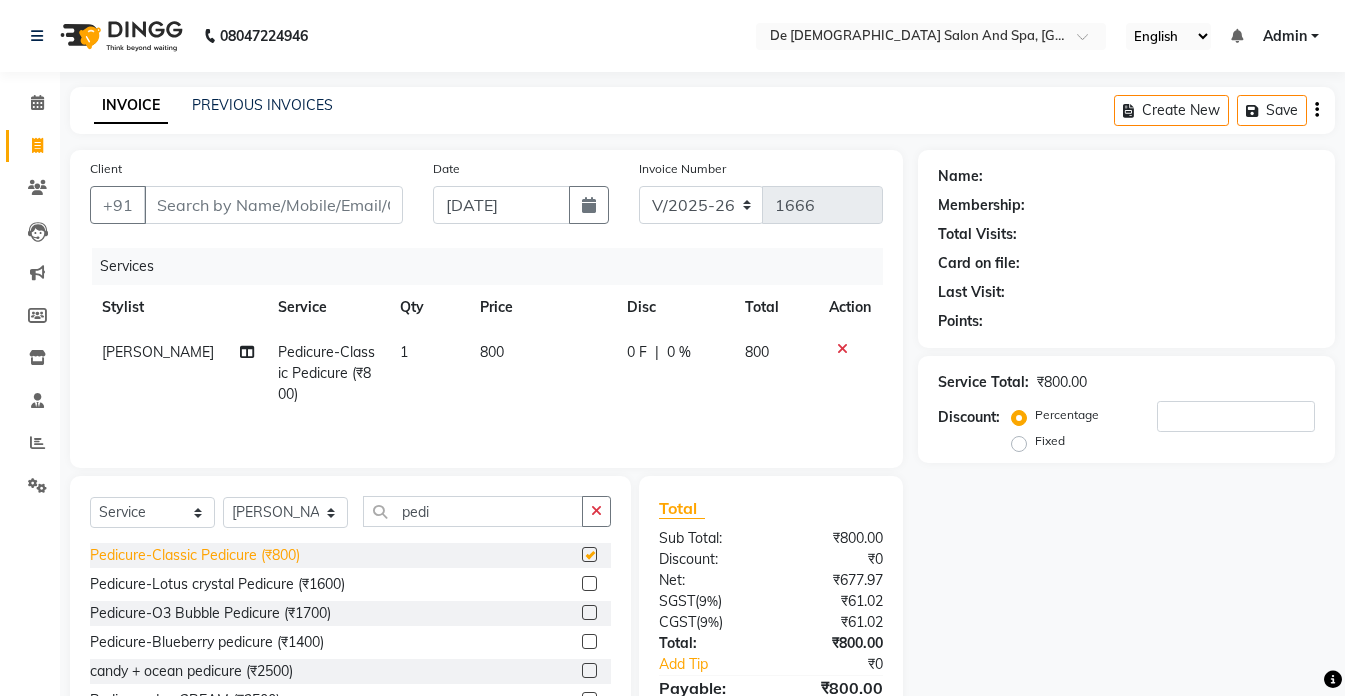 checkbox on "false" 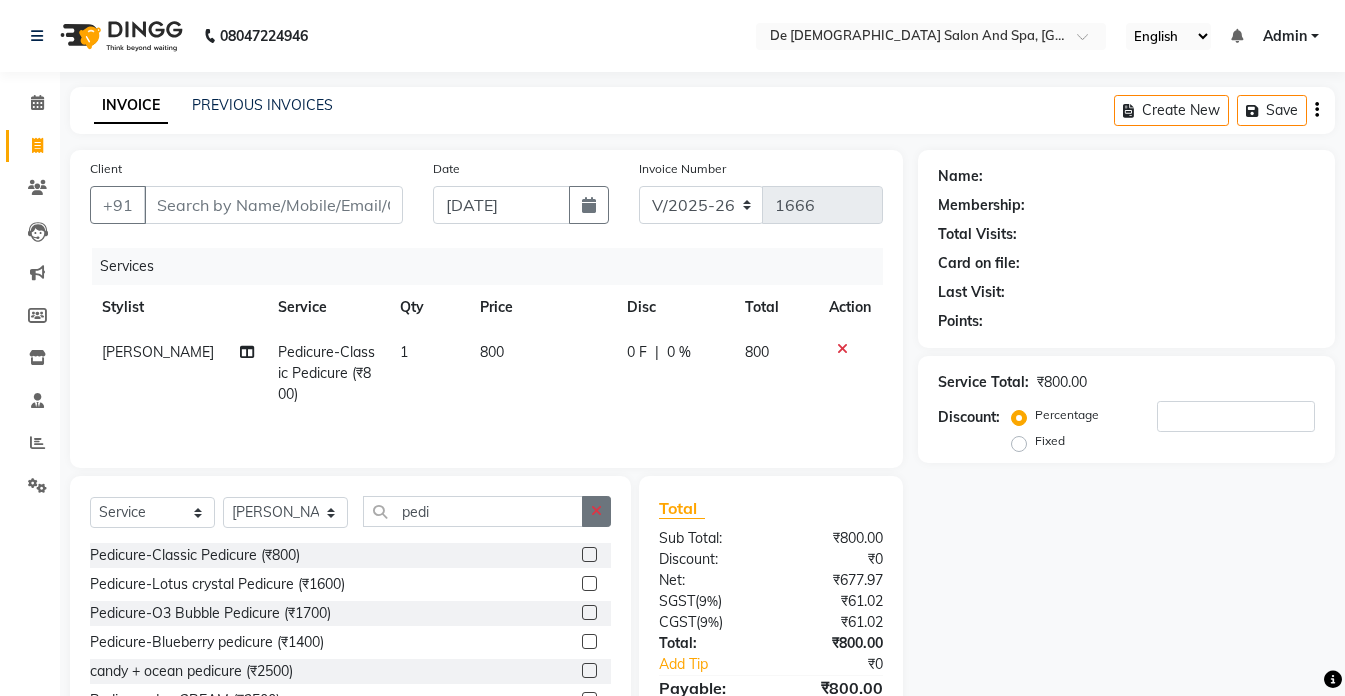 click 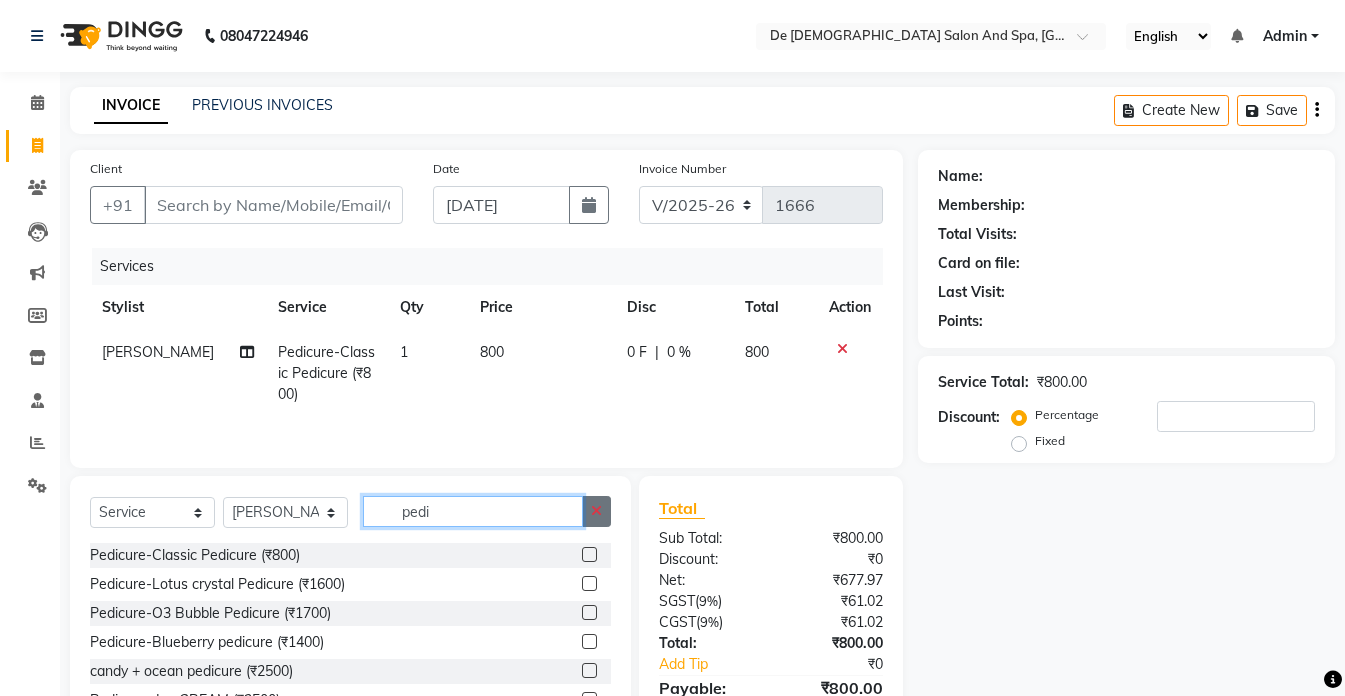 type 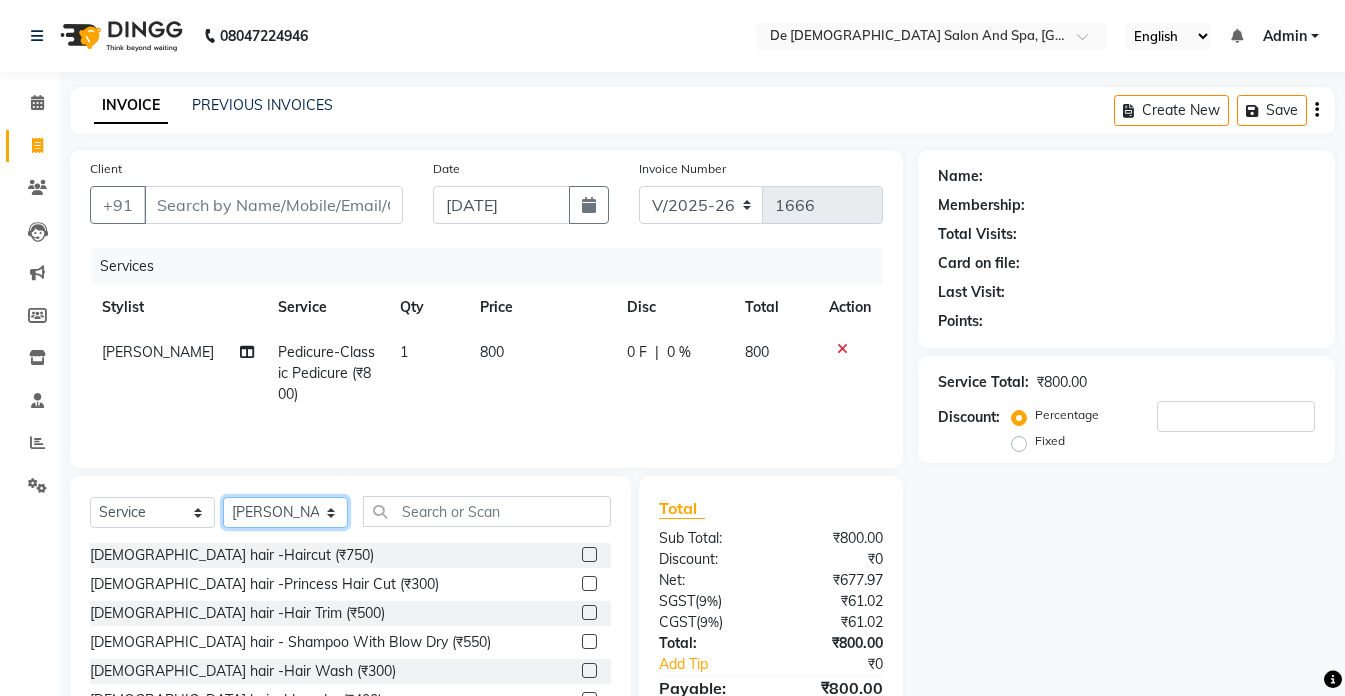 click on "Select Stylist akshay aman [PERSON_NAME] [PERSON_NAME]  [MEDICAL_DATA][PERSON_NAME] [PERSON_NAME] [DATE][PERSON_NAME]" 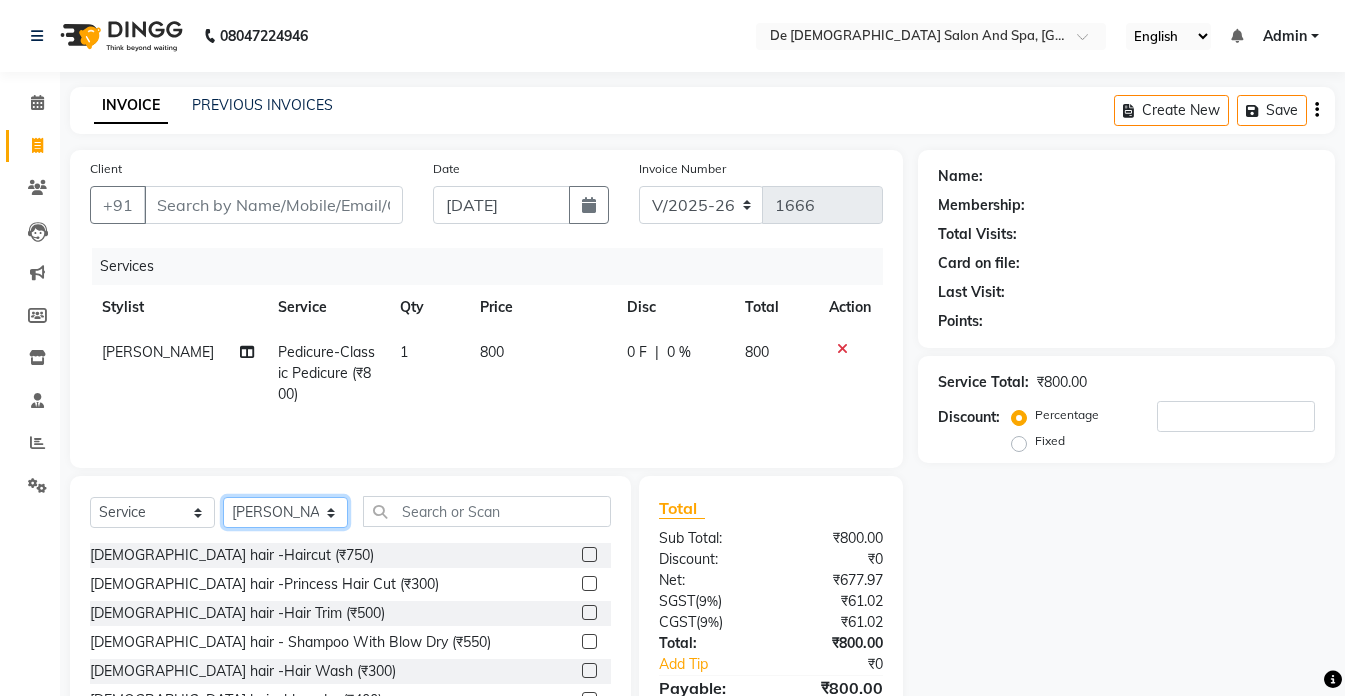 select on "79126" 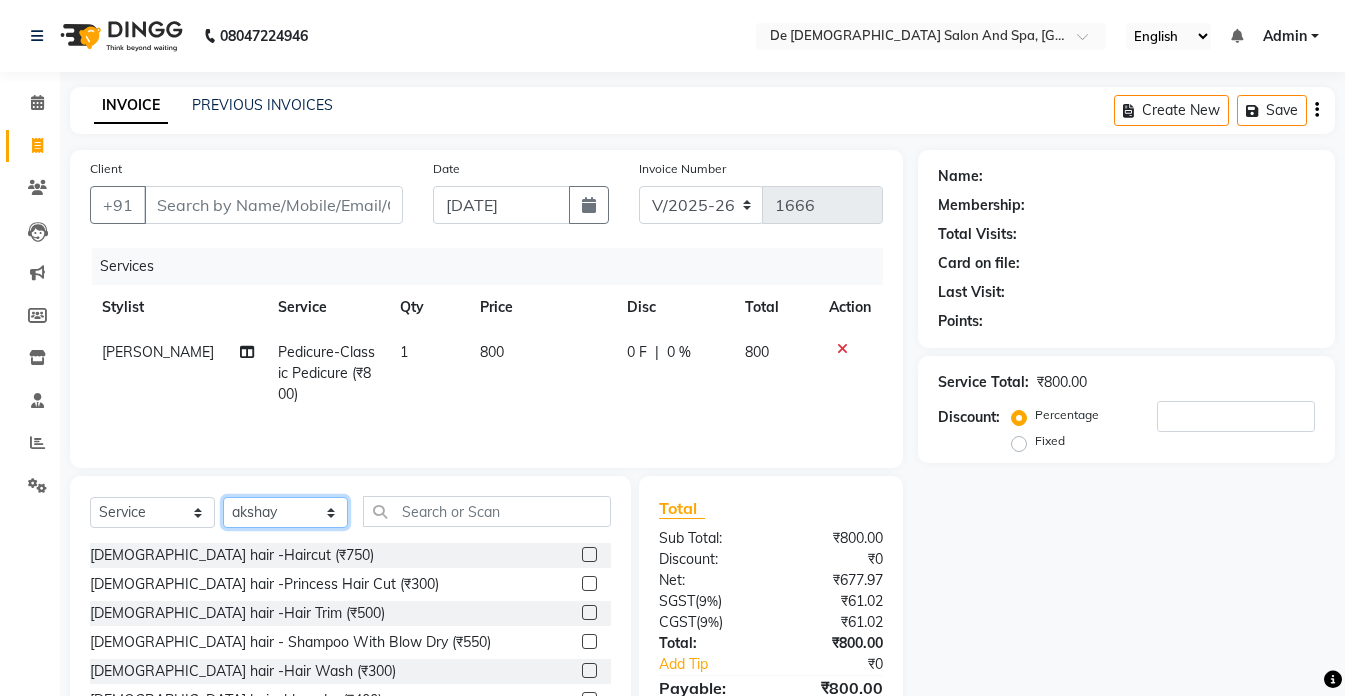 click on "Select Stylist akshay aman [PERSON_NAME] [PERSON_NAME]  [MEDICAL_DATA][PERSON_NAME] [PERSON_NAME] [DATE][PERSON_NAME]" 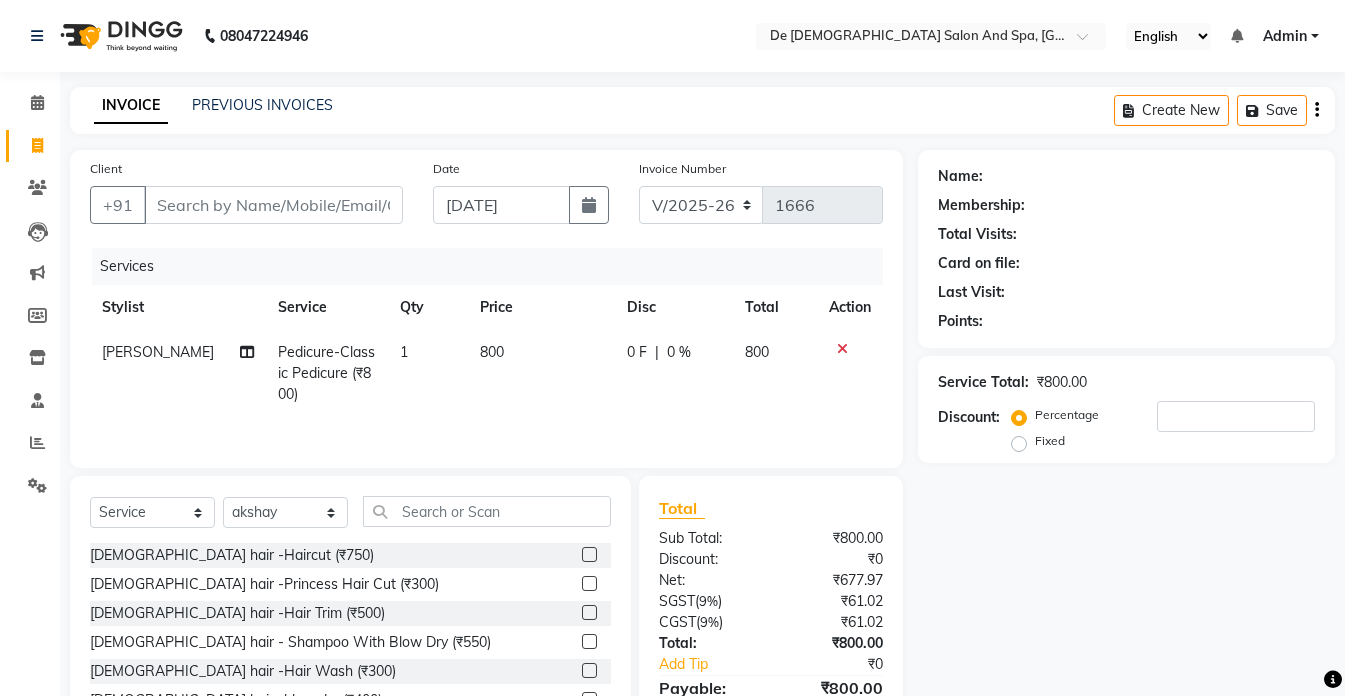 click on "Client +91" 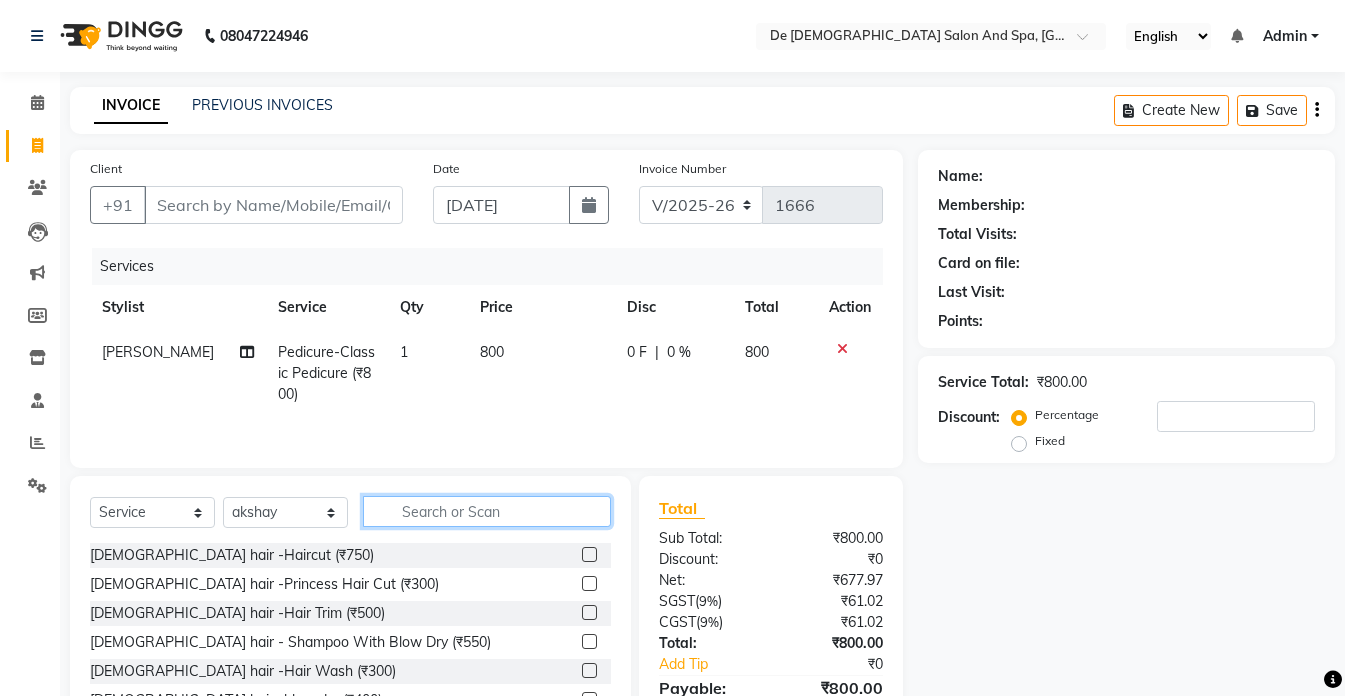 click 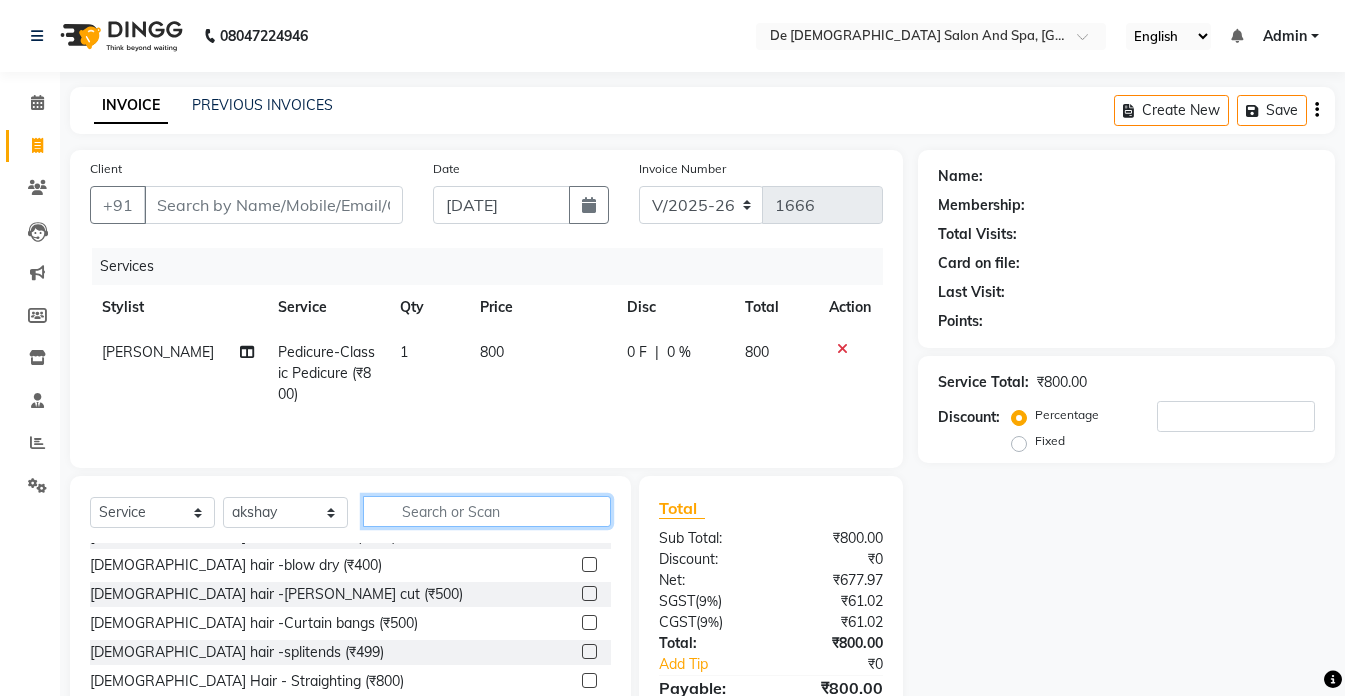 scroll, scrollTop: 100, scrollLeft: 0, axis: vertical 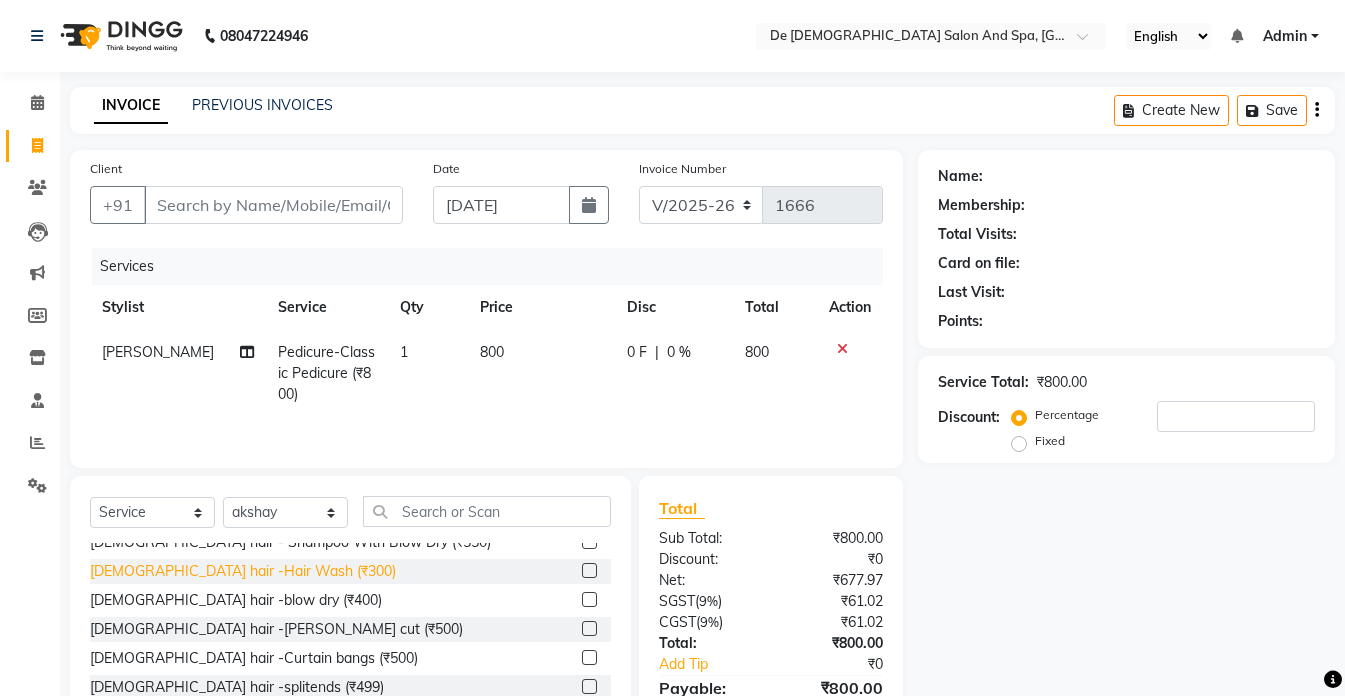 click on "[DEMOGRAPHIC_DATA] hair -Hair Wash (₹300)" 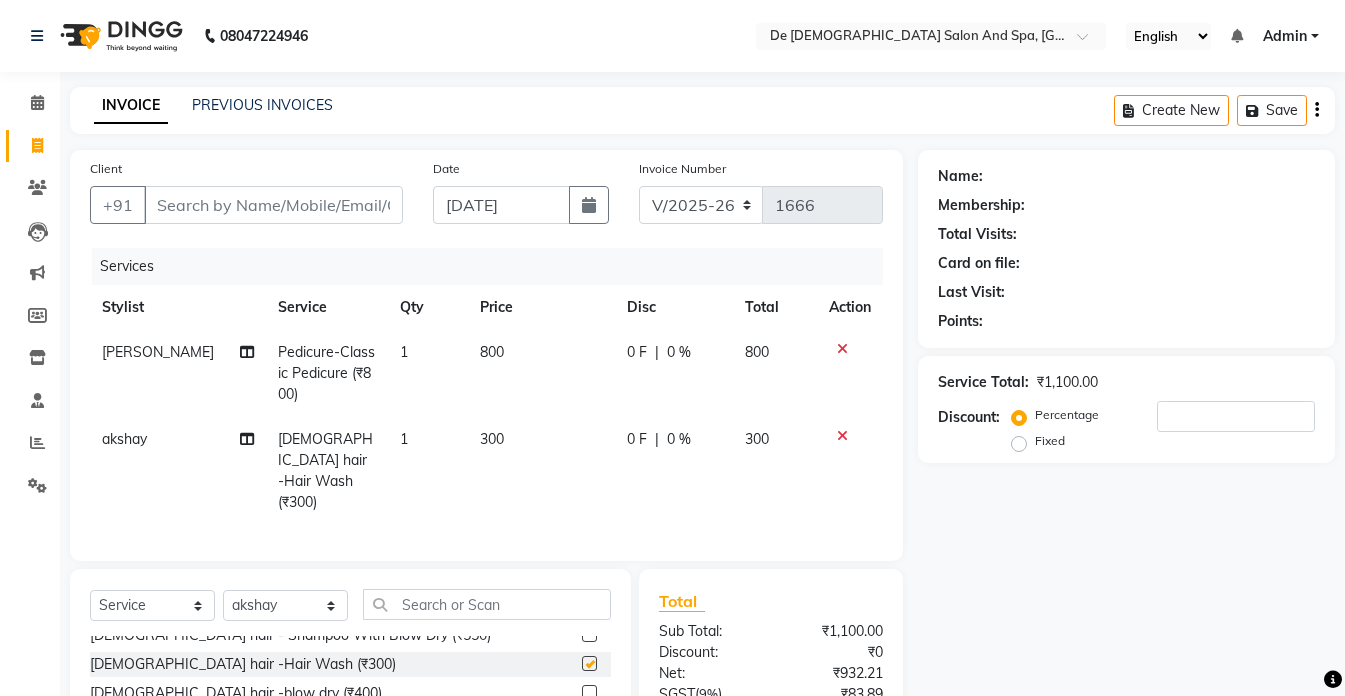 checkbox on "false" 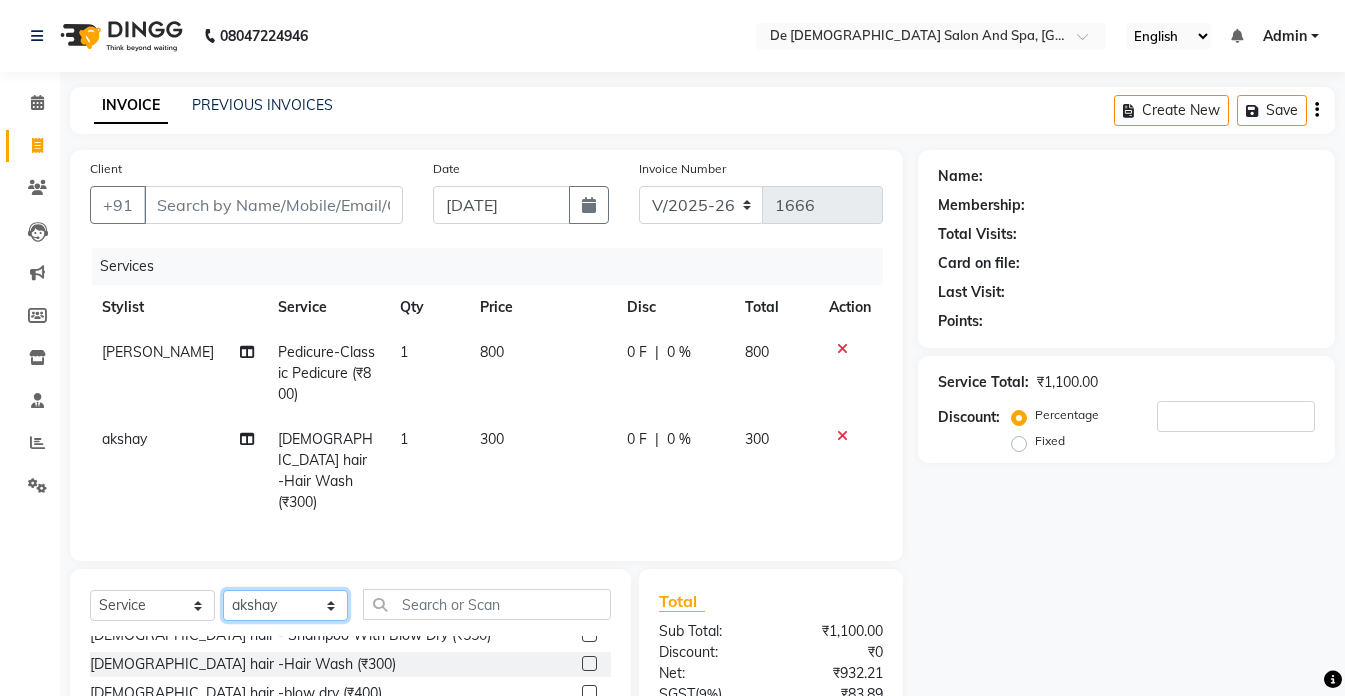 click on "Select Stylist akshay aman [PERSON_NAME] [PERSON_NAME]  [MEDICAL_DATA][PERSON_NAME] [PERSON_NAME] [DATE][PERSON_NAME]" 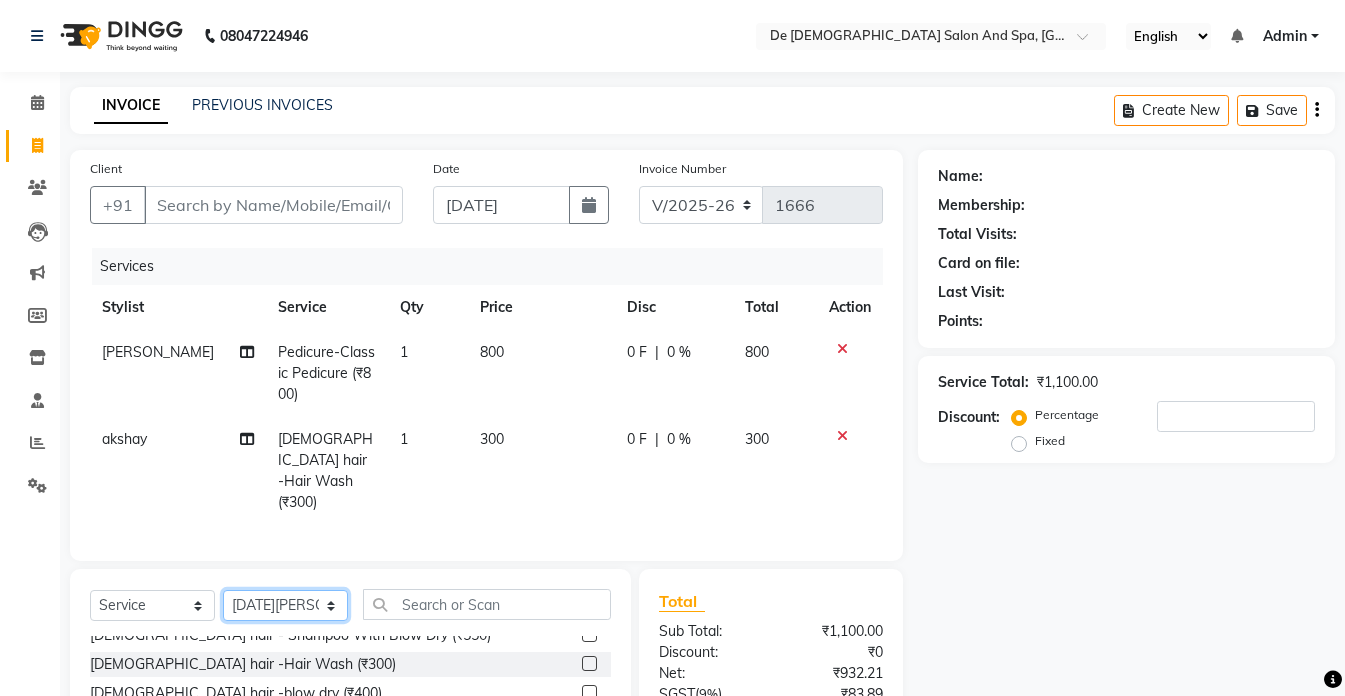 click on "Select Stylist akshay aman [PERSON_NAME] [PERSON_NAME]  [MEDICAL_DATA][PERSON_NAME] [PERSON_NAME] [DATE][PERSON_NAME]" 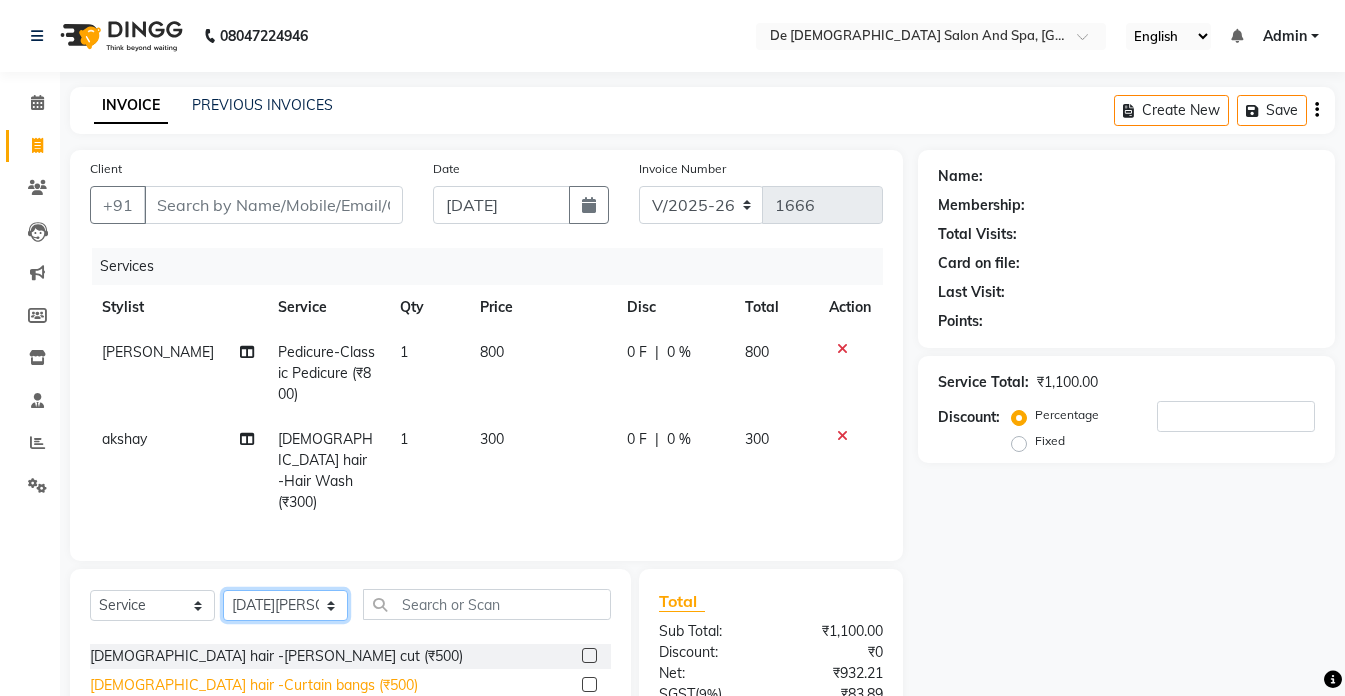 scroll, scrollTop: 200, scrollLeft: 0, axis: vertical 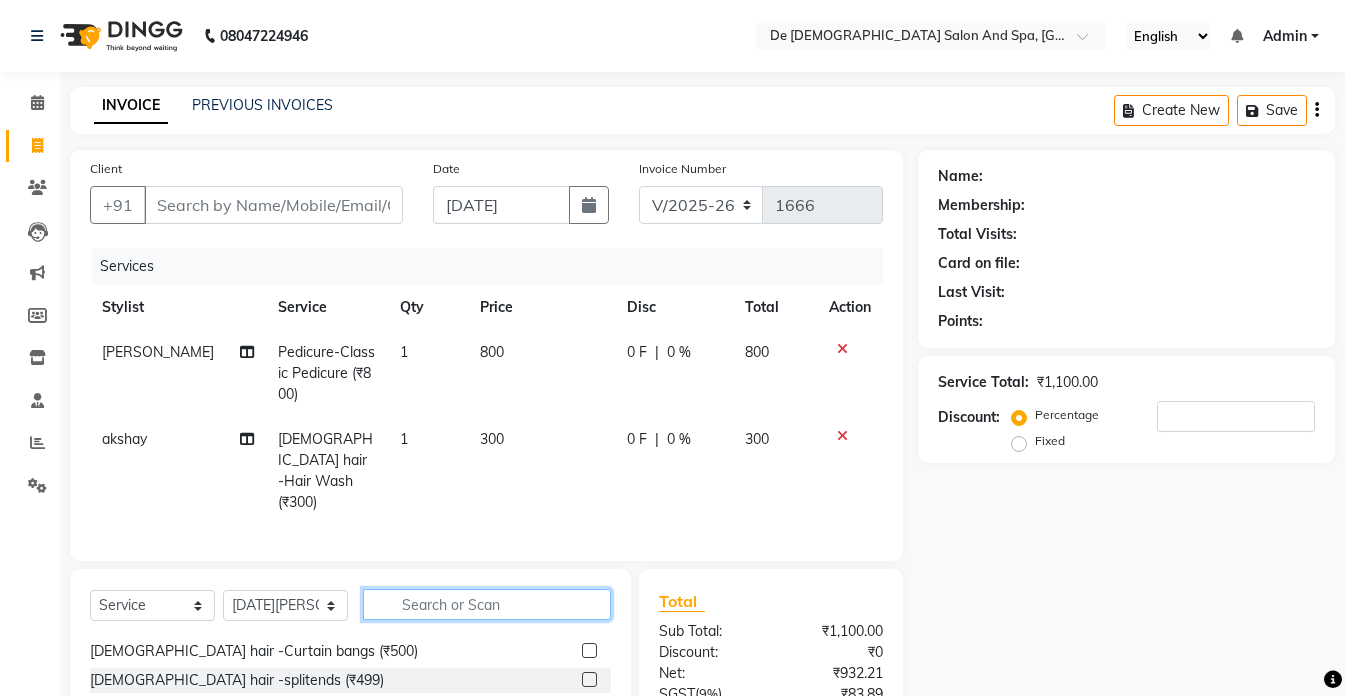click 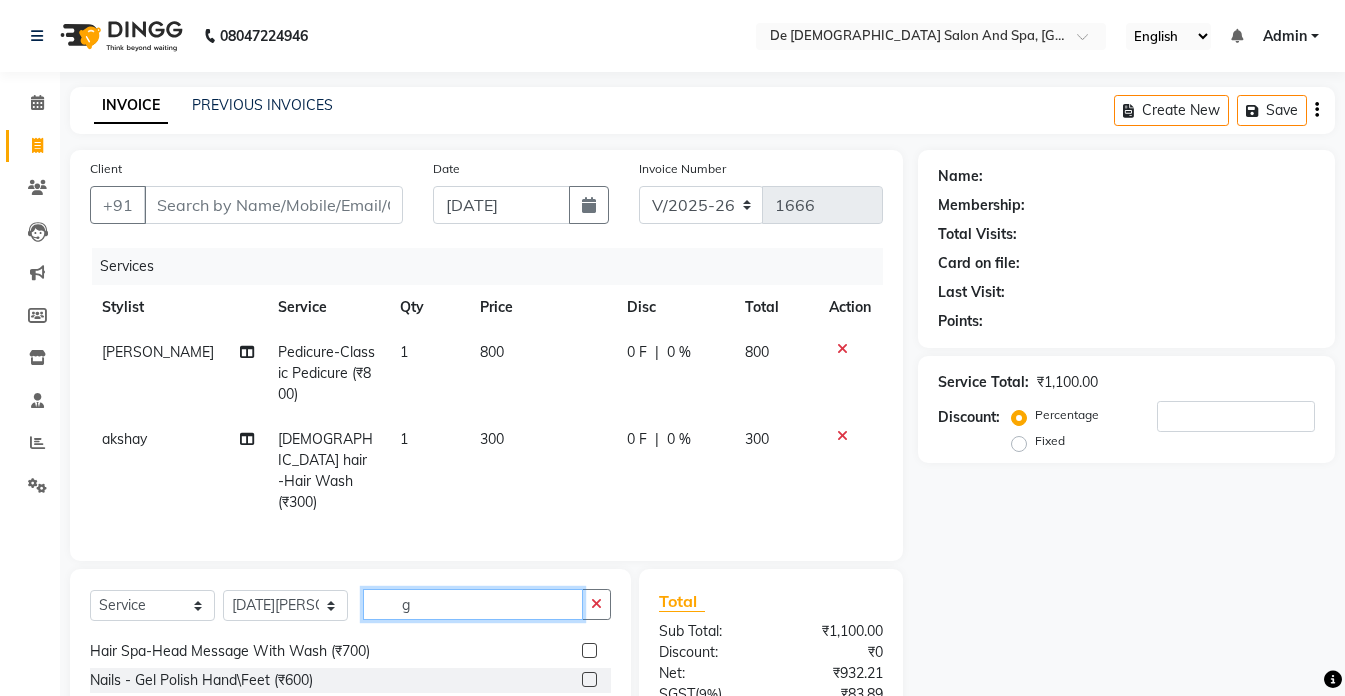 scroll, scrollTop: 0, scrollLeft: 0, axis: both 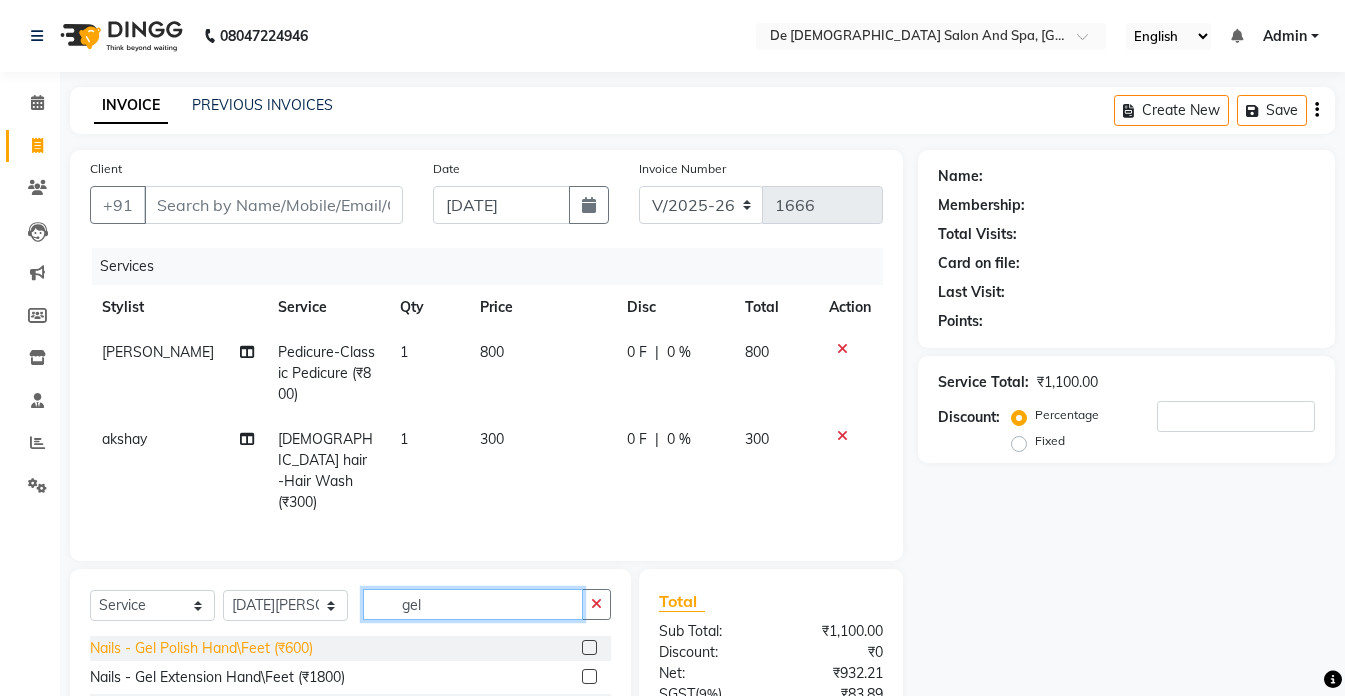 type on "gel" 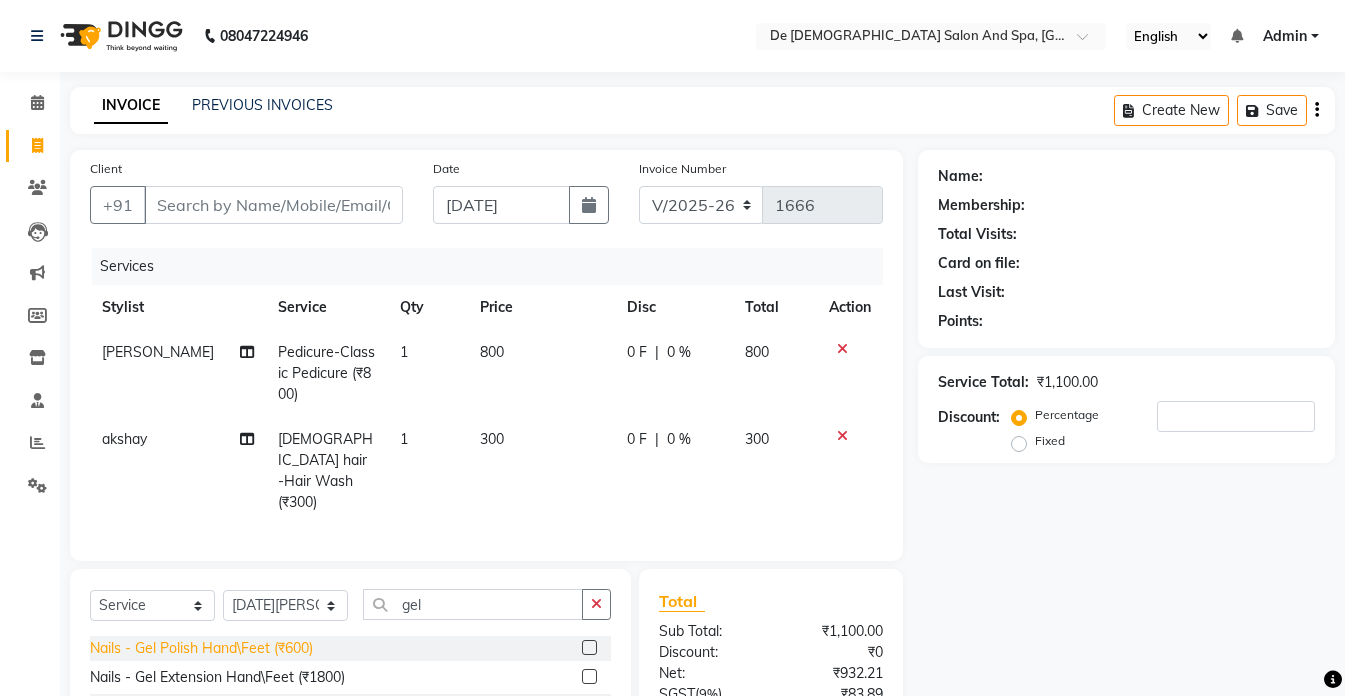 click on "Nails - Gel Polish Hand\Feet (₹600)" 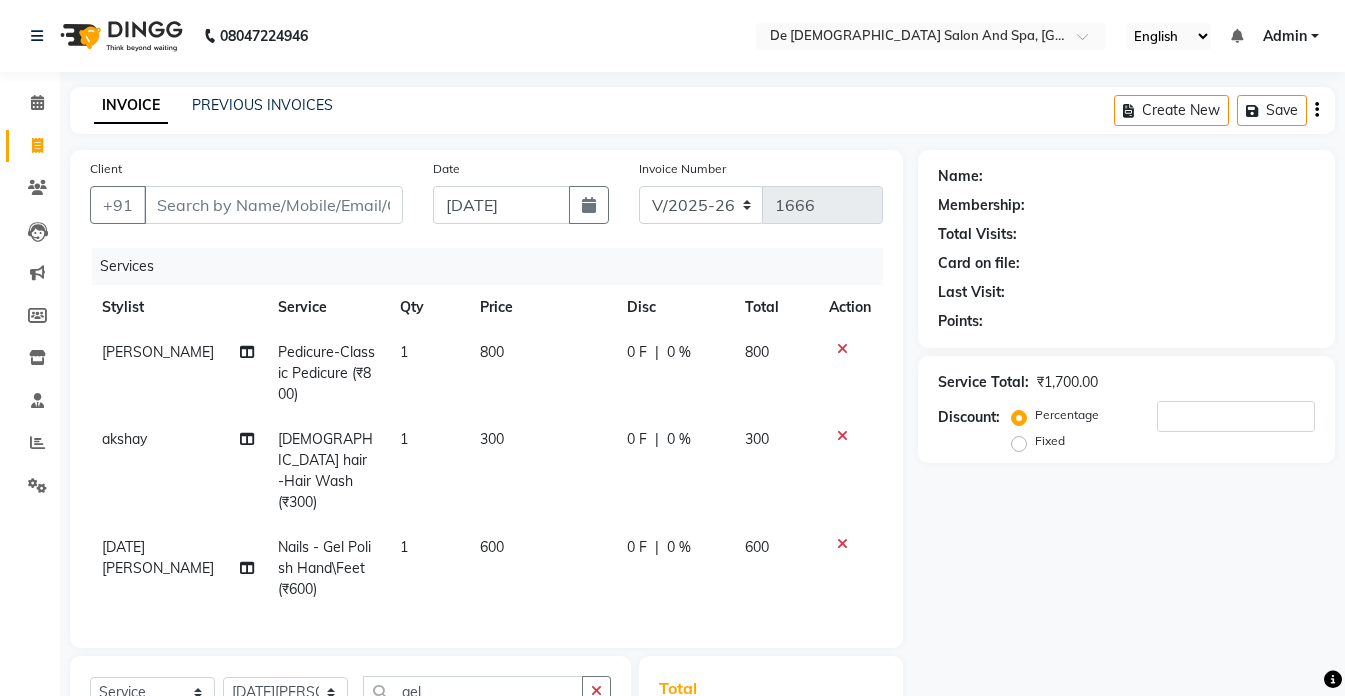 checkbox on "false" 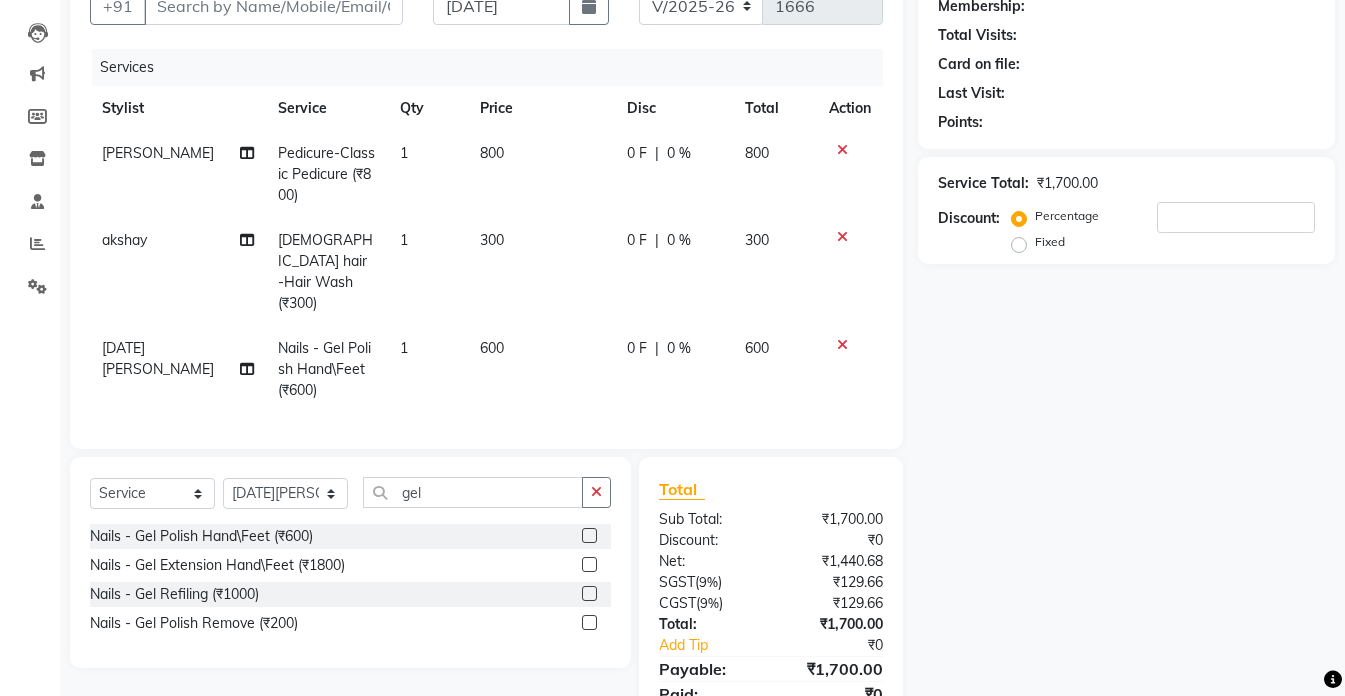 scroll, scrollTop: 200, scrollLeft: 0, axis: vertical 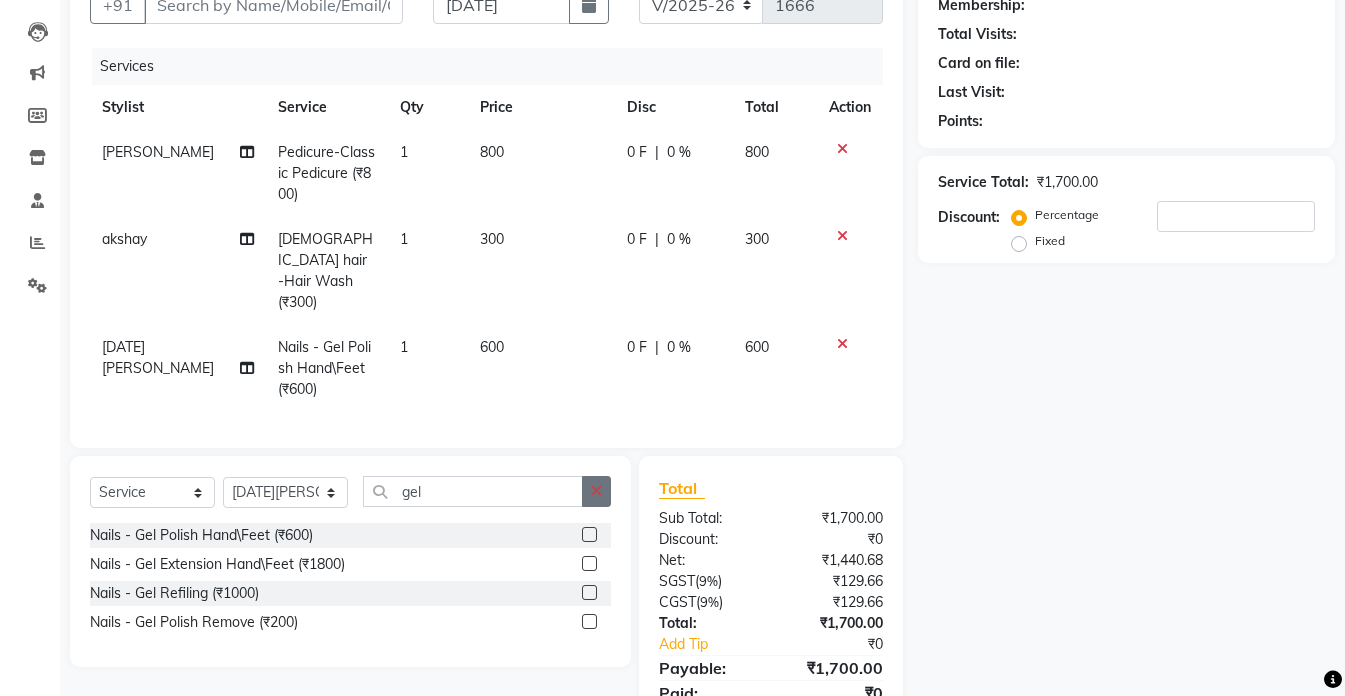 click 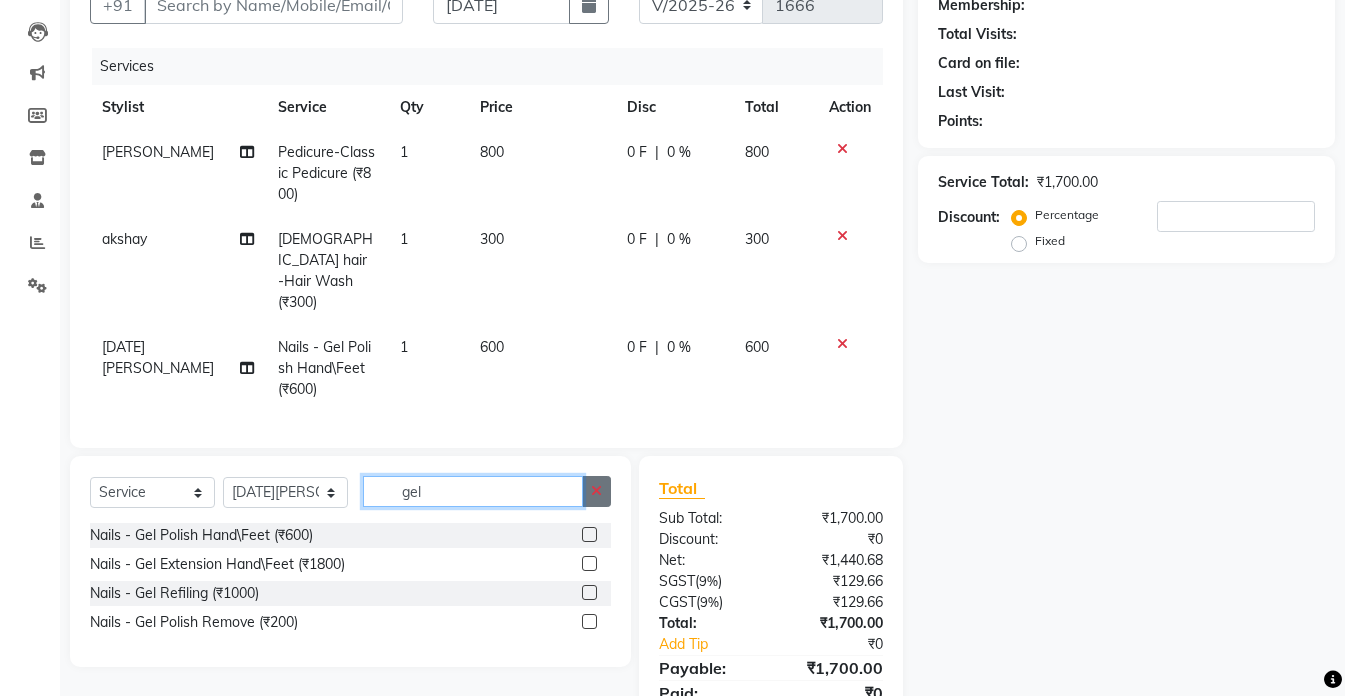 type 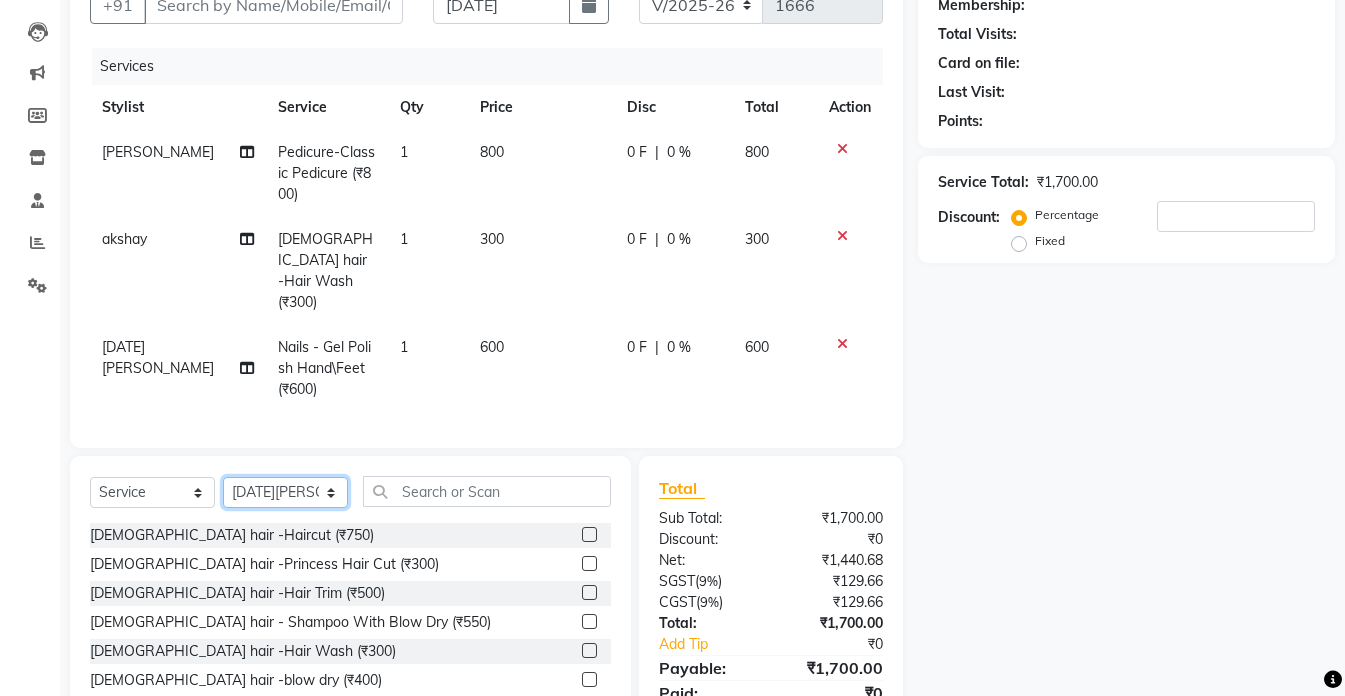 click on "Select Stylist akshay aman [PERSON_NAME] [PERSON_NAME]  [MEDICAL_DATA][PERSON_NAME] [PERSON_NAME] [DATE][PERSON_NAME]" 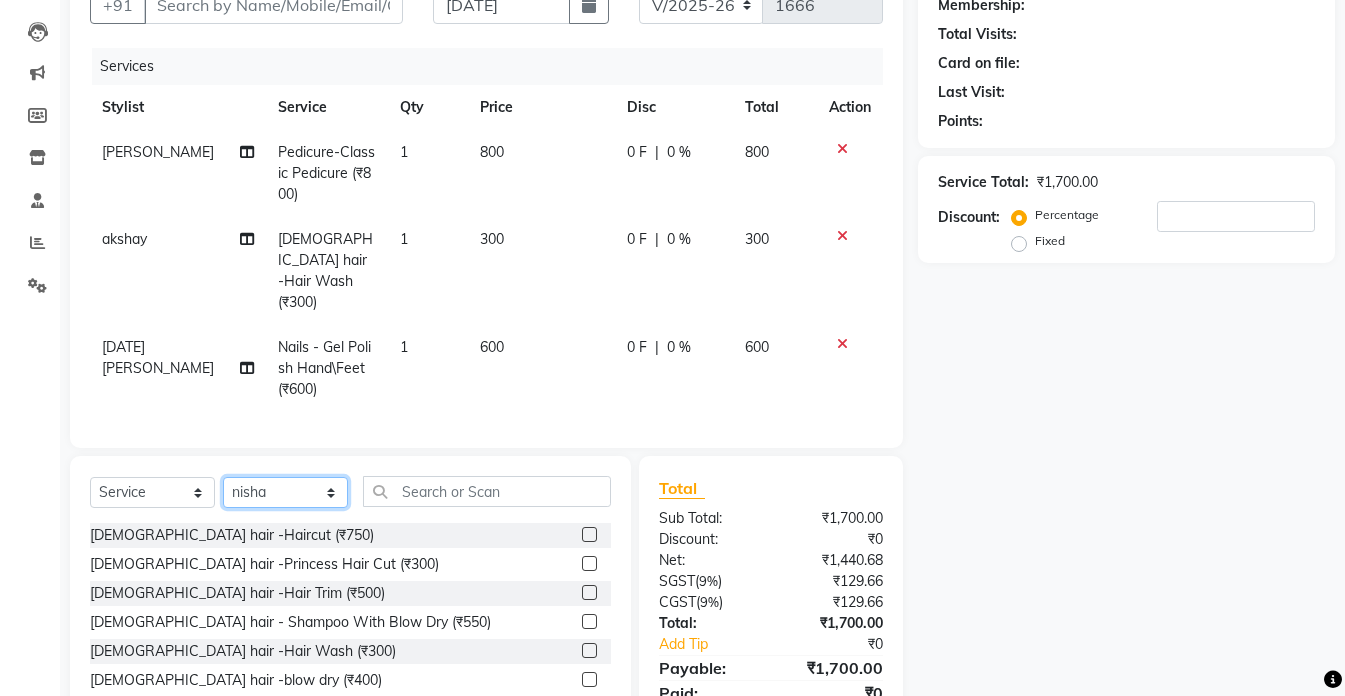 click on "Select Stylist akshay aman [PERSON_NAME] [PERSON_NAME]  [MEDICAL_DATA][PERSON_NAME] [PERSON_NAME] [DATE][PERSON_NAME]" 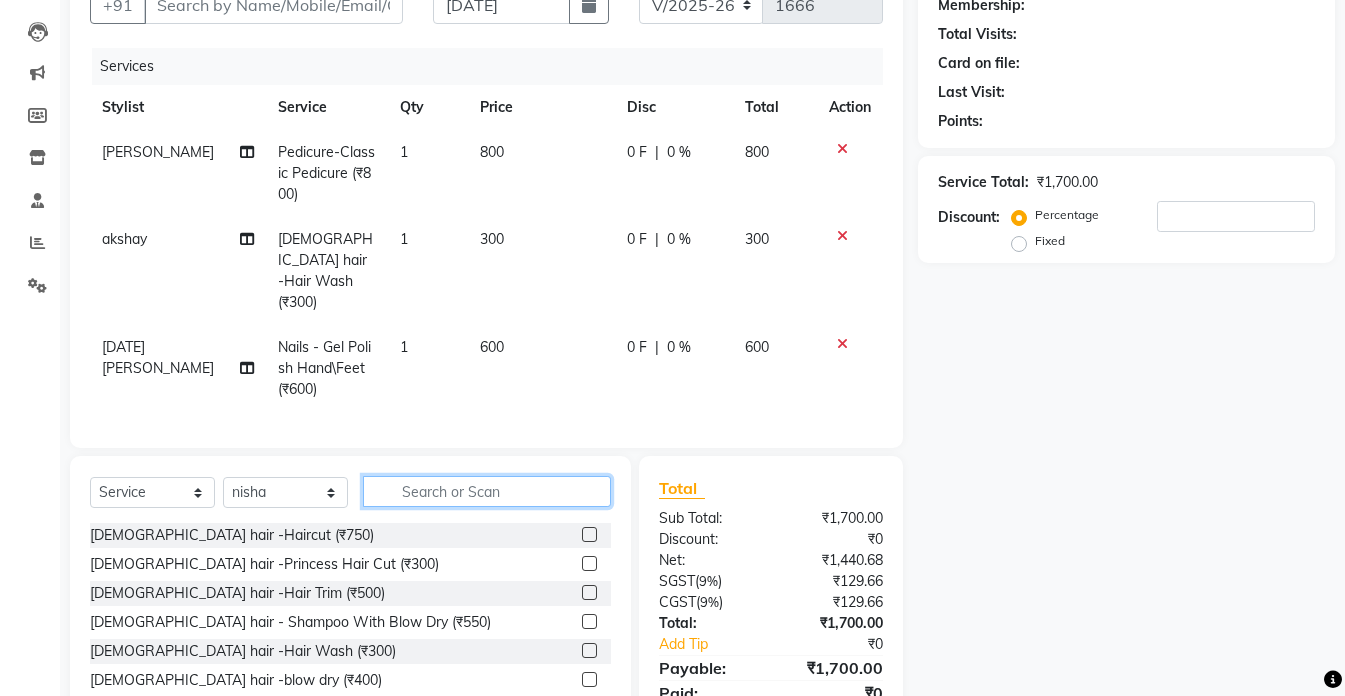 click 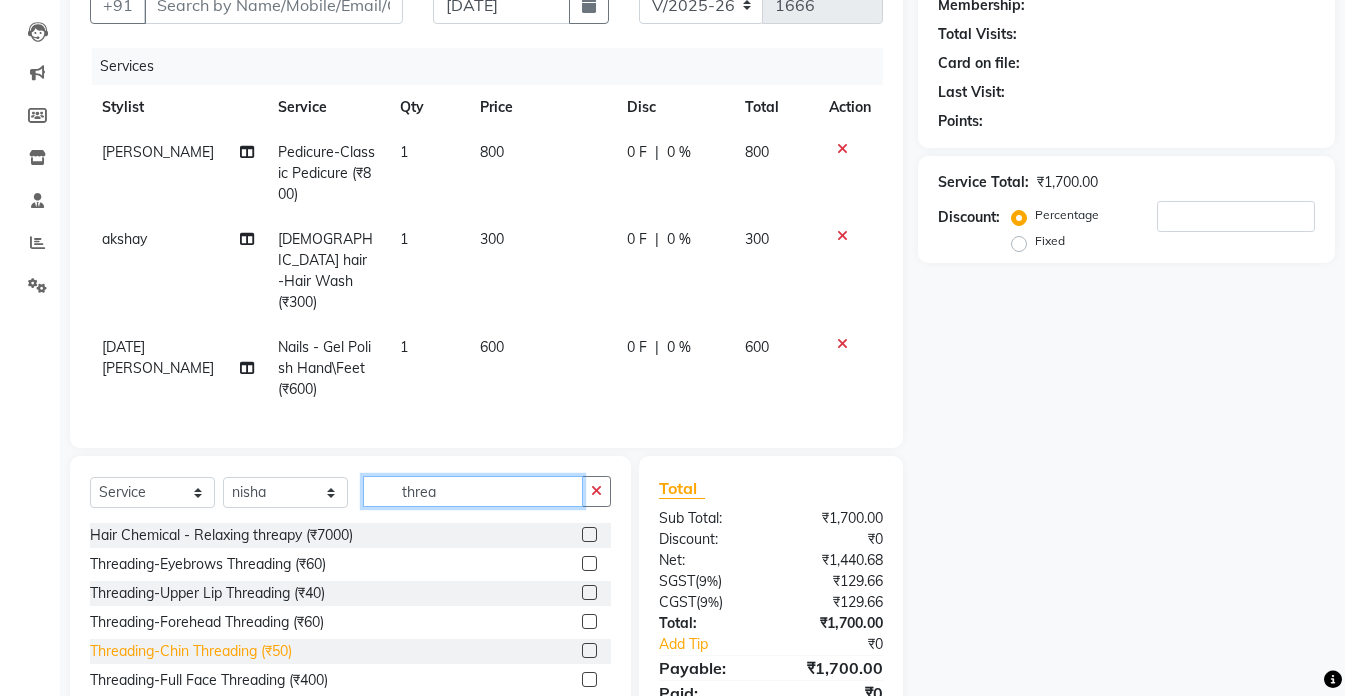 type on "threa" 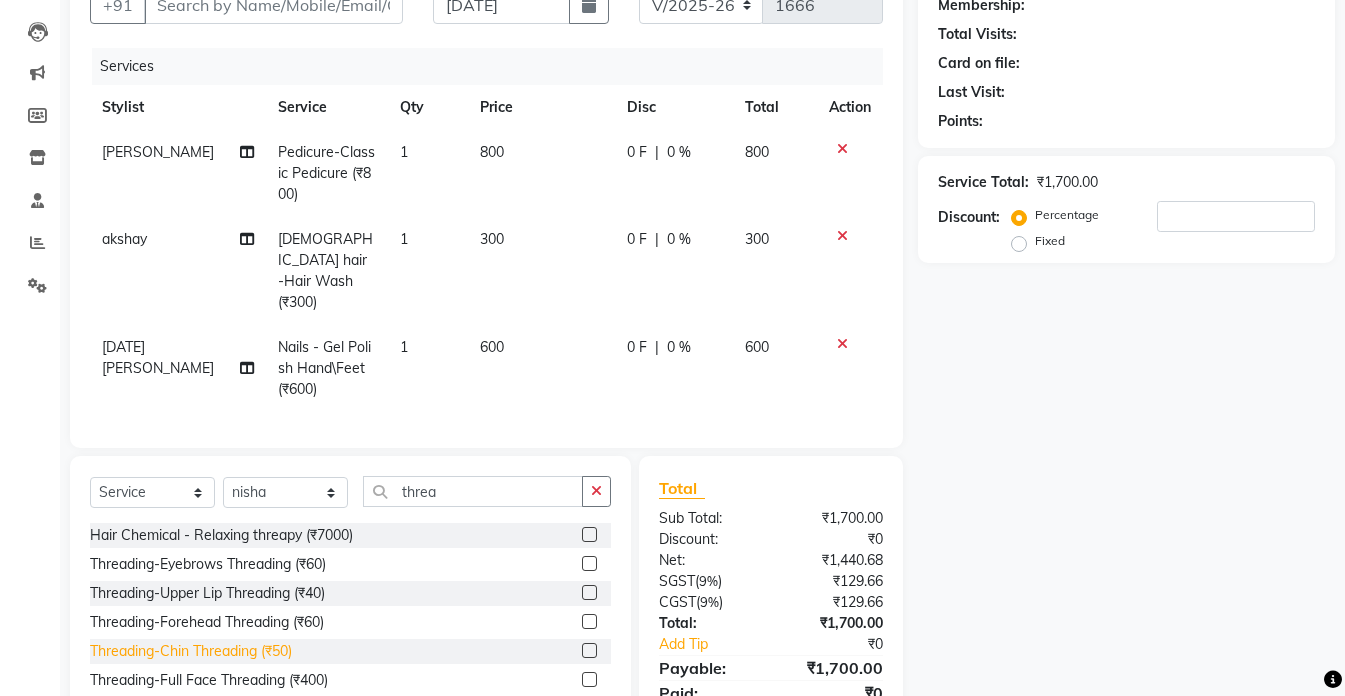 click on "Threading-Chin Threading (₹50)" 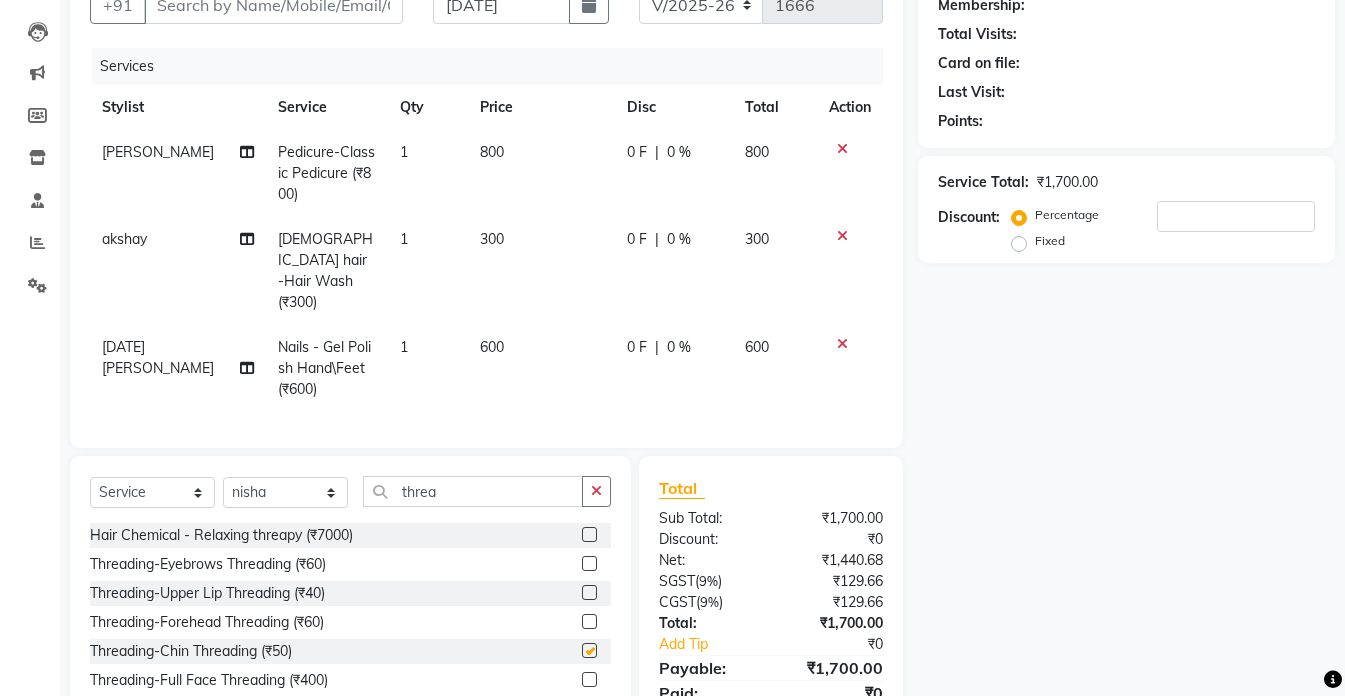 checkbox on "false" 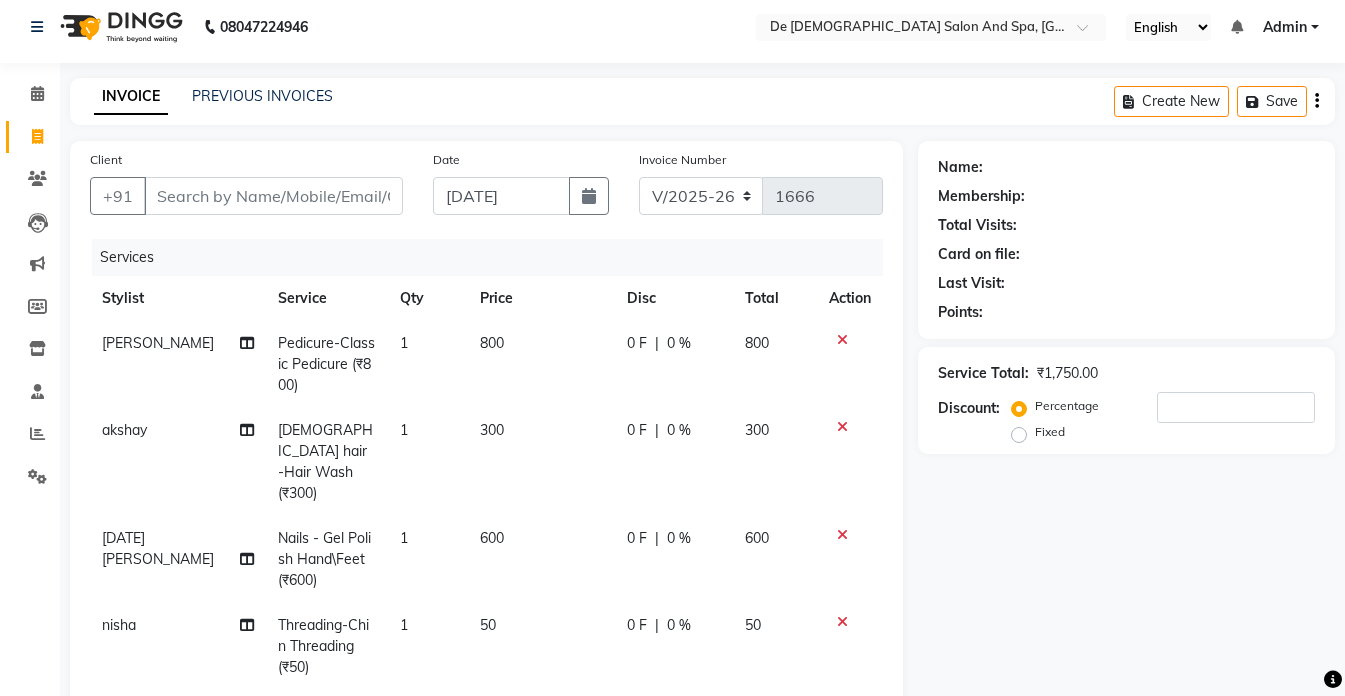 scroll, scrollTop: 0, scrollLeft: 0, axis: both 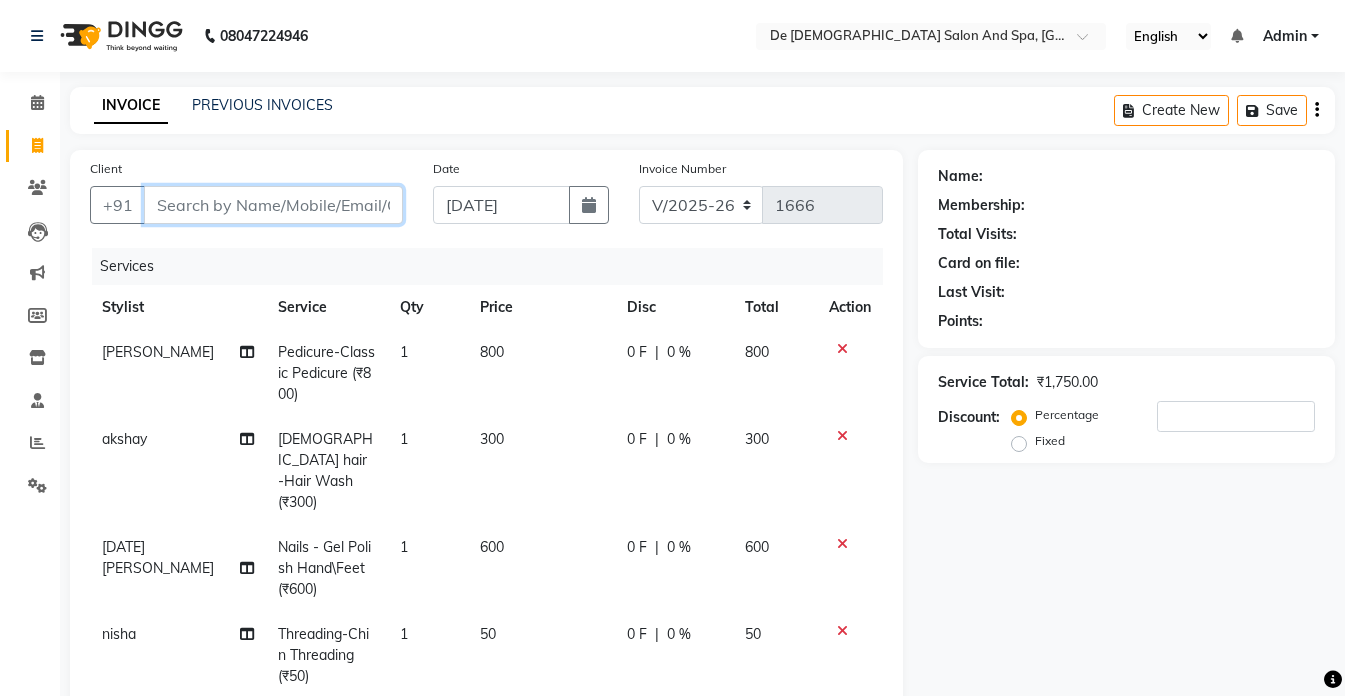 click on "Client" at bounding box center [273, 205] 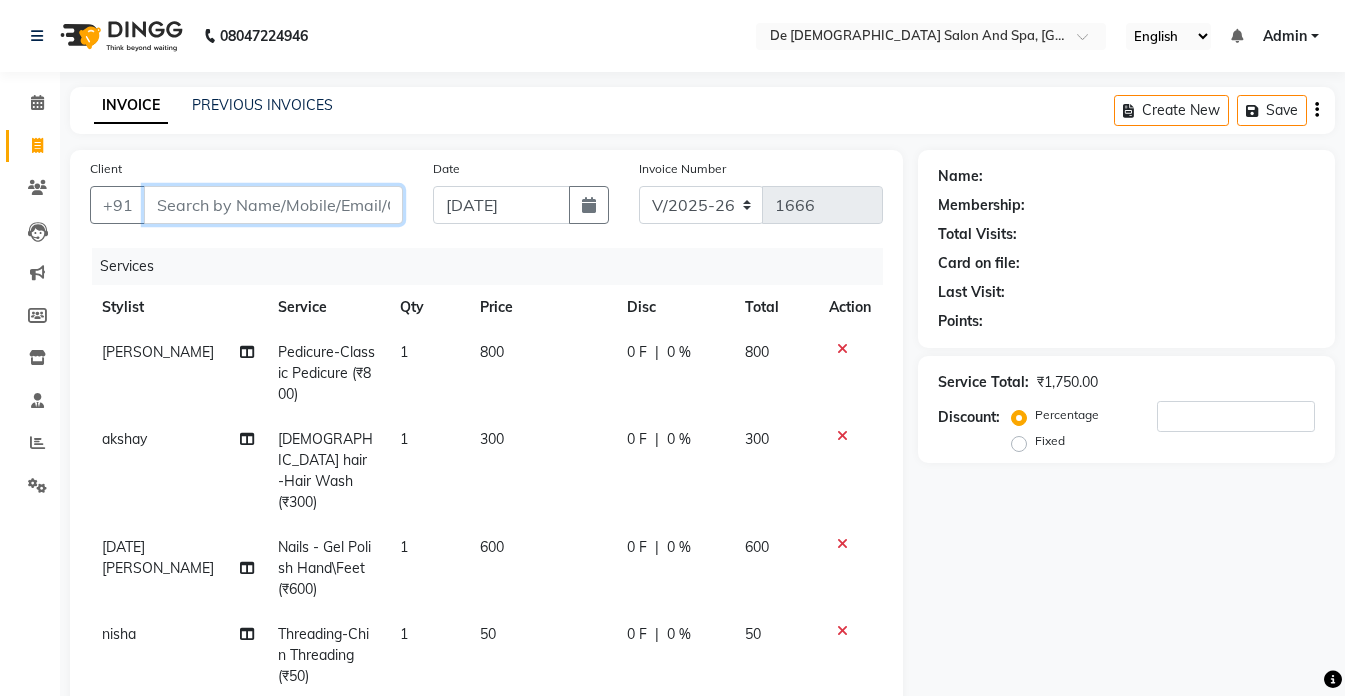 type on "9" 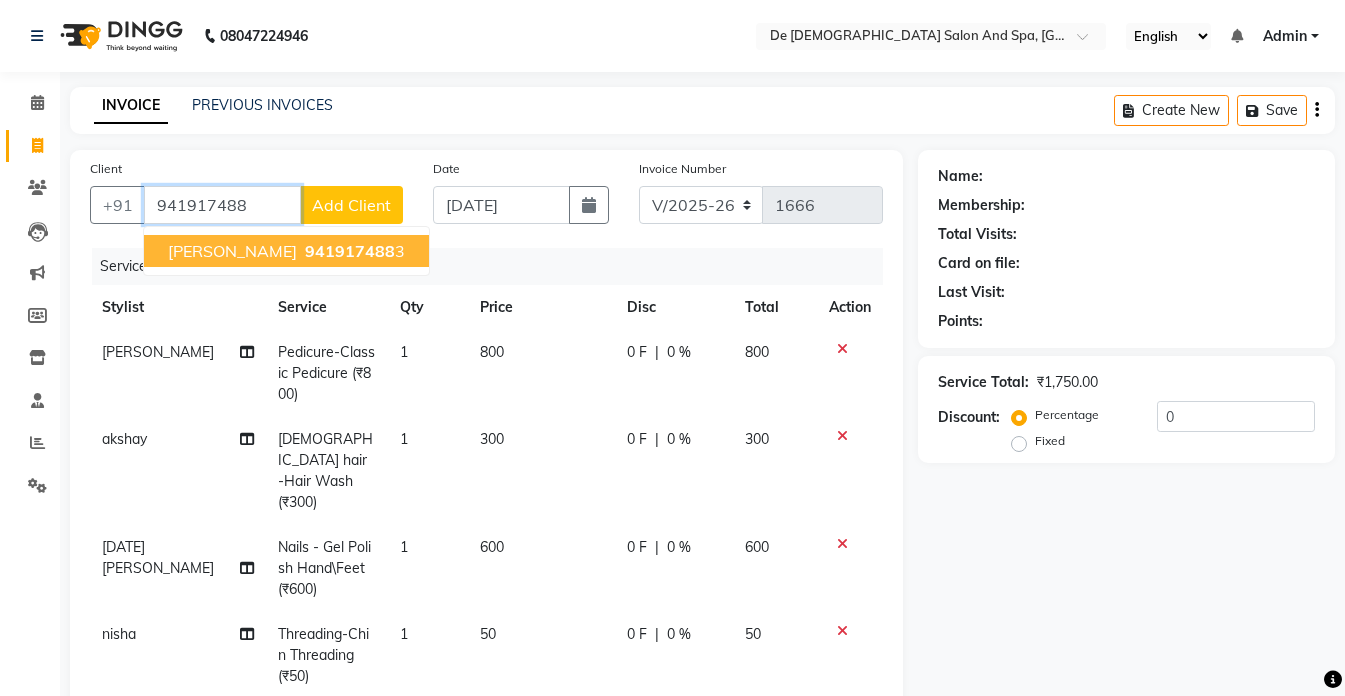 click on "941917488" at bounding box center (350, 251) 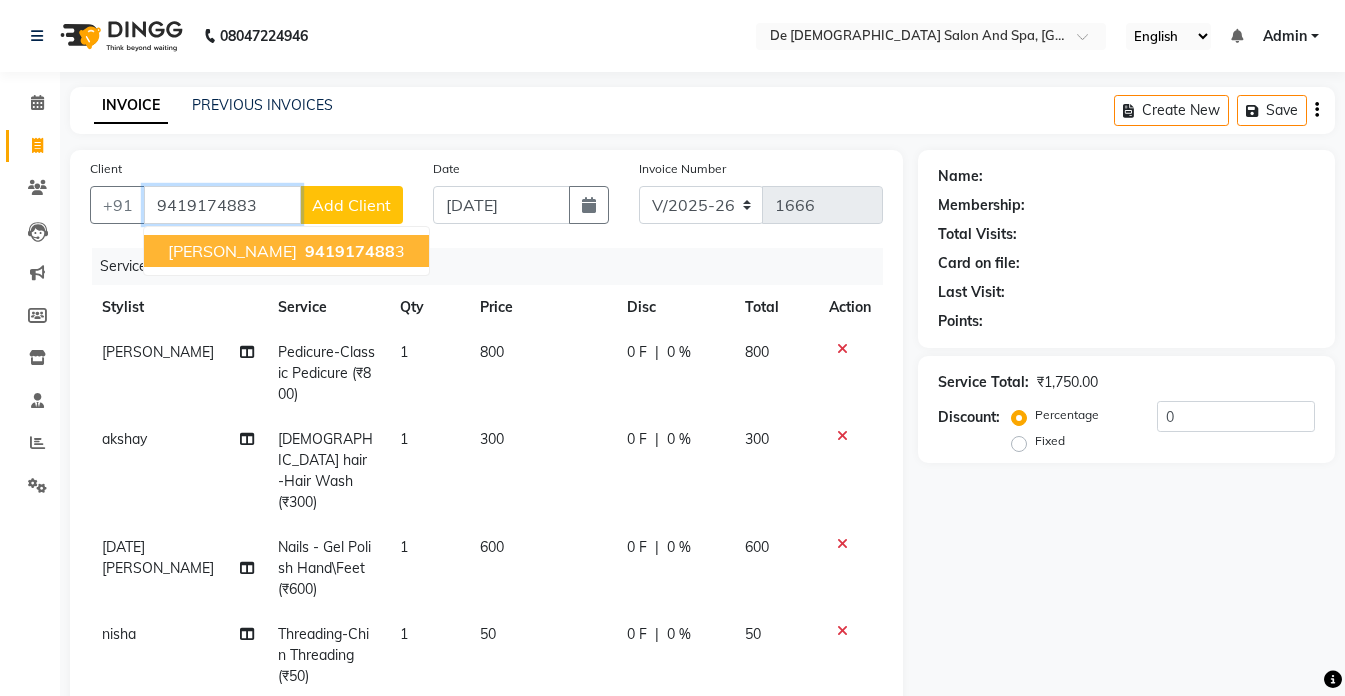 type on "9419174883" 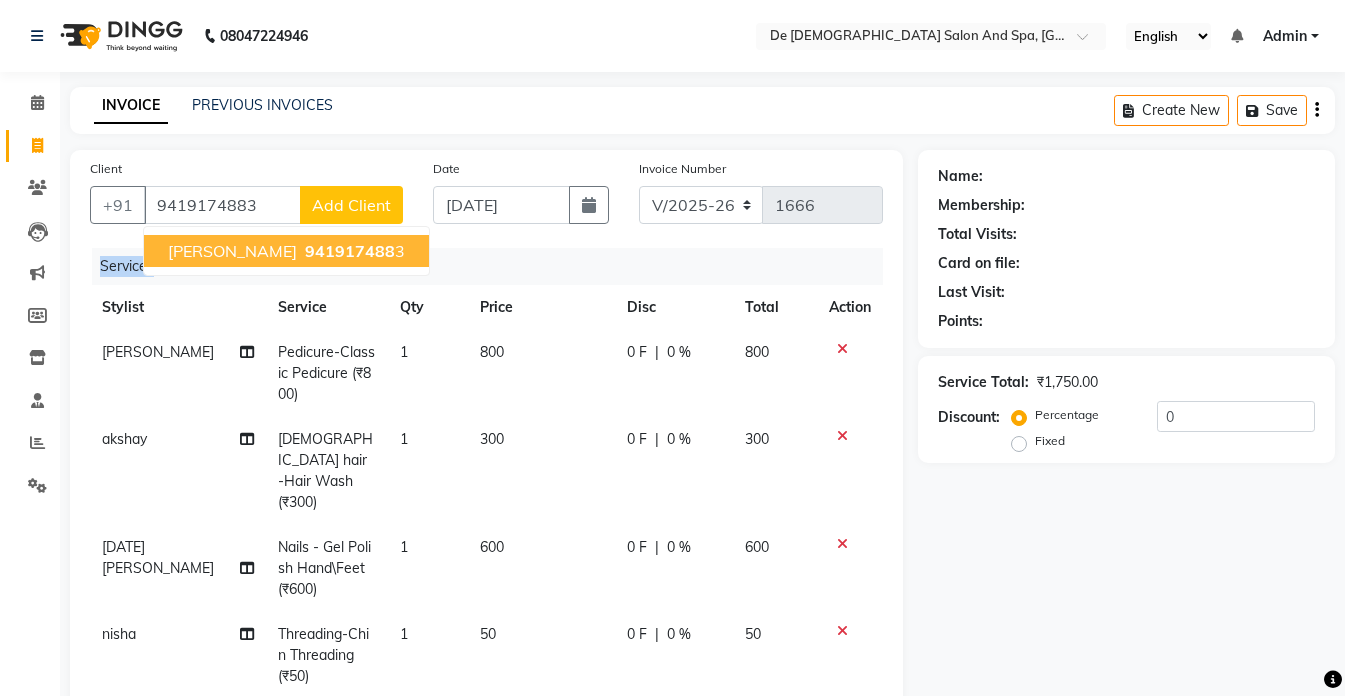 click on "Services" 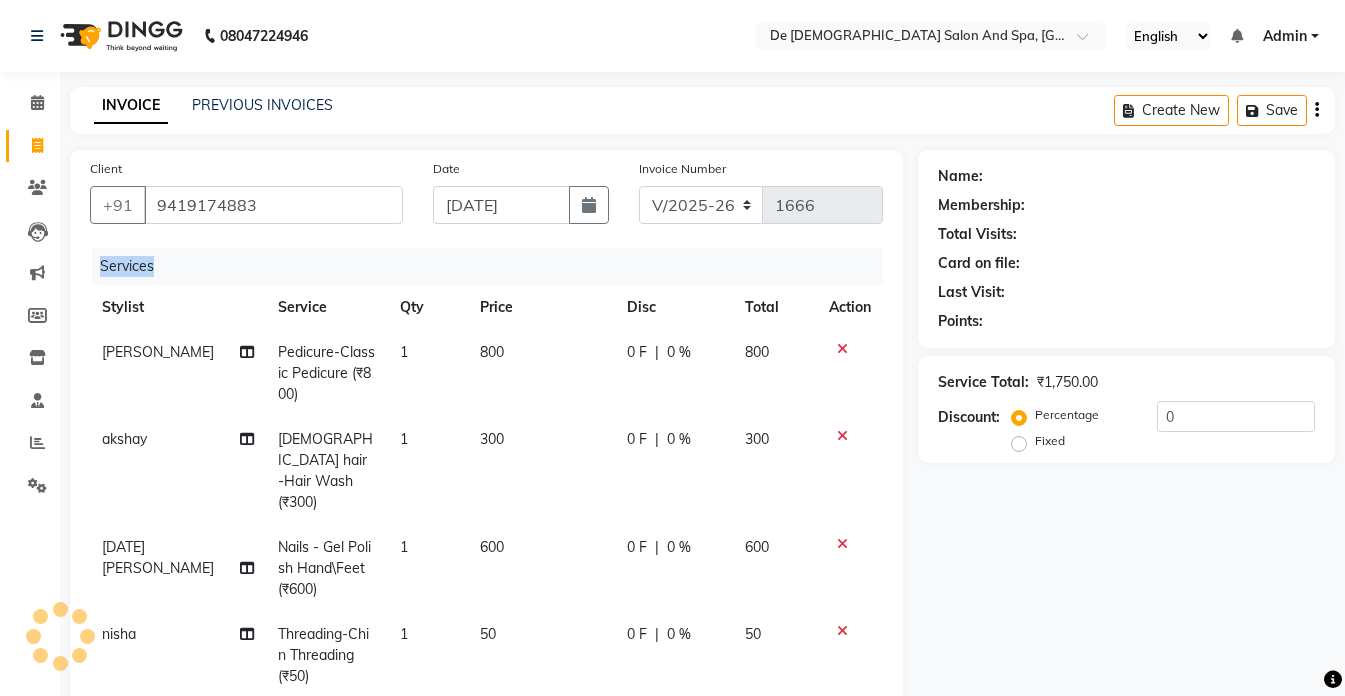 click on "Services" 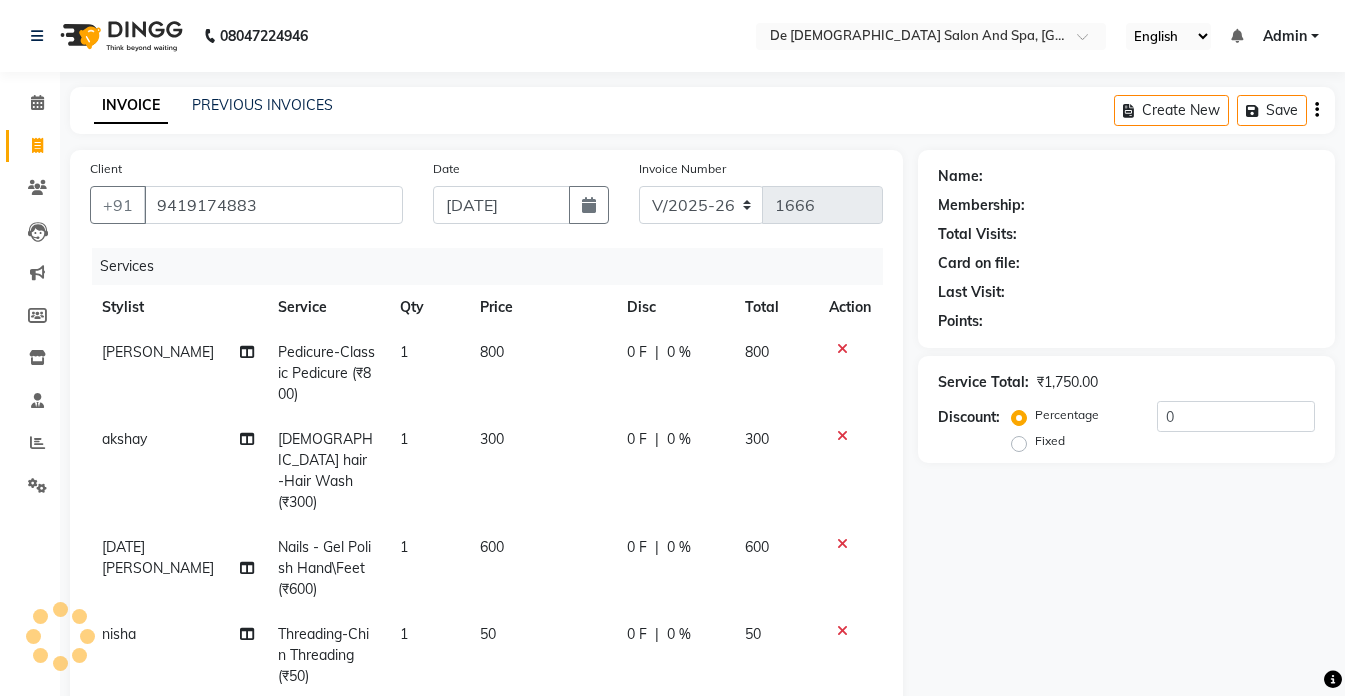 select on "1: Object" 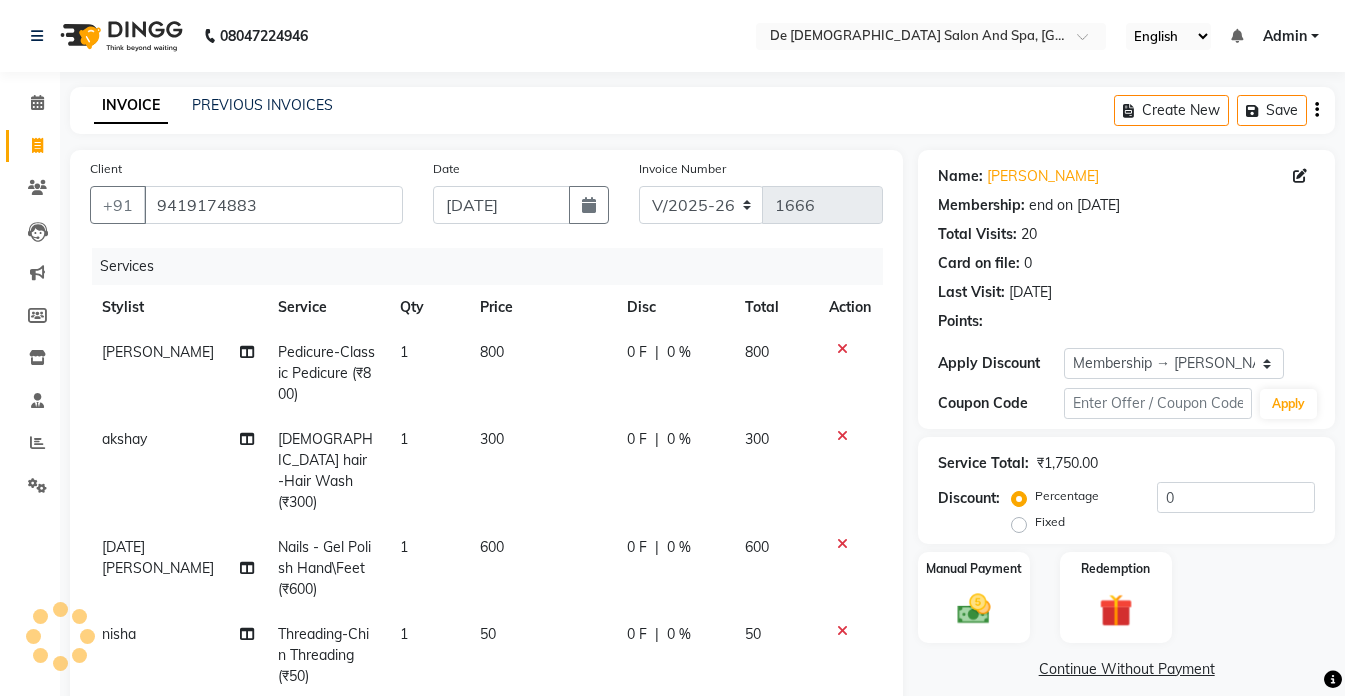 type 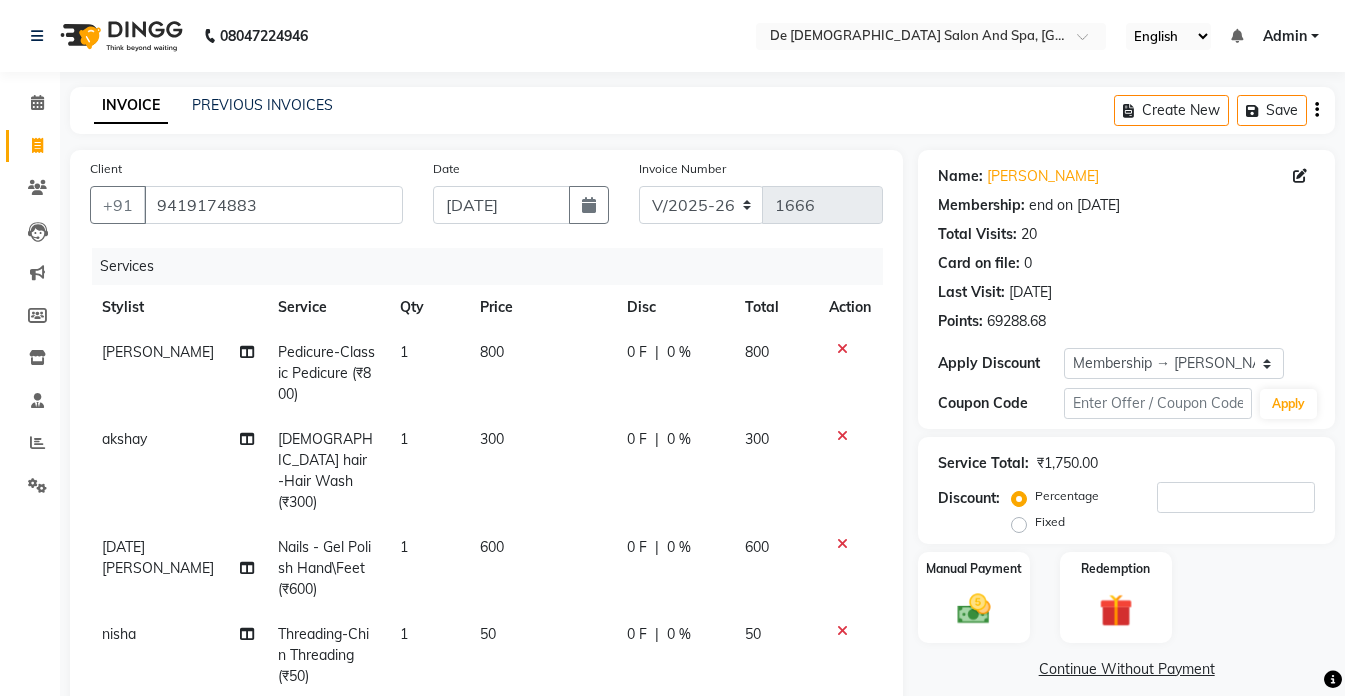 scroll, scrollTop: 100, scrollLeft: 0, axis: vertical 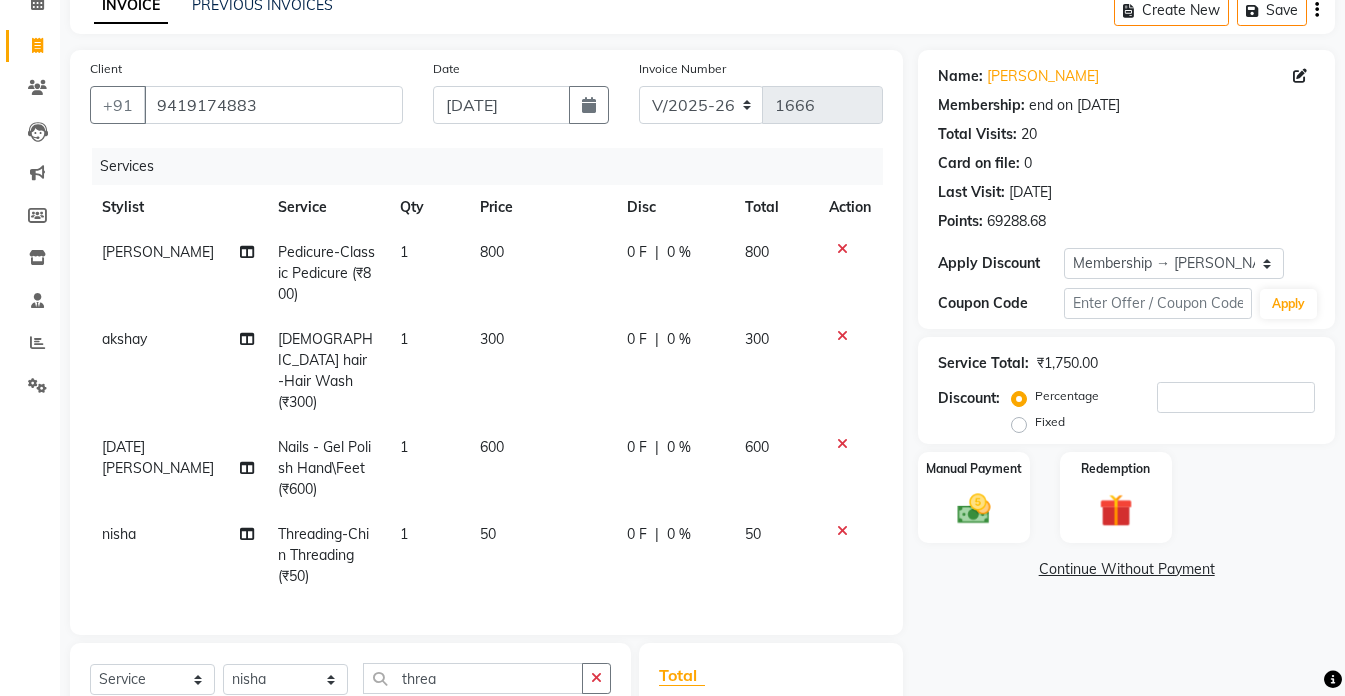 click on "300" 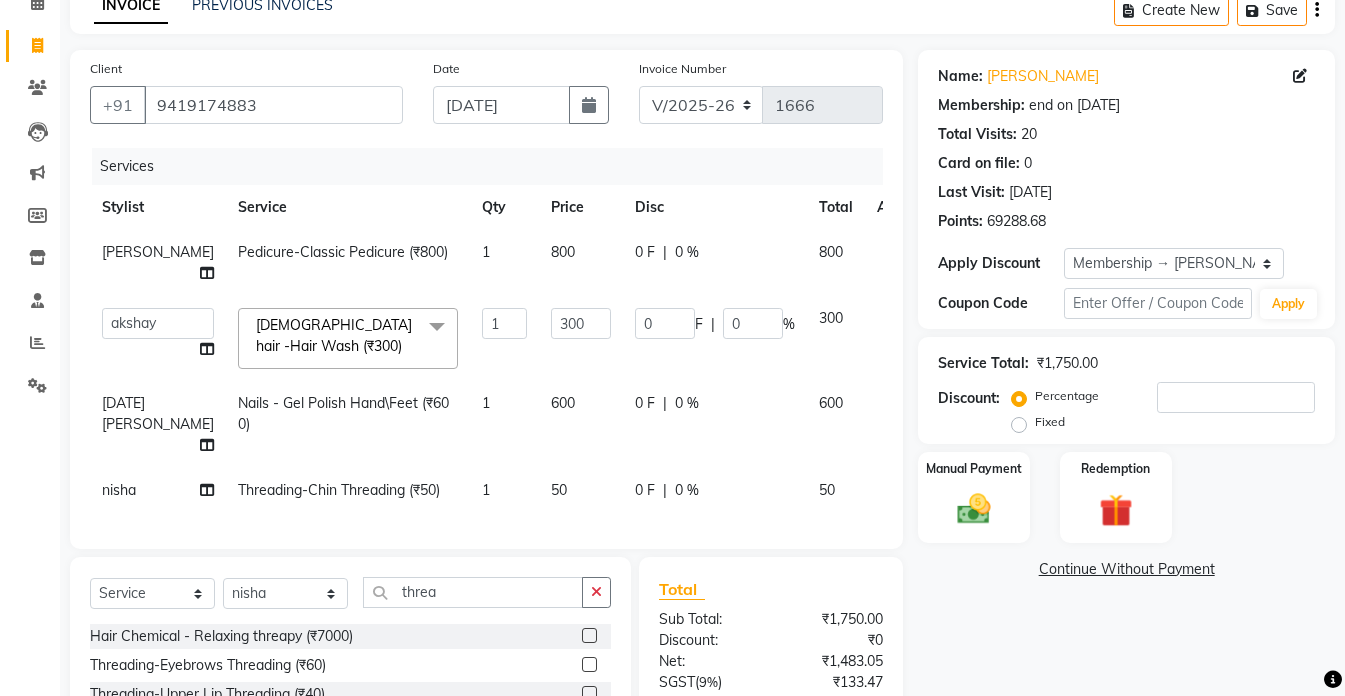 click on "0 F | 0 %" 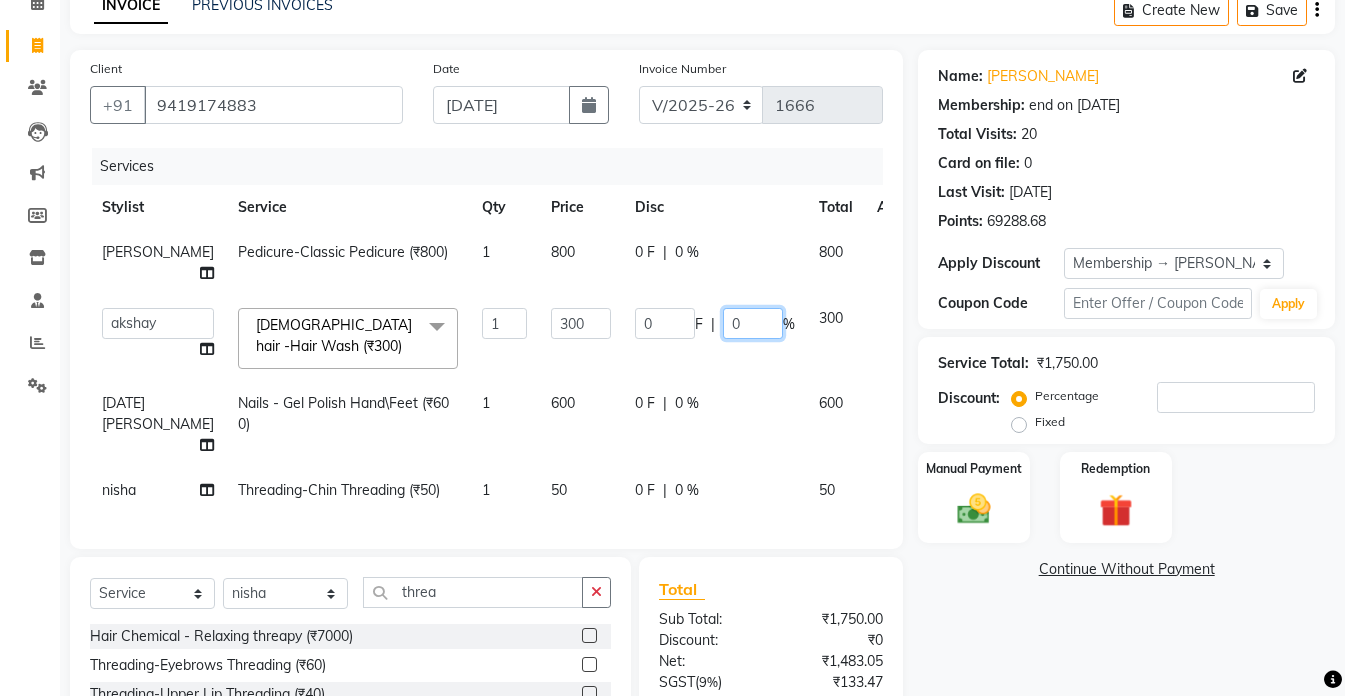 click on "0" 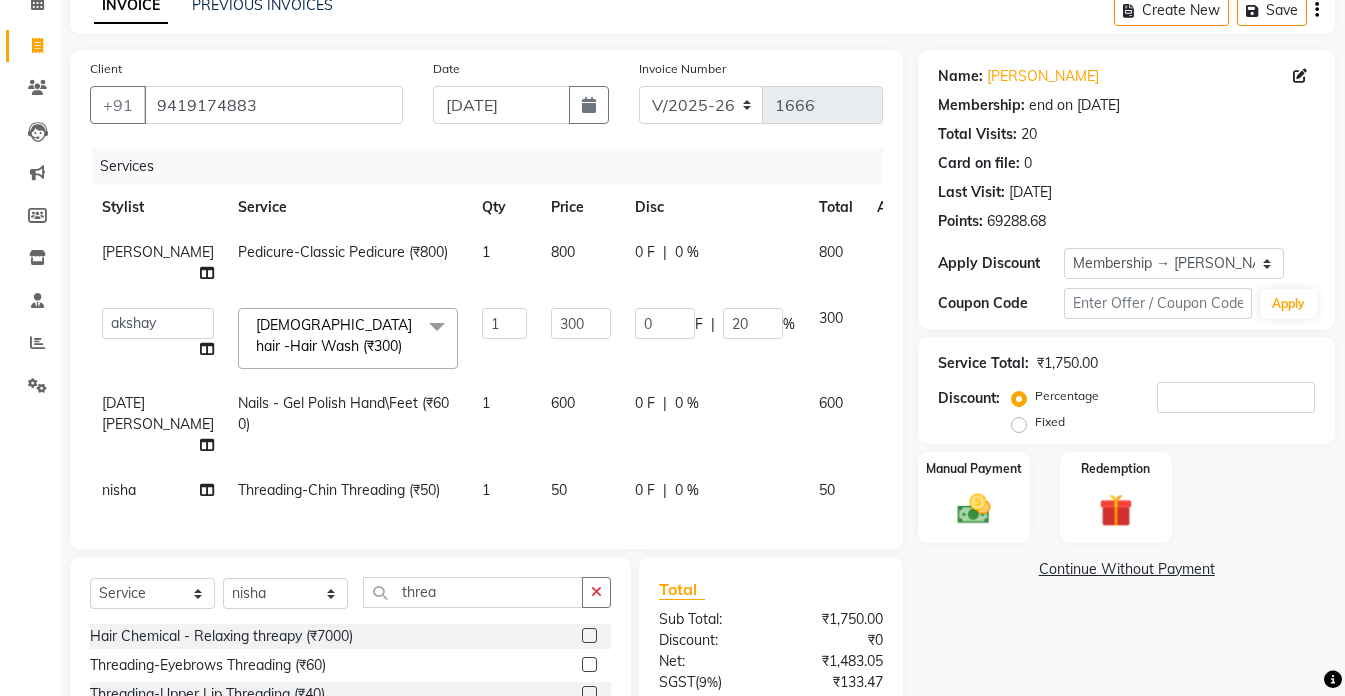 click on "Ashwani Pedicure-Classic Pedicure (₹800) 1 800 0 F | 0 % 800  akshay   aman   Arman   Ashwani   gunraj   megha    nikita thappa   nisha   parveen   shafali   vishu kumar  Female hair -Hair Wash (₹300)  x Female hair -Haircut (₹750) Female hair -Princess Hair Cut (₹300) Female hair -Hair Trim (₹500) Female hair - Shampoo With Blow Dry (₹550) Female hair -Hair Wash (₹300) Female hair -blow dry (₹400) Female hair -Bob cut (₹500) Female hair -Curtain bangs (₹500) Female hair -splitends (₹499) Female Hair - Straighting (₹800) Female Hair -Straighting With Wash (₹1000) Female Hair -Curls  (₹800) Female Hair - Curls With Wash (₹1200) Female Hair - Crimping (₹600) Hair Chemical-Rebounding. (₹7000) Hair Chemical-Keratin. (₹6000) Hair Chemical-Smoothning (₹6500) Hair Chemical-Kerasmooth (₹11000) Hair Chemical-nano plastica (₹8000) Hair Chemical-Botox (₹5000) Hair Chemical - Relaxing threapy (₹7000) Hair Spa-loreal Spa (₹1600) Hair Spa-RAPID RESTORE (₹2500) 1 300 0 F |" 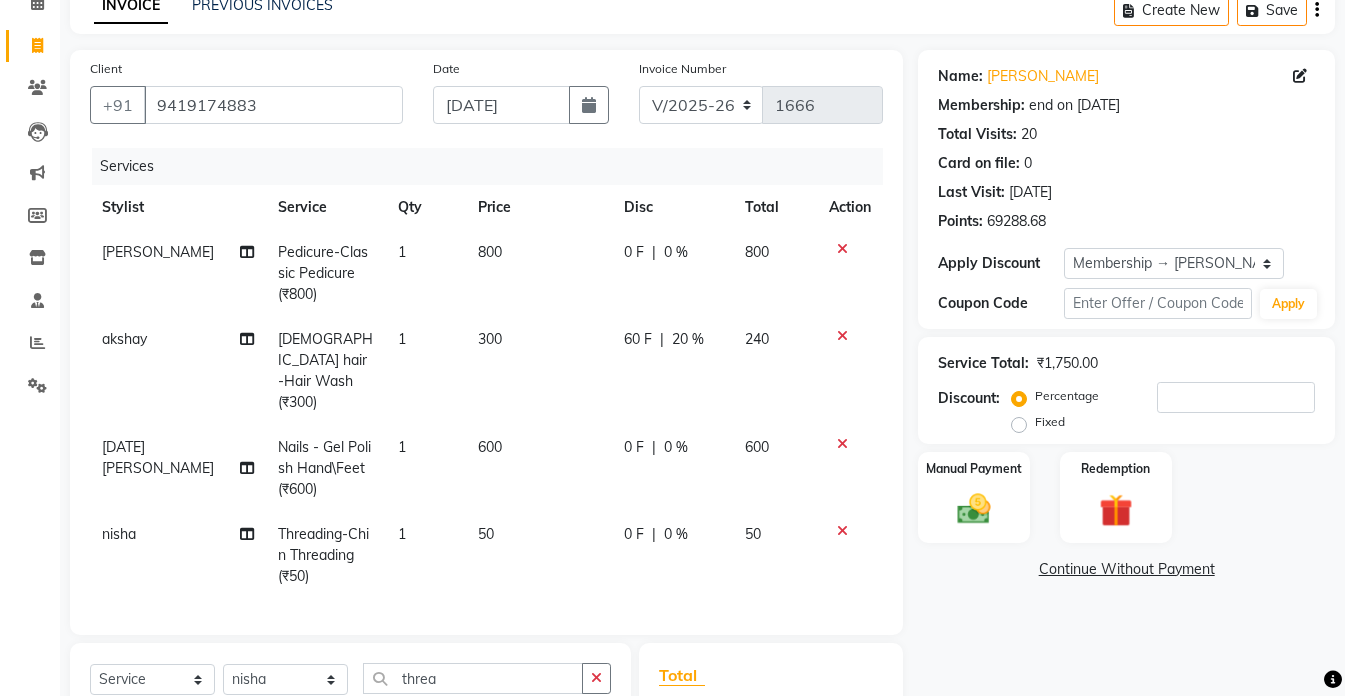 click on "0 %" 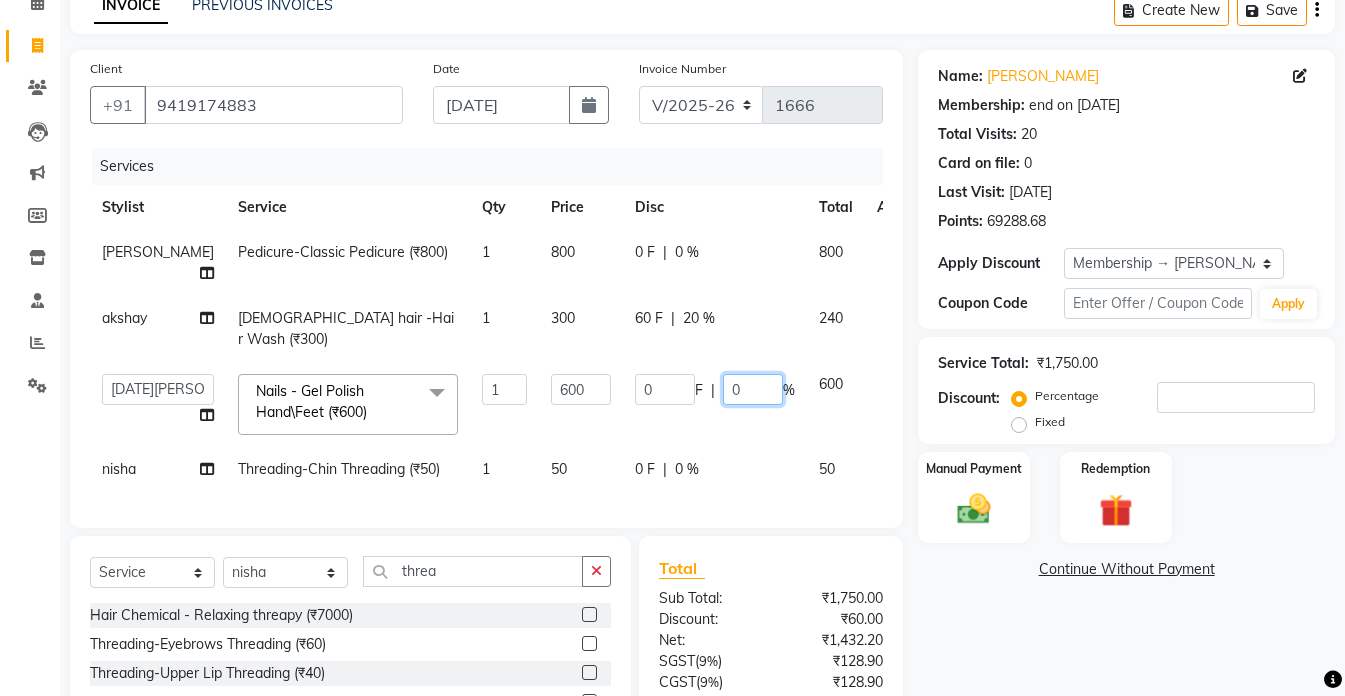 click on "0" 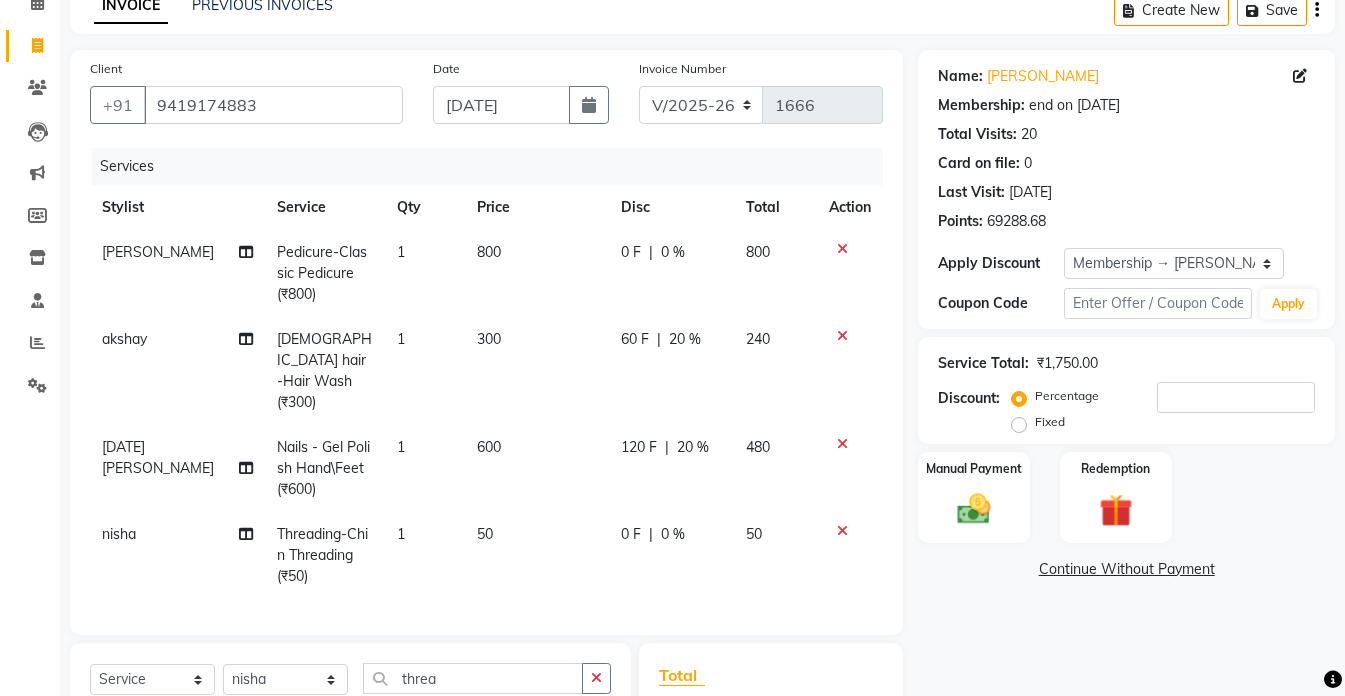 click on "INVOICE PREVIOUS INVOICES Create New   Save" 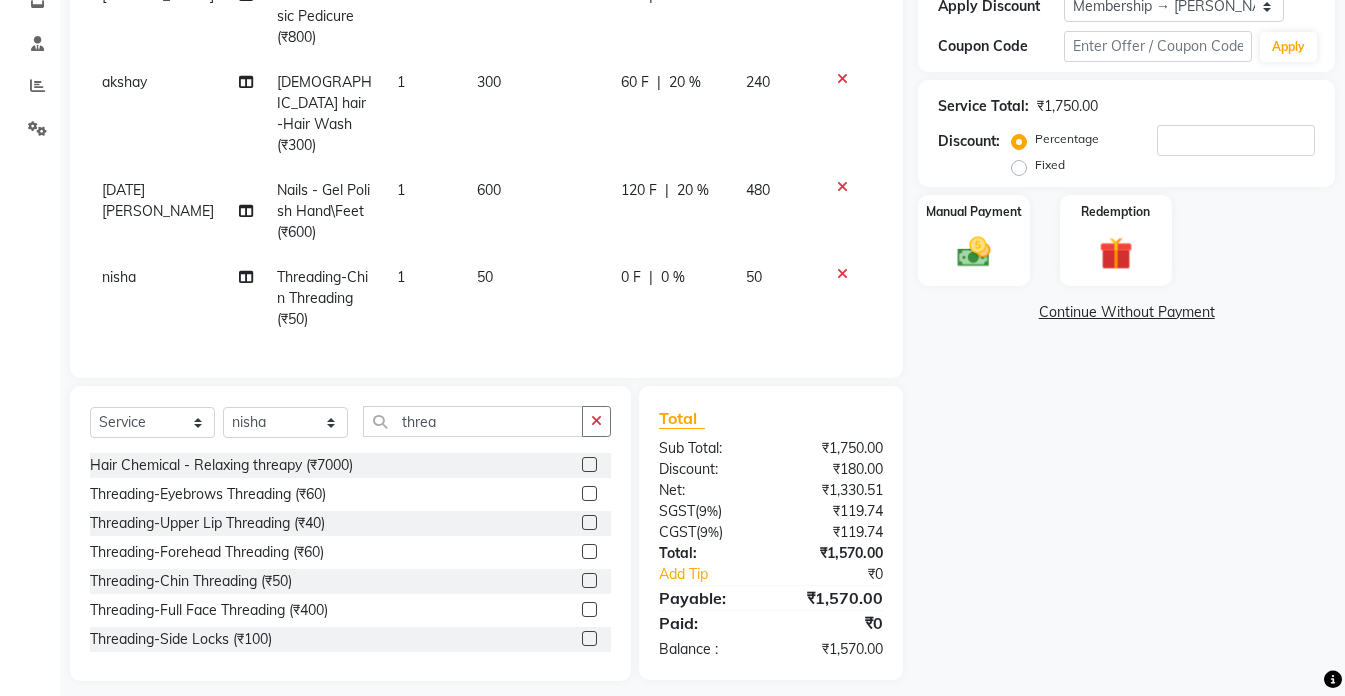 scroll, scrollTop: 366, scrollLeft: 0, axis: vertical 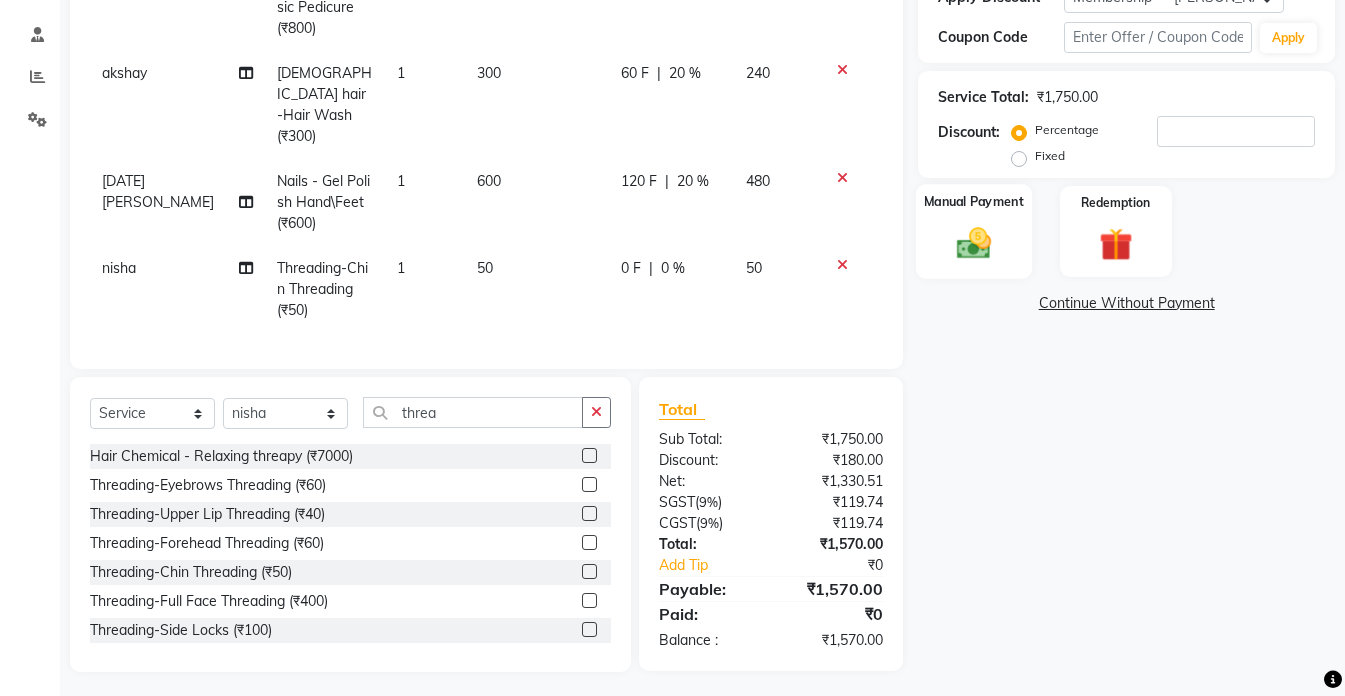 click 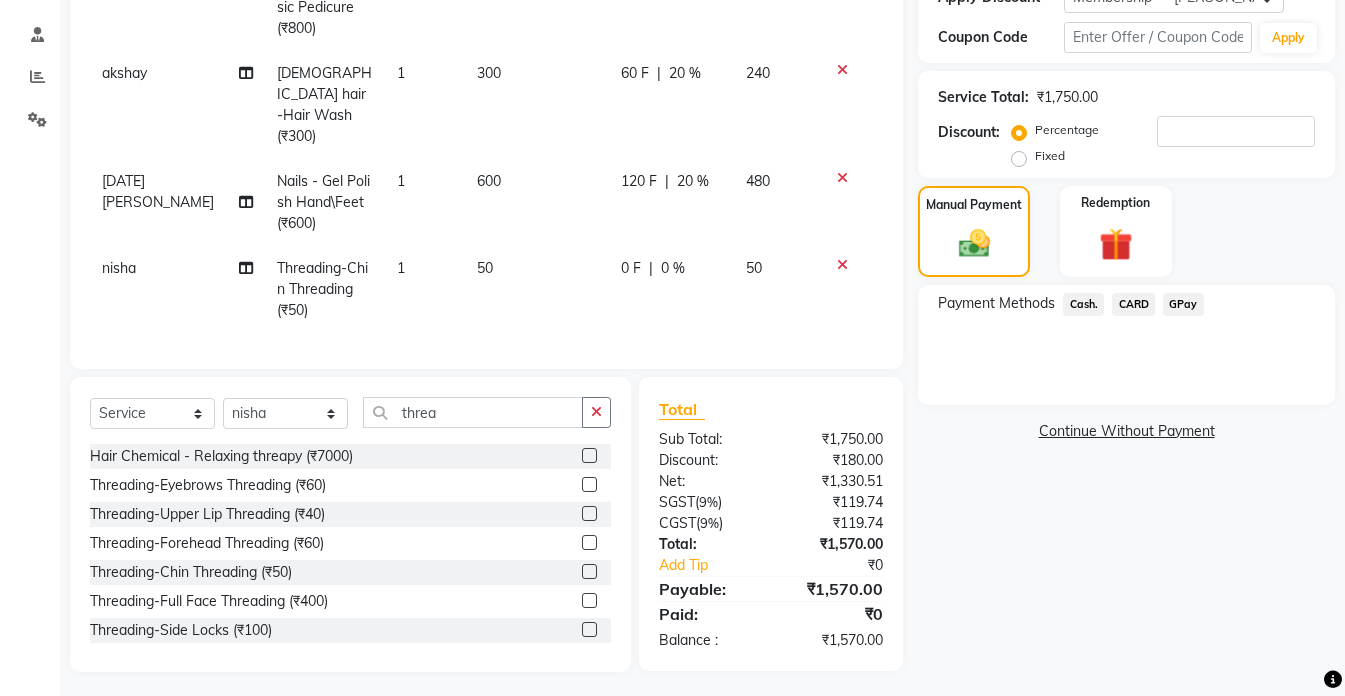 click on "CARD" 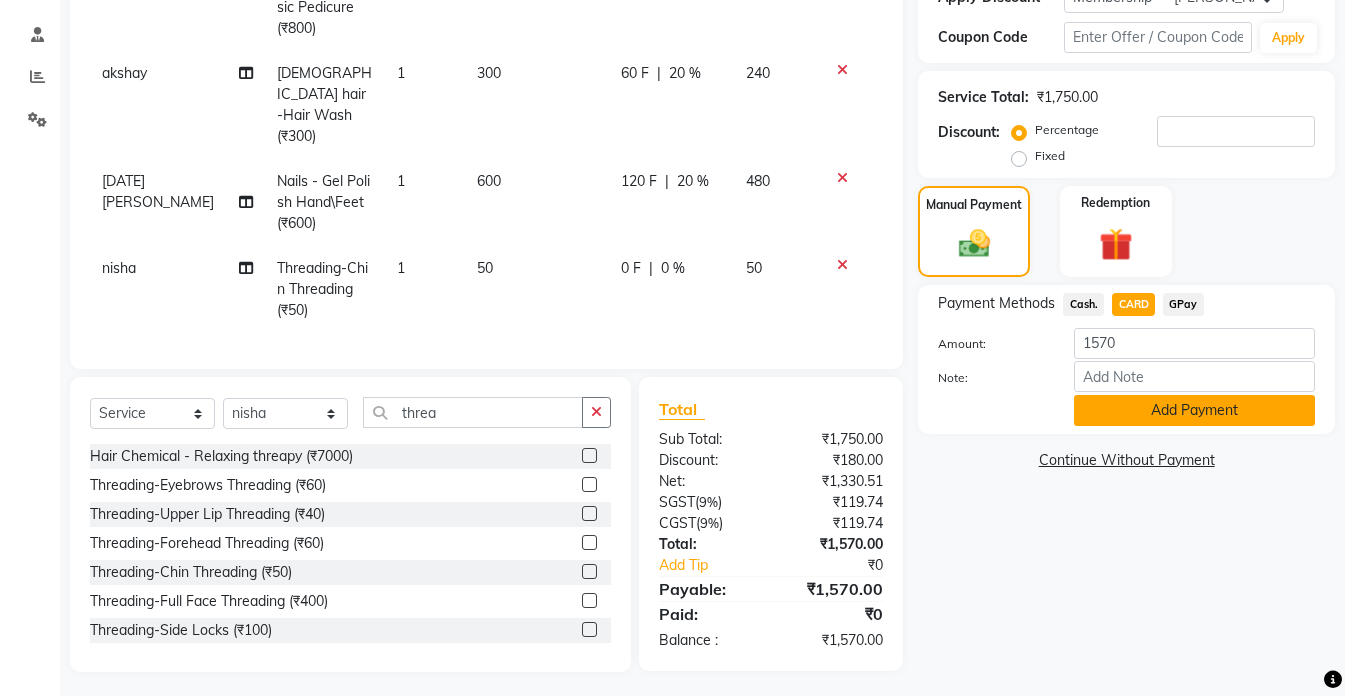 click on "Add Payment" 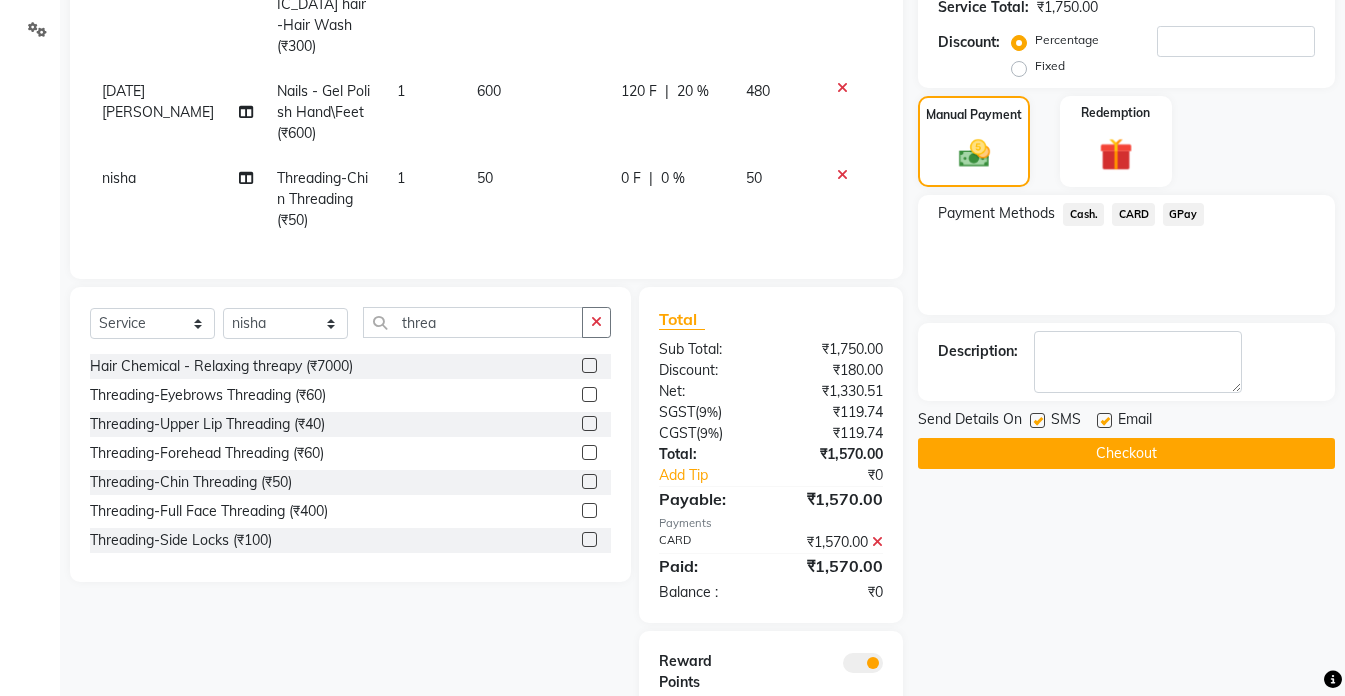 scroll, scrollTop: 547, scrollLeft: 0, axis: vertical 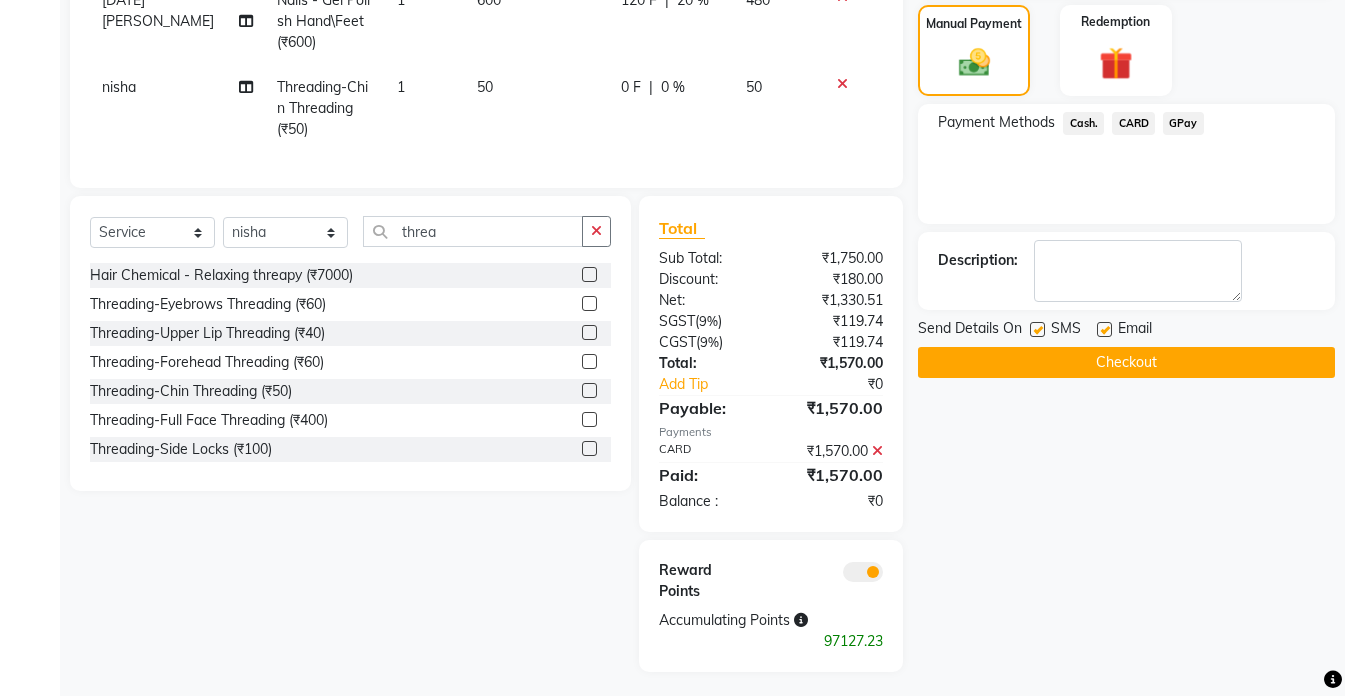 click on "Checkout" 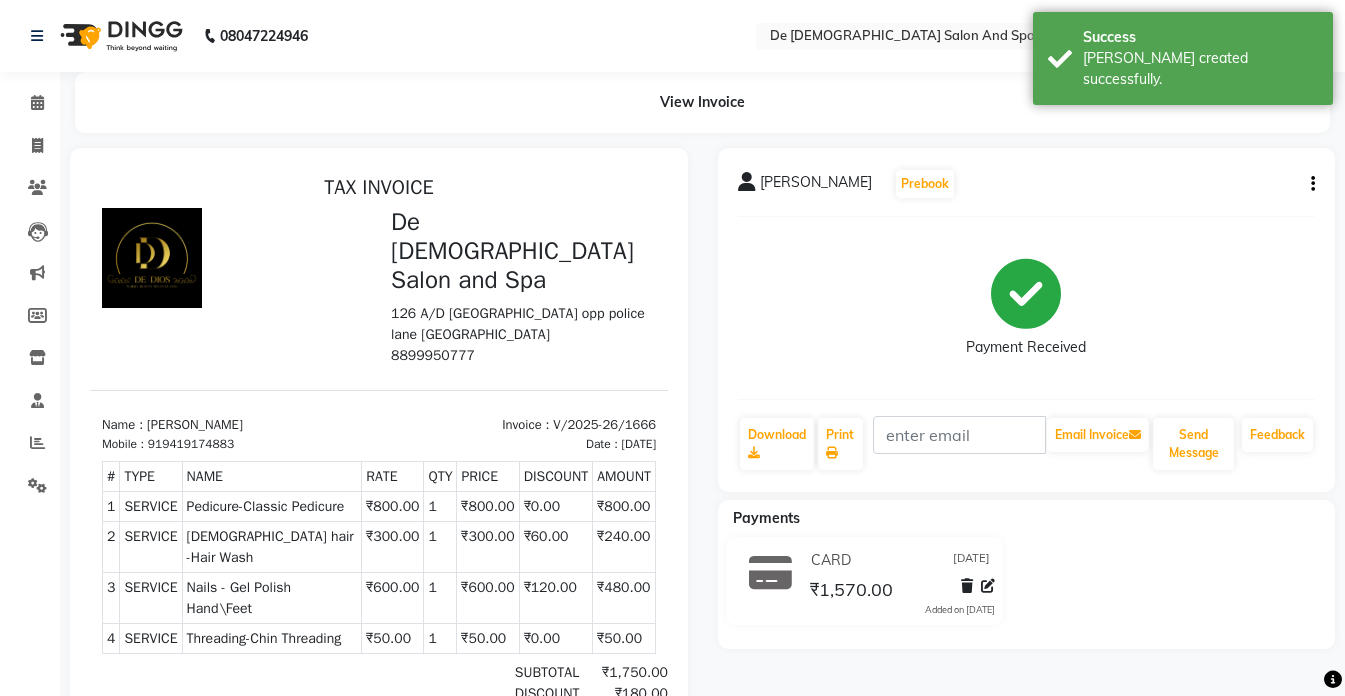 scroll, scrollTop: 0, scrollLeft: 0, axis: both 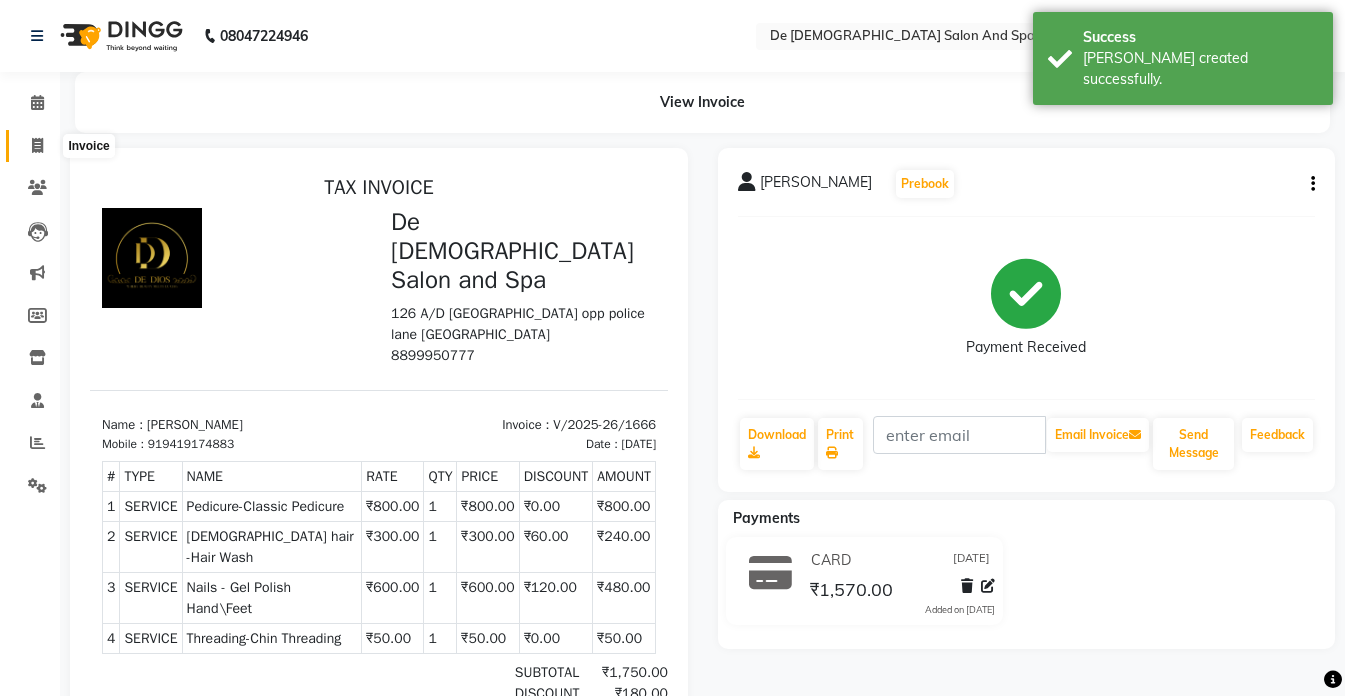 click 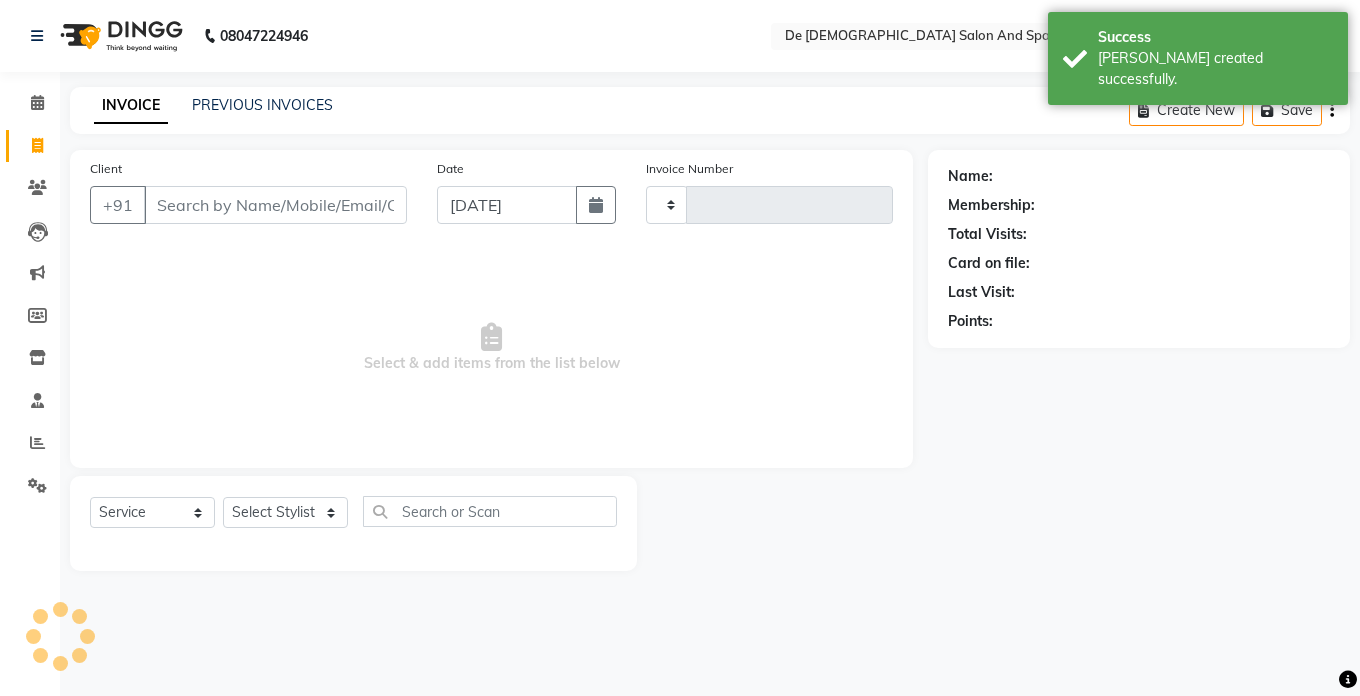 type on "1667" 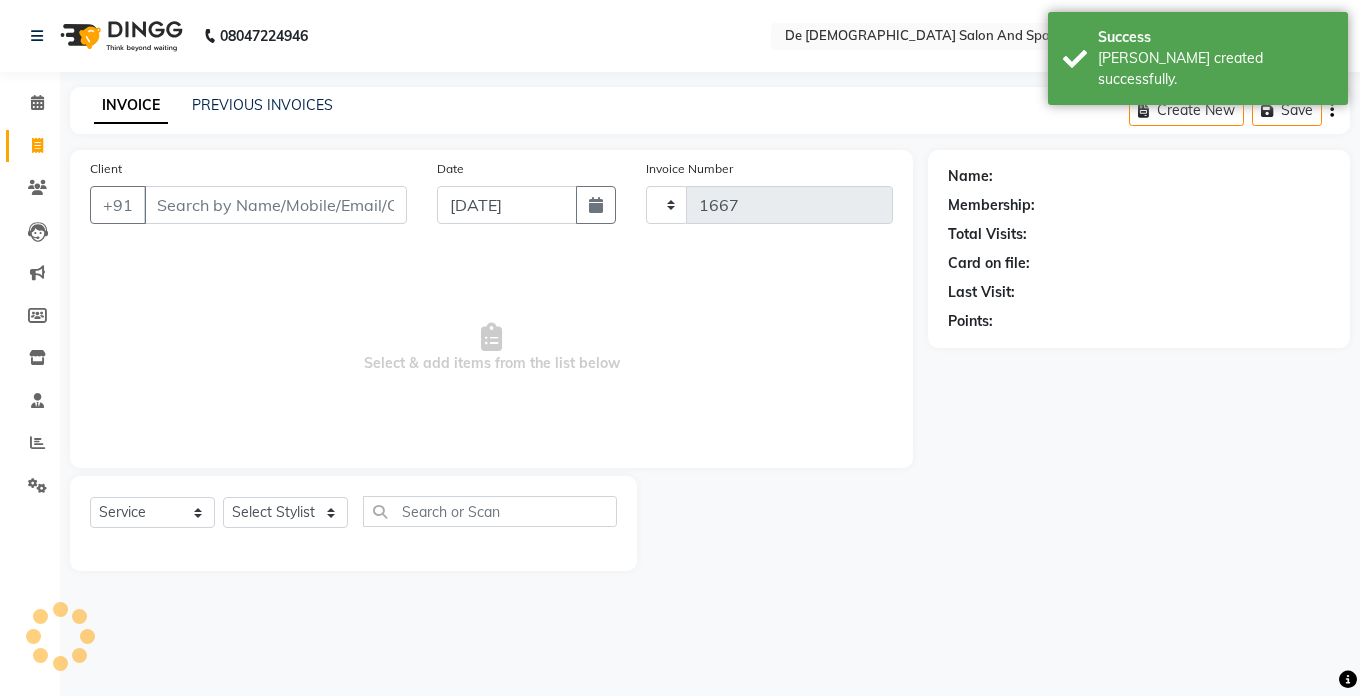 select on "6431" 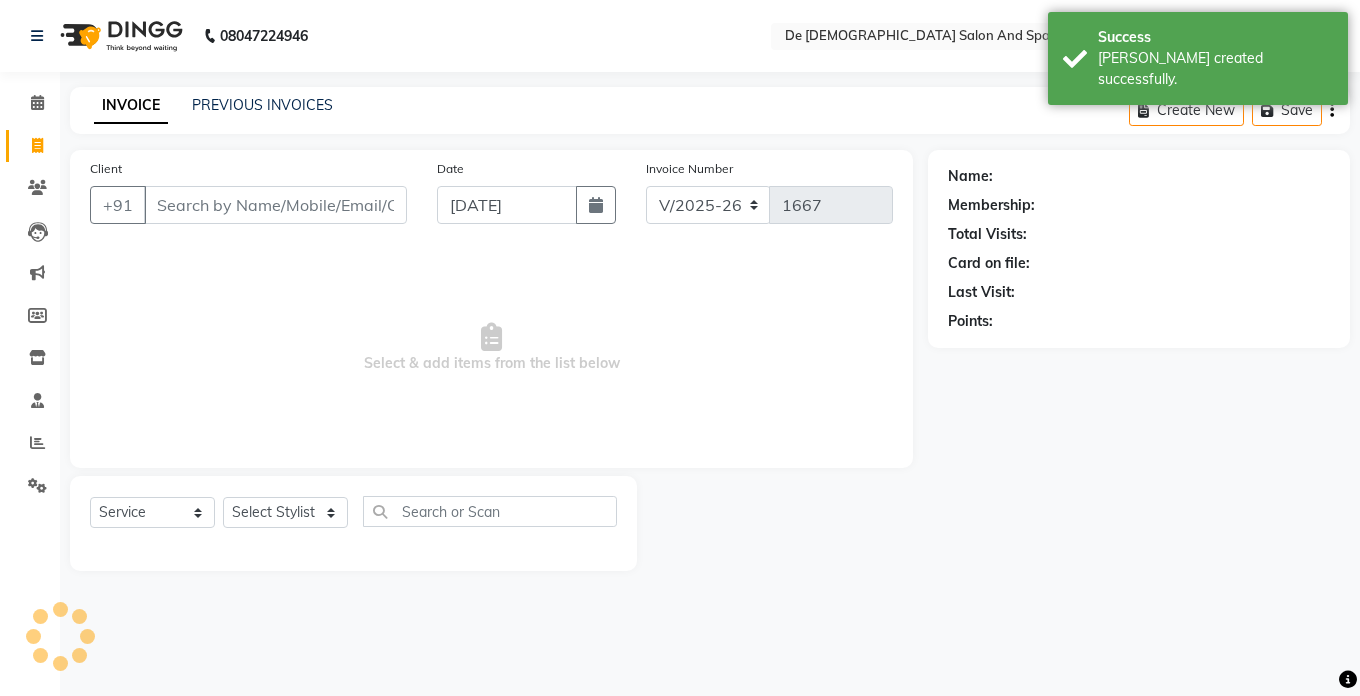 click on "Client" at bounding box center (275, 205) 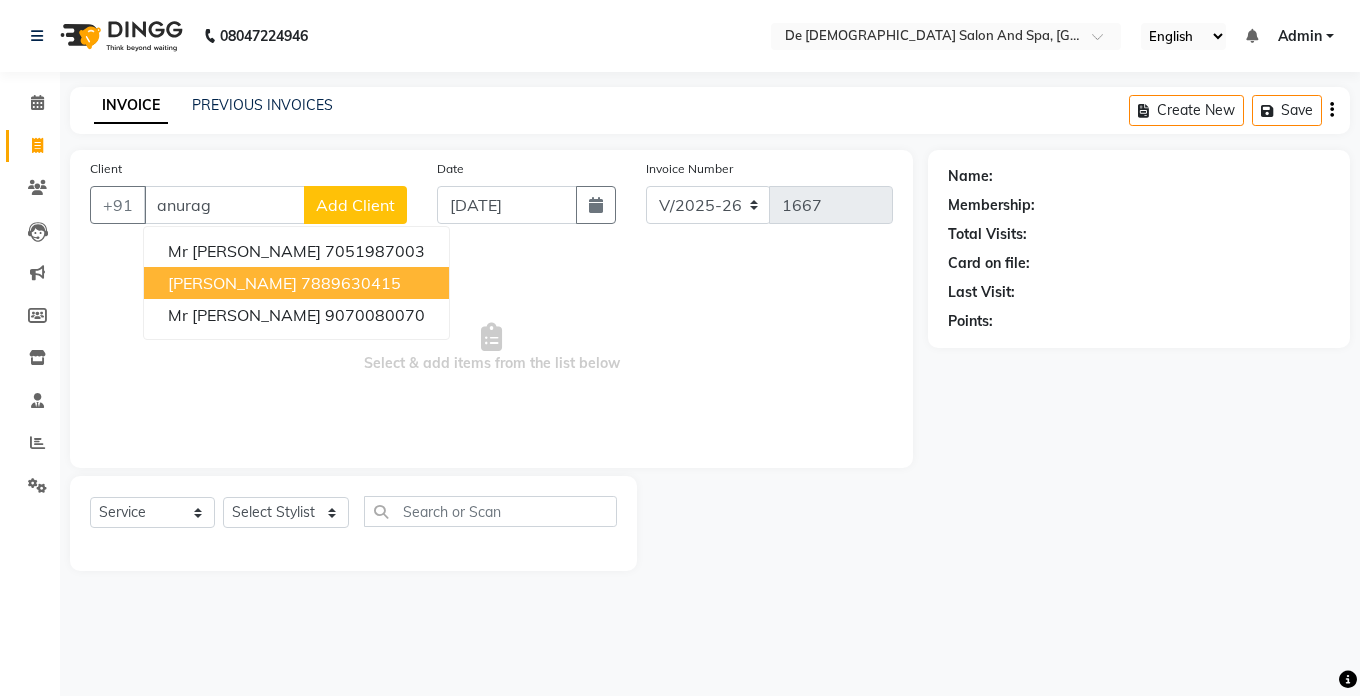 click on "Anurag GUPTA" at bounding box center (232, 283) 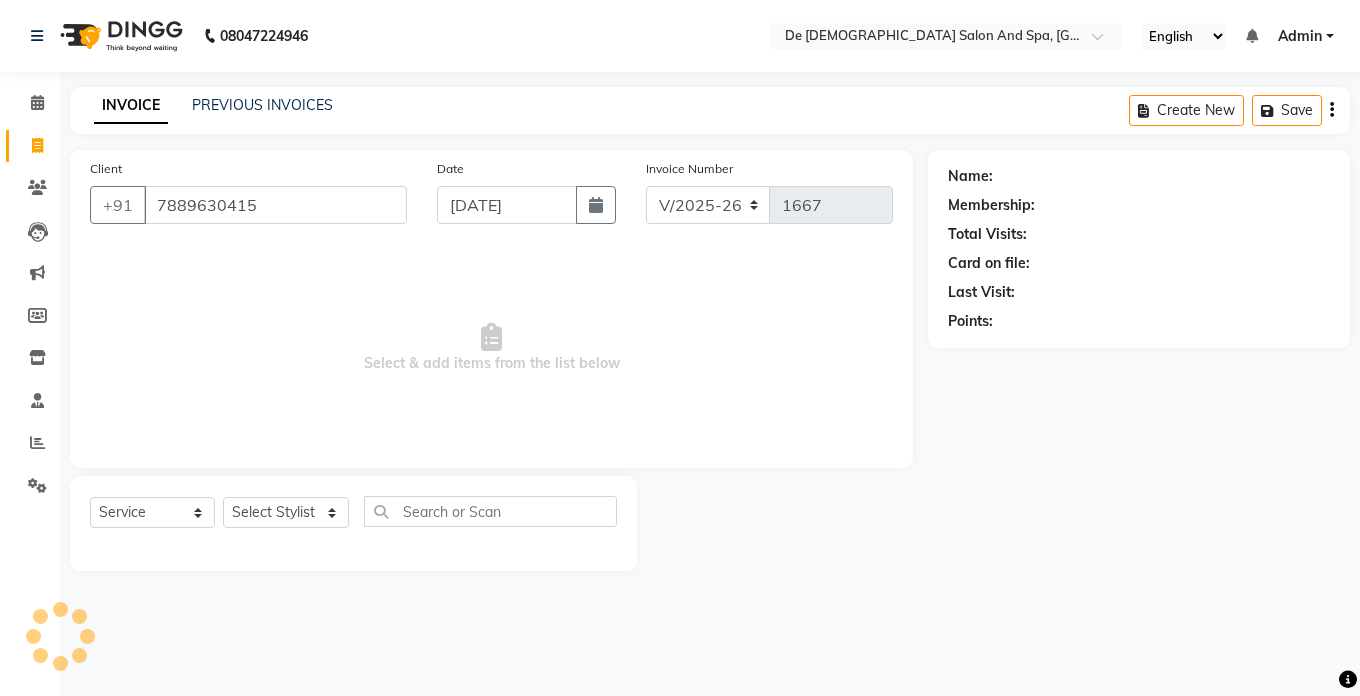 type on "7889630415" 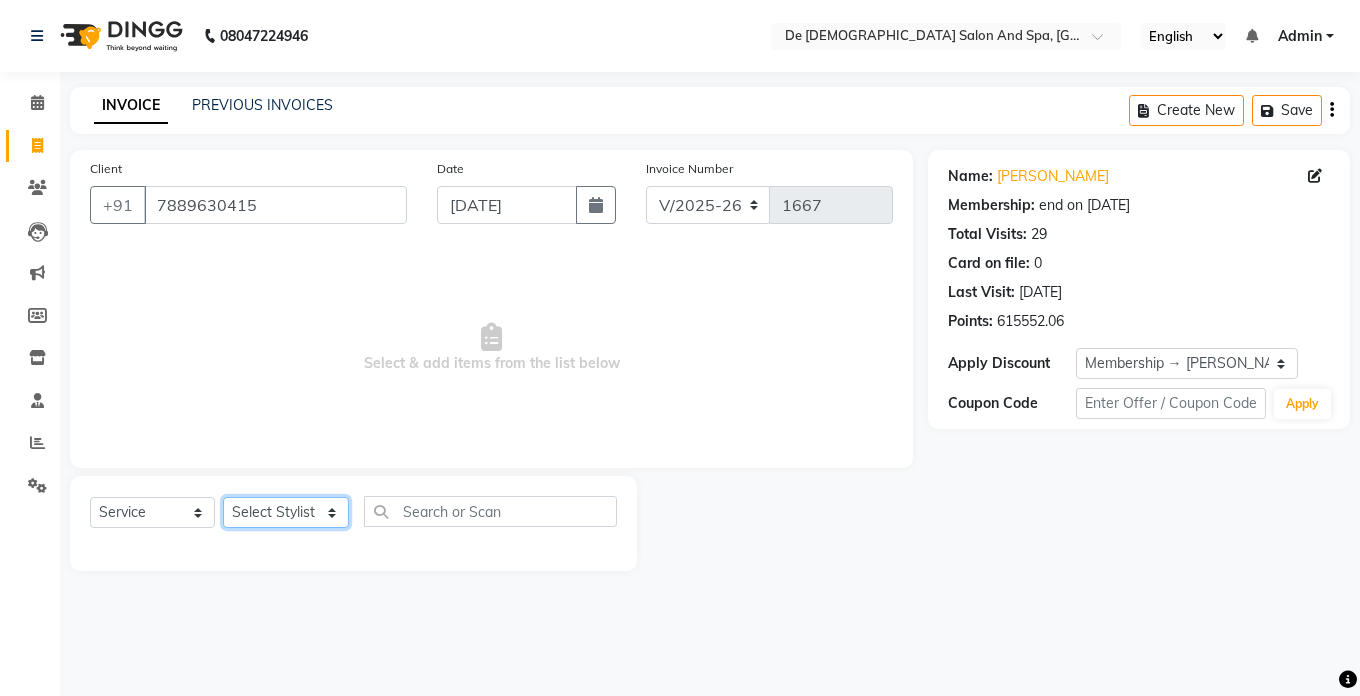 click on "Select Stylist akshay aman [PERSON_NAME] [PERSON_NAME]  [MEDICAL_DATA][PERSON_NAME] [PERSON_NAME] [DATE][PERSON_NAME]" 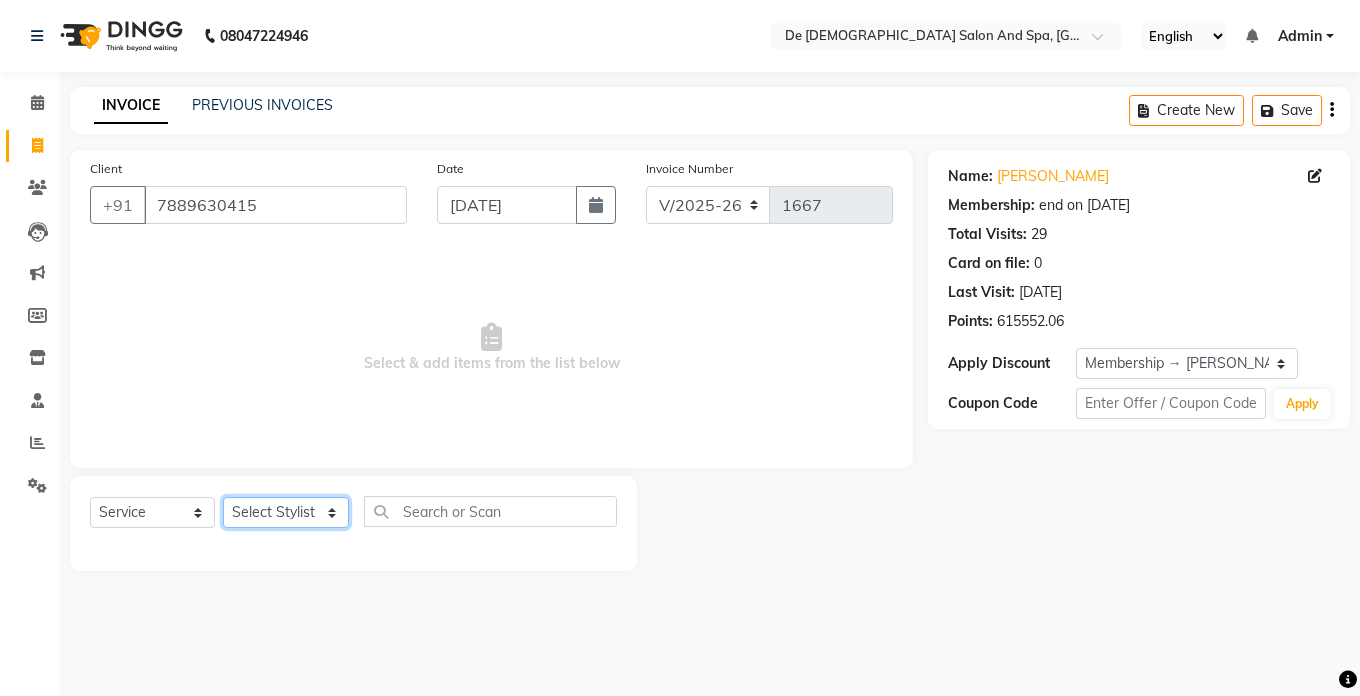 select on "49201" 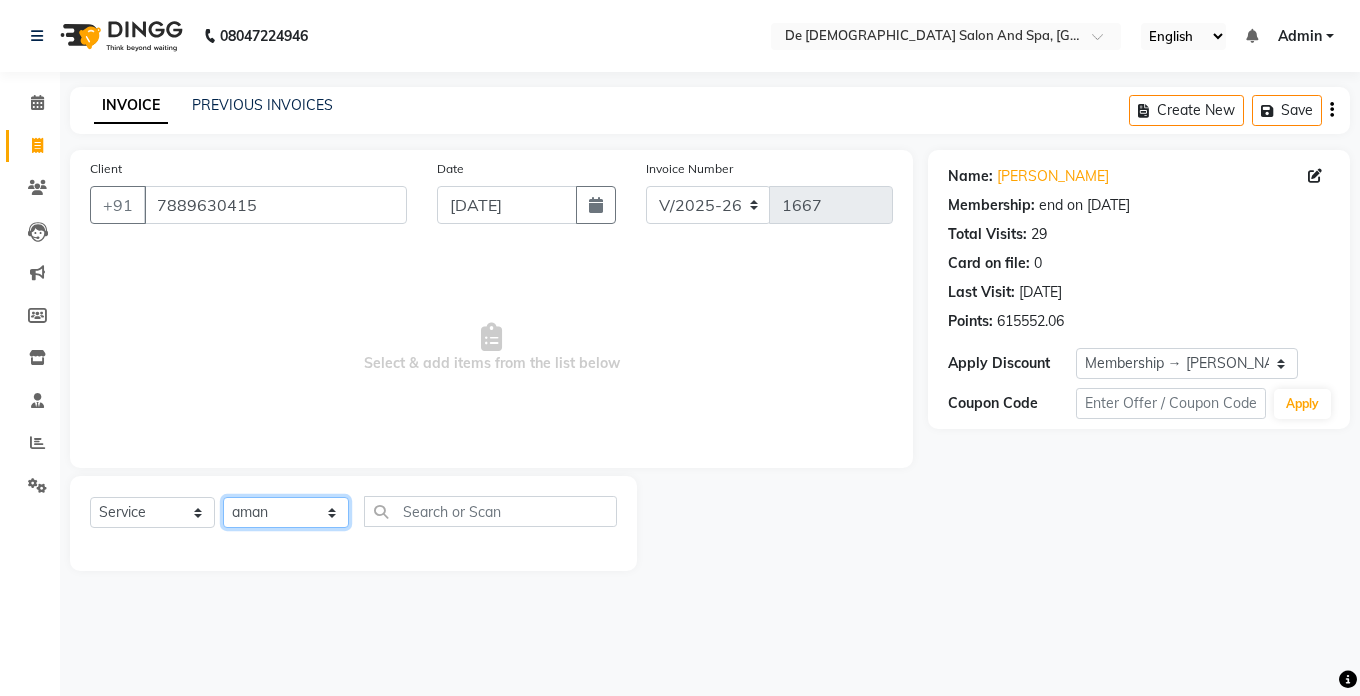 click on "Select Stylist akshay aman [PERSON_NAME] [PERSON_NAME]  [MEDICAL_DATA][PERSON_NAME] [PERSON_NAME] [DATE][PERSON_NAME]" 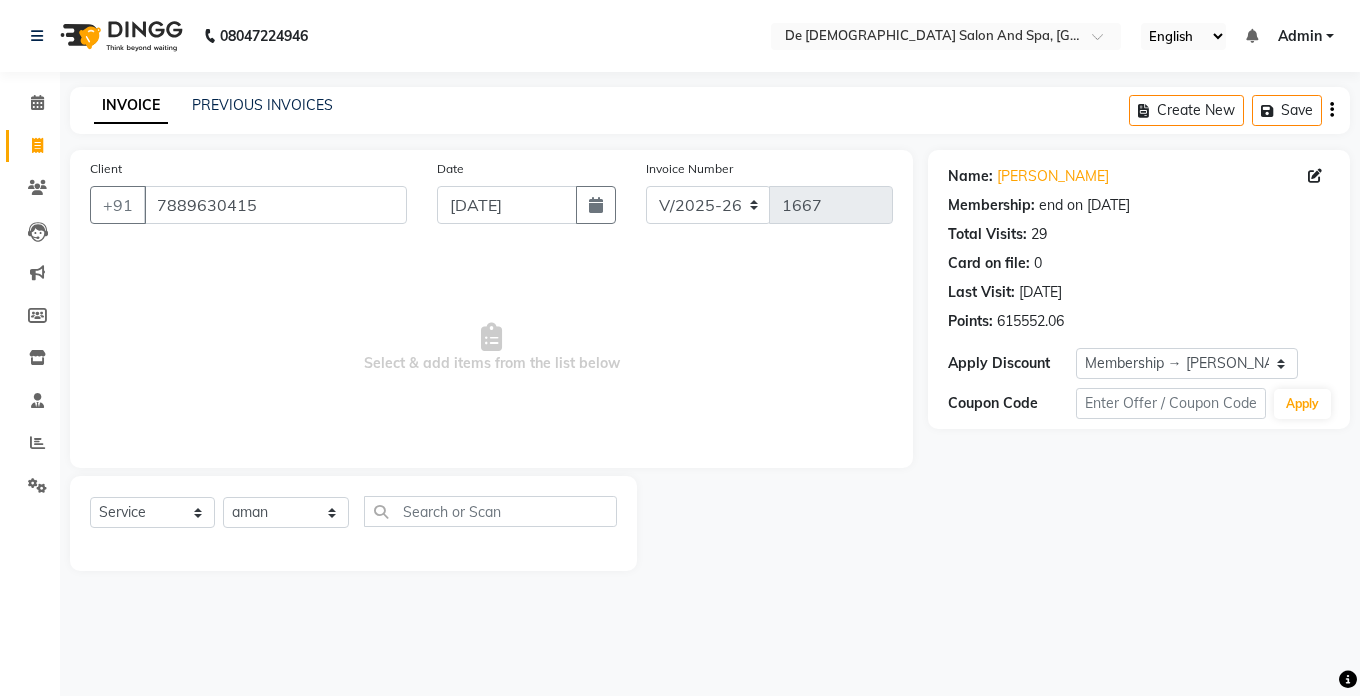 click on "Client +91 7889630415 Date 11-07-2025 Invoice Number V/2025 V/2025-26 1667  Select & add items from the list below" 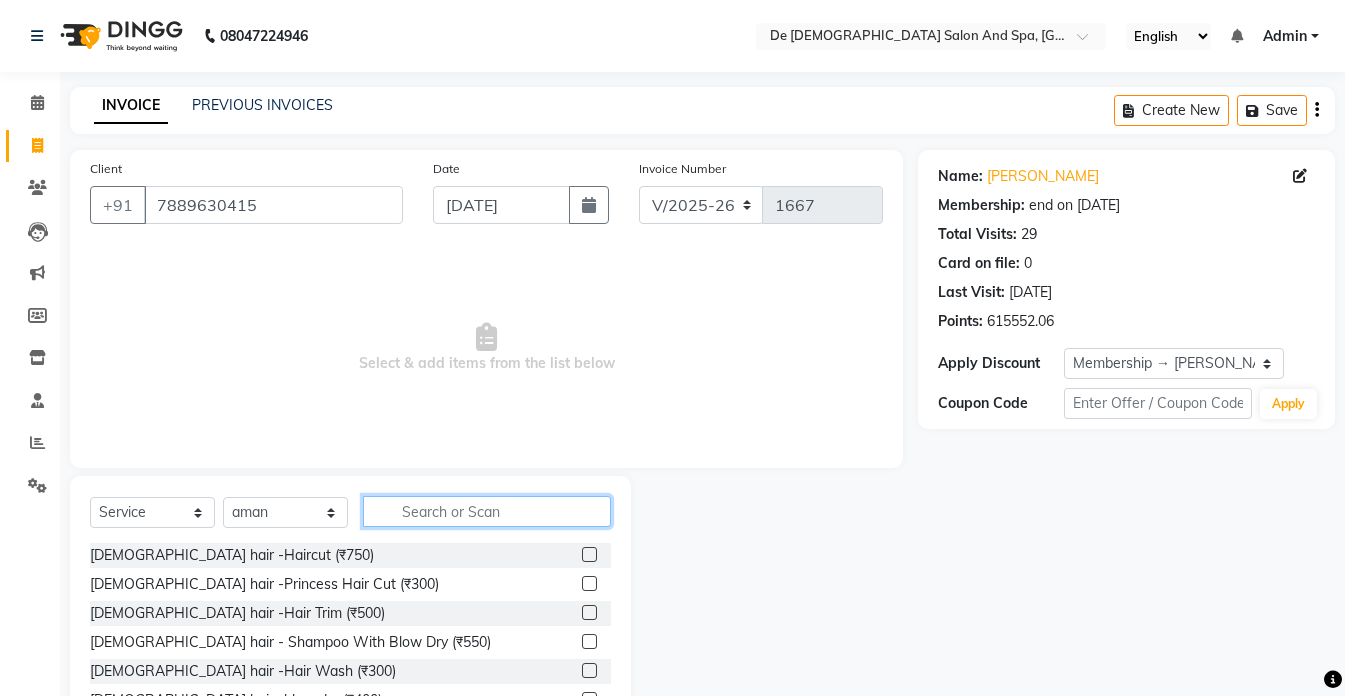 click 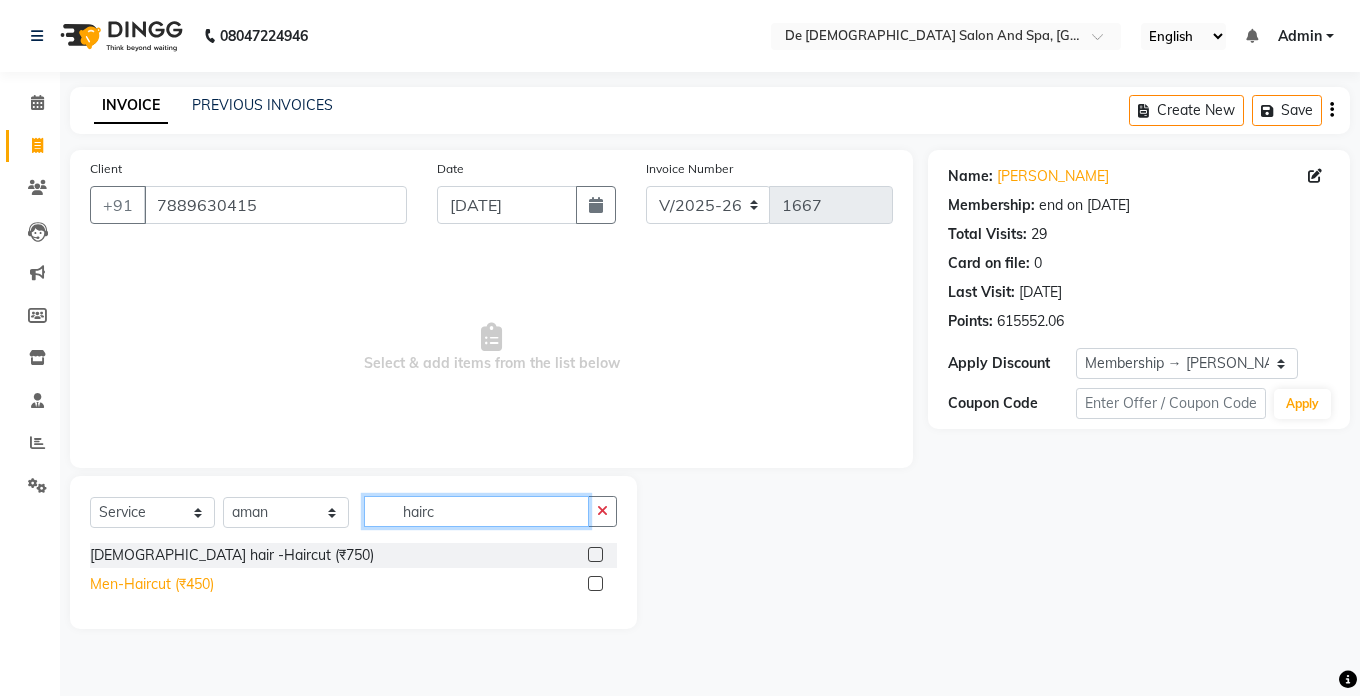 type on "hairc" 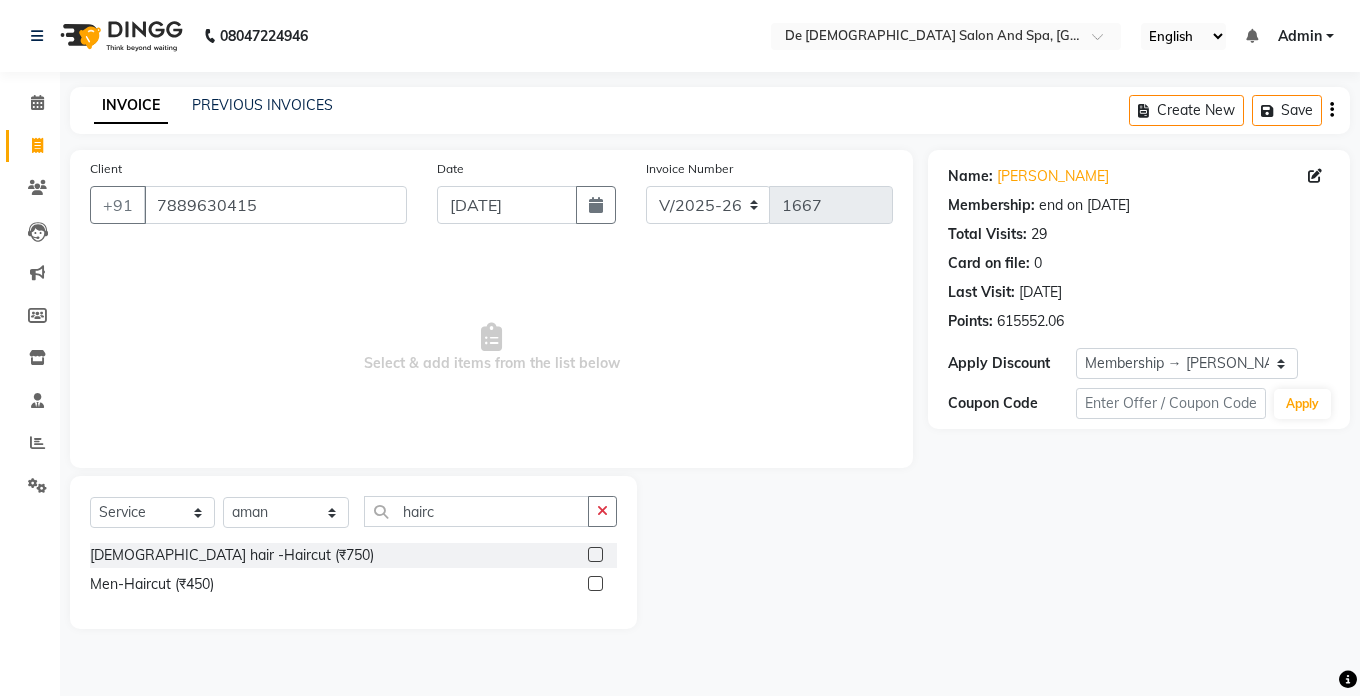 drag, startPoint x: 188, startPoint y: 586, endPoint x: 255, endPoint y: 583, distance: 67.06713 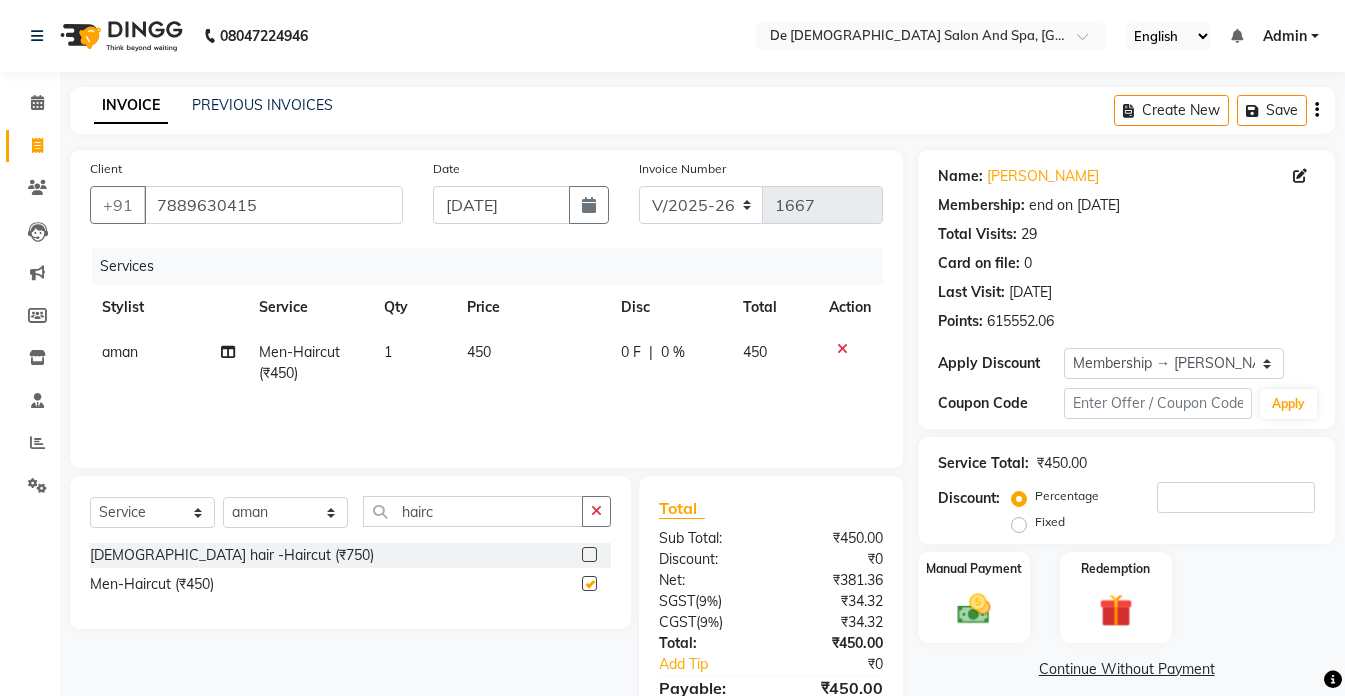 checkbox on "false" 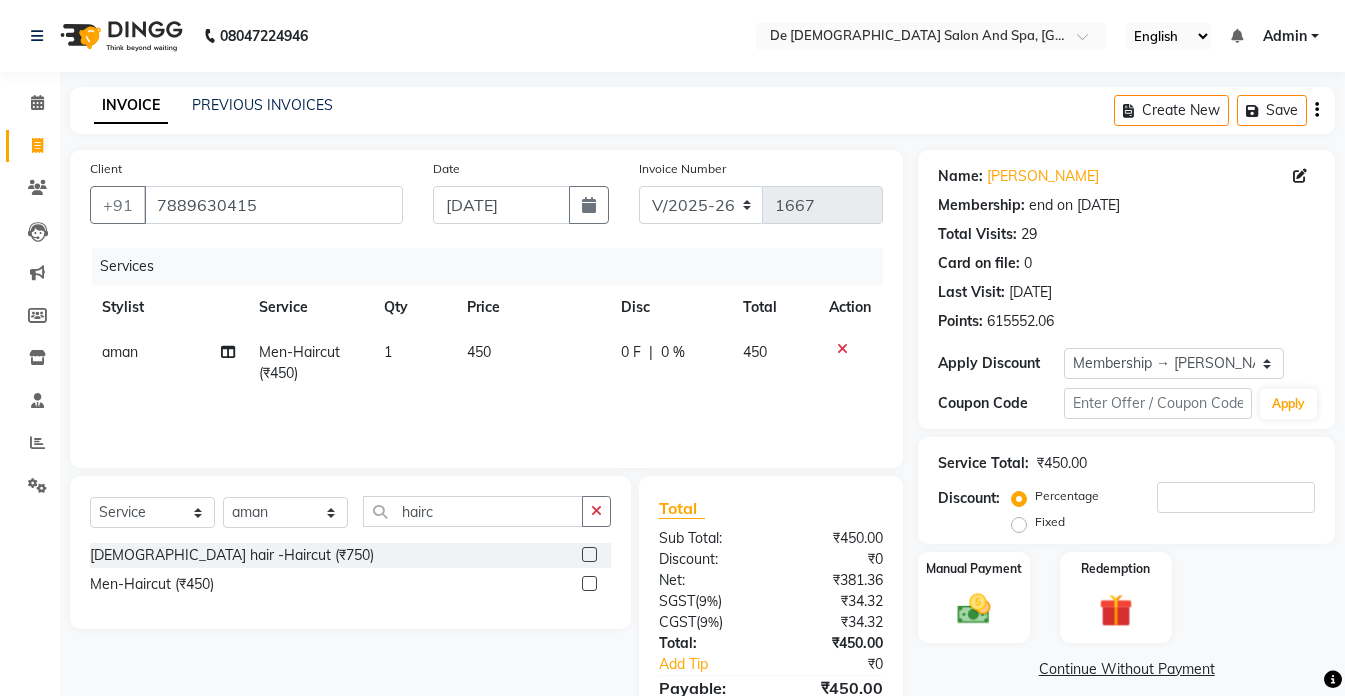 drag, startPoint x: 599, startPoint y: 518, endPoint x: 580, endPoint y: 516, distance: 19.104973 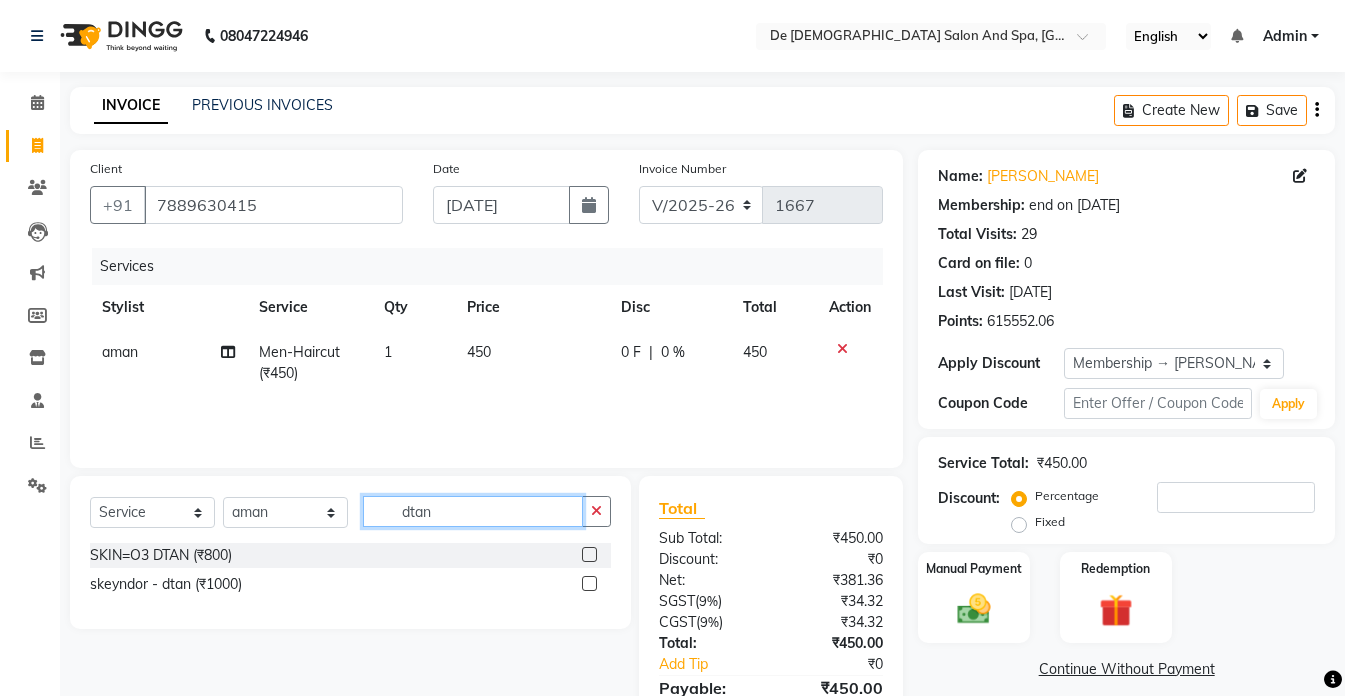 type on "dtan" 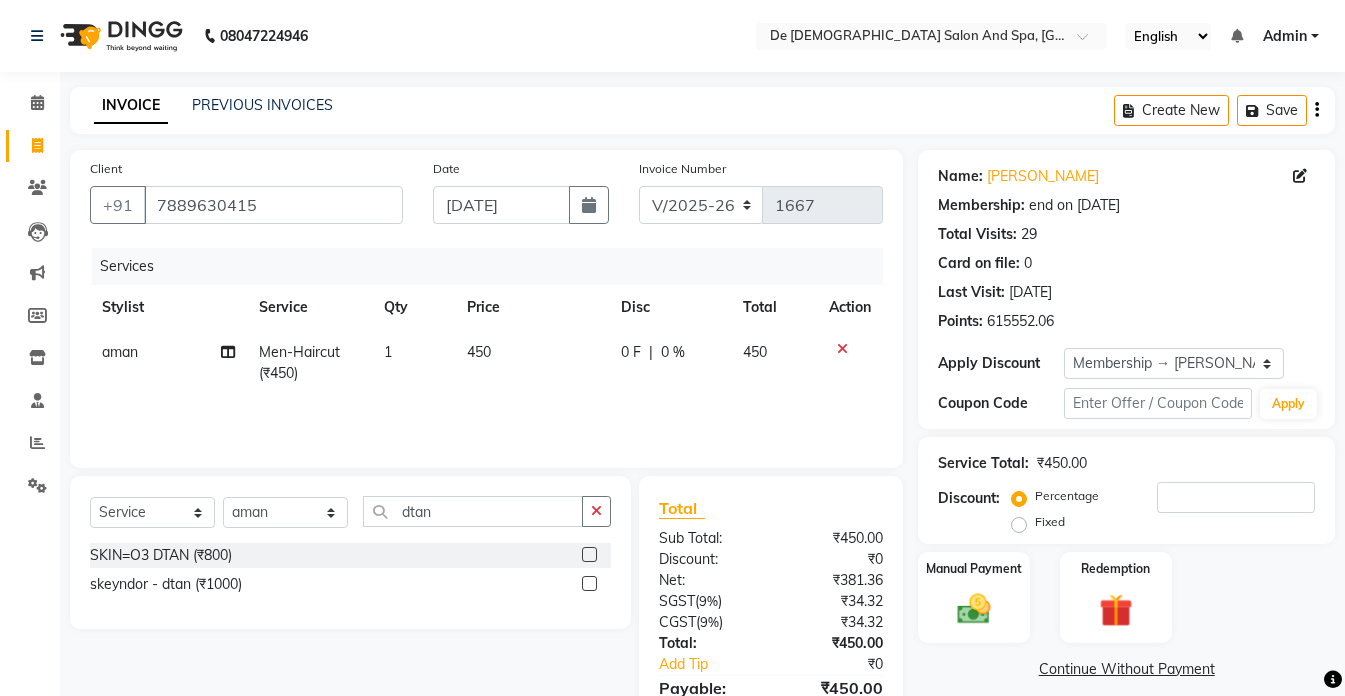 click on "SKIN=O3 DTAN (₹800)" 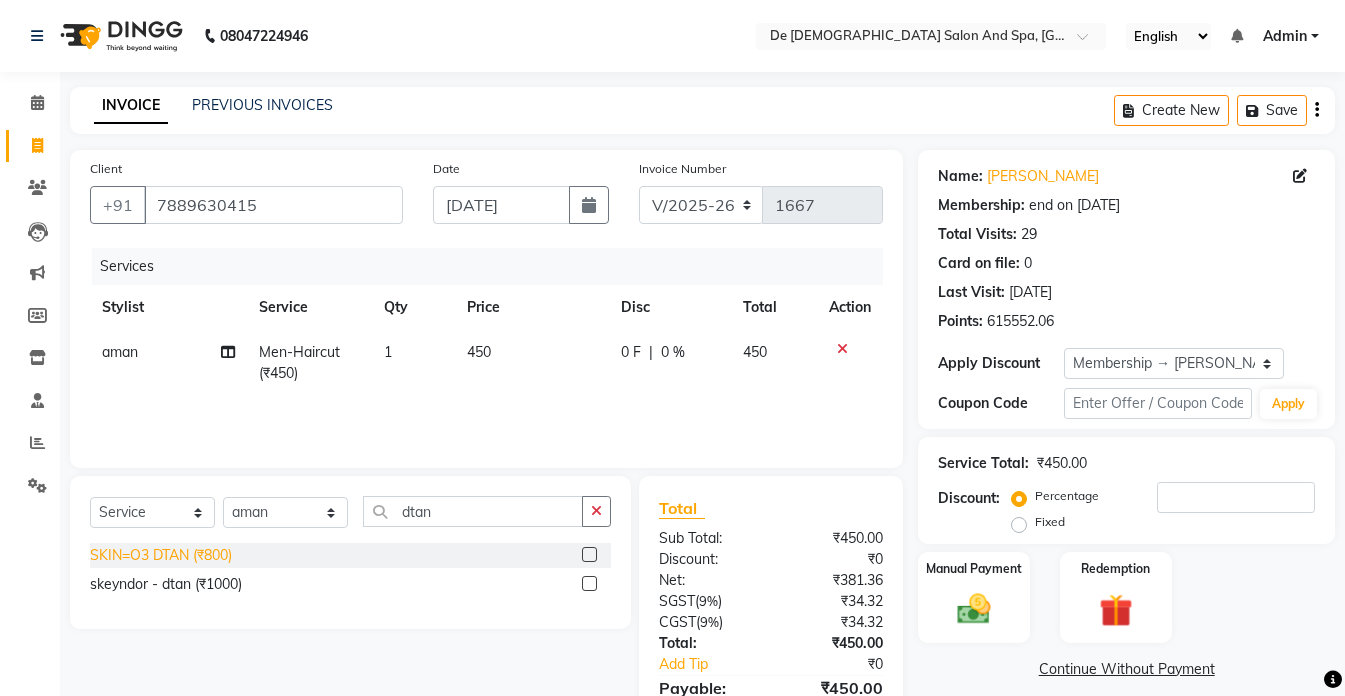 click on "SKIN=O3 DTAN (₹800)" 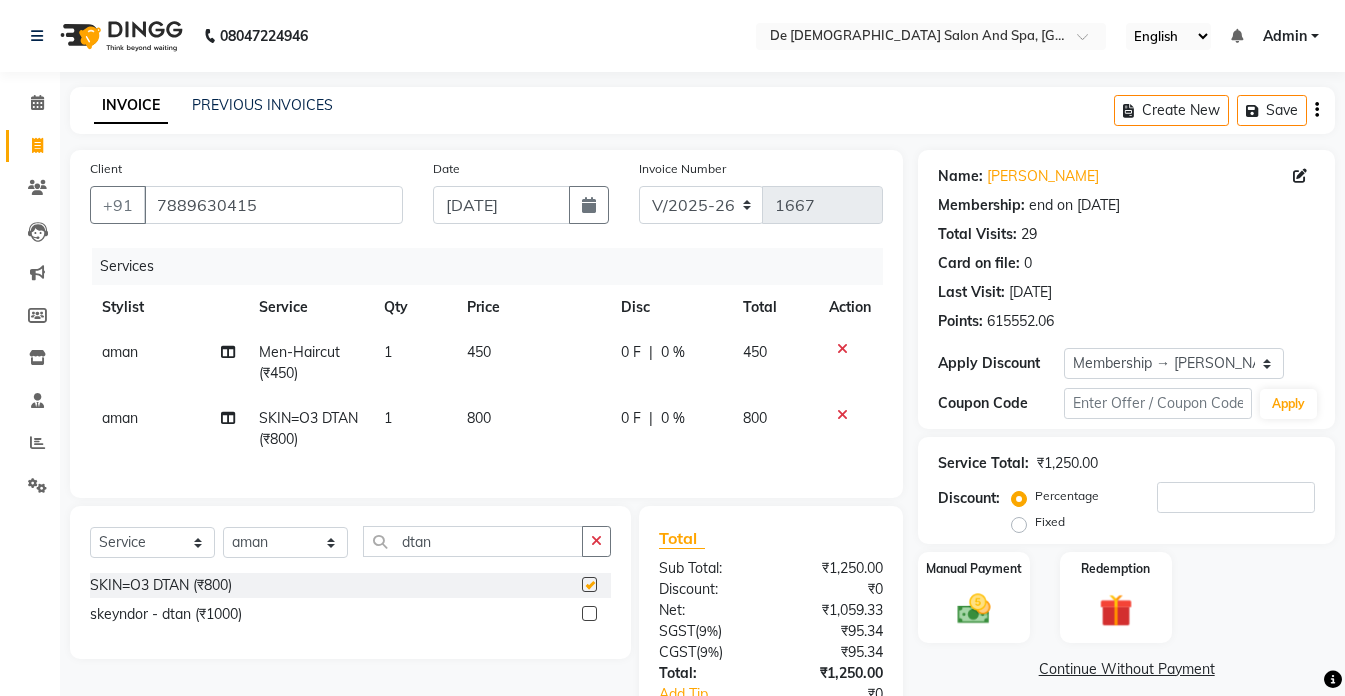checkbox on "false" 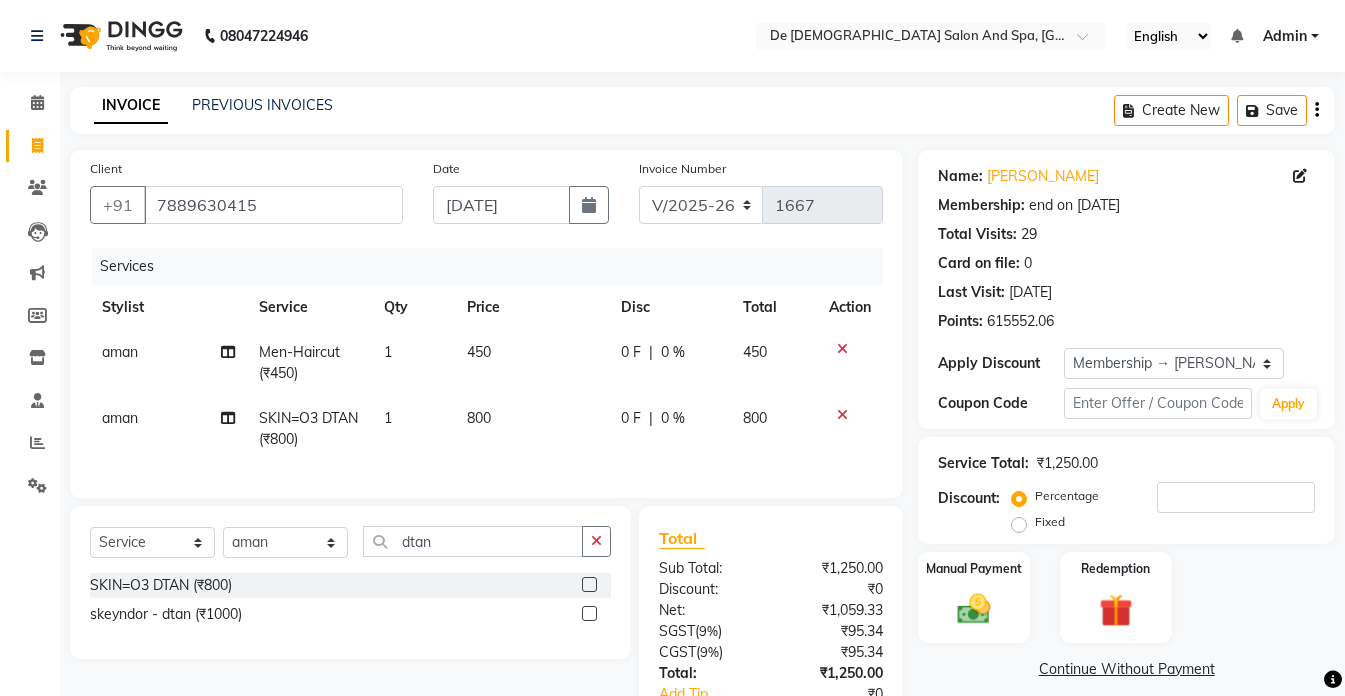 click on "800" 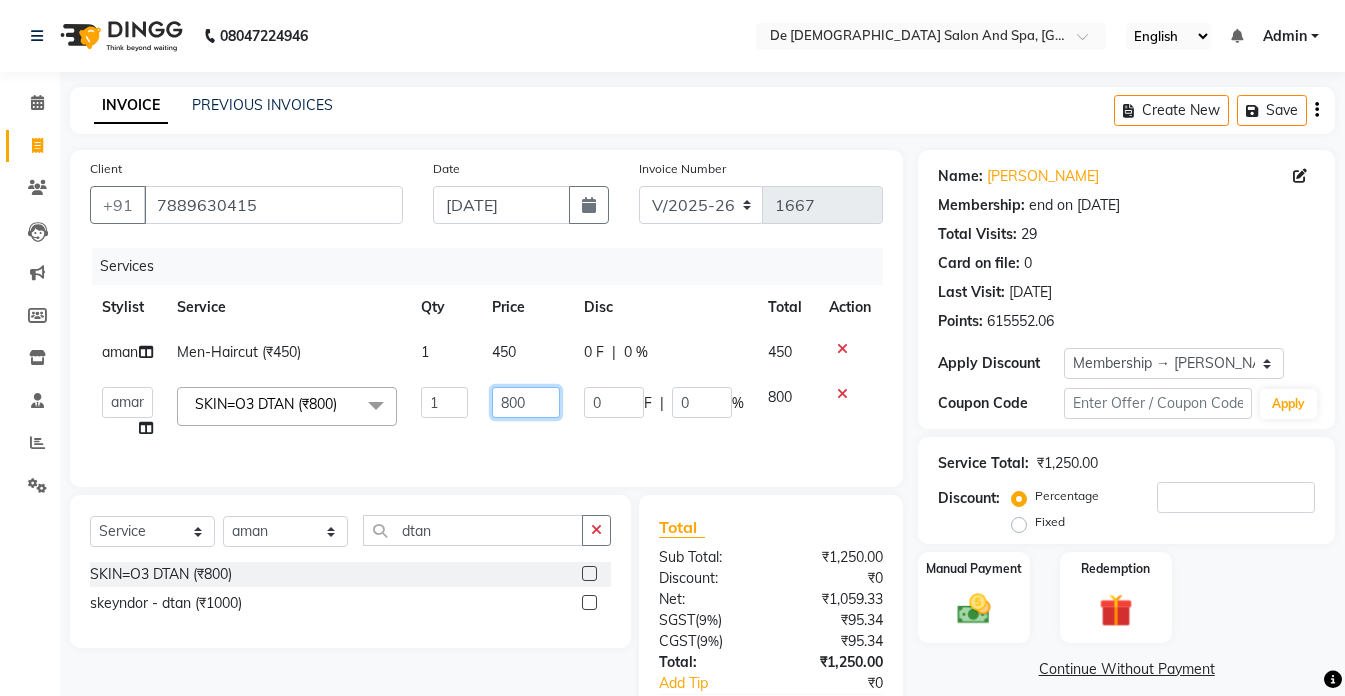 click on "800" 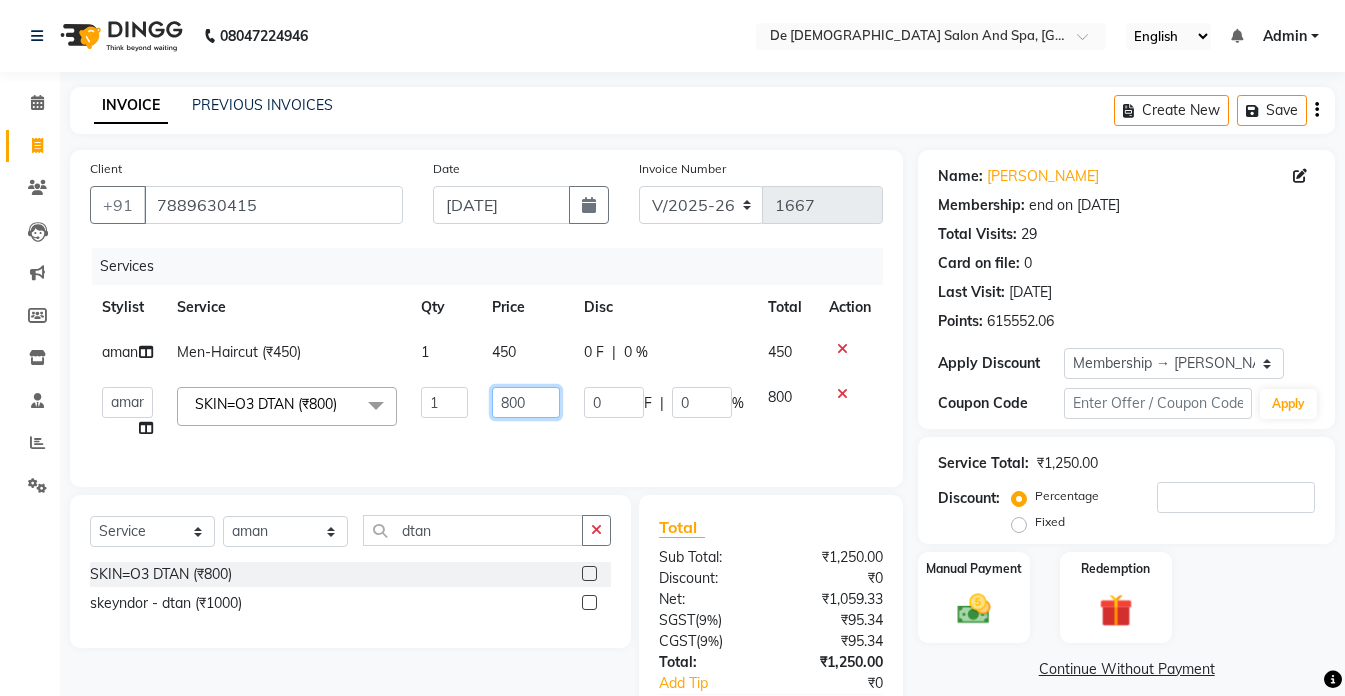click on "800" 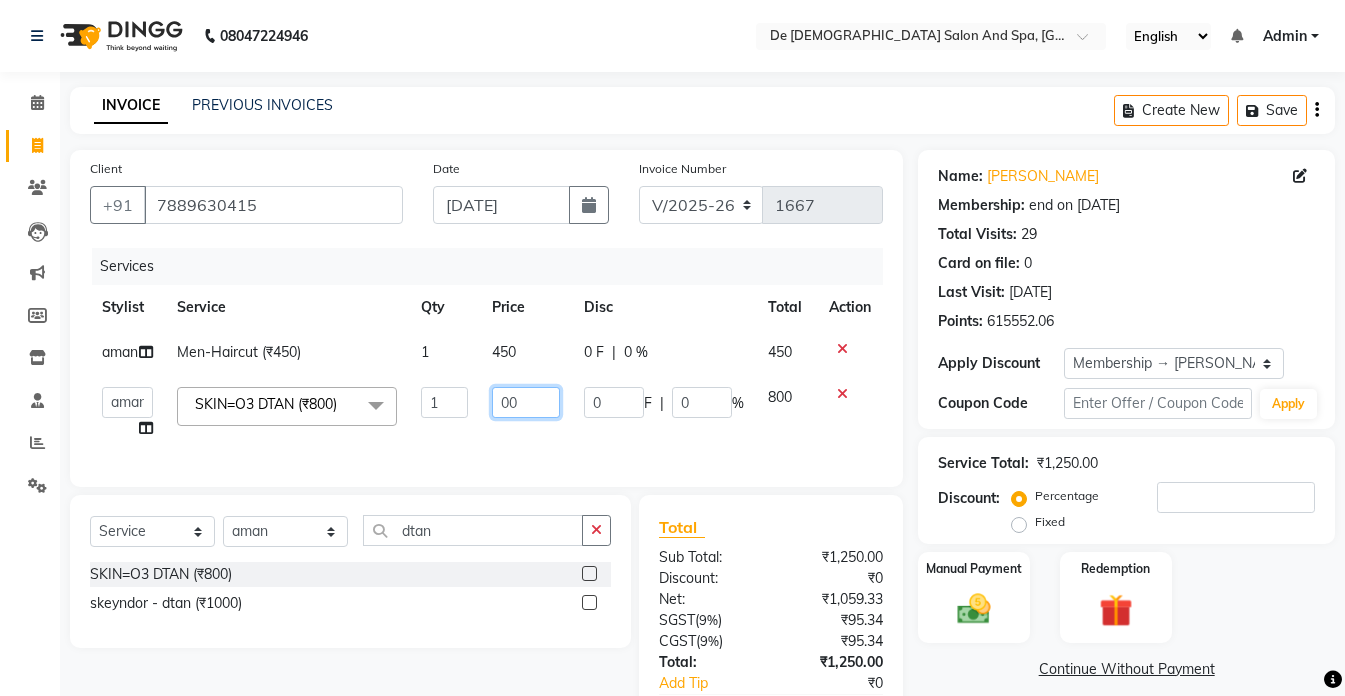 type on "500" 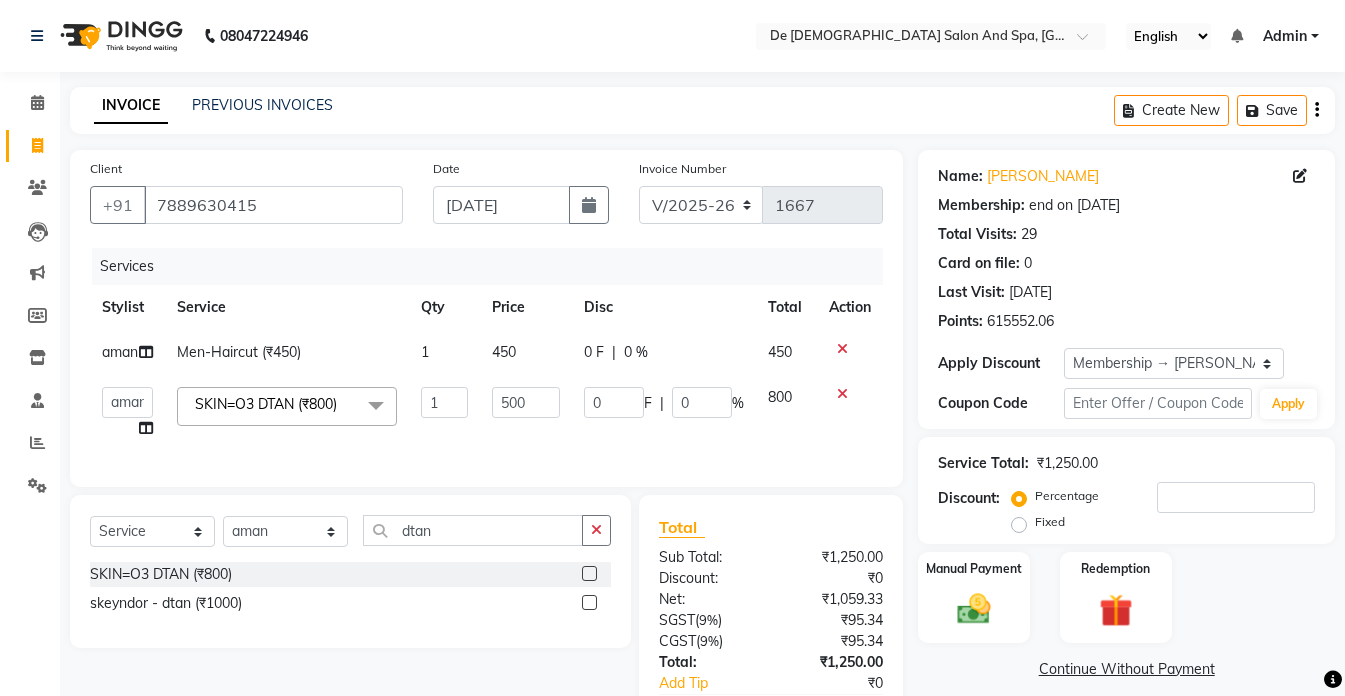 click on "08047224946 Select Location × De Dios Salon And Spa, Gandhi Nagar English ENGLISH Español العربية मराठी हिंदी ગુજરાતી தமிழ் 中文 Notifications nothing to show Admin Manage Profile Change Password Sign out  Version:3.15.4" 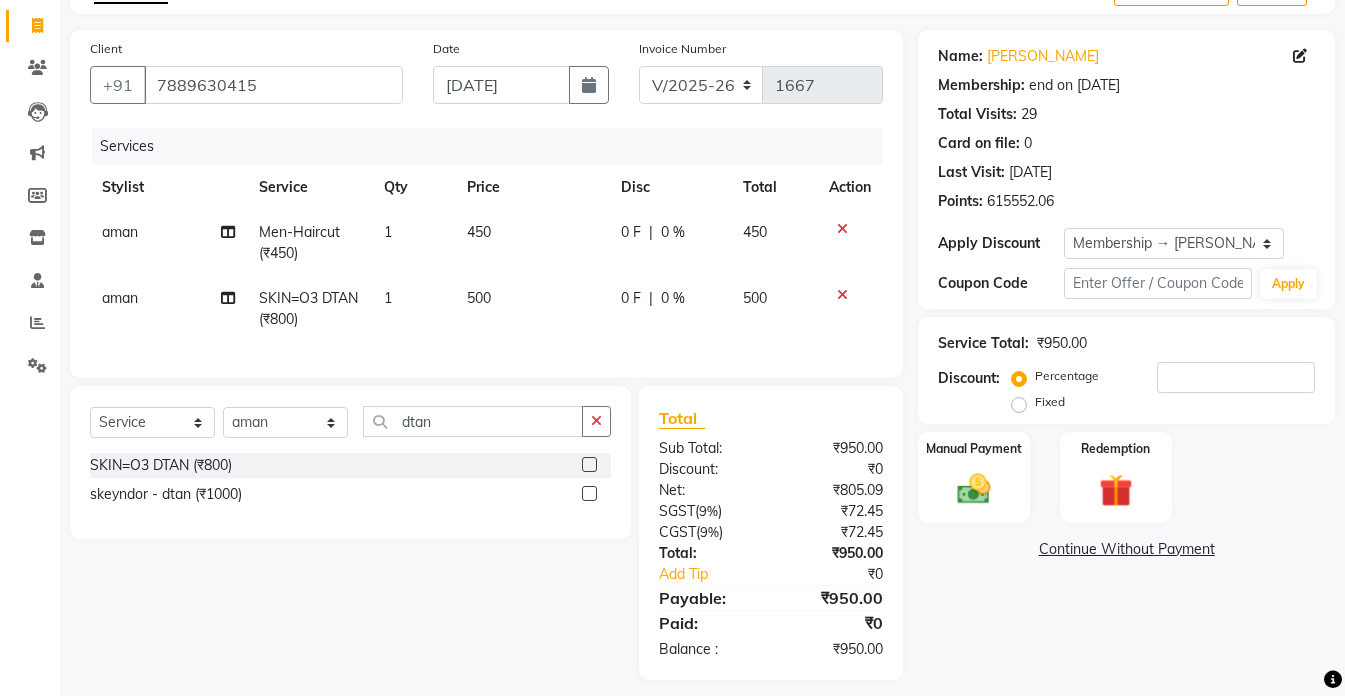 scroll, scrollTop: 149, scrollLeft: 0, axis: vertical 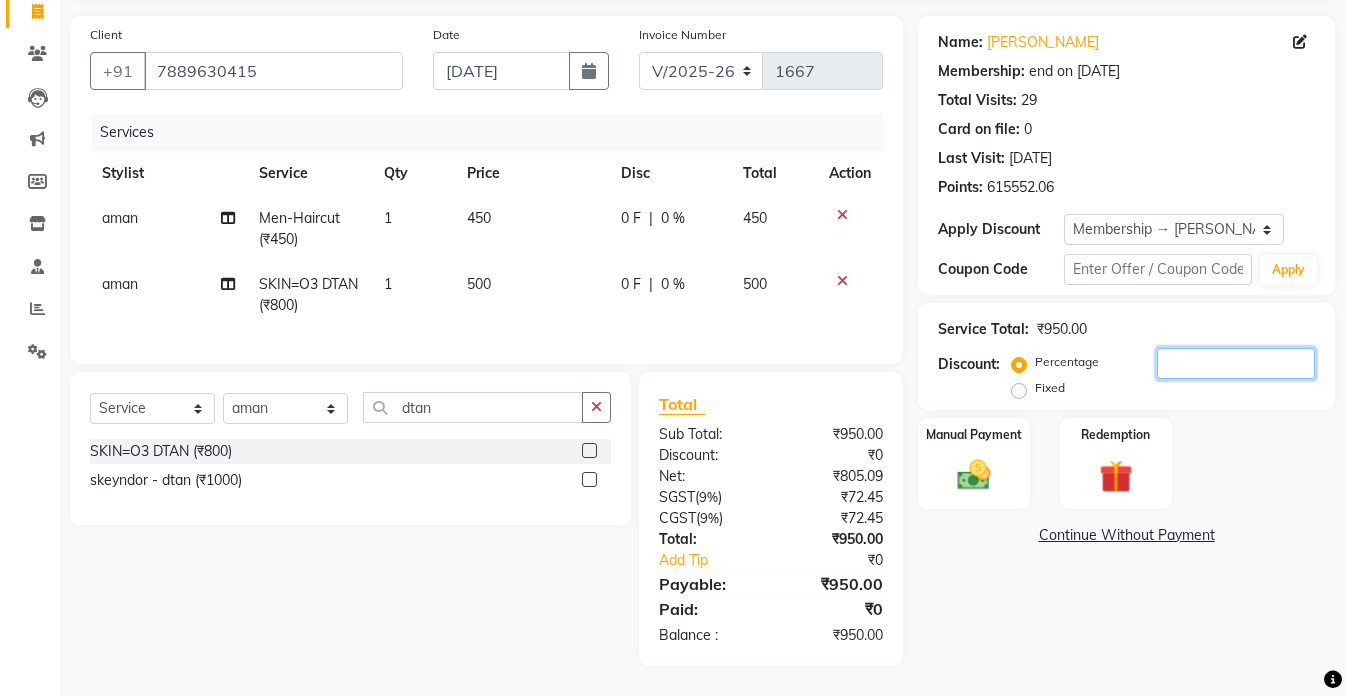 click 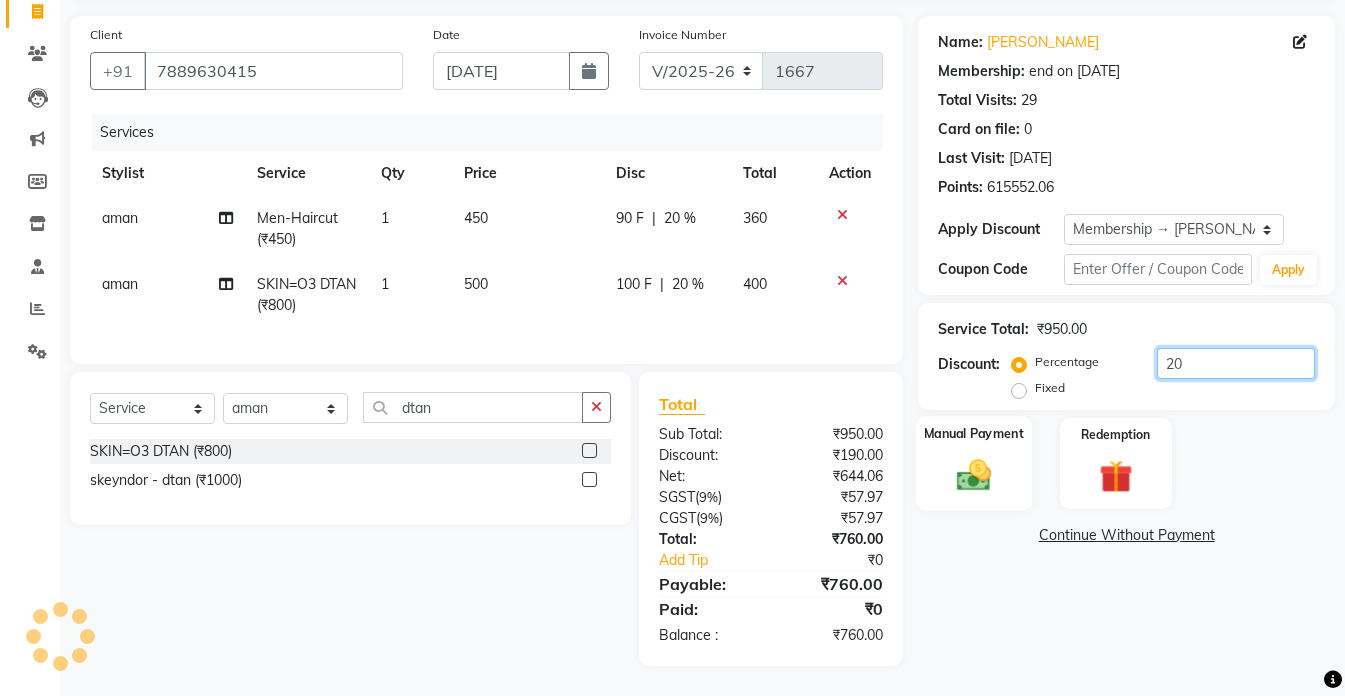 type on "20" 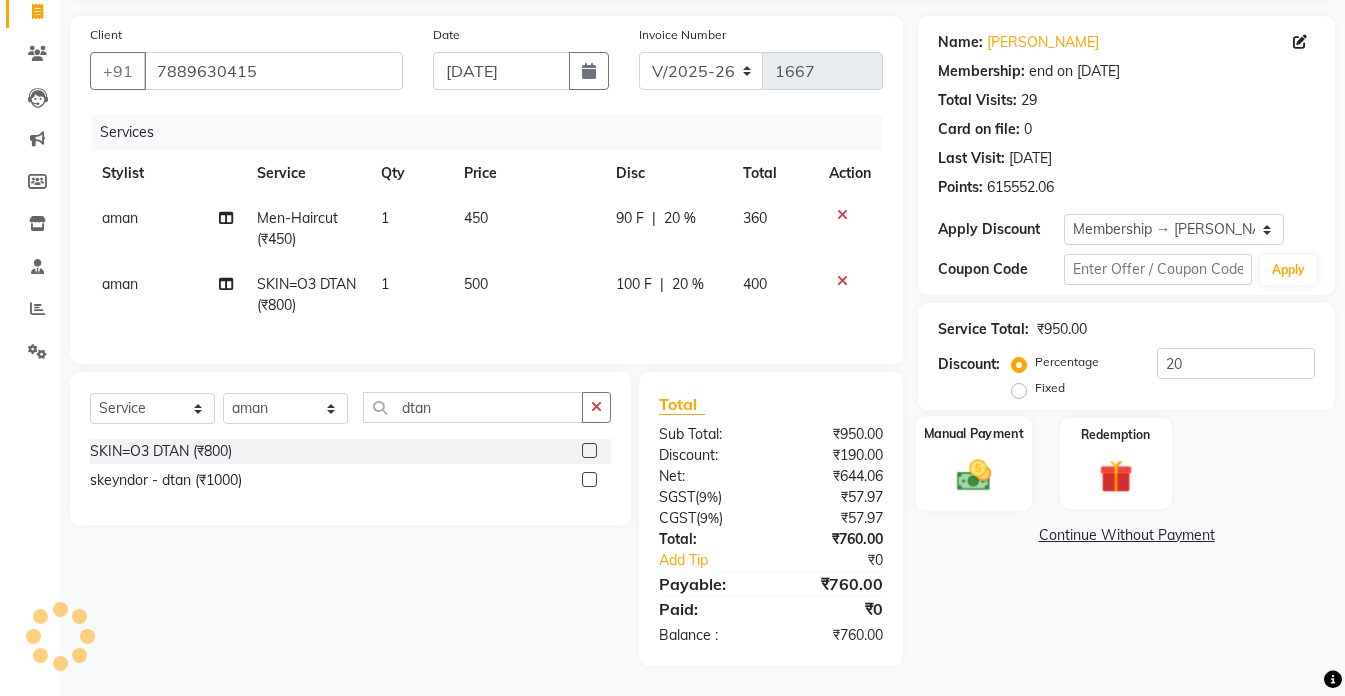 click 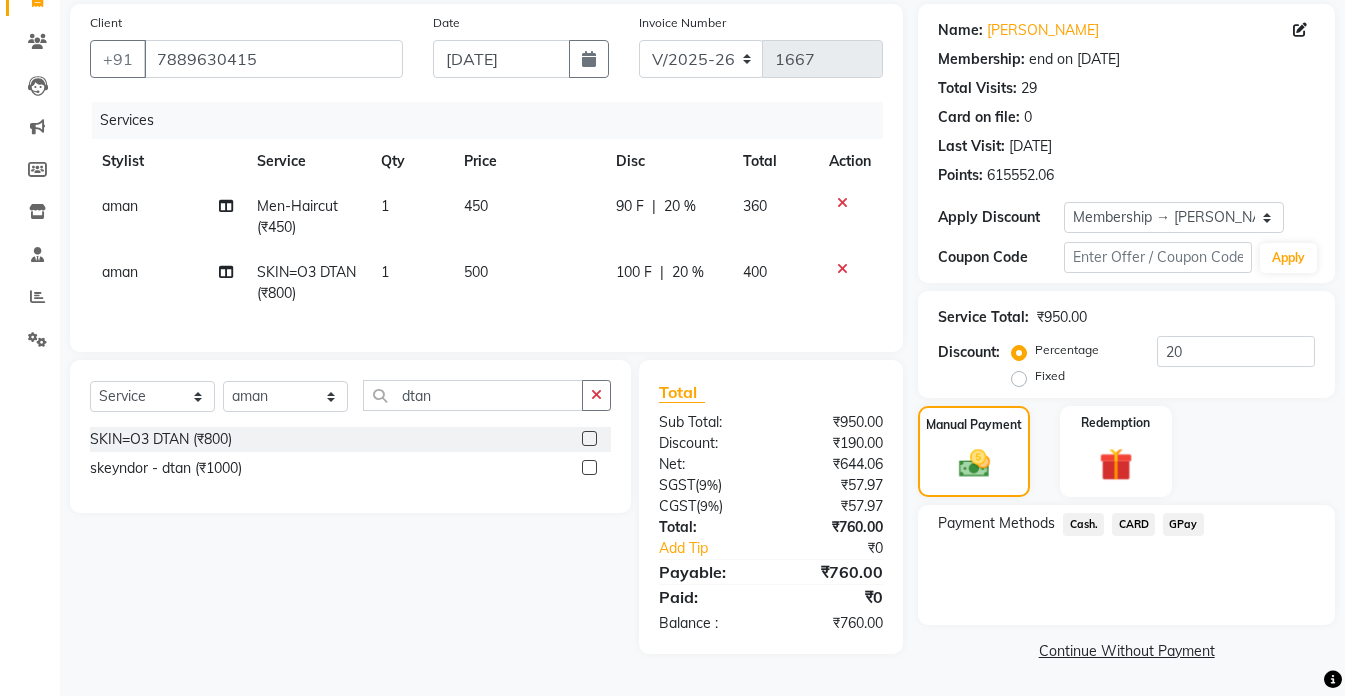 click on "GPay" 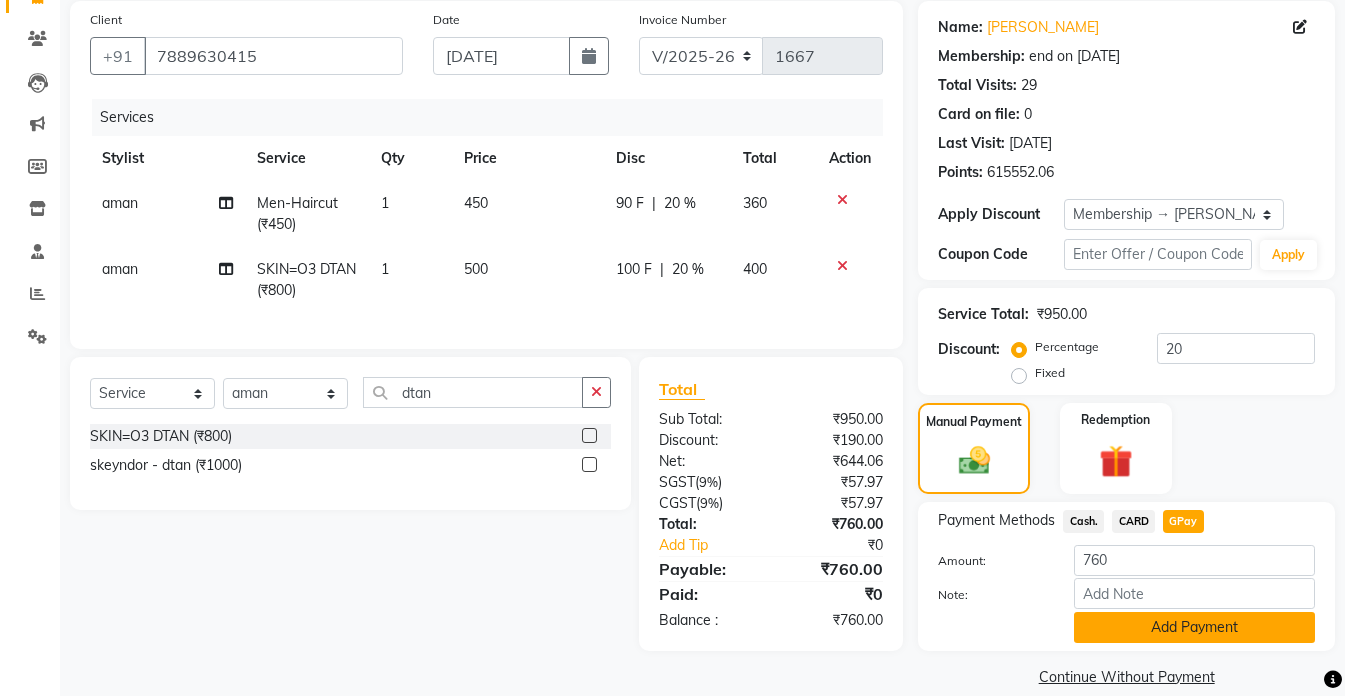 click on "Add Payment" 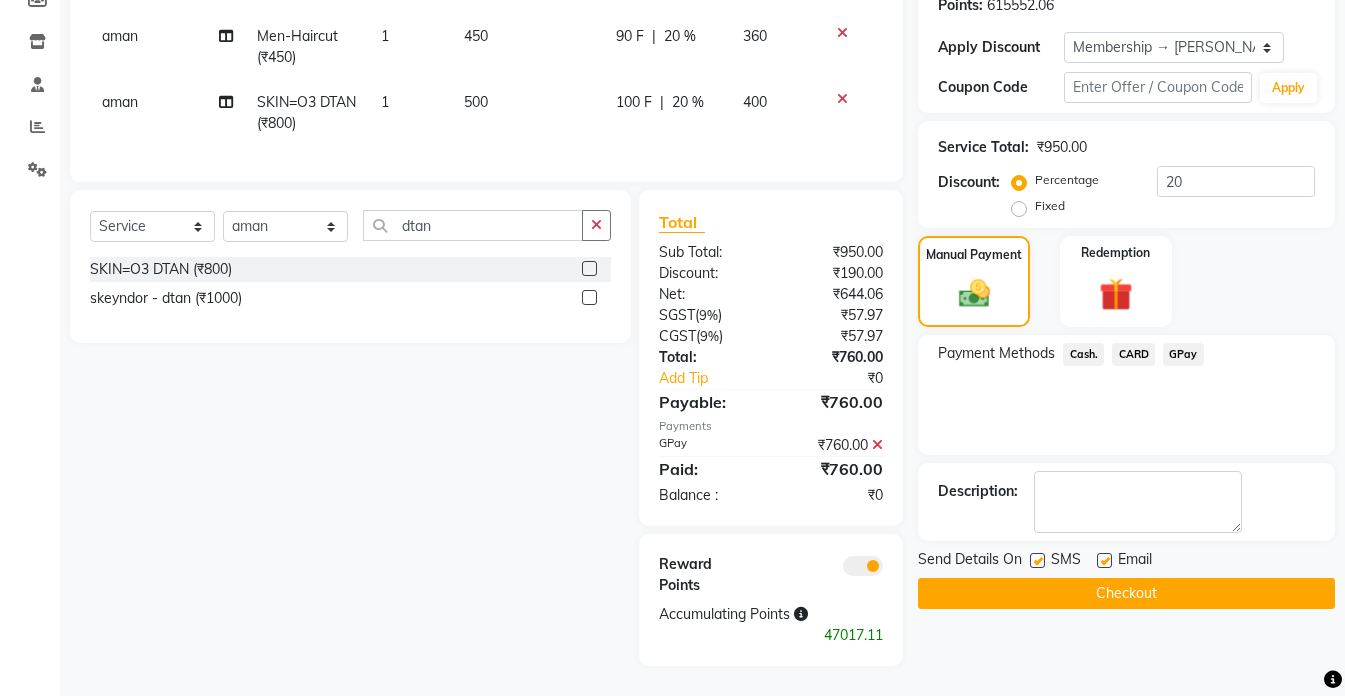 scroll, scrollTop: 331, scrollLeft: 0, axis: vertical 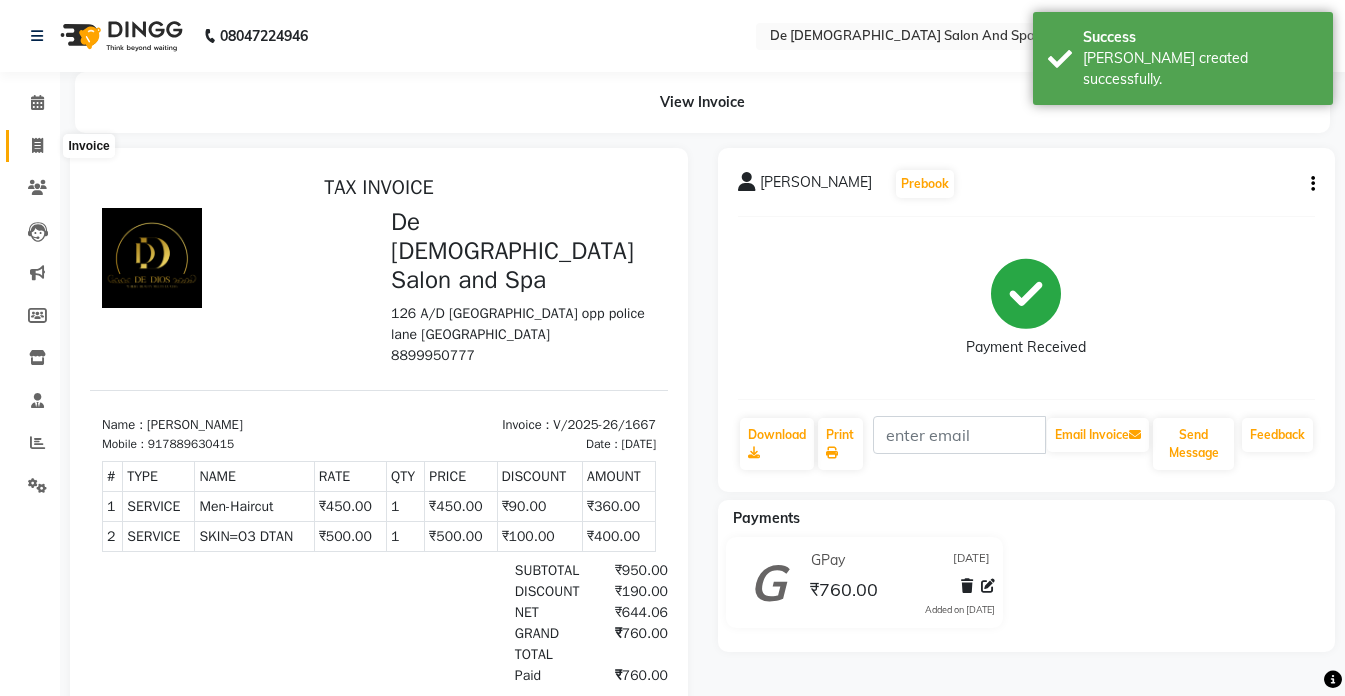 click 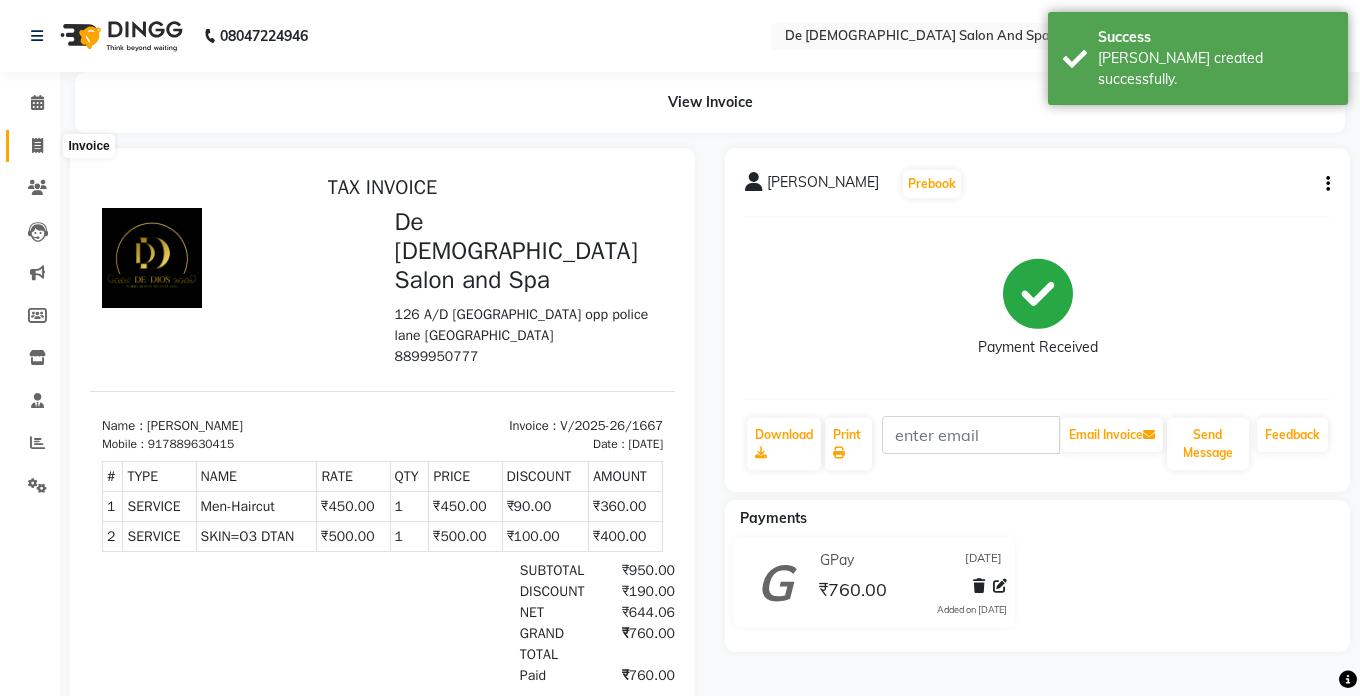 select on "6431" 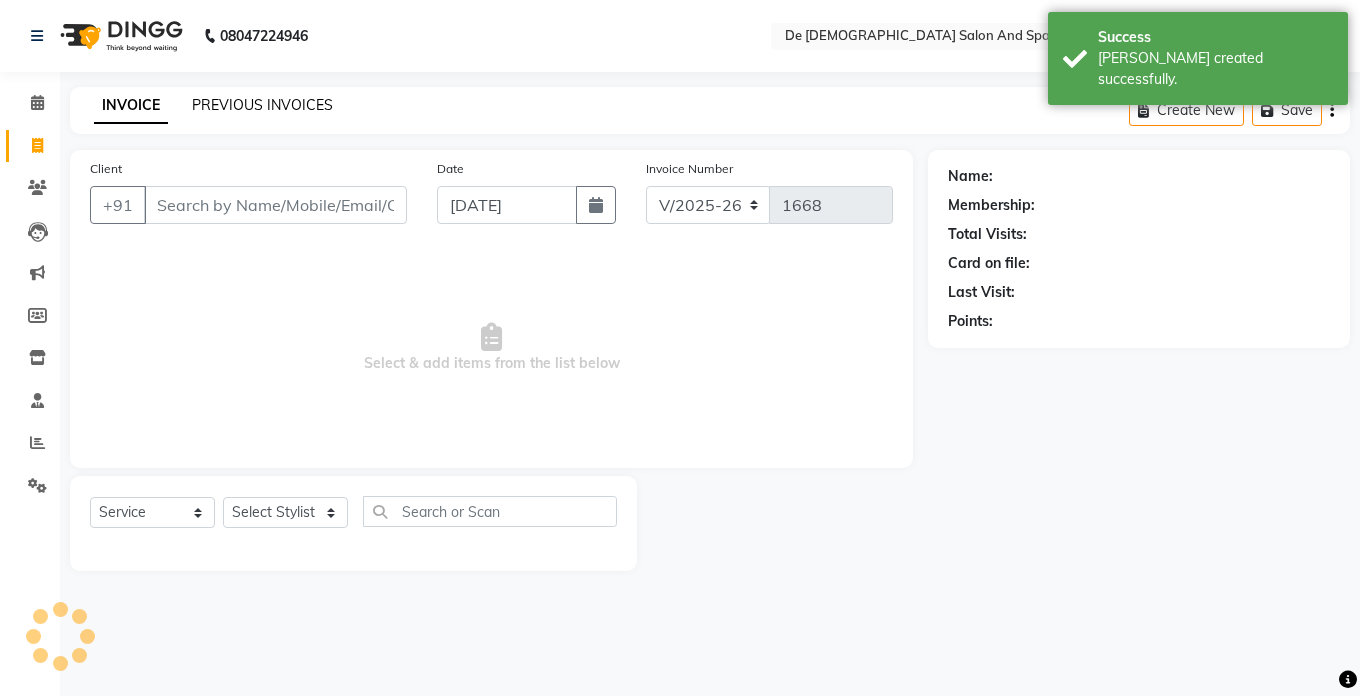 click on "PREVIOUS INVOICES" 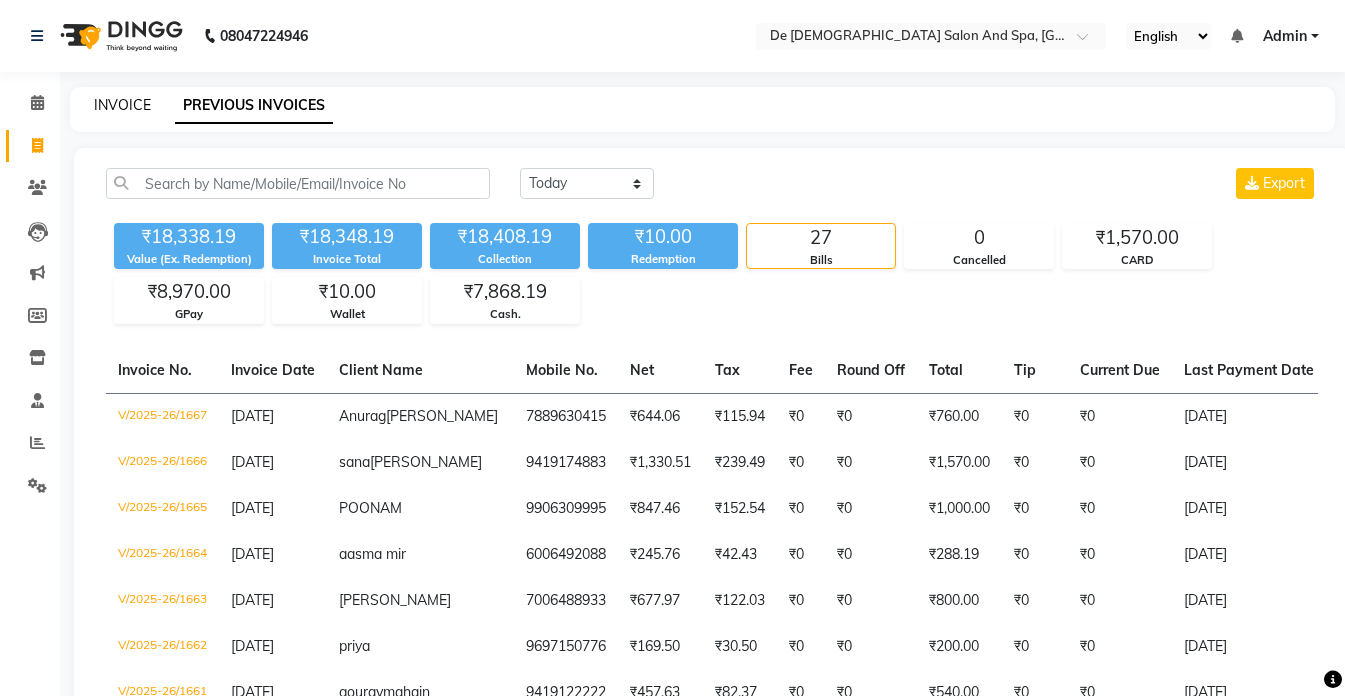 click on "INVOICE" 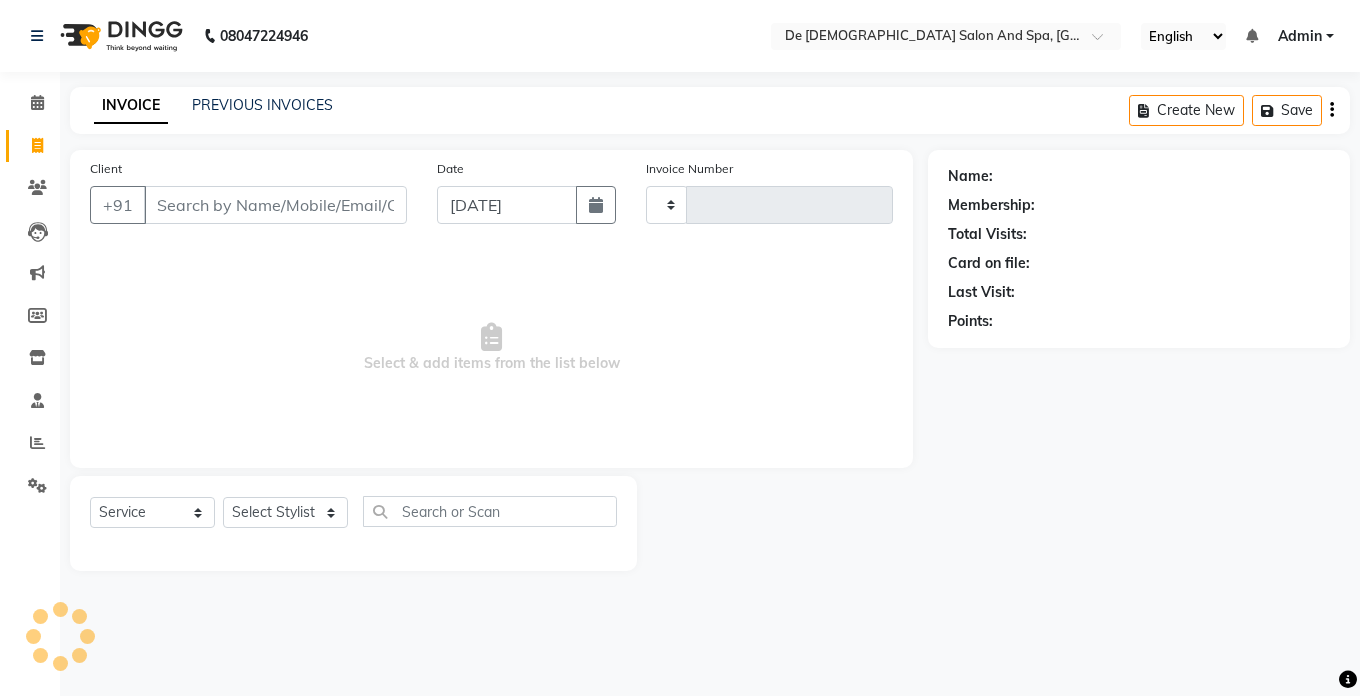 type on "1668" 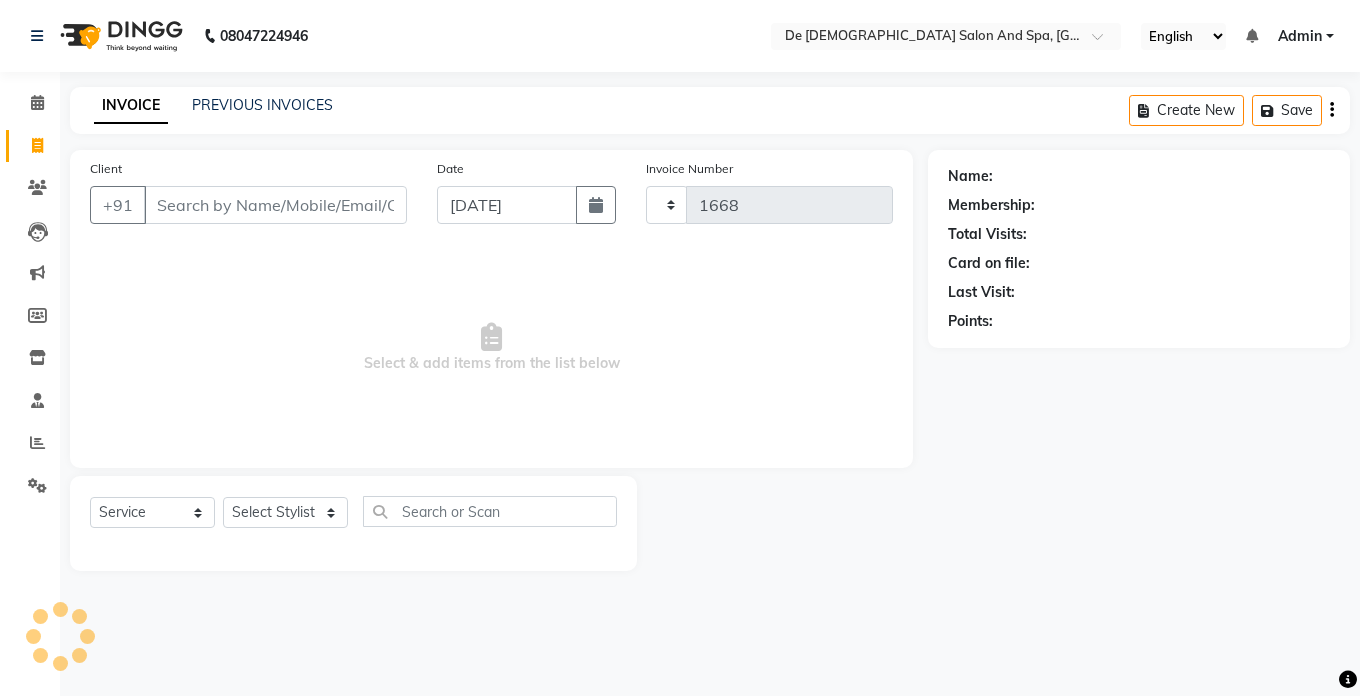 select on "6431" 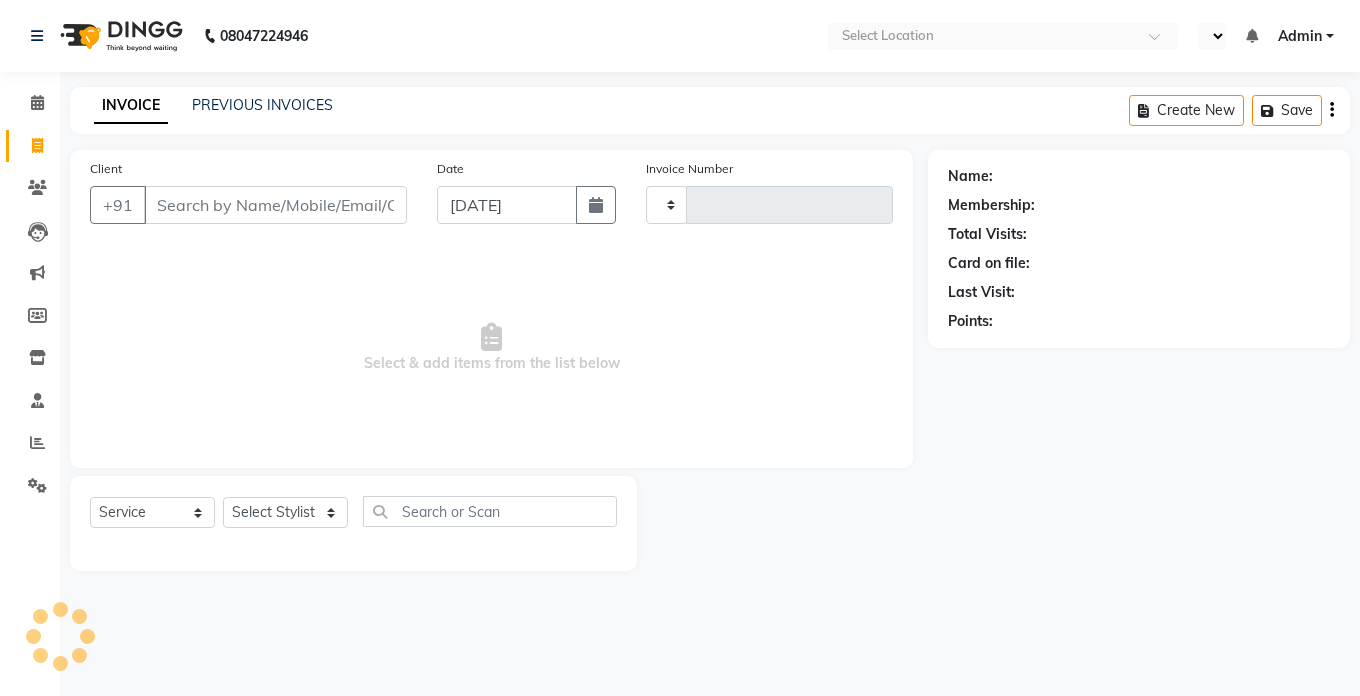 select on "service" 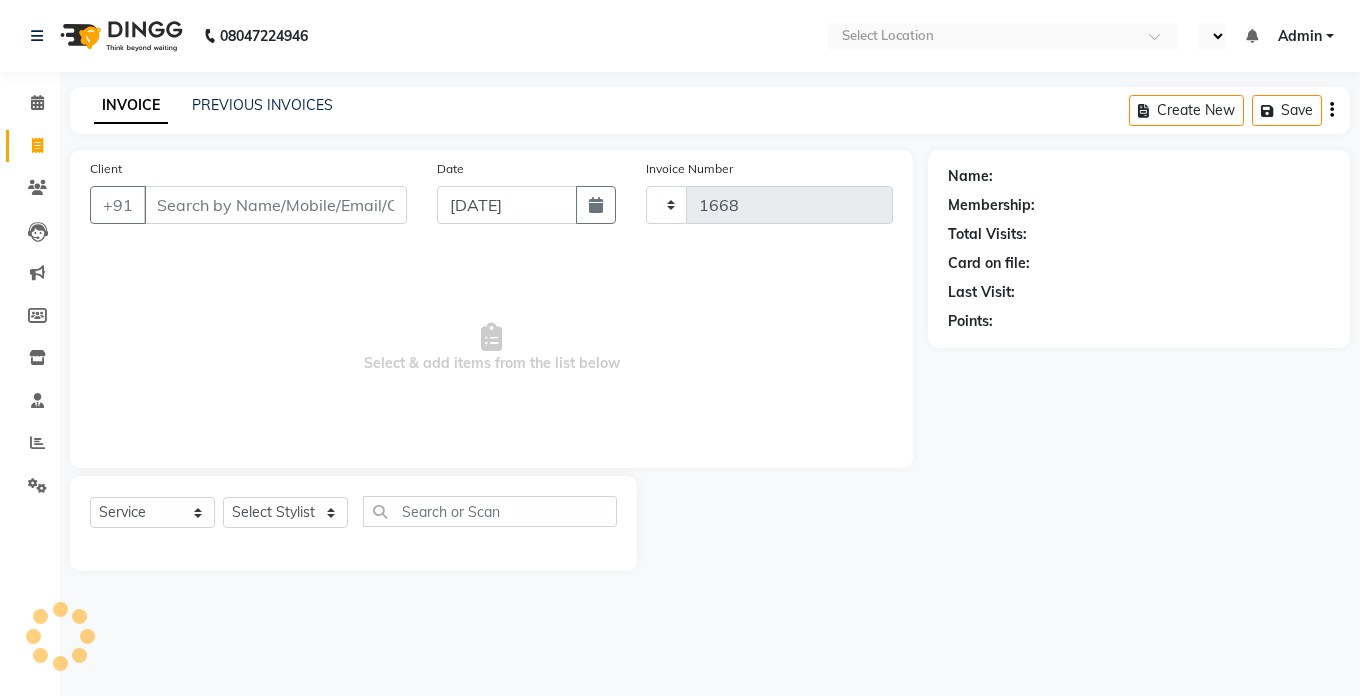 scroll, scrollTop: 0, scrollLeft: 0, axis: both 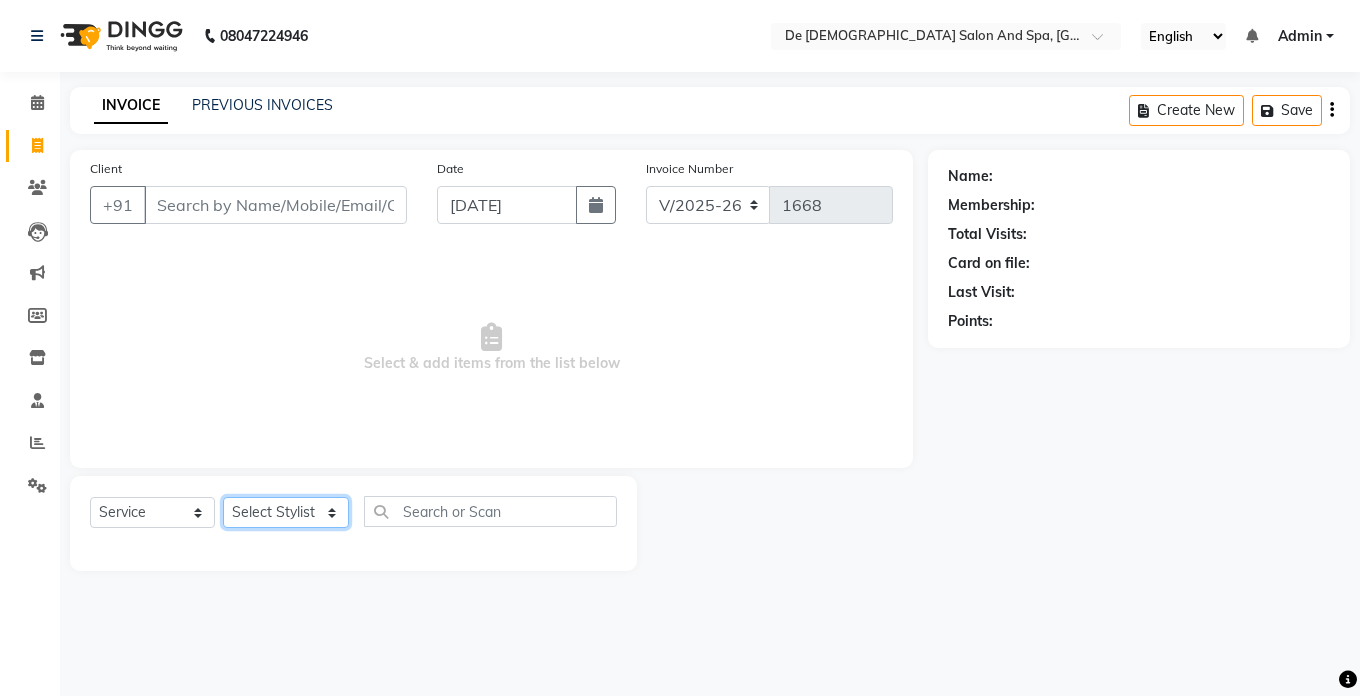 click on "Select Stylist akshay aman [PERSON_NAME] [PERSON_NAME]  [MEDICAL_DATA][PERSON_NAME] [PERSON_NAME] [DATE][PERSON_NAME]" 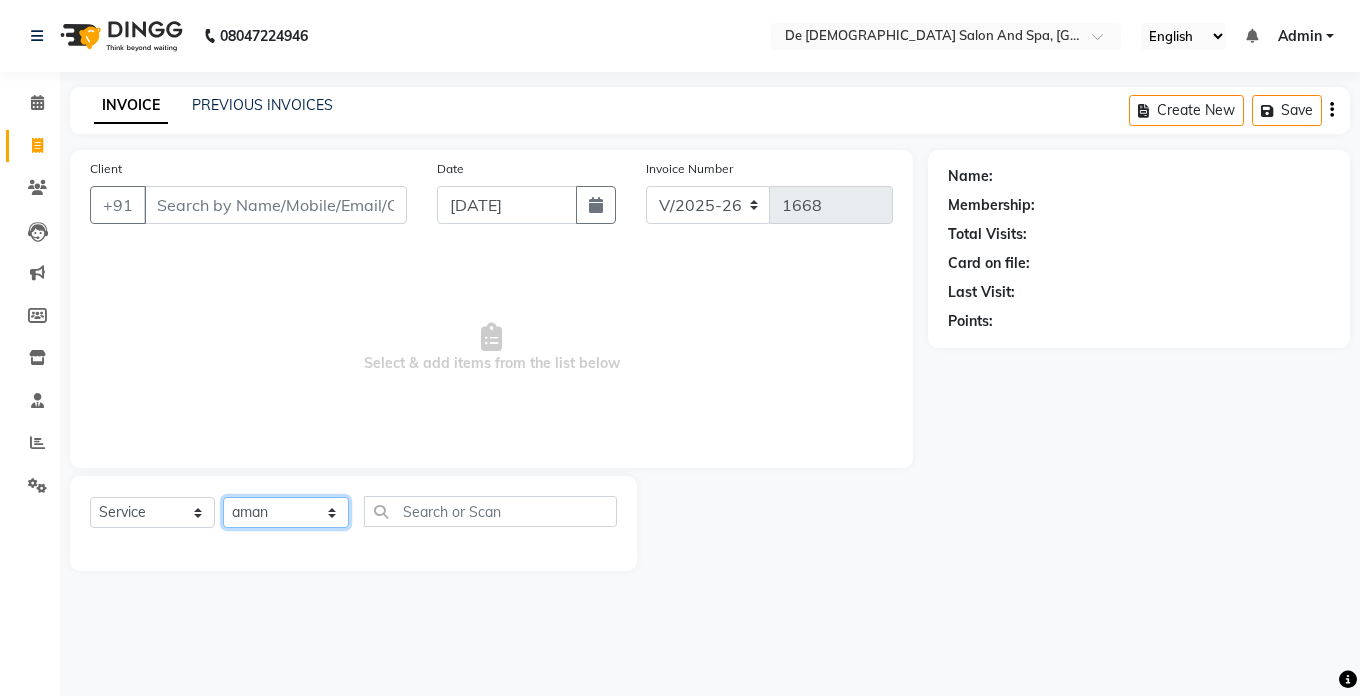 click on "Select Stylist akshay aman [PERSON_NAME] [PERSON_NAME]  [MEDICAL_DATA][PERSON_NAME] [PERSON_NAME] [DATE][PERSON_NAME]" 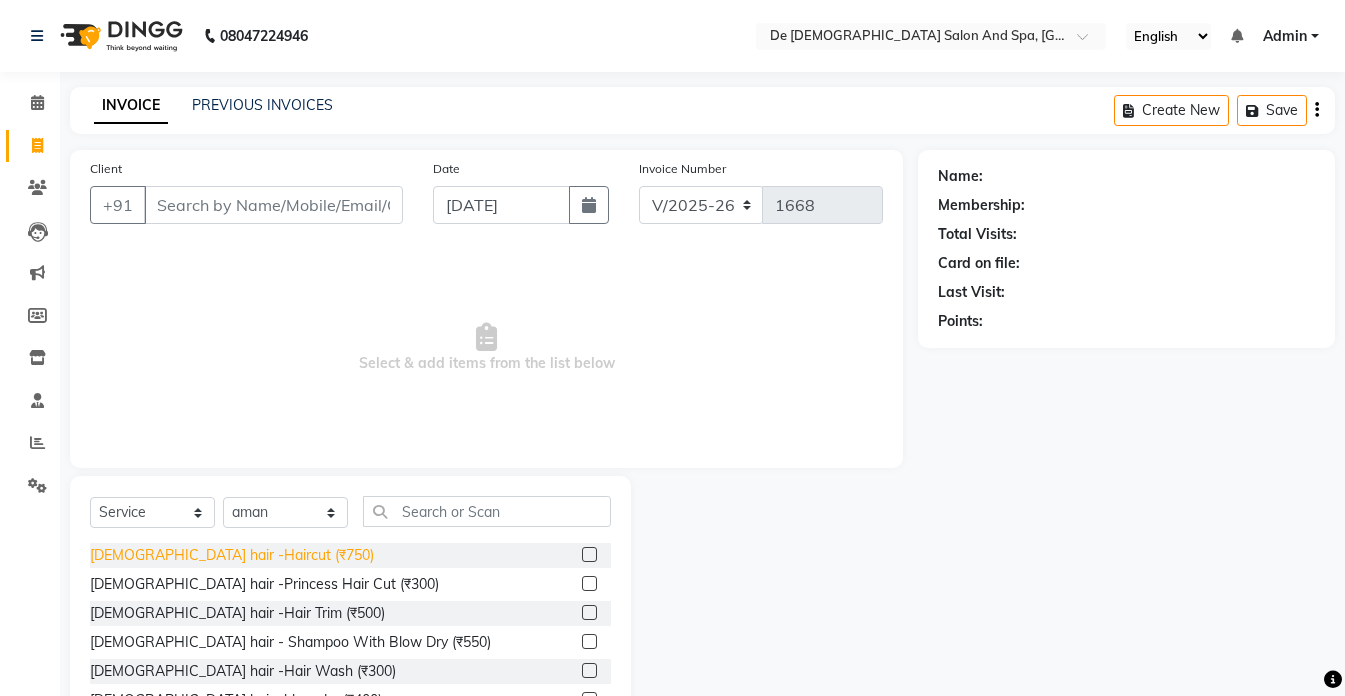 click on "[DEMOGRAPHIC_DATA] hair -Haircut (₹750)" 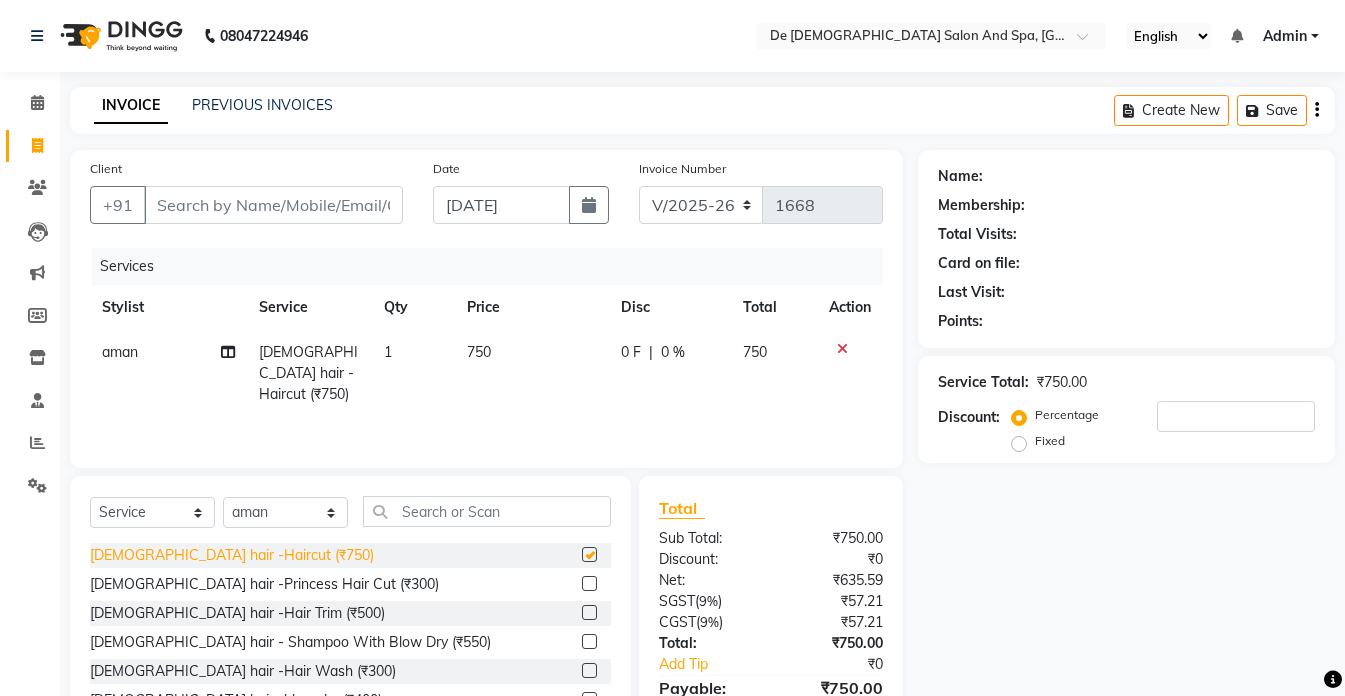checkbox on "false" 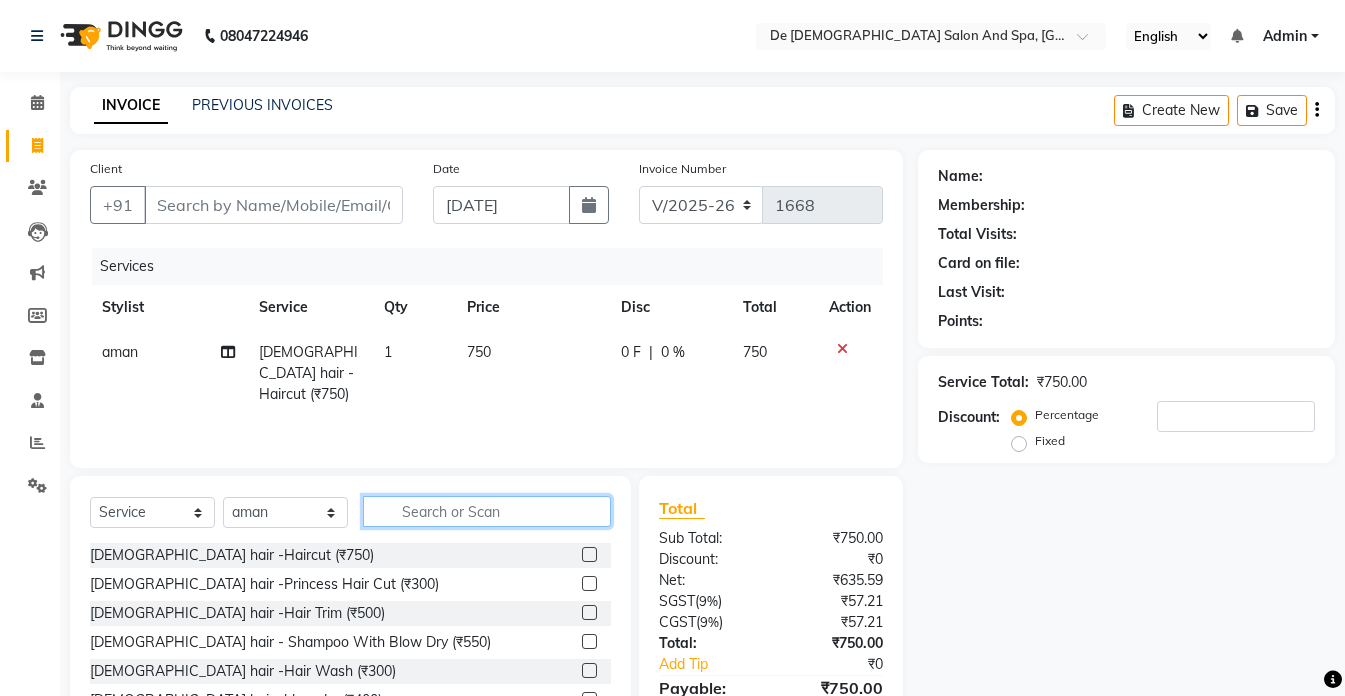 click 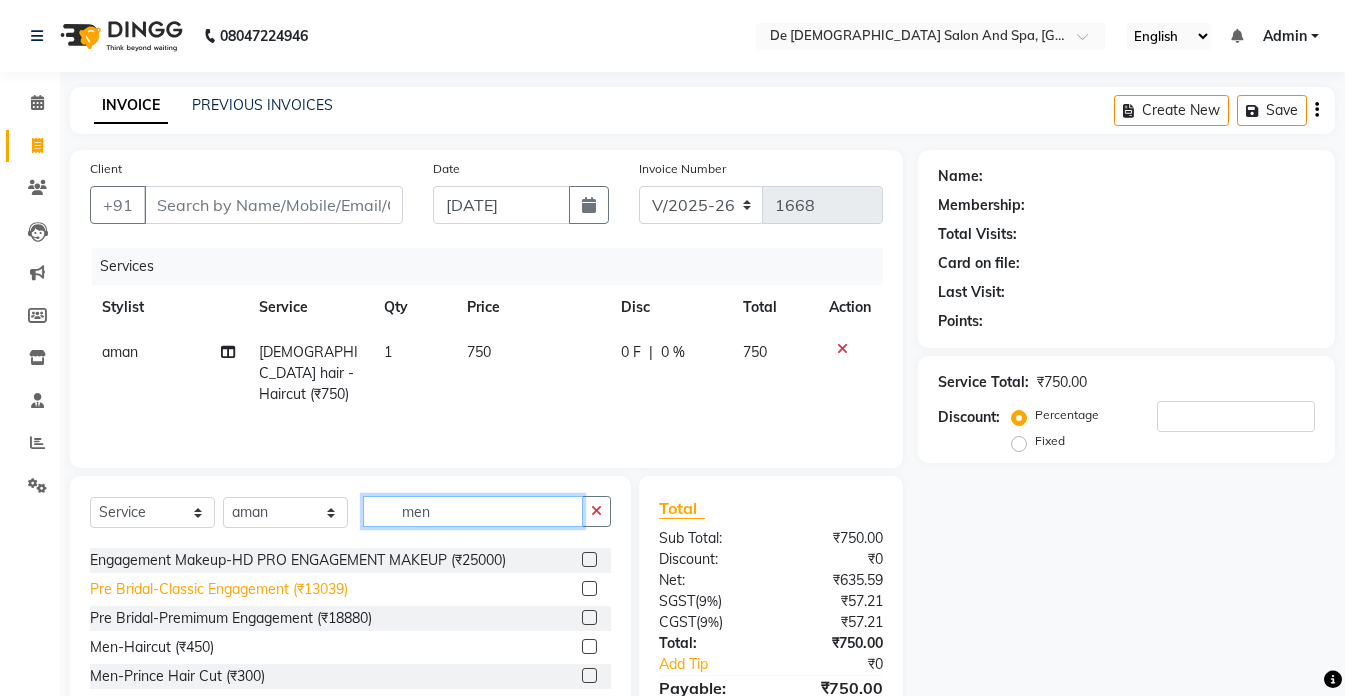 scroll, scrollTop: 100, scrollLeft: 0, axis: vertical 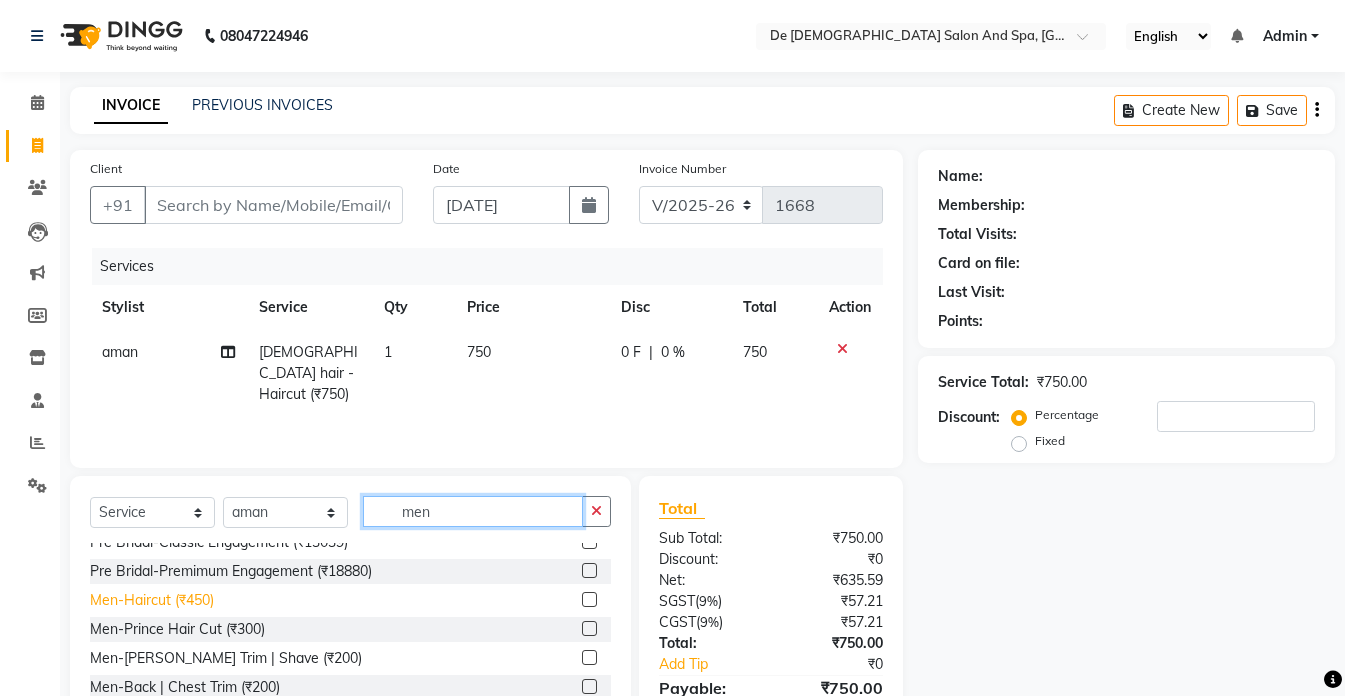 type on "men" 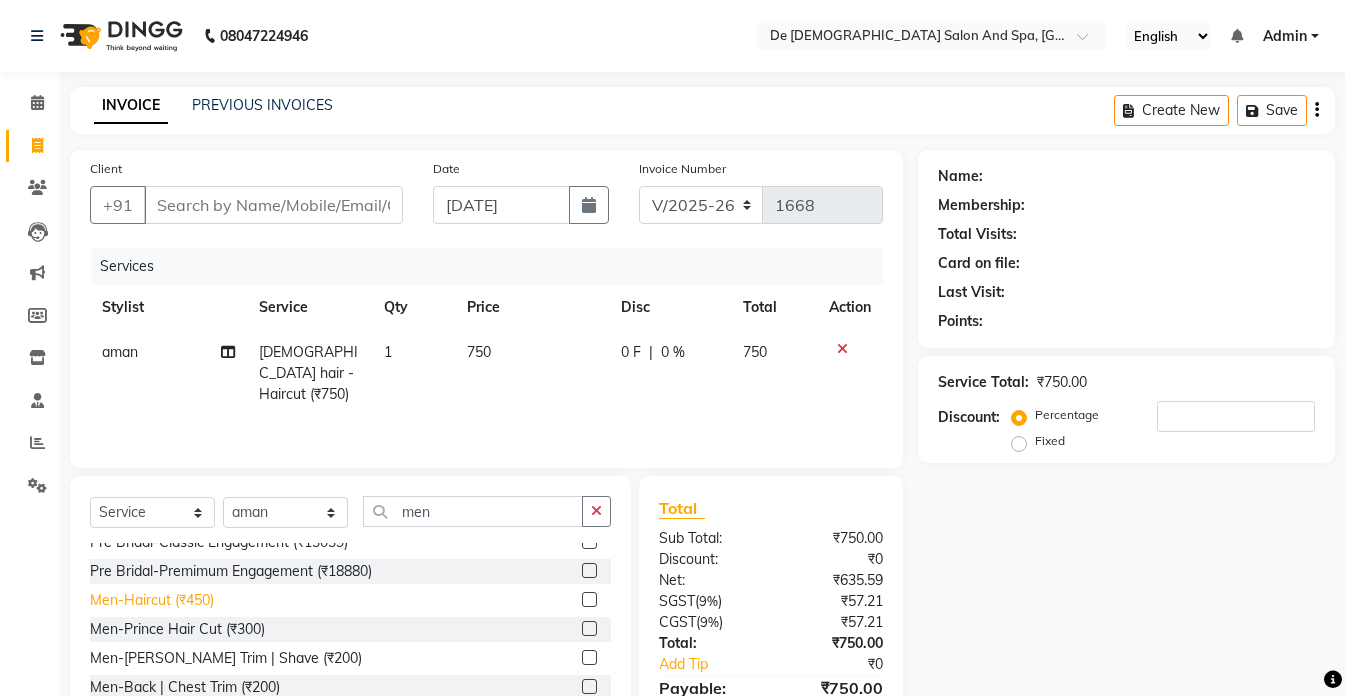 click on "Men-Haircut (₹450)" 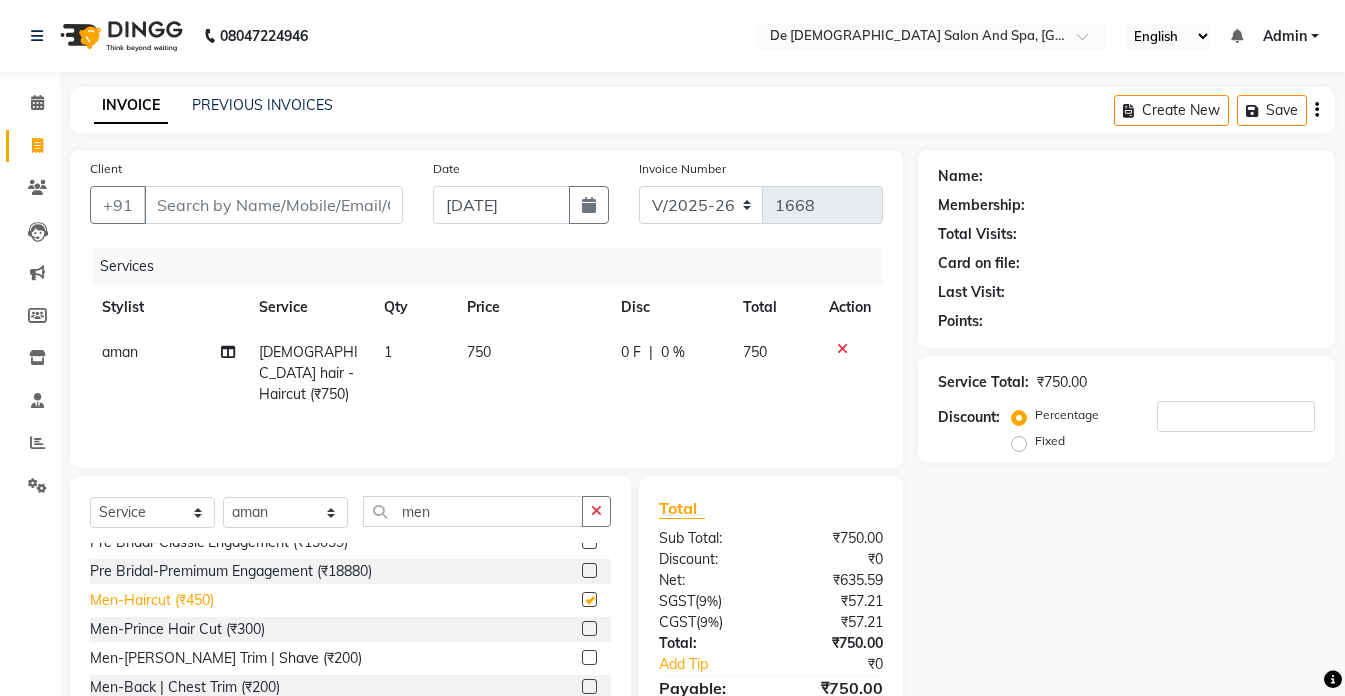 checkbox on "true" 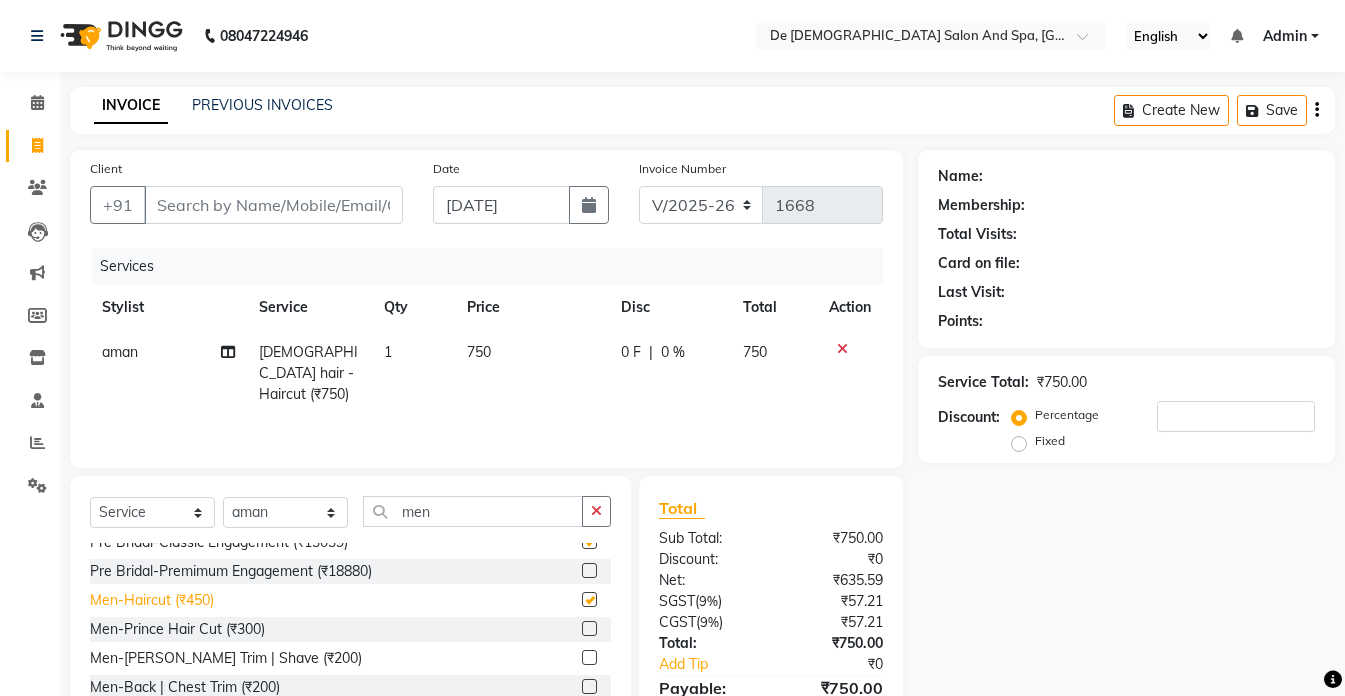 checkbox on "true" 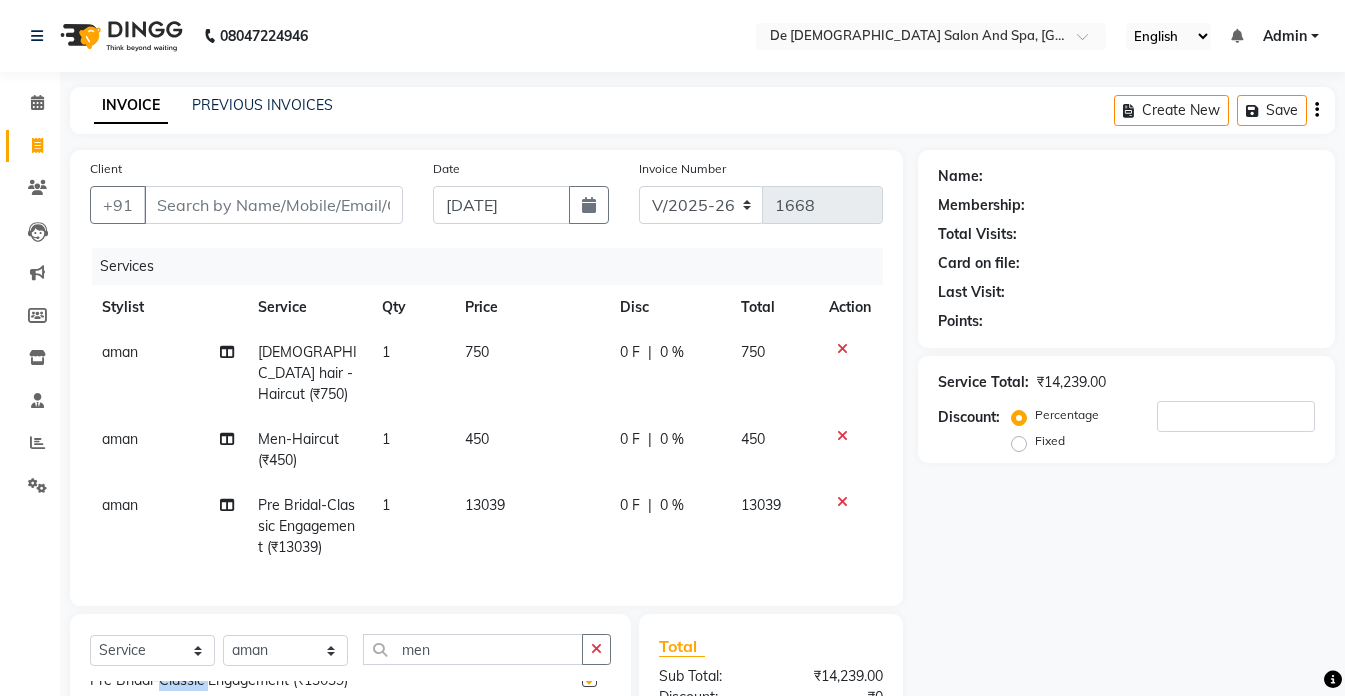 checkbox on "false" 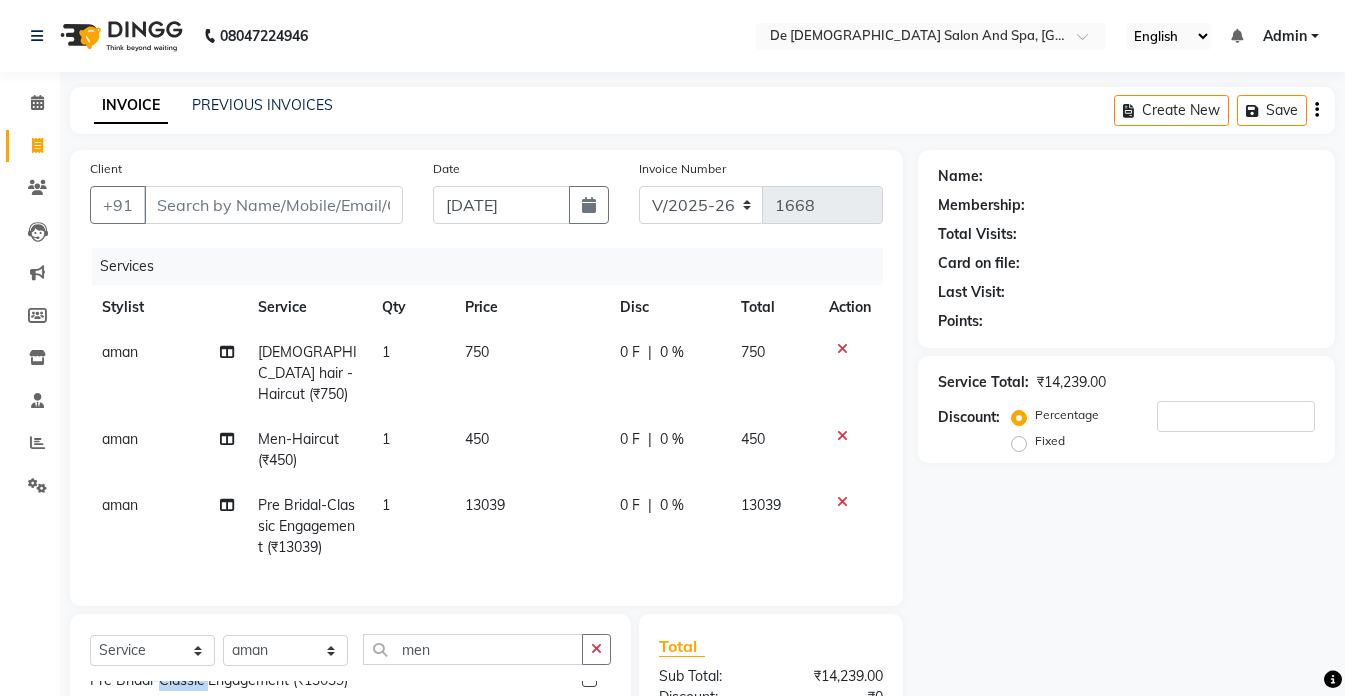 checkbox on "false" 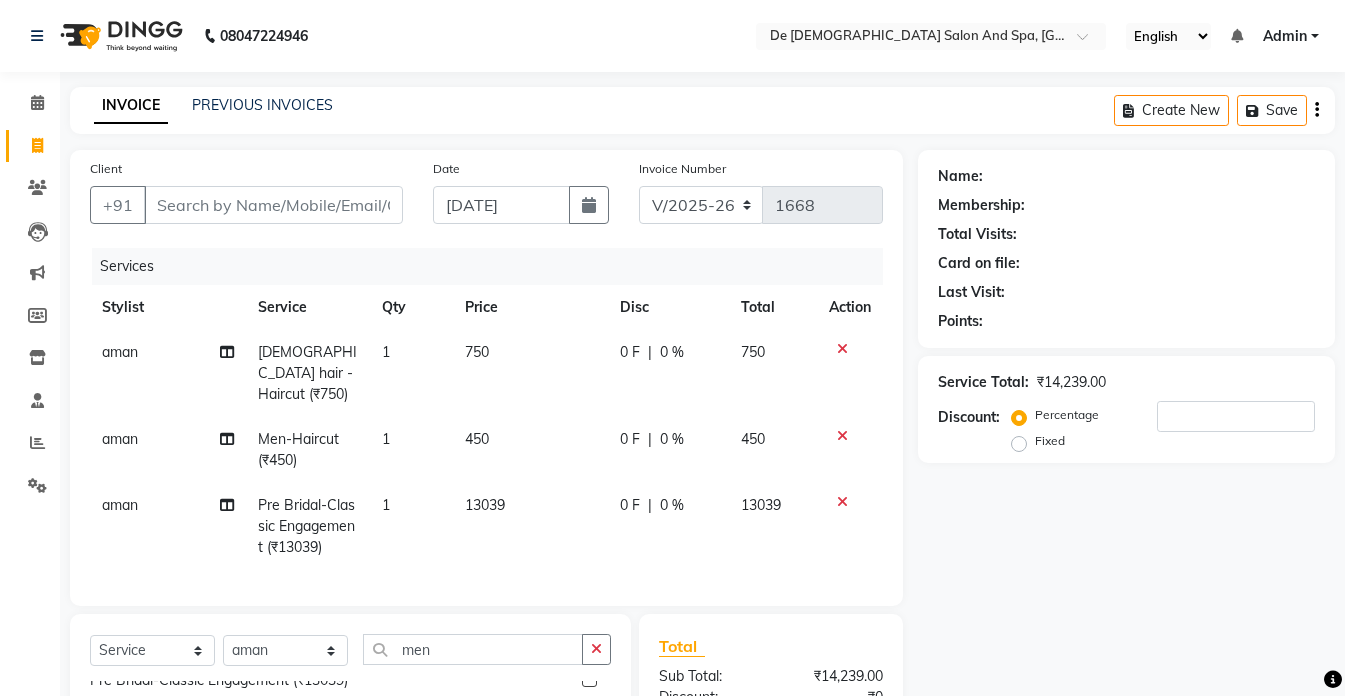 click 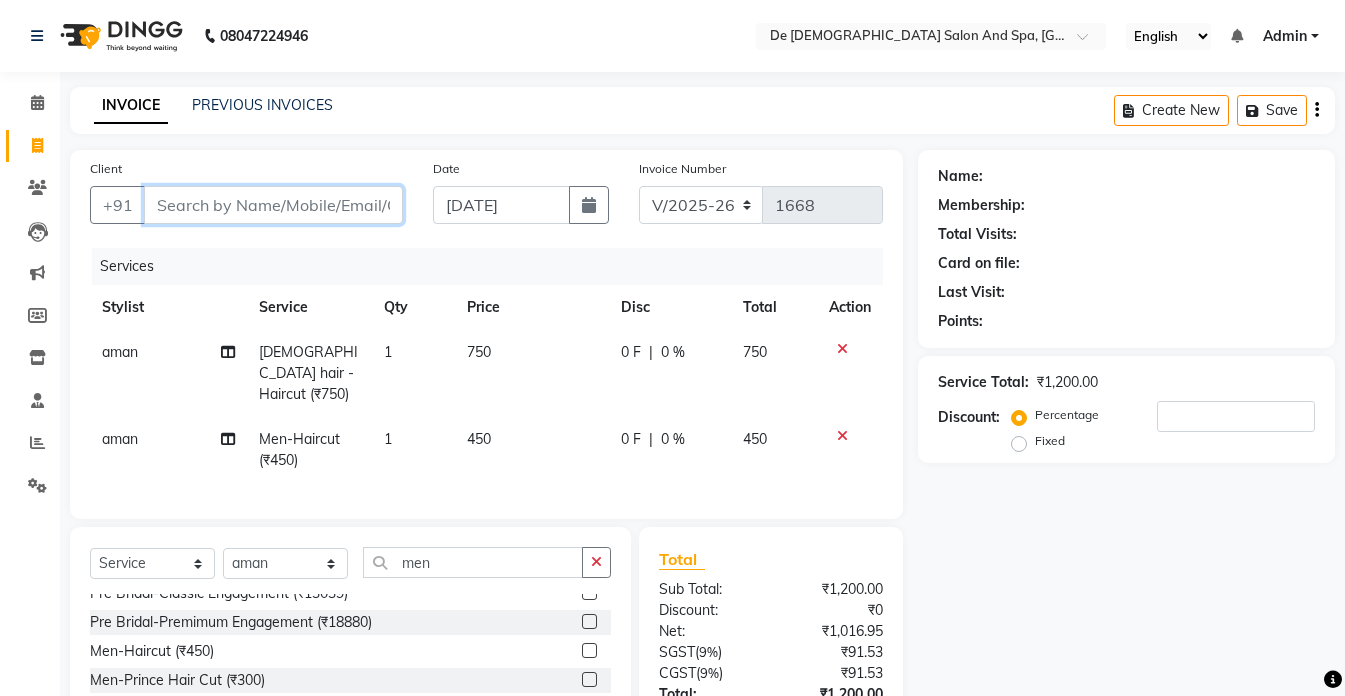 click on "Client" at bounding box center [273, 205] 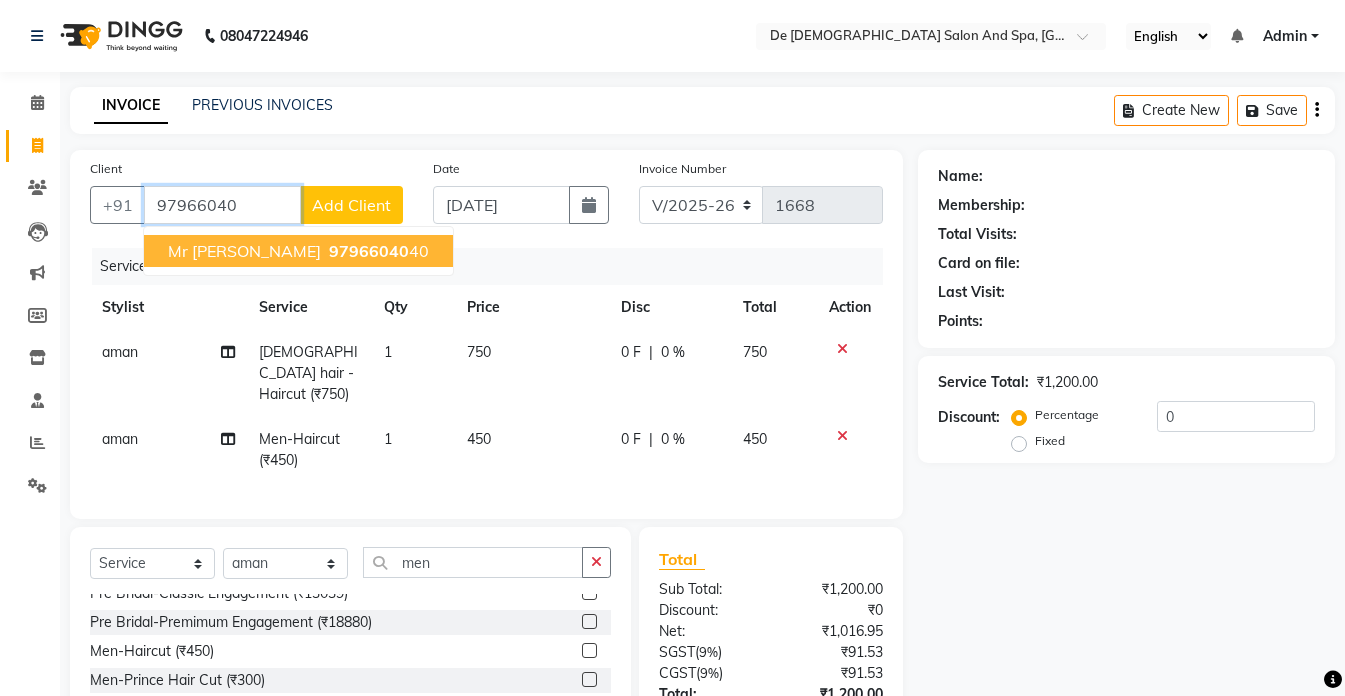 click on "Mr Luv Mahajan   97966040 40" at bounding box center [298, 251] 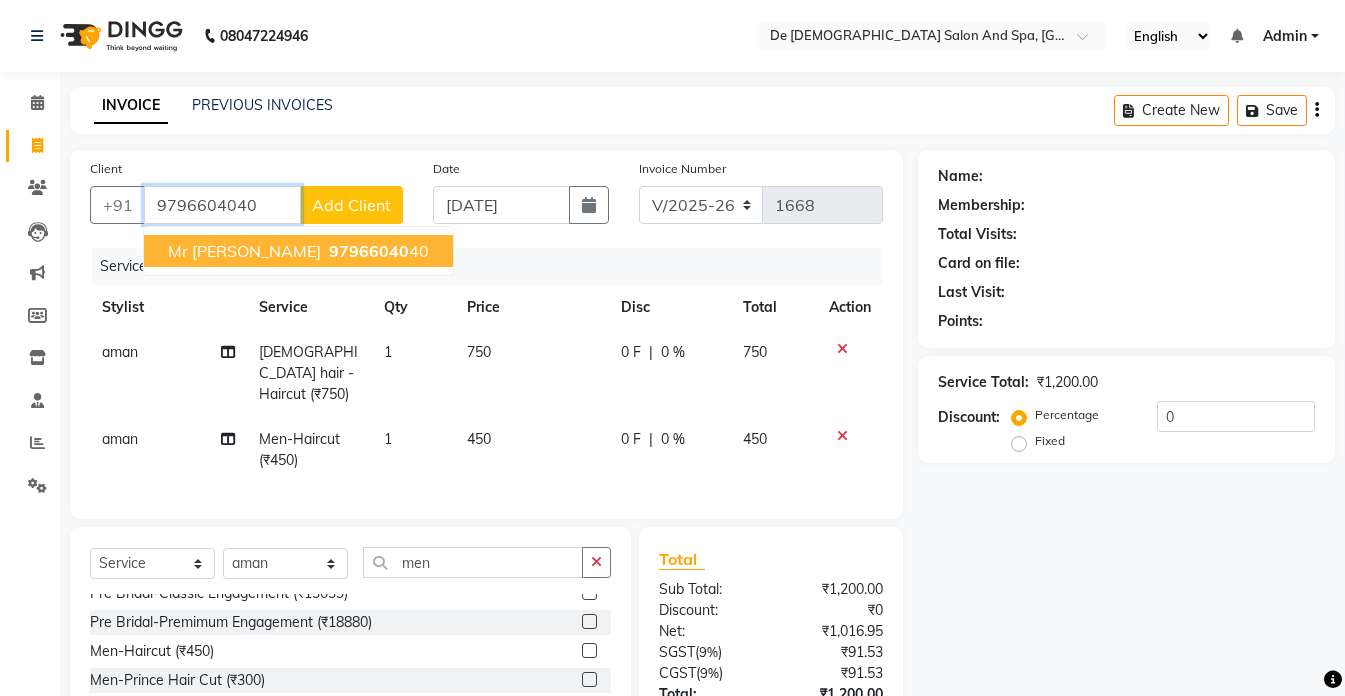 type on "9796604040" 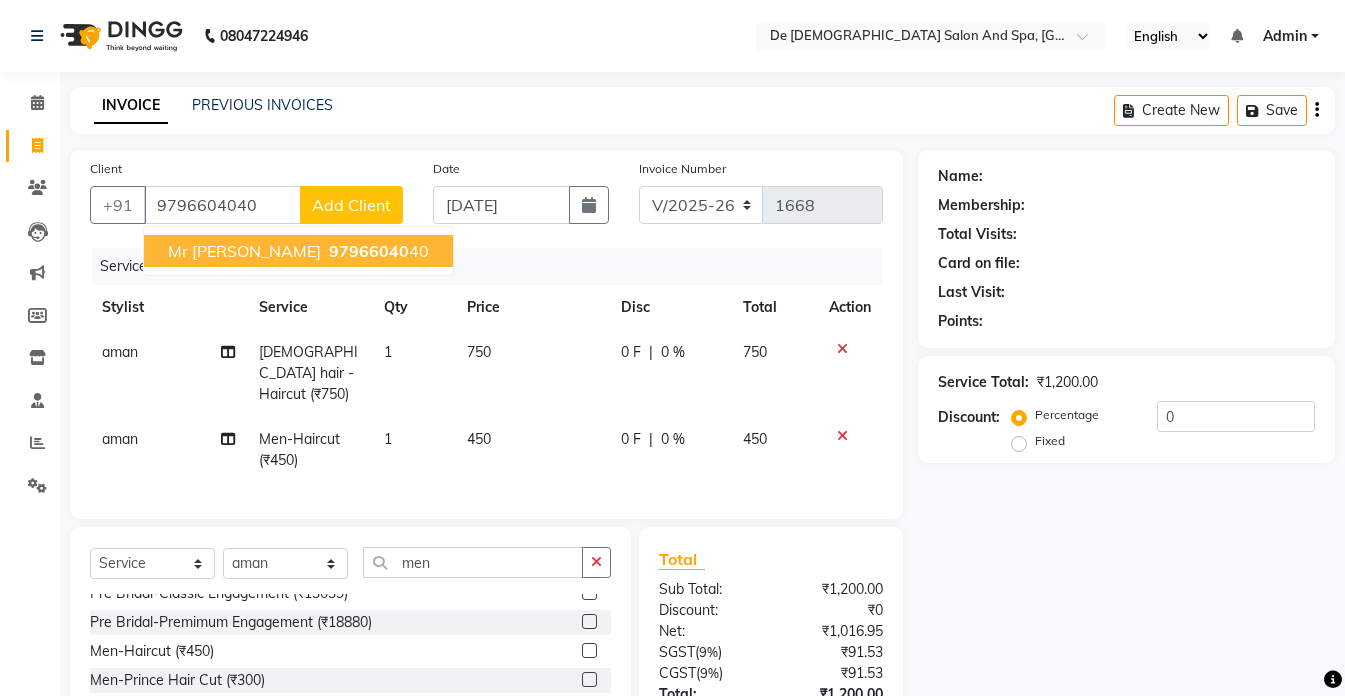 click on "Client +91 9796604040 Mr Luv Mahajan   97966040 40 Add Client Date 11-07-2025 Invoice Number V/2025 V/2025-26 1668 Services Stylist Service Qty Price Disc Total Action aman Female hair -Haircut (₹750) 1 750 0 F | 0 % 750 aman  Men-Haircut (₹450) 1 450 0 F | 0 % 450" 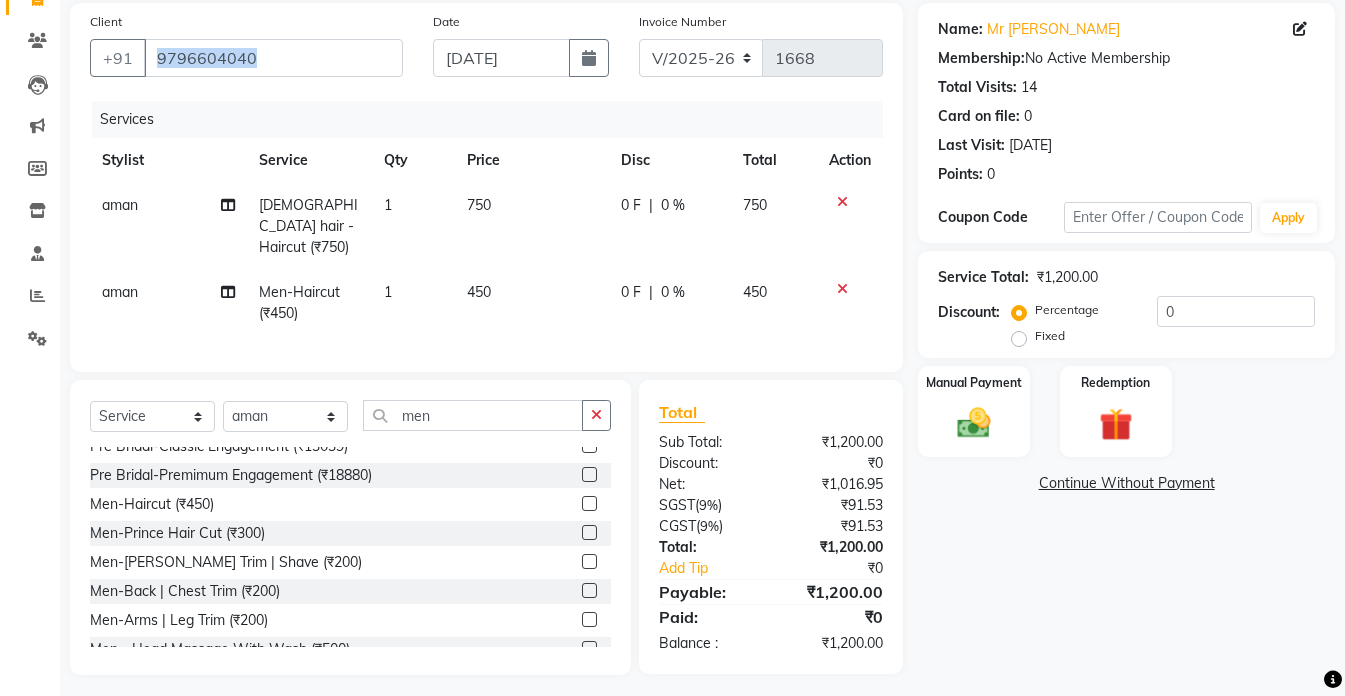 scroll, scrollTop: 150, scrollLeft: 0, axis: vertical 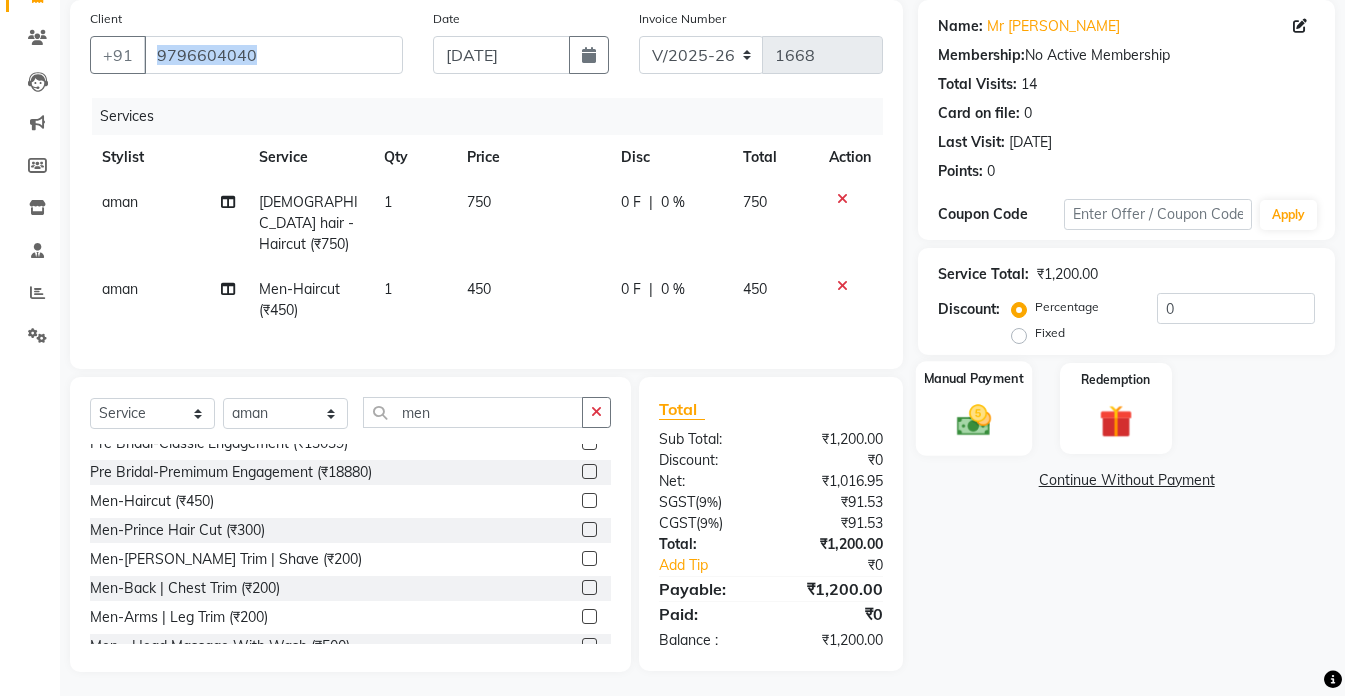 click 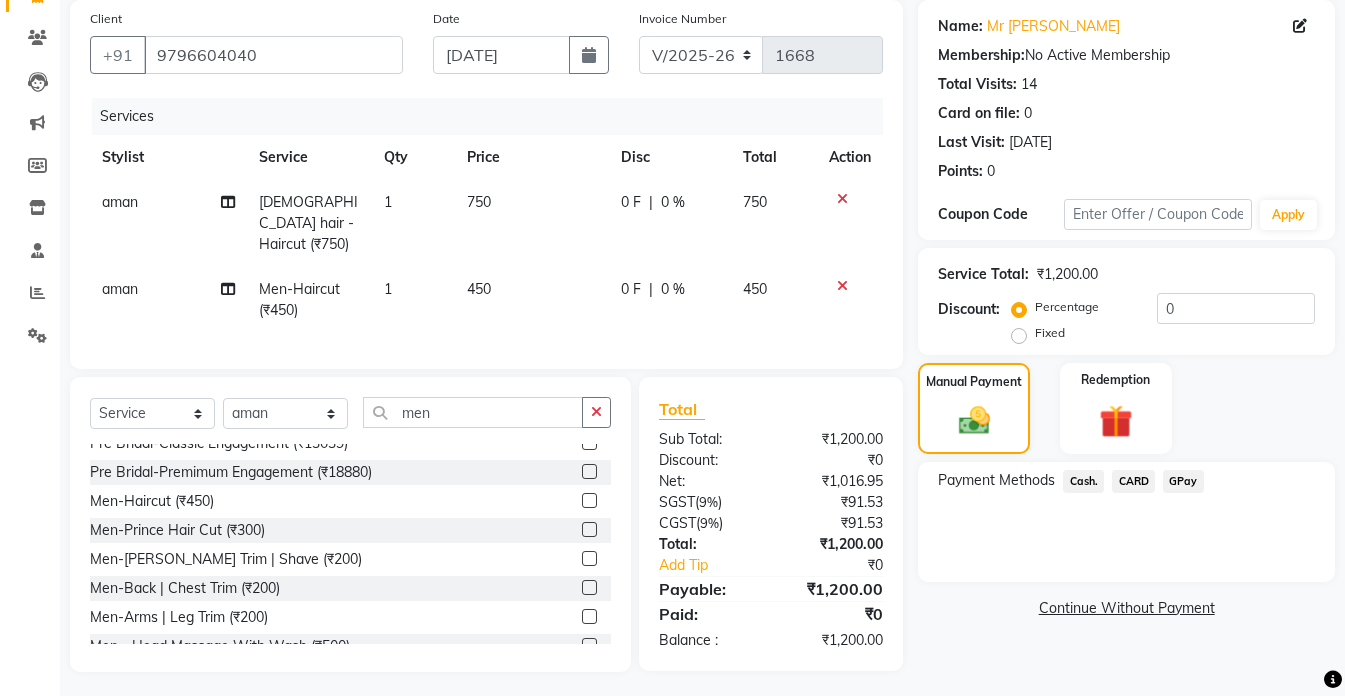 click on "GPay" 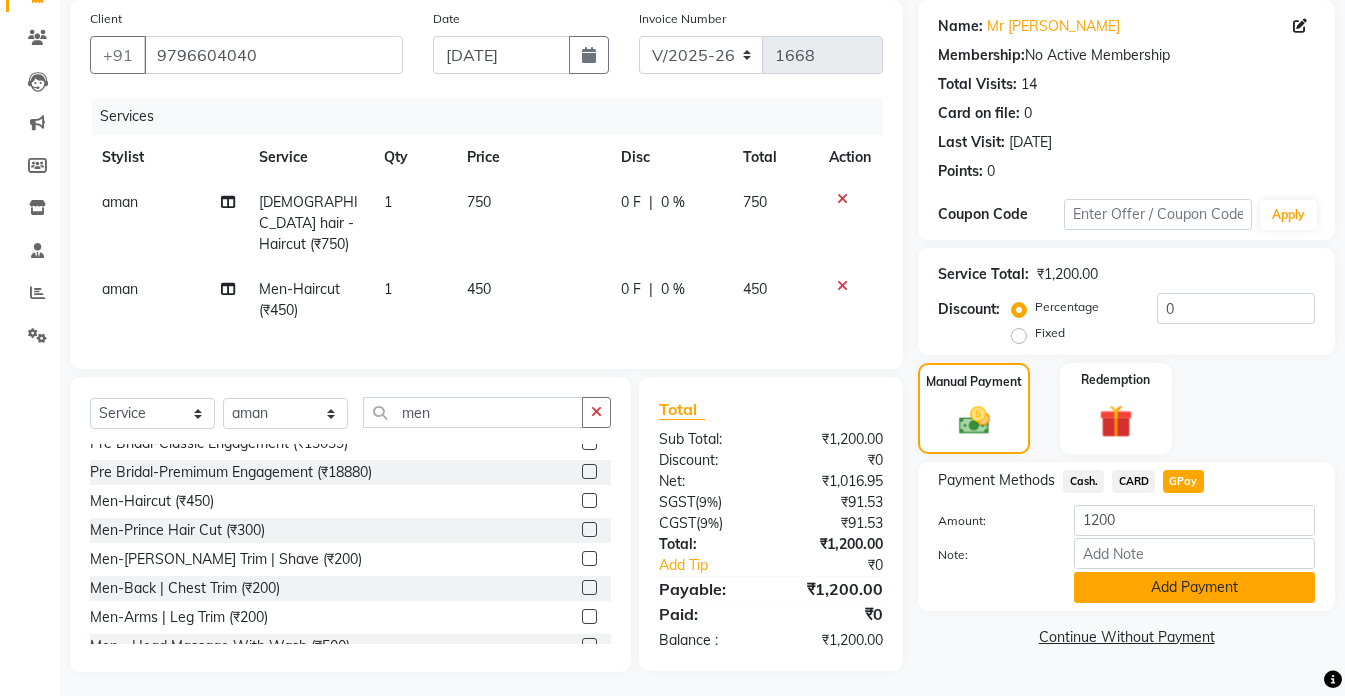 click on "Add Payment" 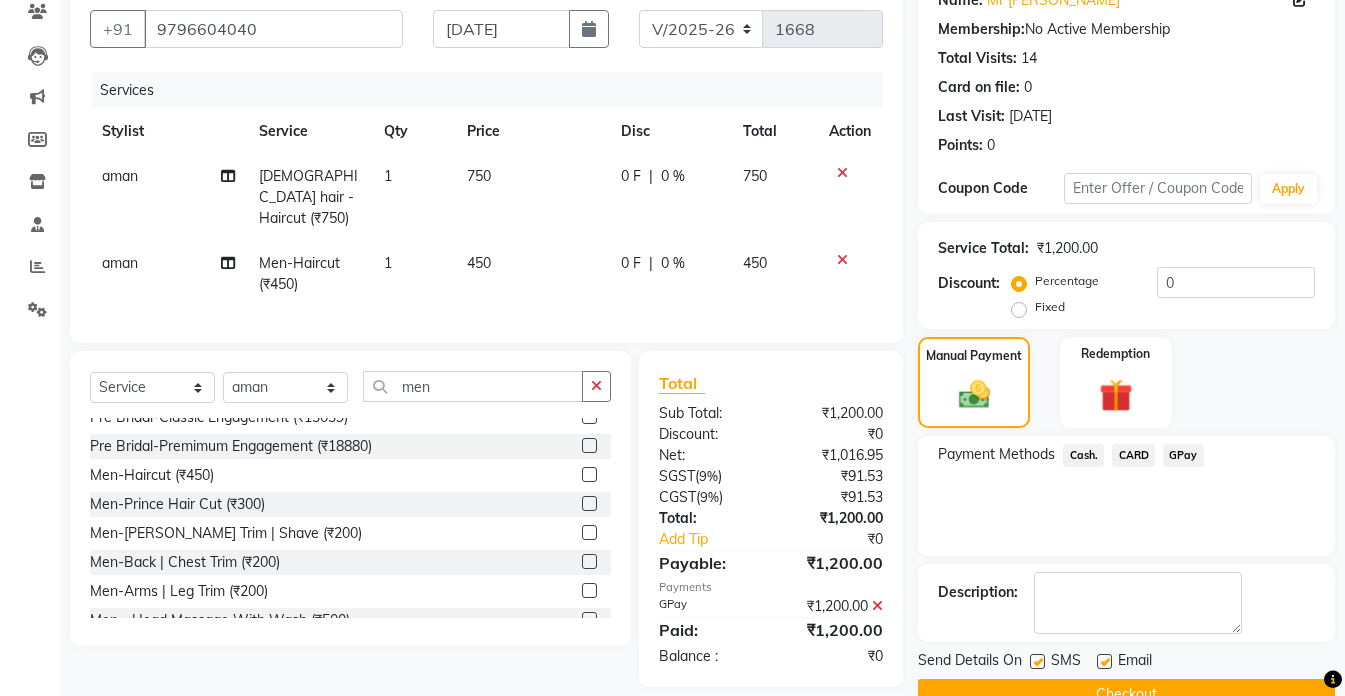 scroll, scrollTop: 220, scrollLeft: 0, axis: vertical 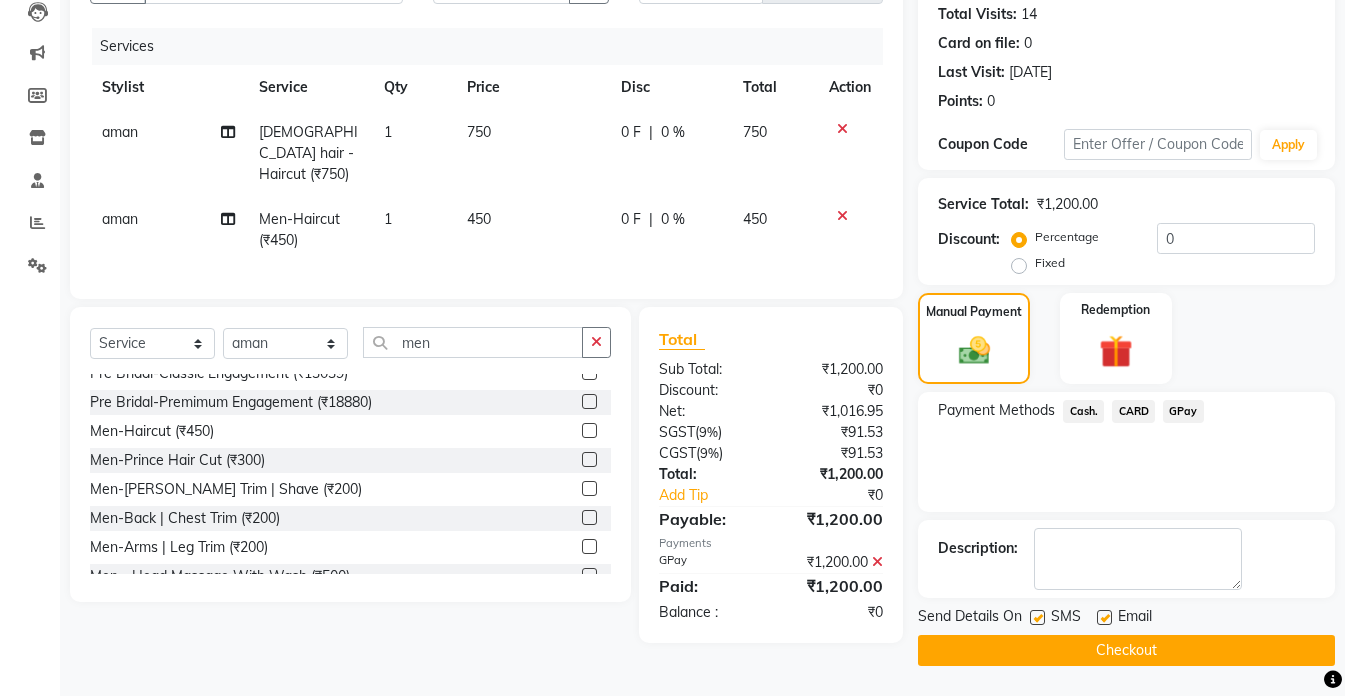 click on "Payment Methods  Cash.   CARD   GPay" 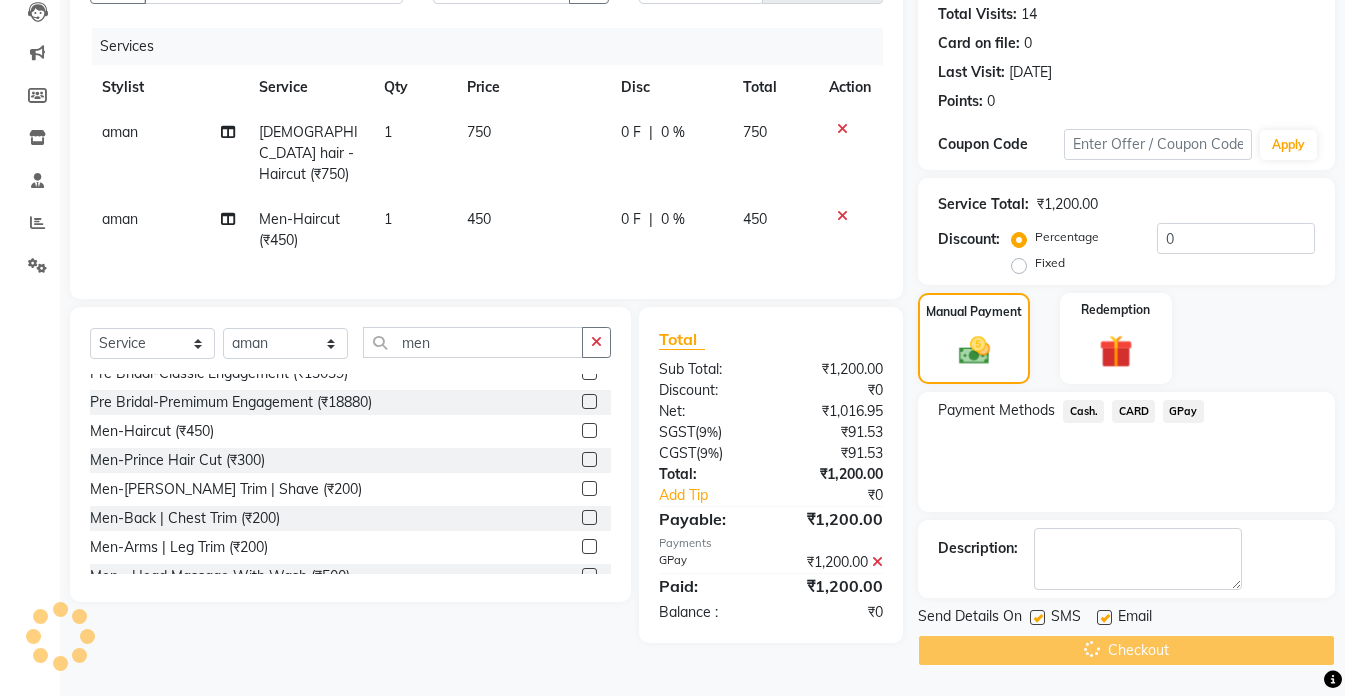 click on "Checkout" 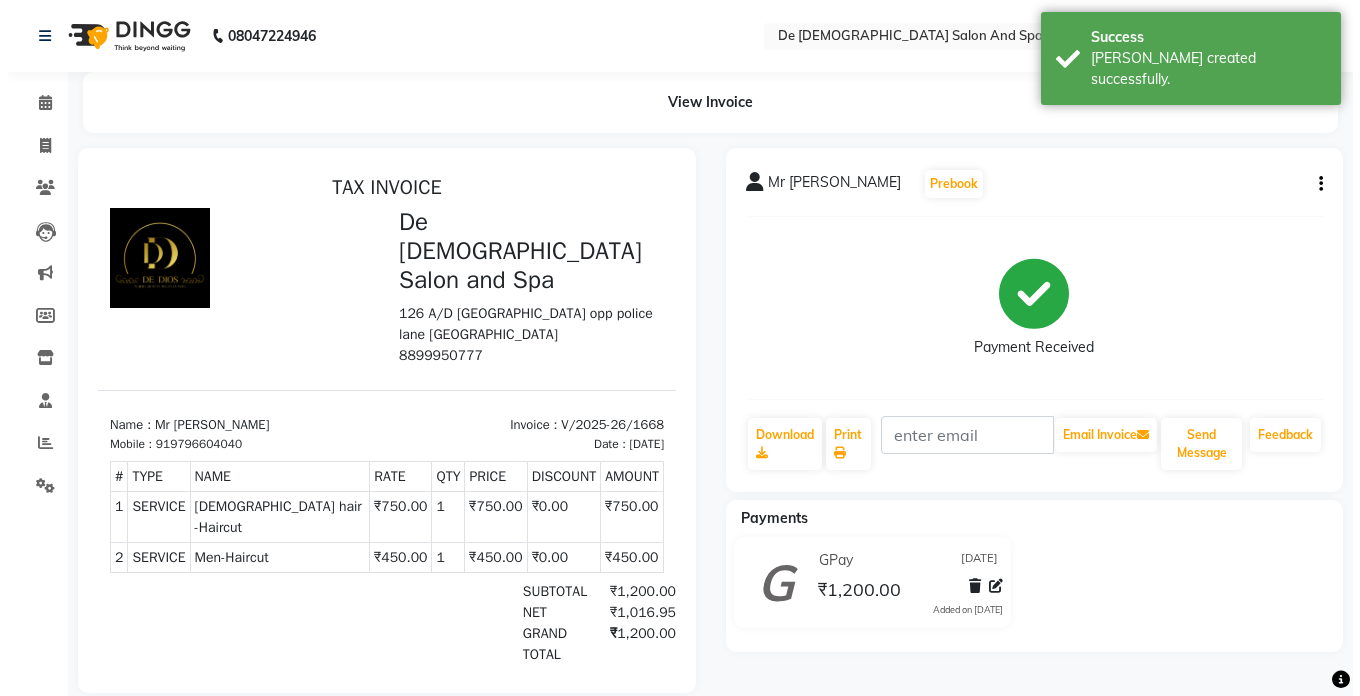 scroll, scrollTop: 0, scrollLeft: 0, axis: both 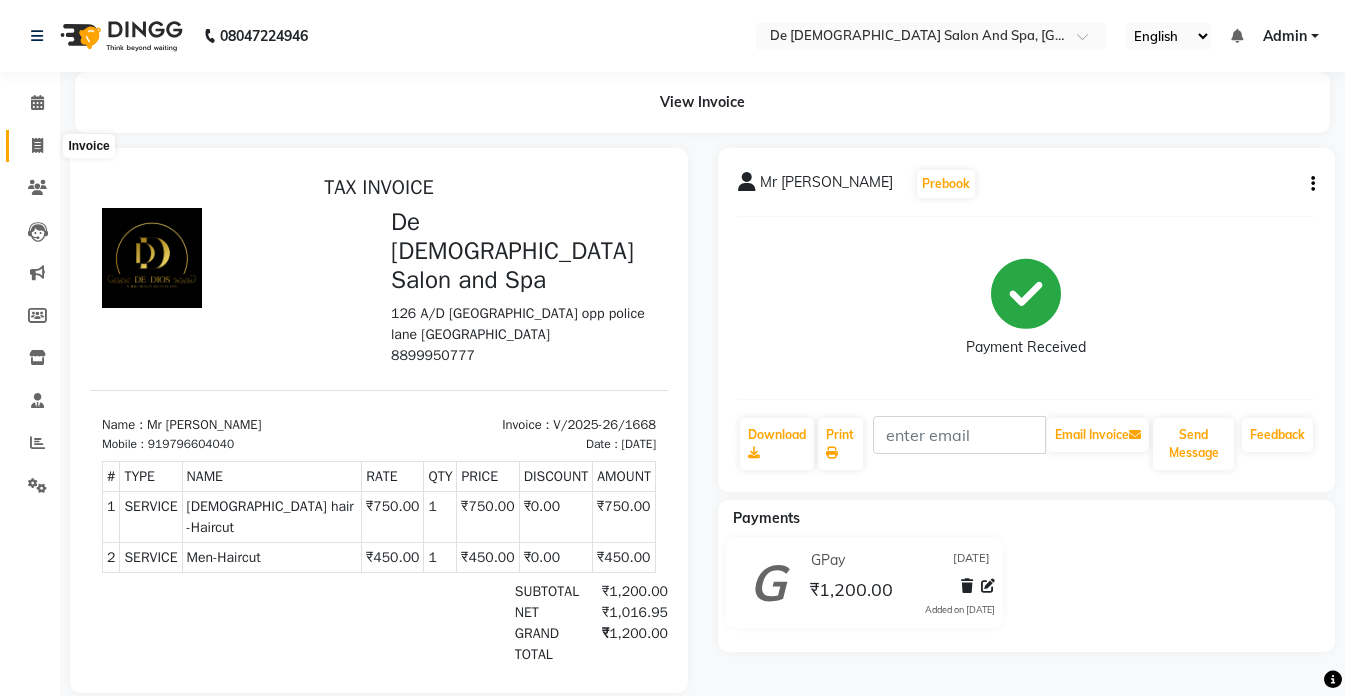 click 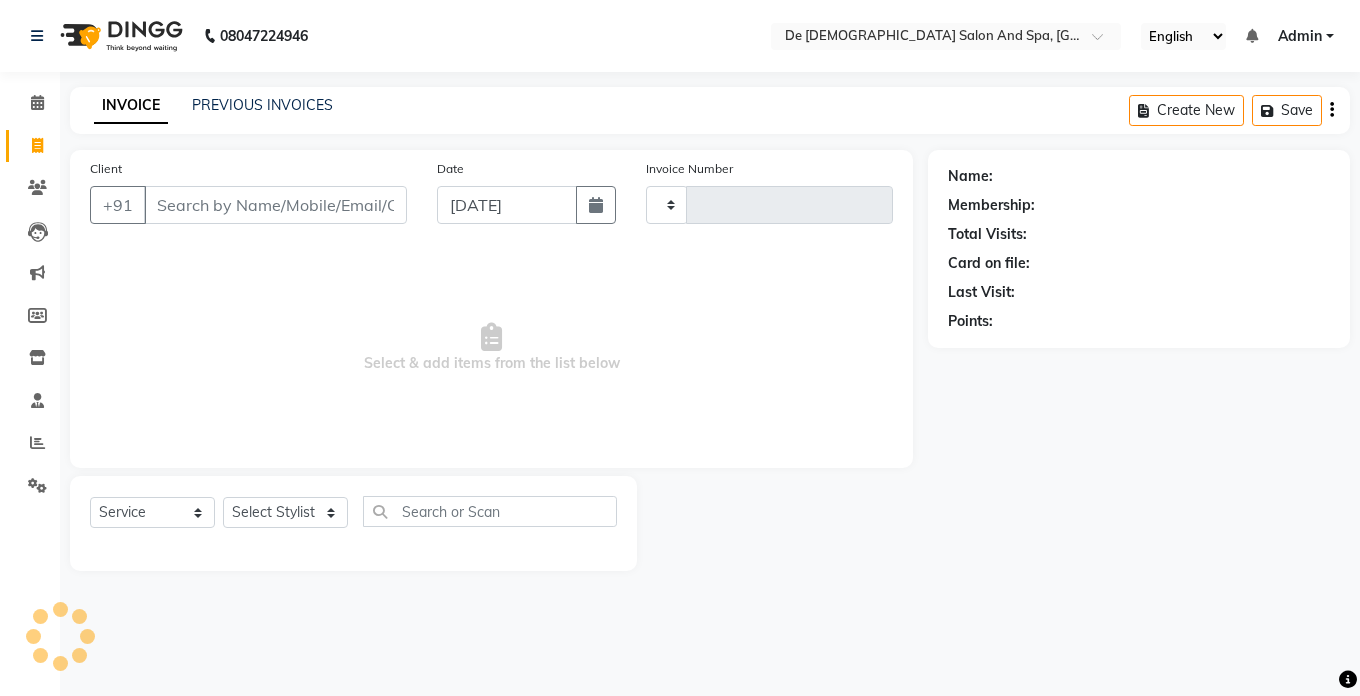 type on "1669" 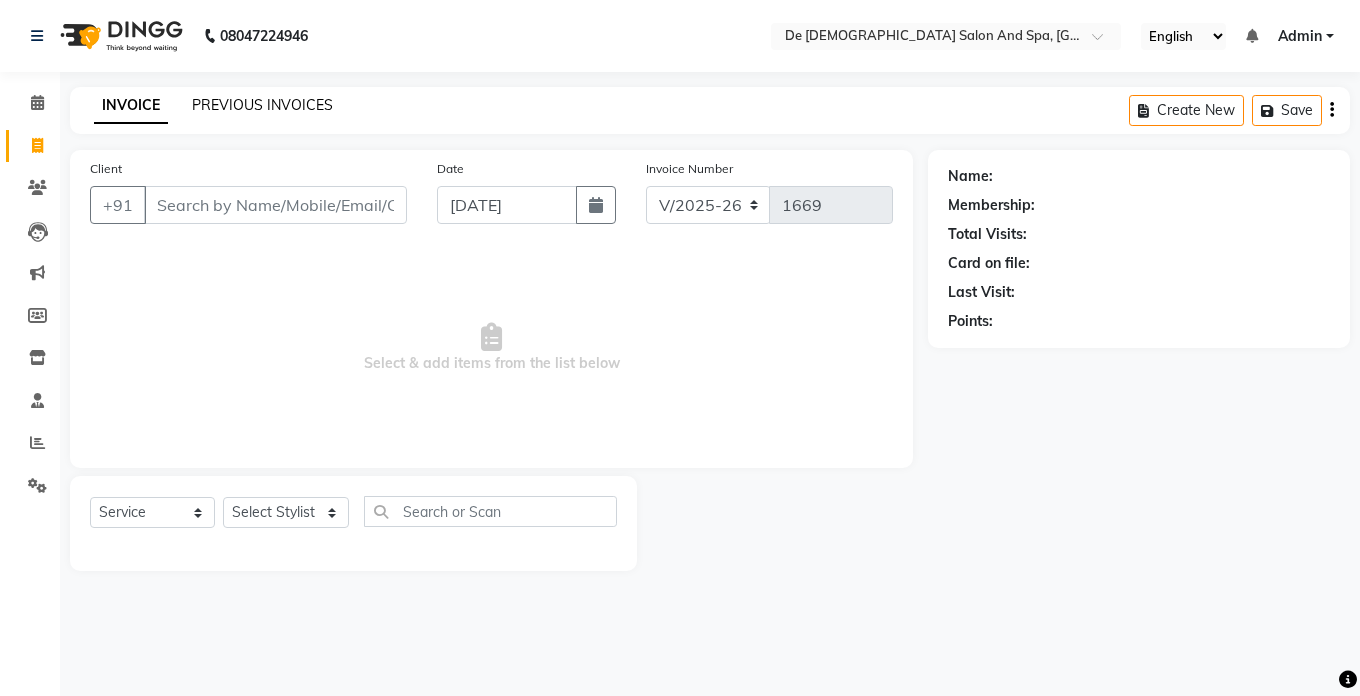 click on "PREVIOUS INVOICES" 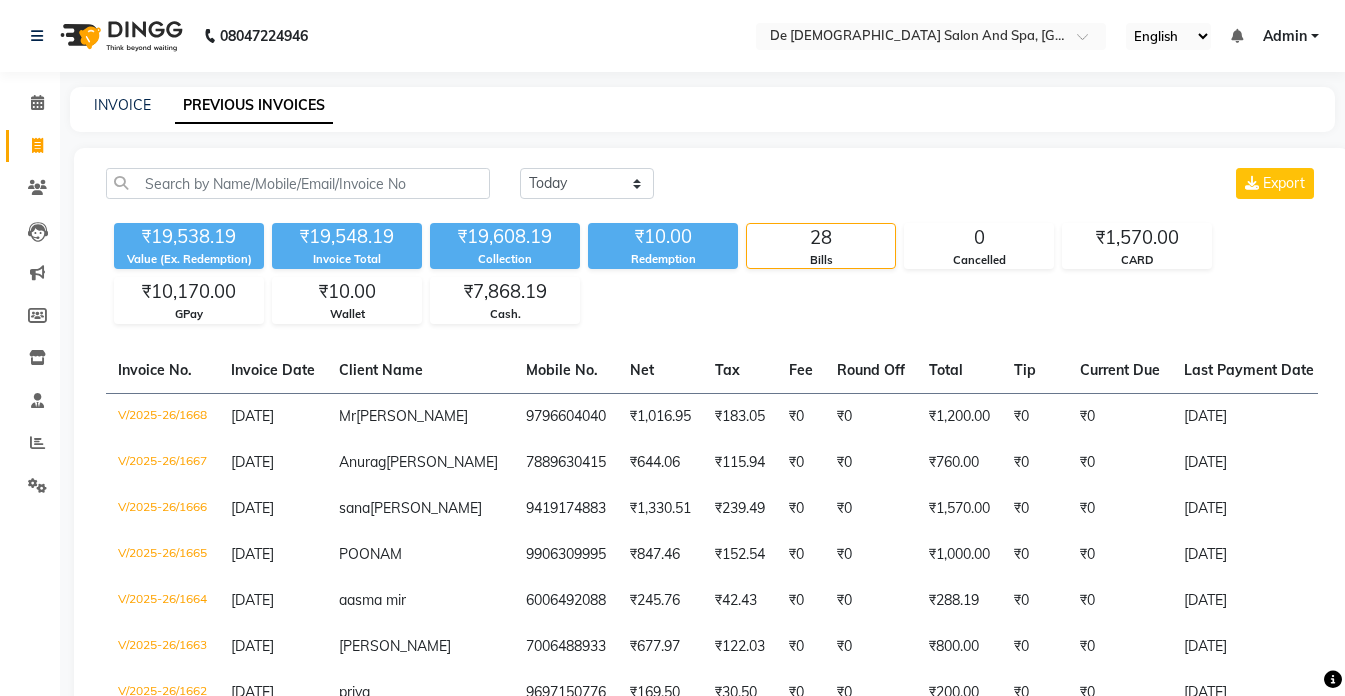 drag, startPoint x: 265, startPoint y: 103, endPoint x: 553, endPoint y: 103, distance: 288 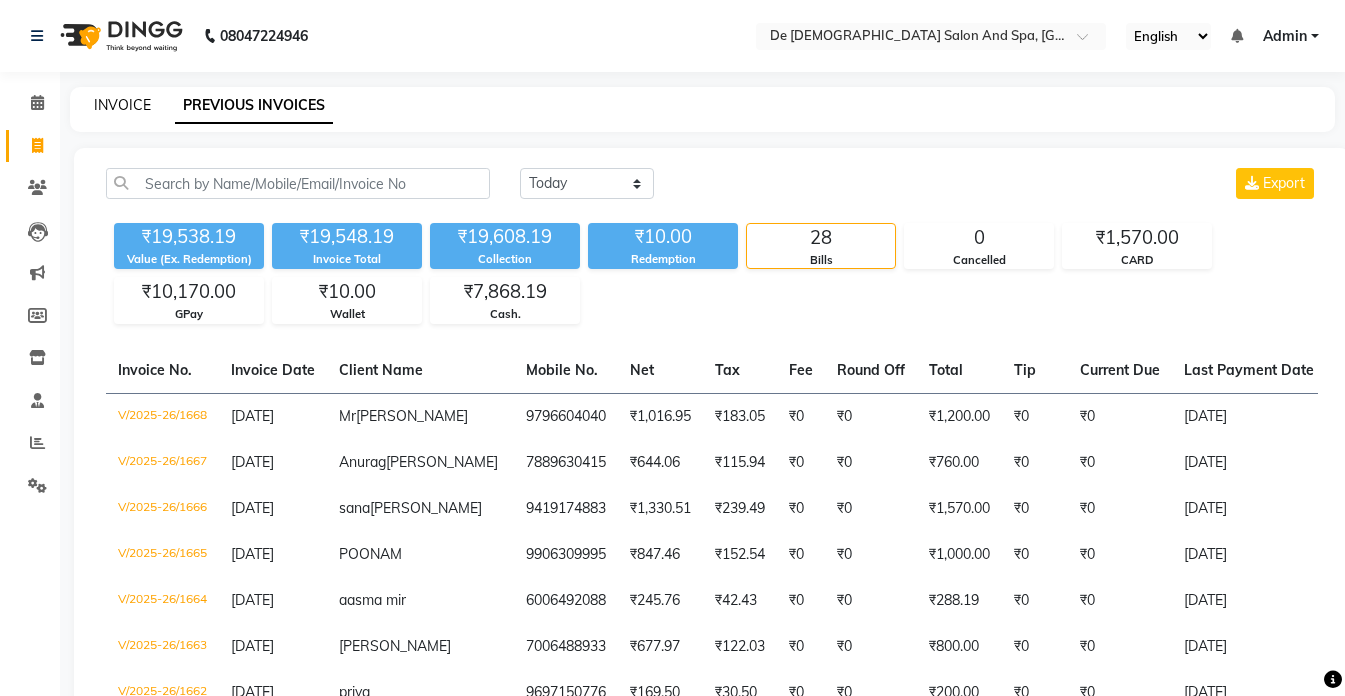 click on "INVOICE" 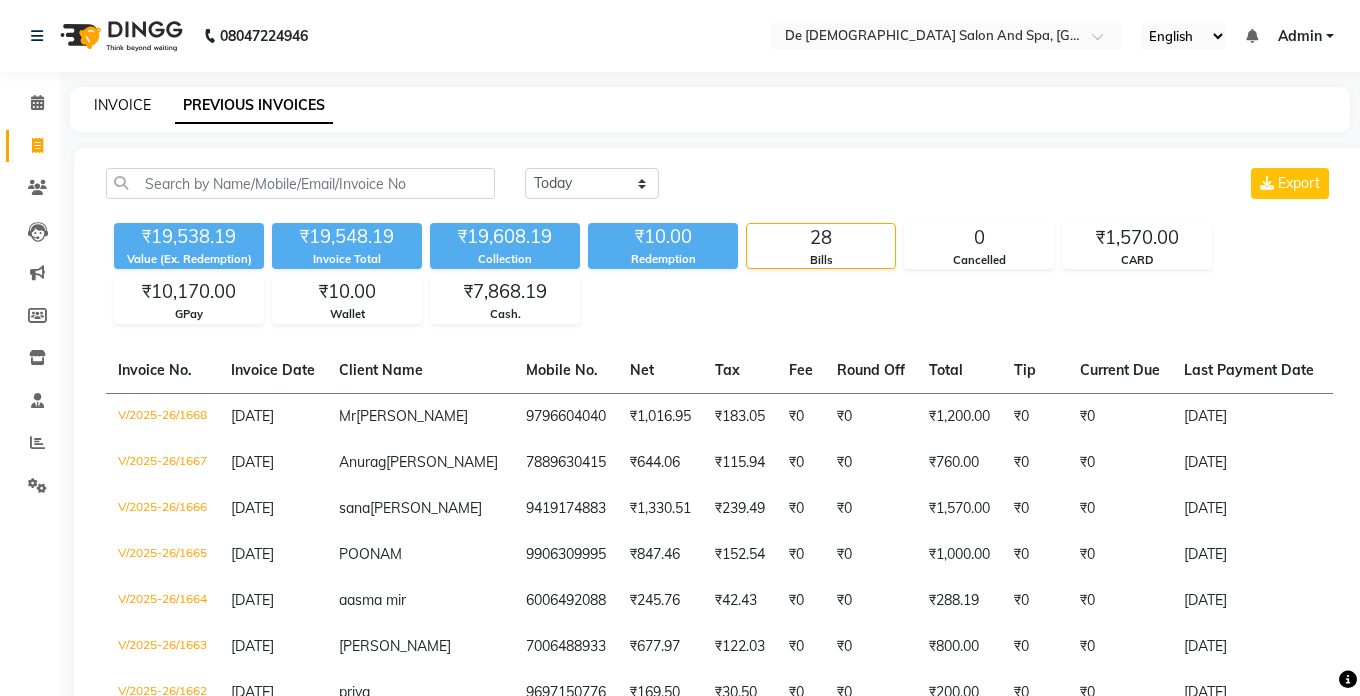 select on "6431" 